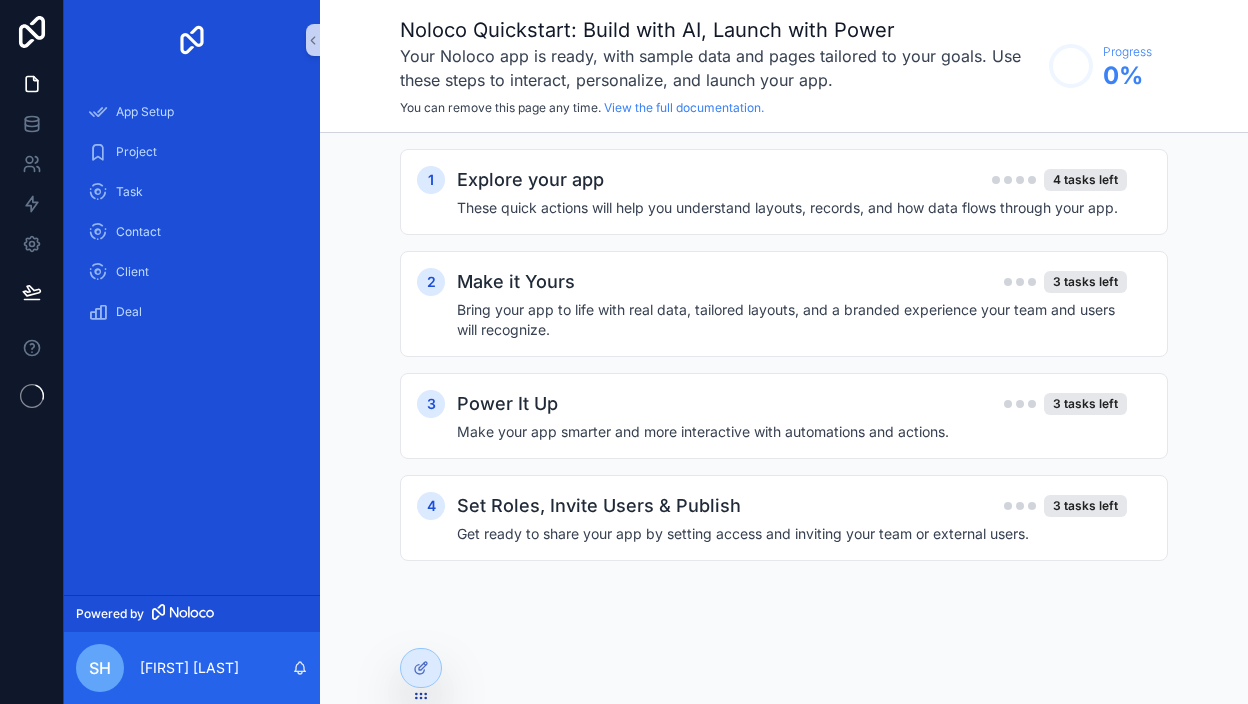 scroll, scrollTop: 0, scrollLeft: 0, axis: both 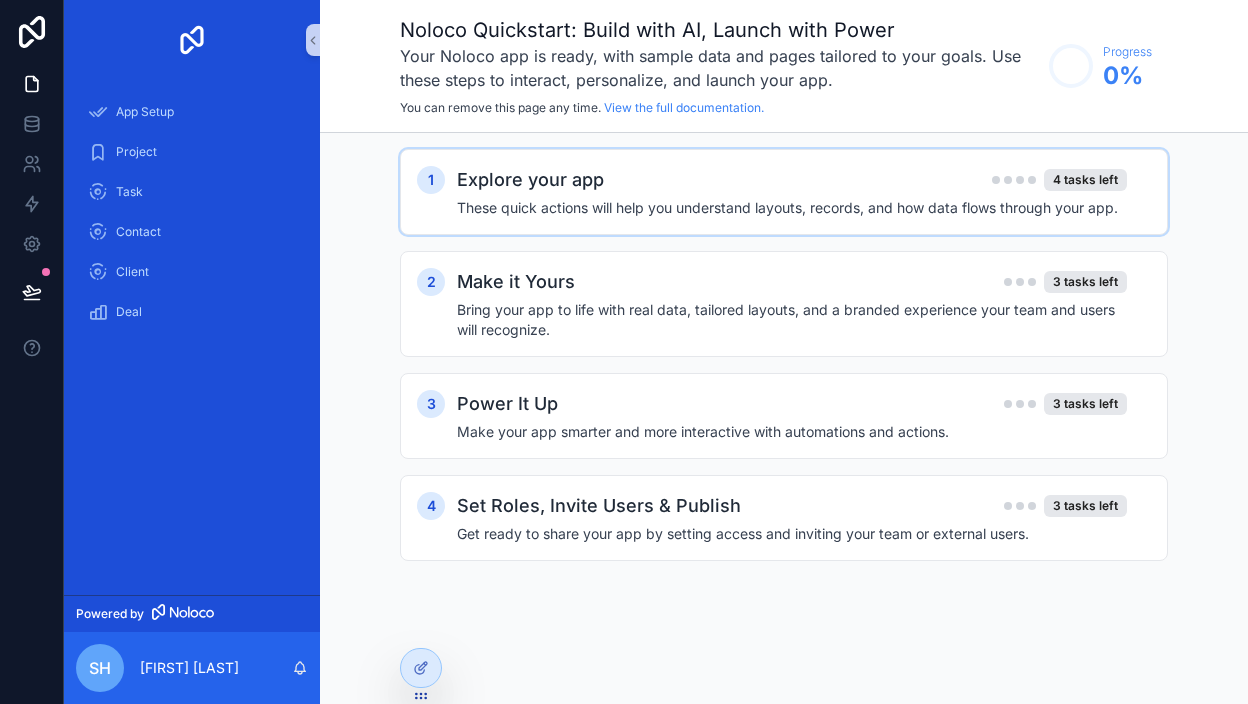 click on "Explore your app 4 tasks left These quick actions will help you understand layouts, records, and how data flows through your app." at bounding box center (804, 192) 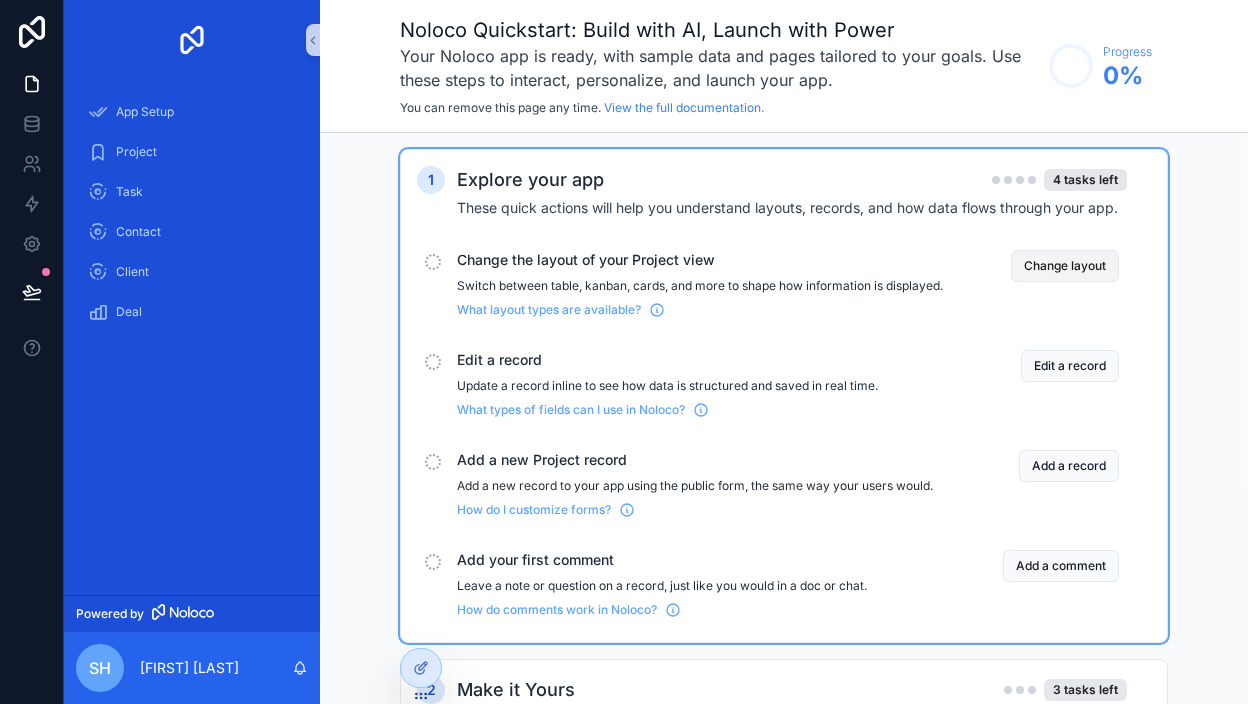 click on "Change layout" at bounding box center (1065, 266) 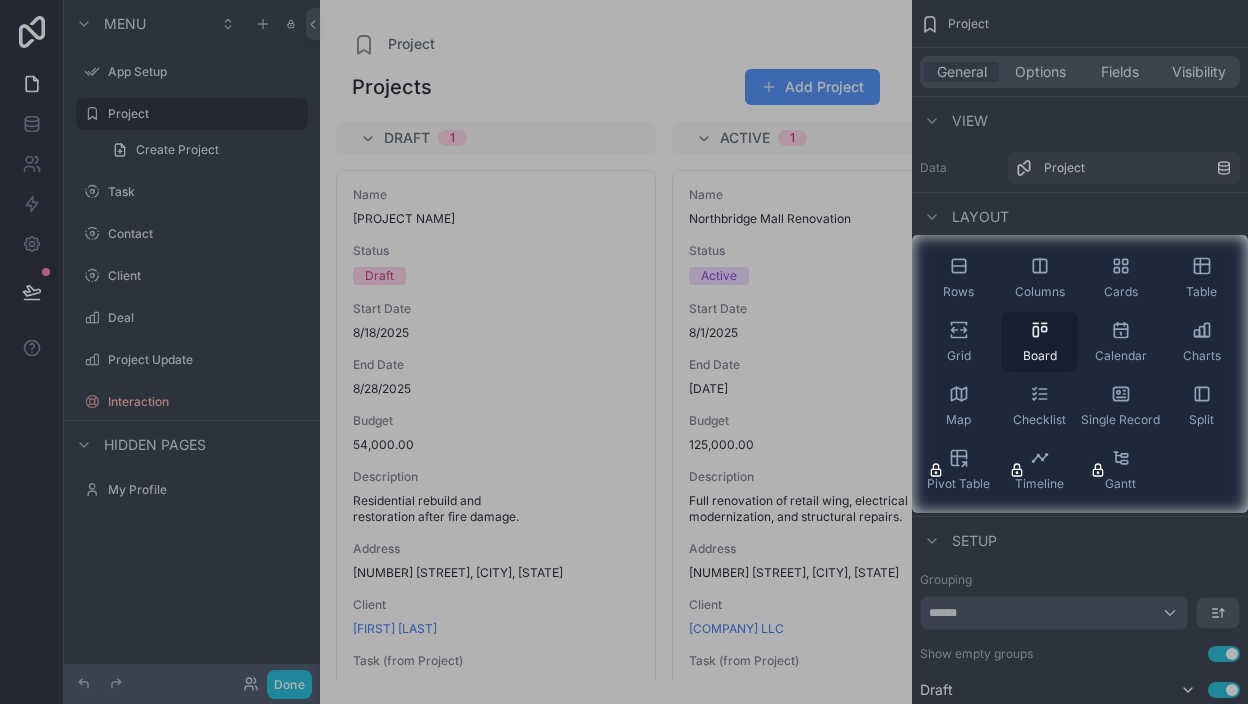 click on "Board" at bounding box center (1039, 342) 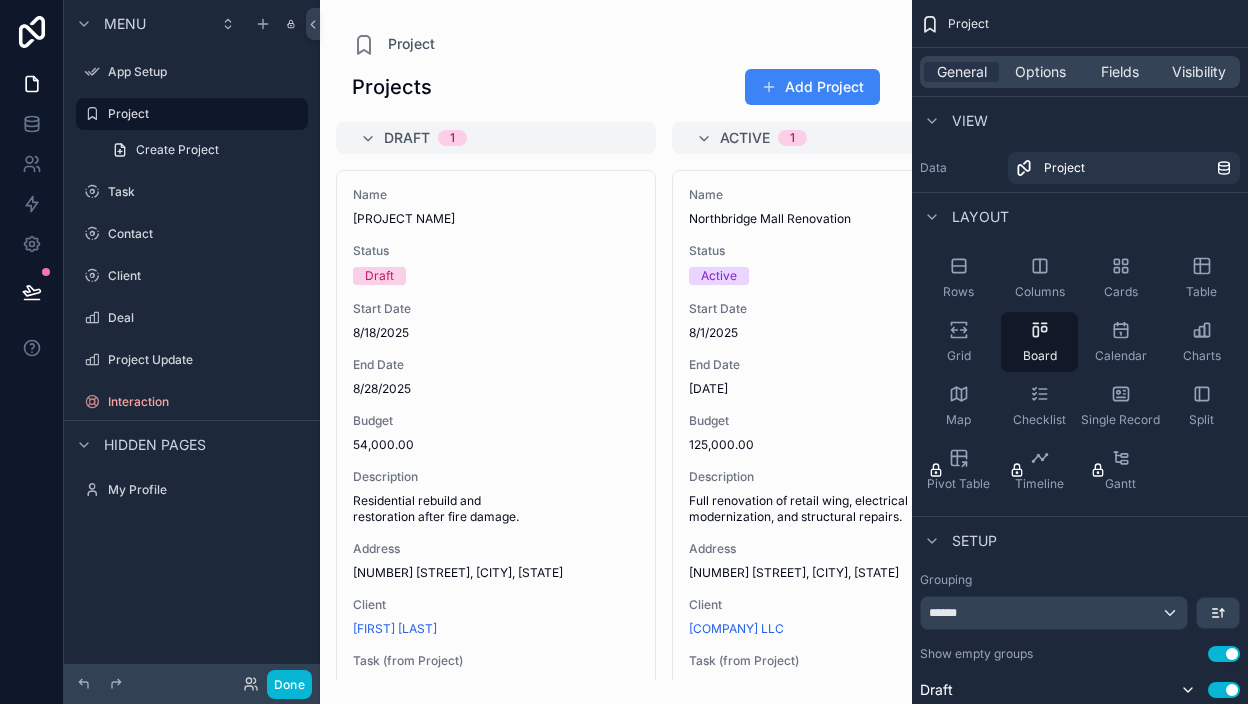 scroll, scrollTop: 0, scrollLeft: 0, axis: both 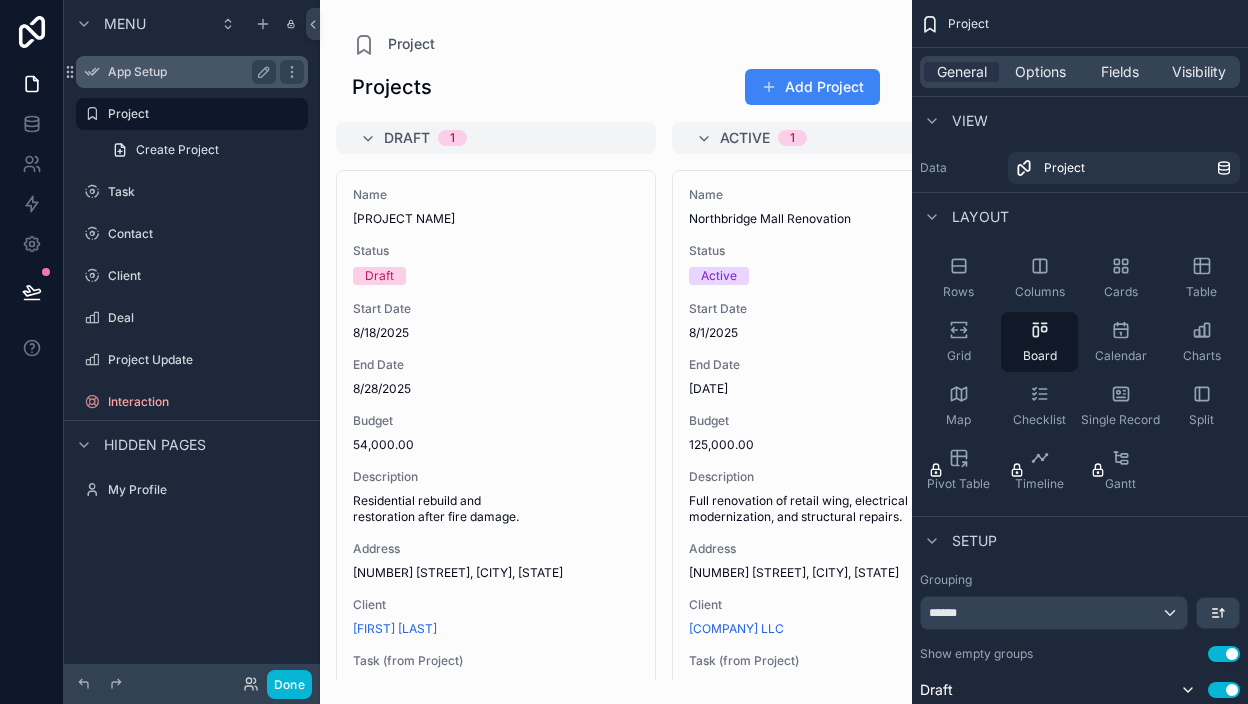 click on "App Setup" at bounding box center (192, 72) 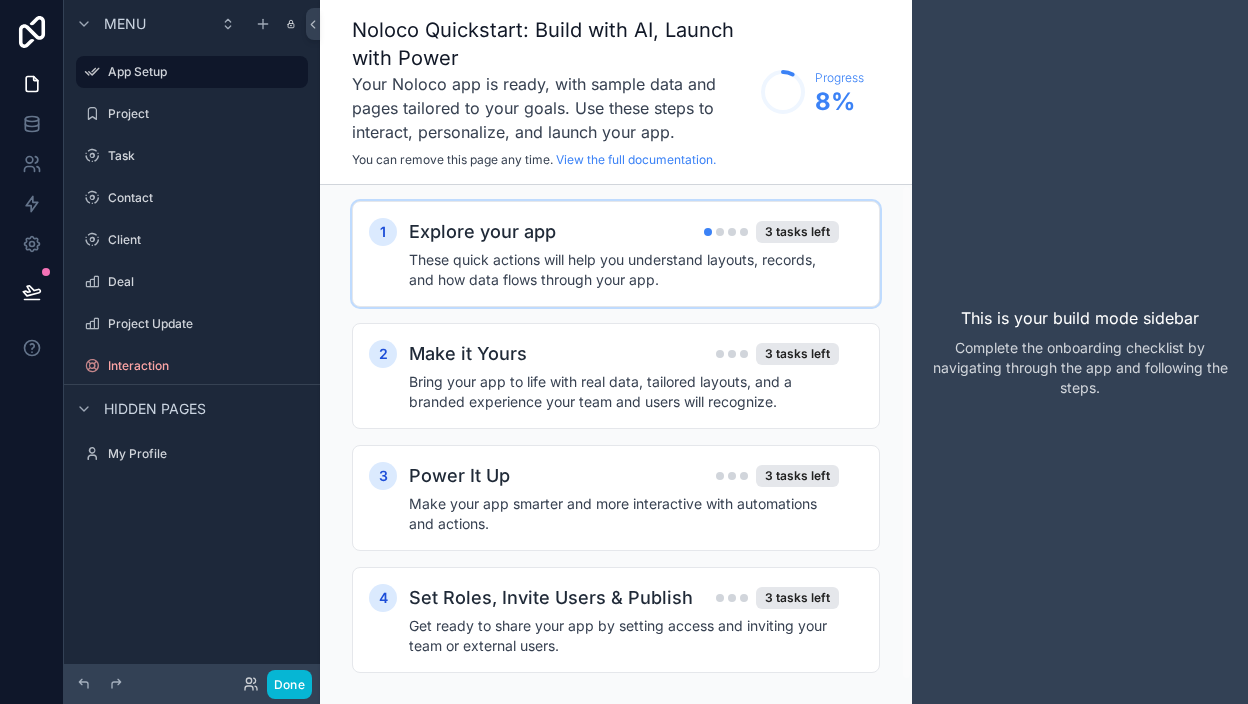 click on "These quick actions will help you understand layouts, records, and how data flows through your app." at bounding box center (624, 270) 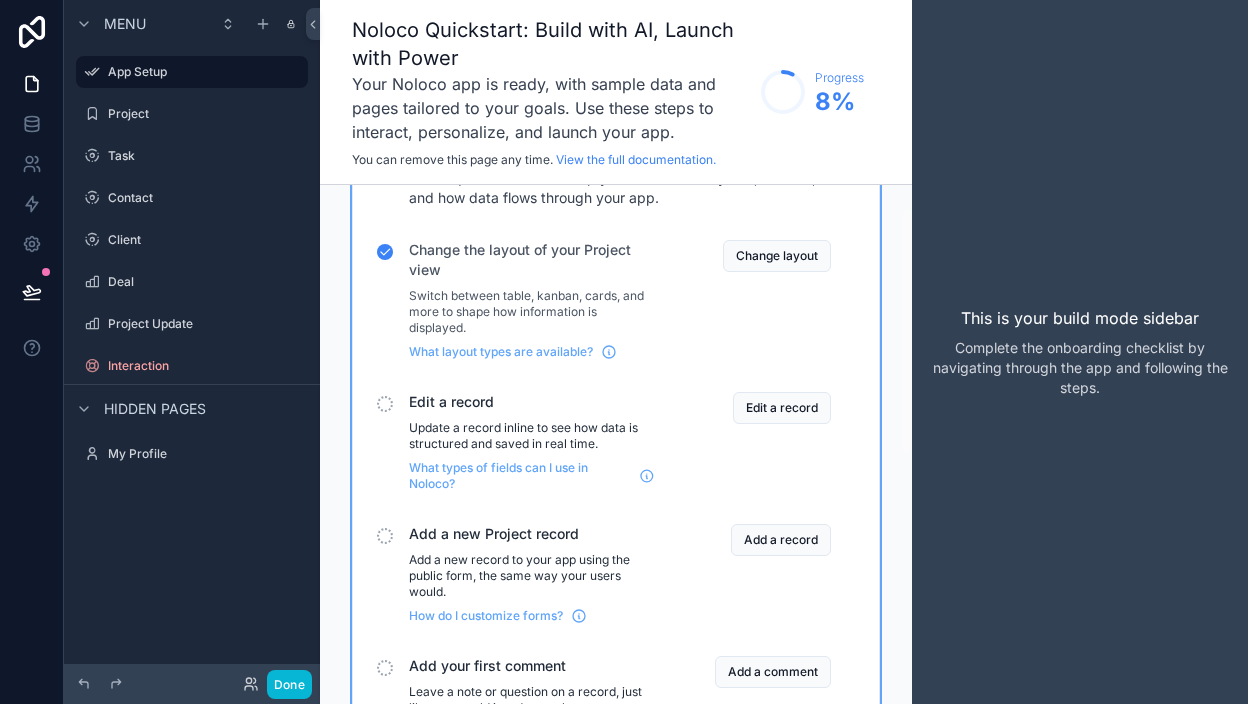 scroll, scrollTop: 86, scrollLeft: 0, axis: vertical 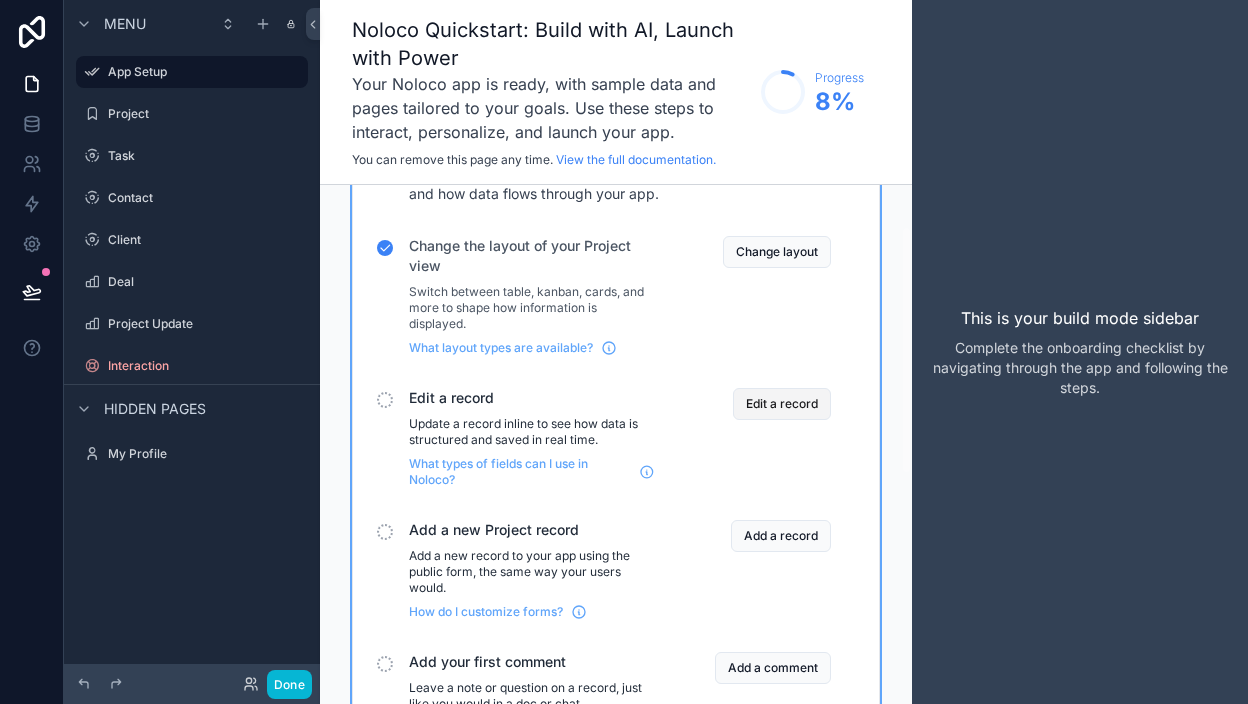 click on "Edit a record" at bounding box center (782, 404) 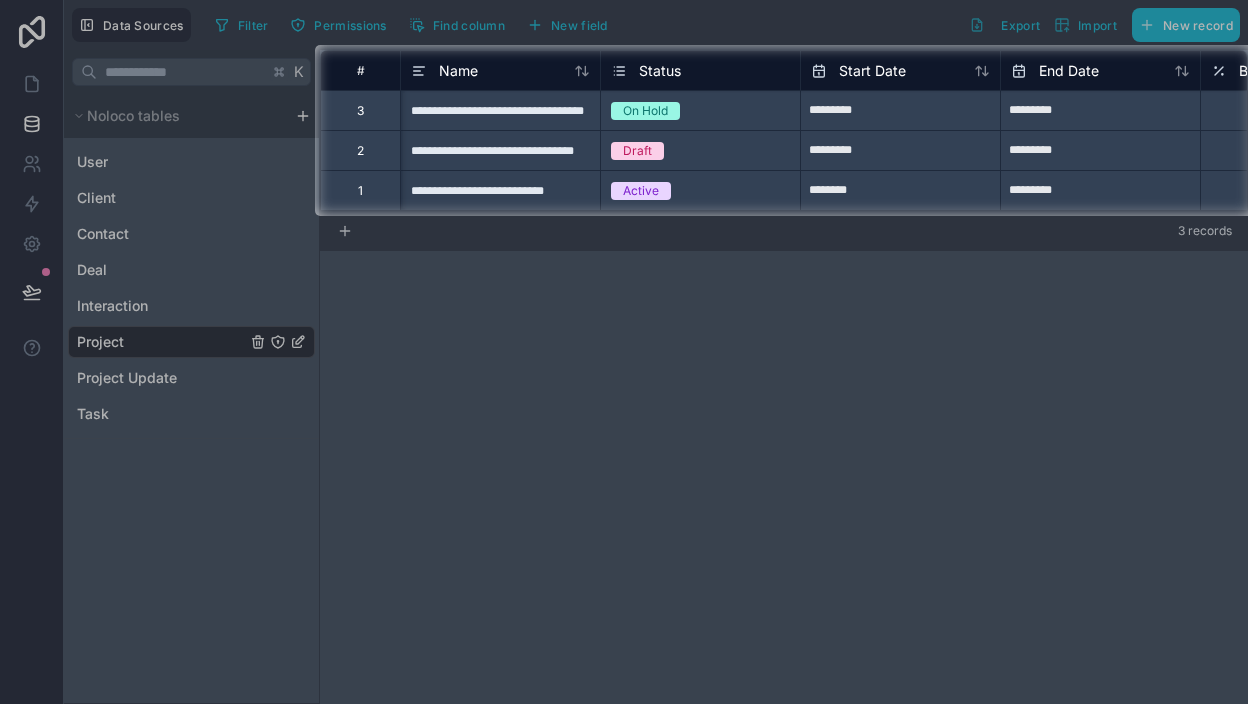 scroll, scrollTop: 0, scrollLeft: 0, axis: both 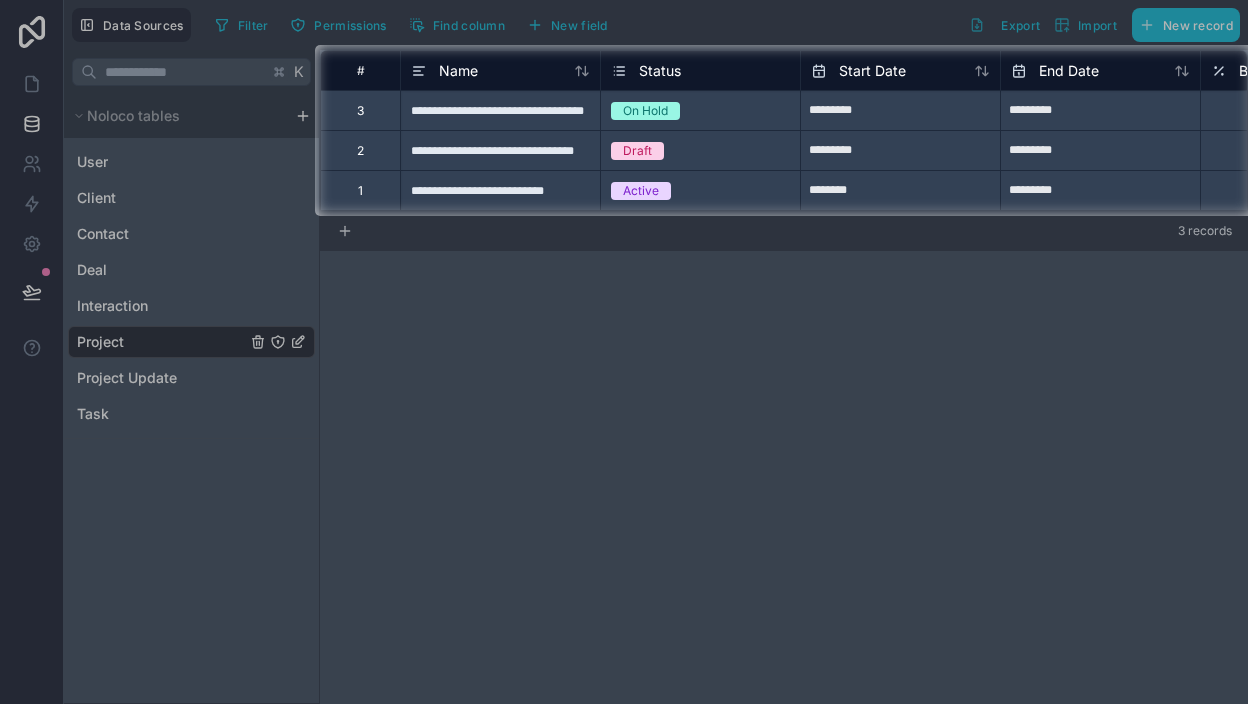 click on "**********" at bounding box center (500, 110) 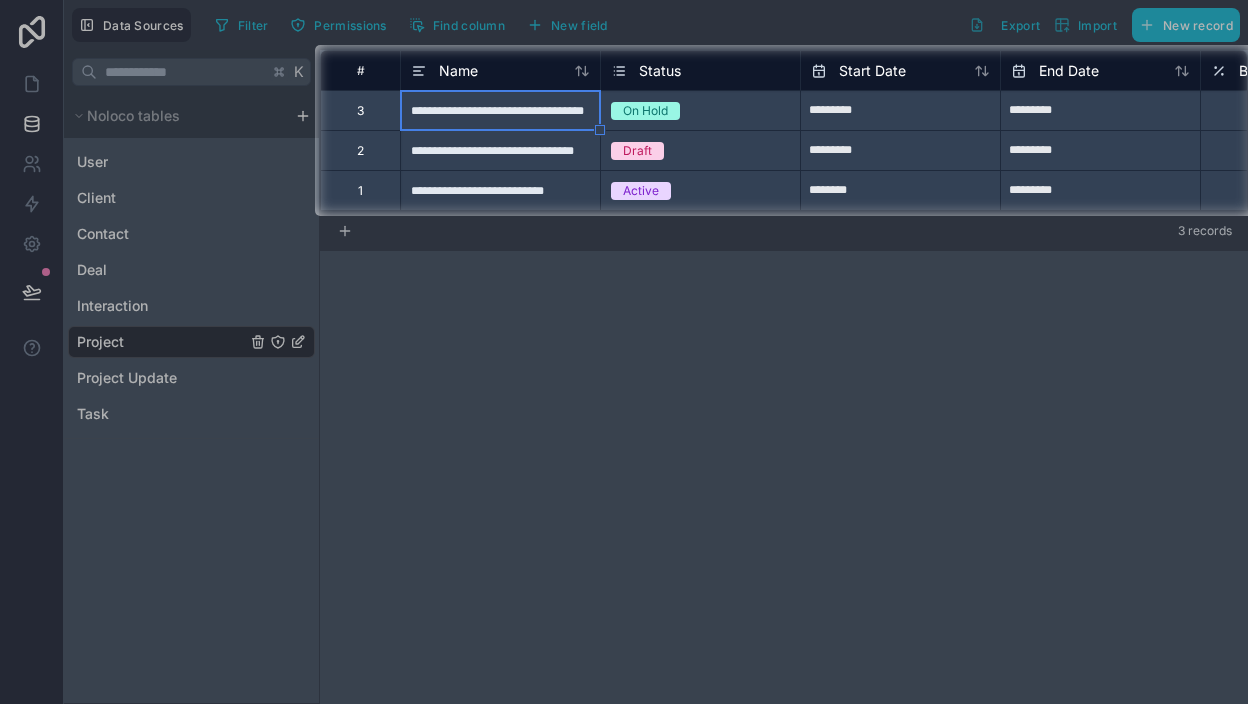 click on "**********" at bounding box center (500, 110) 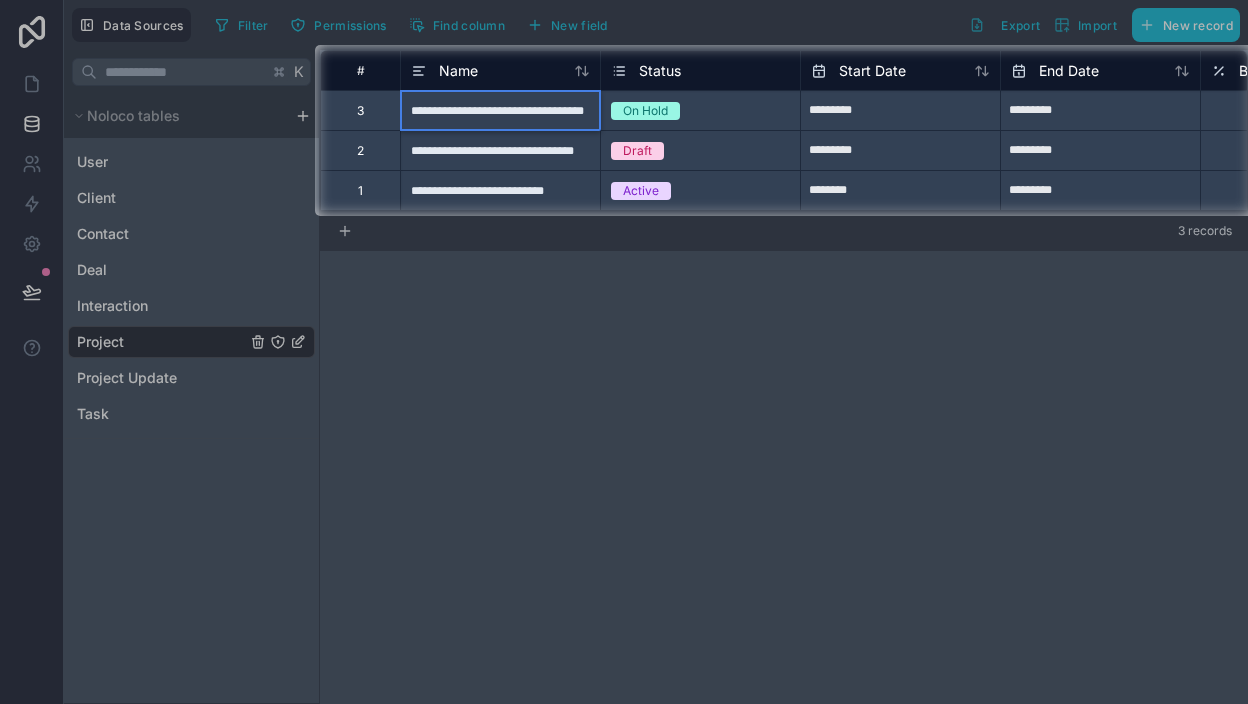 click on "**********" at bounding box center (500, 110) 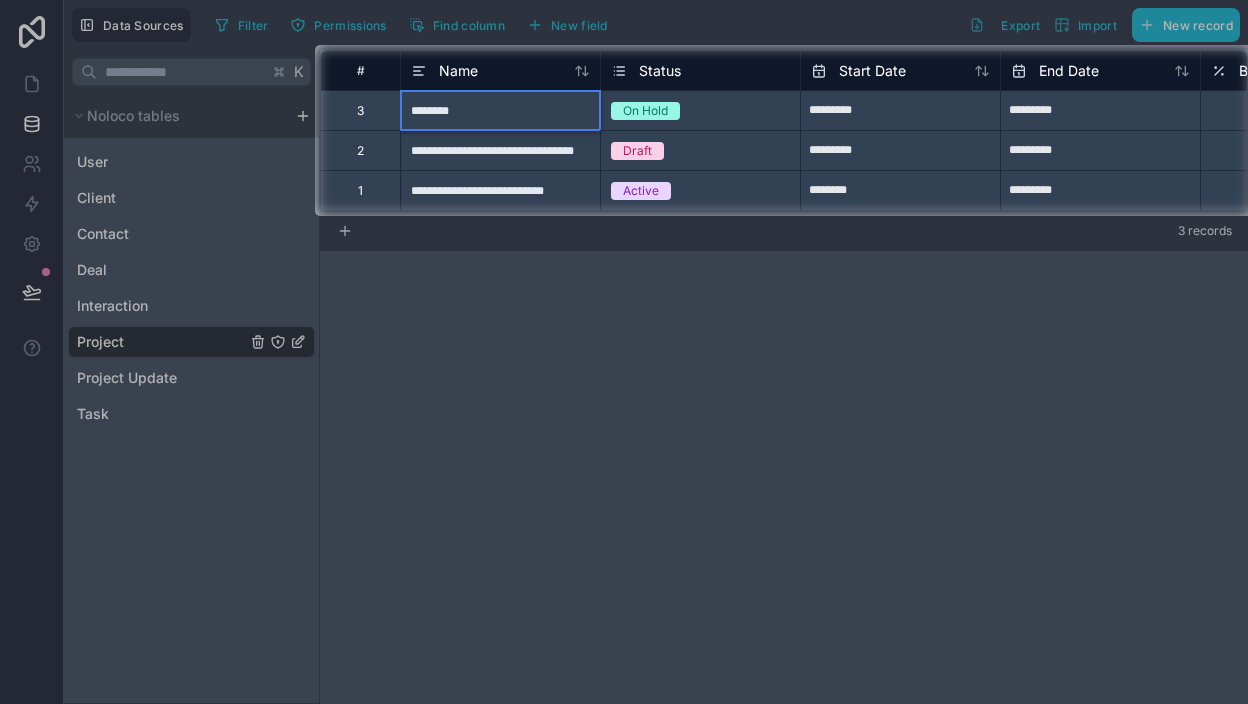 type on "*********" 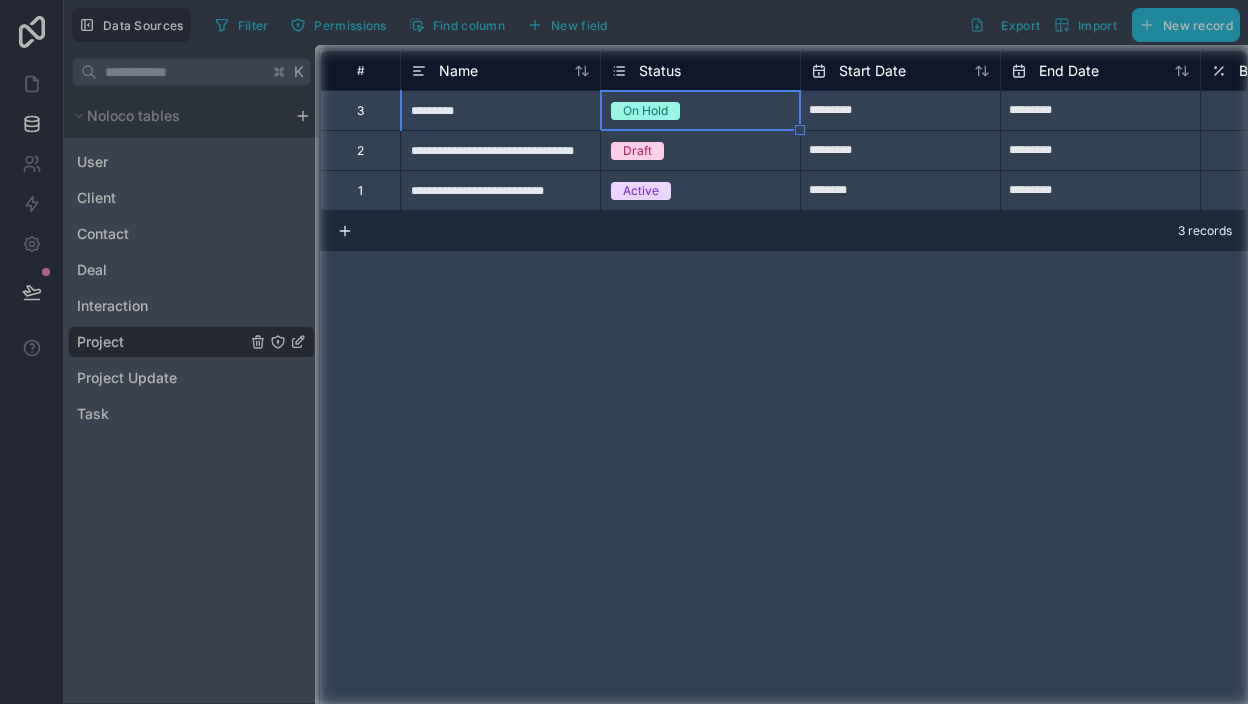 click on "**********" at bounding box center [784, 377] 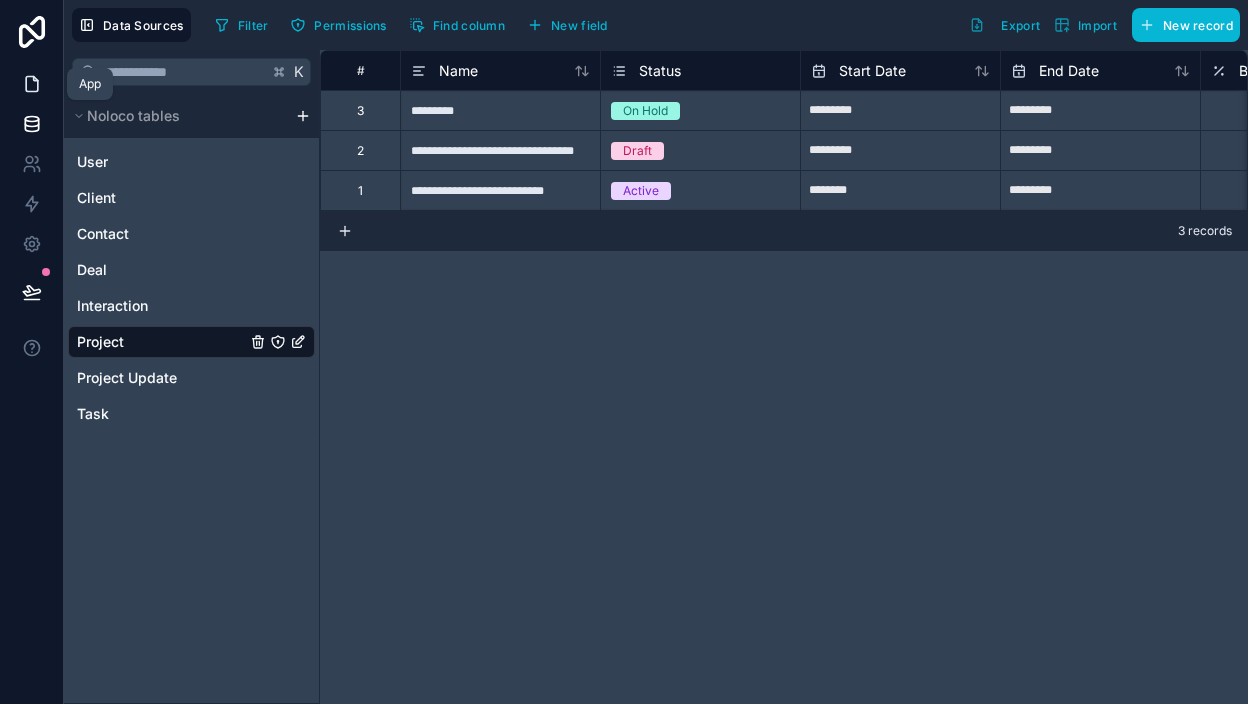 click 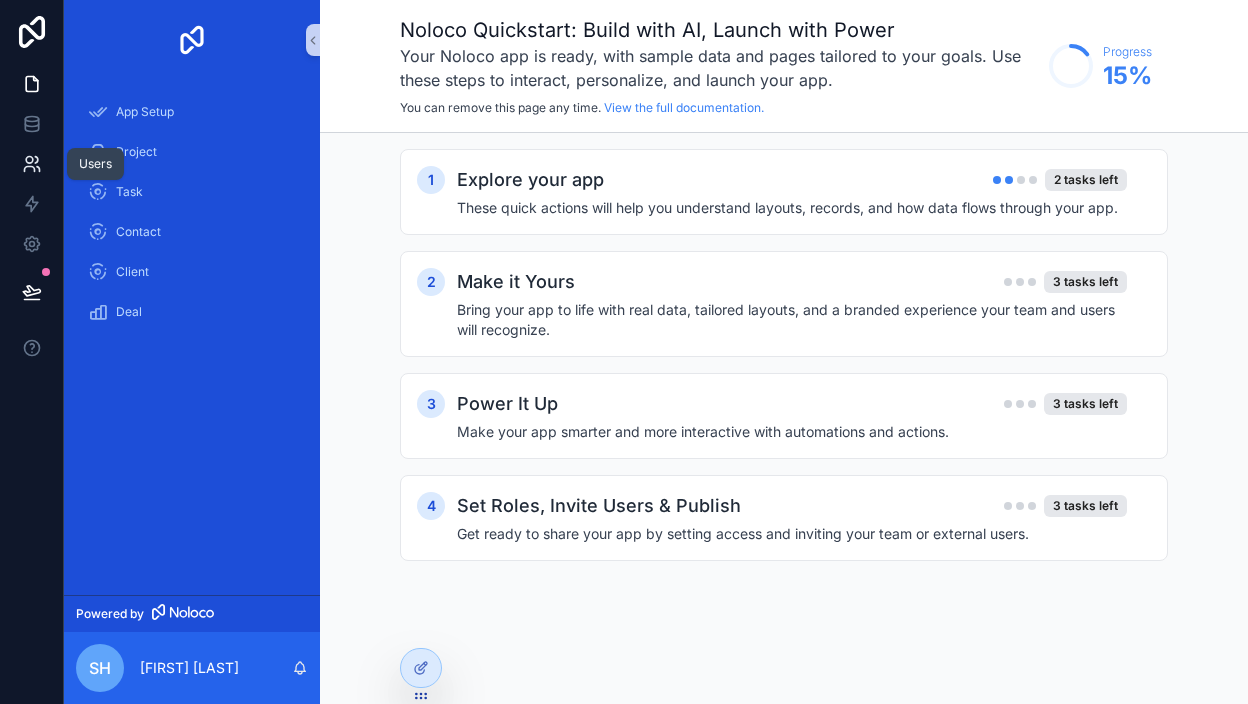 click 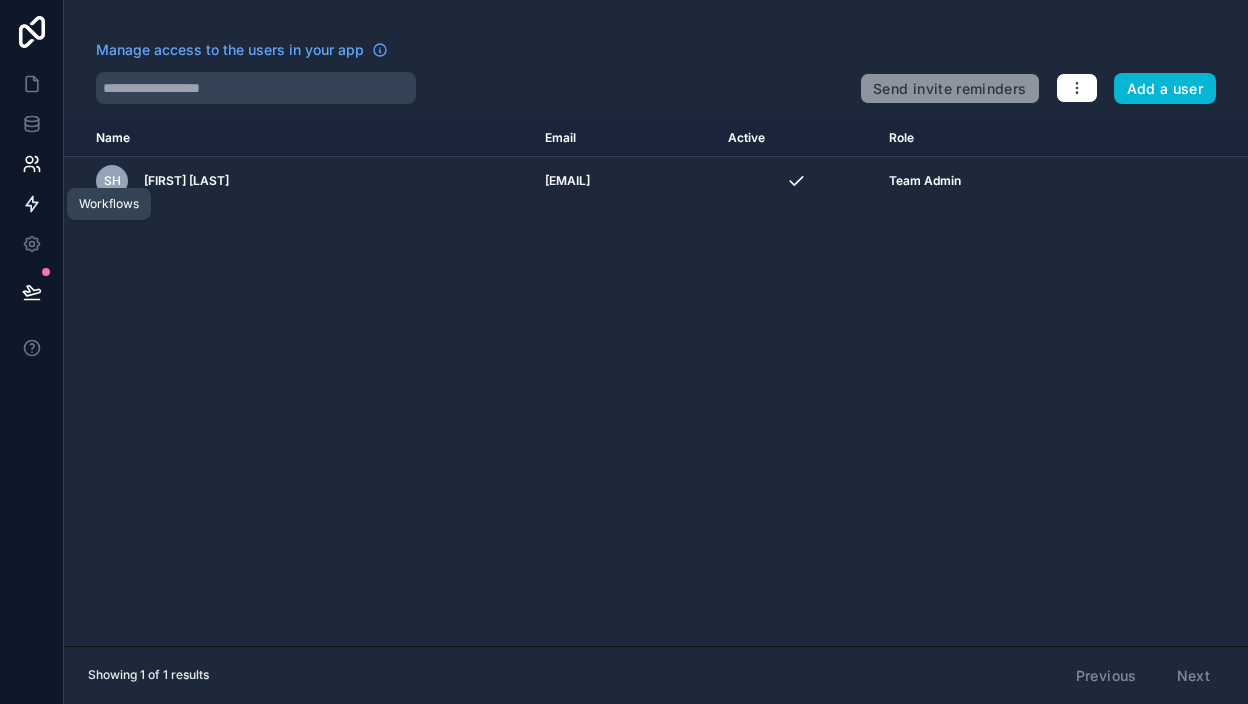 click 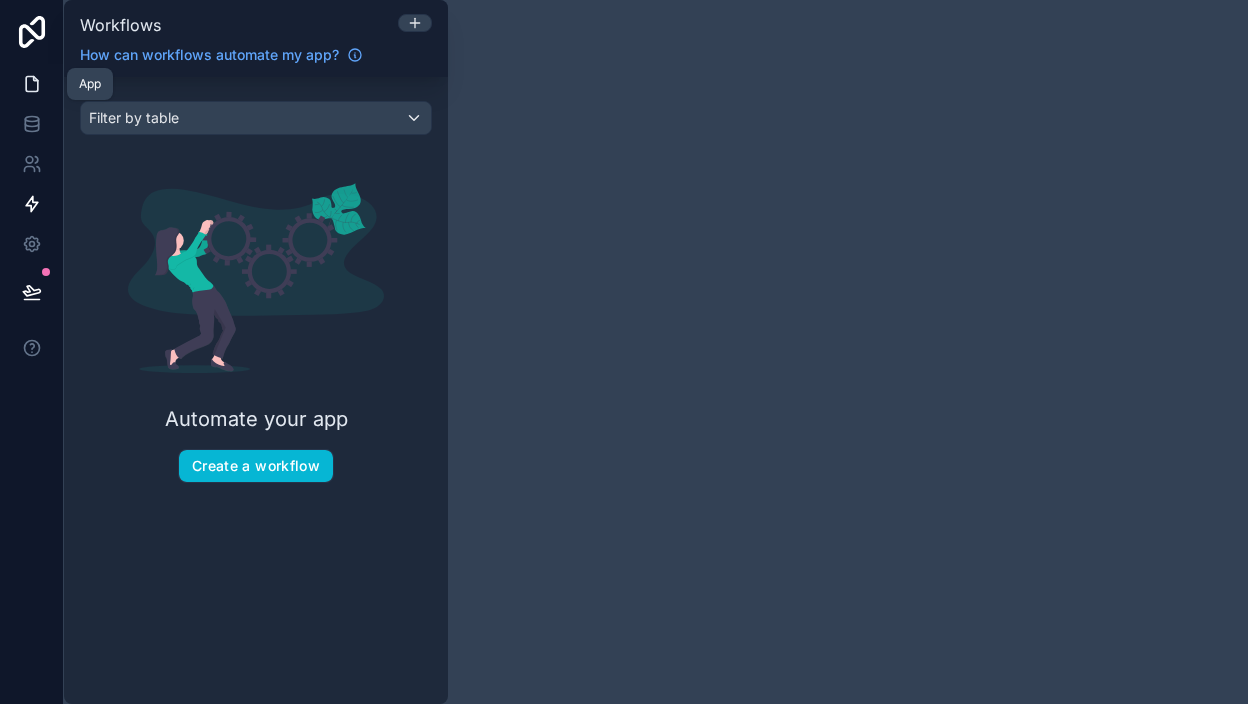 click at bounding box center [31, 84] 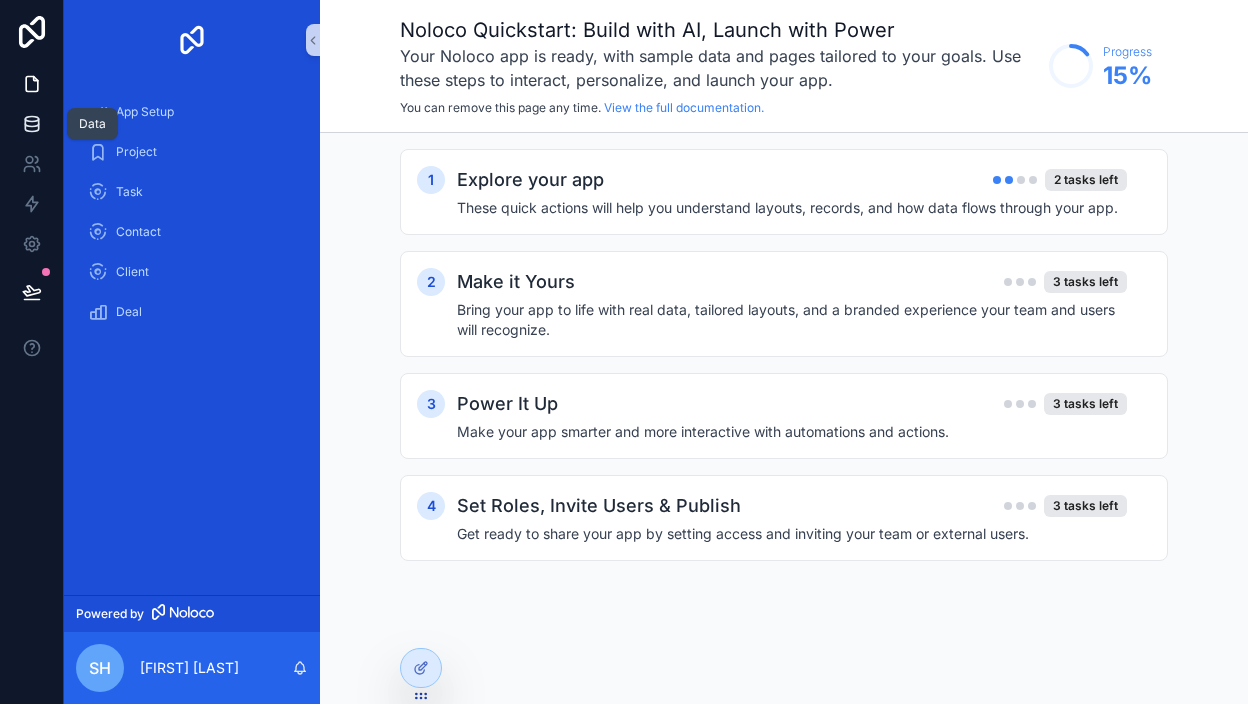 click 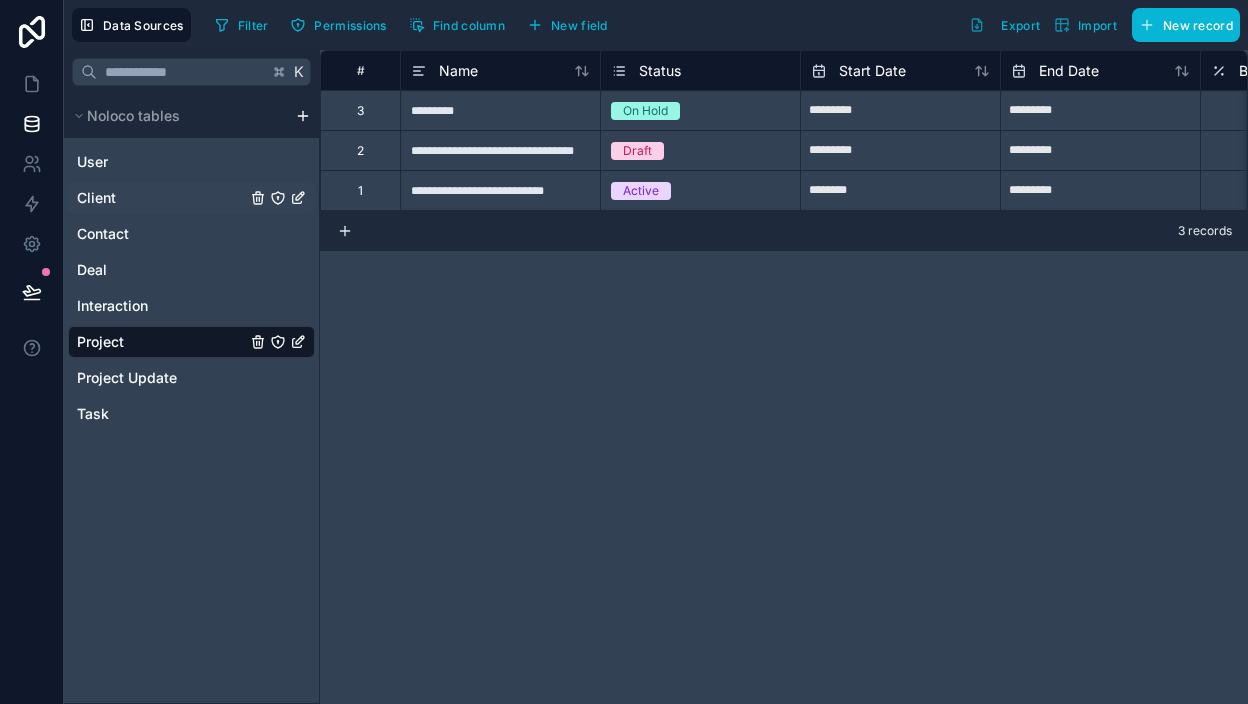 click on "Client" at bounding box center [96, 198] 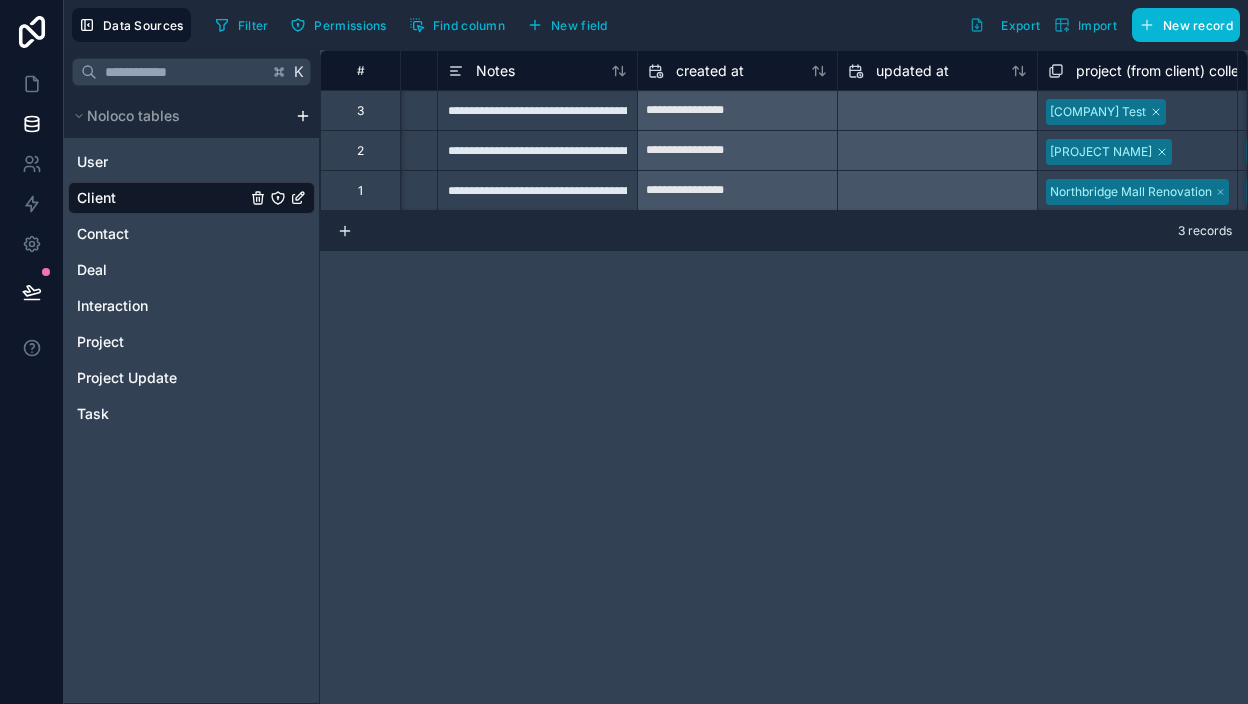 scroll, scrollTop: 0, scrollLeft: 1371, axis: horizontal 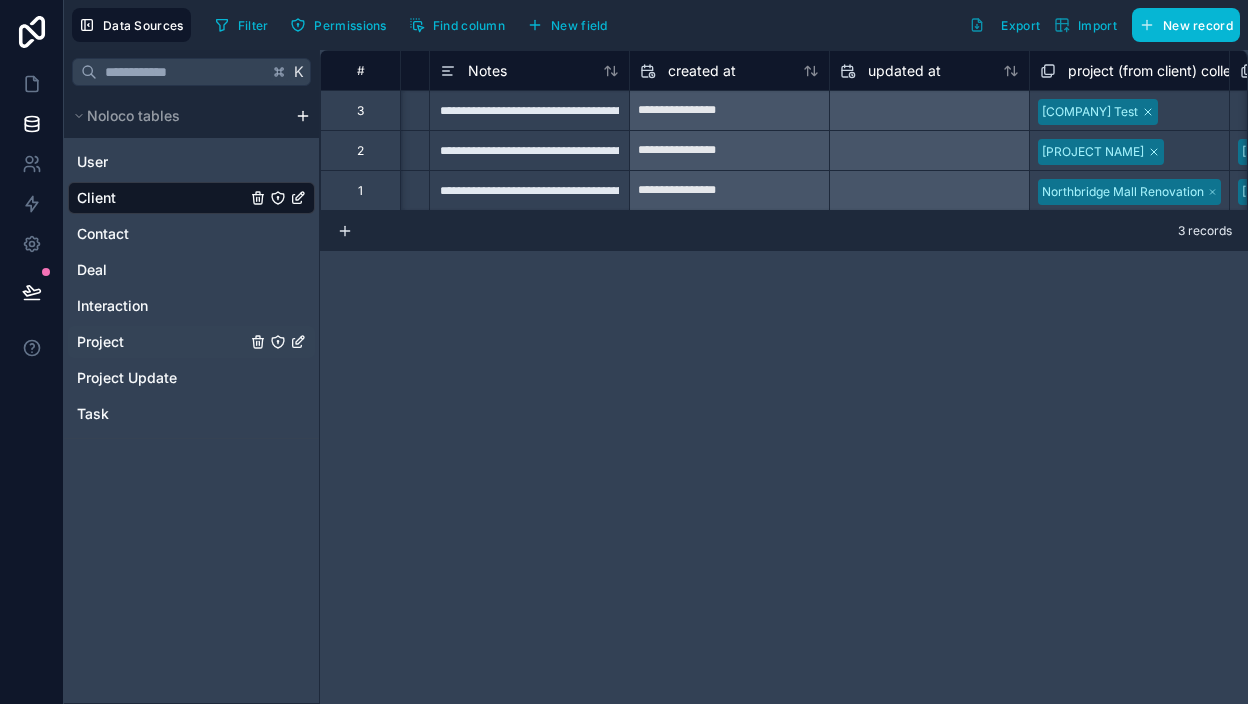 click on "Project" at bounding box center (100, 342) 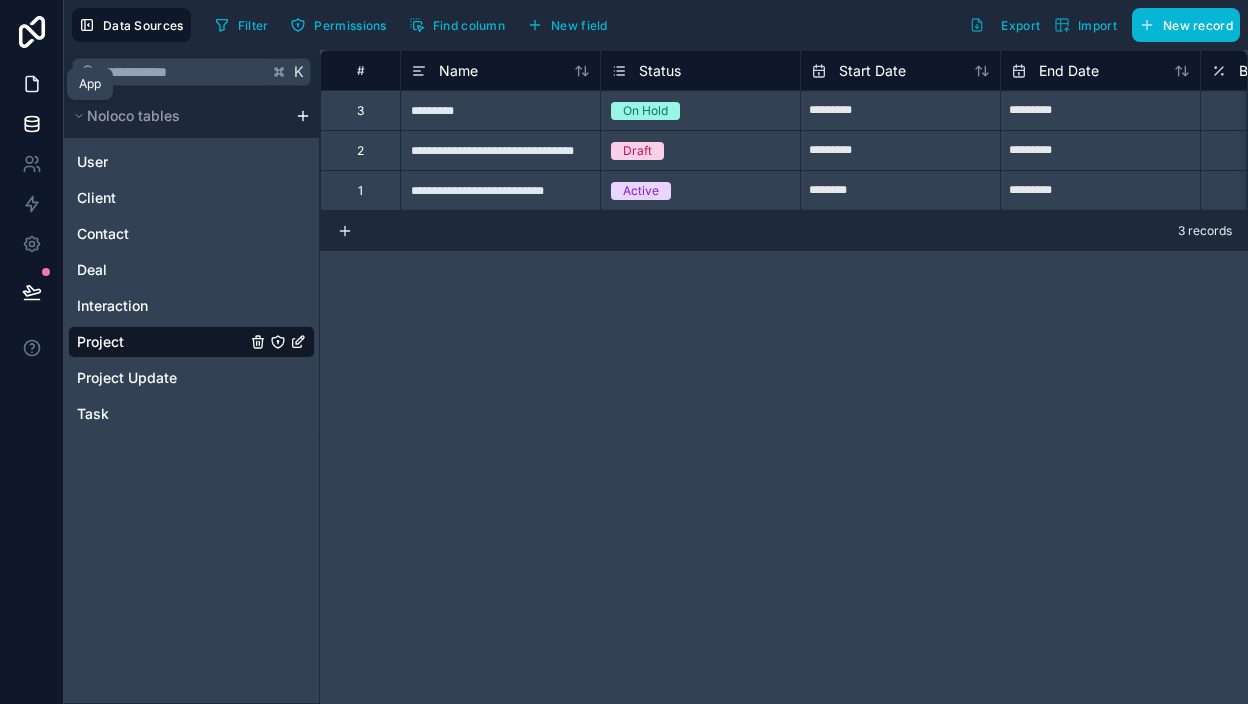 click 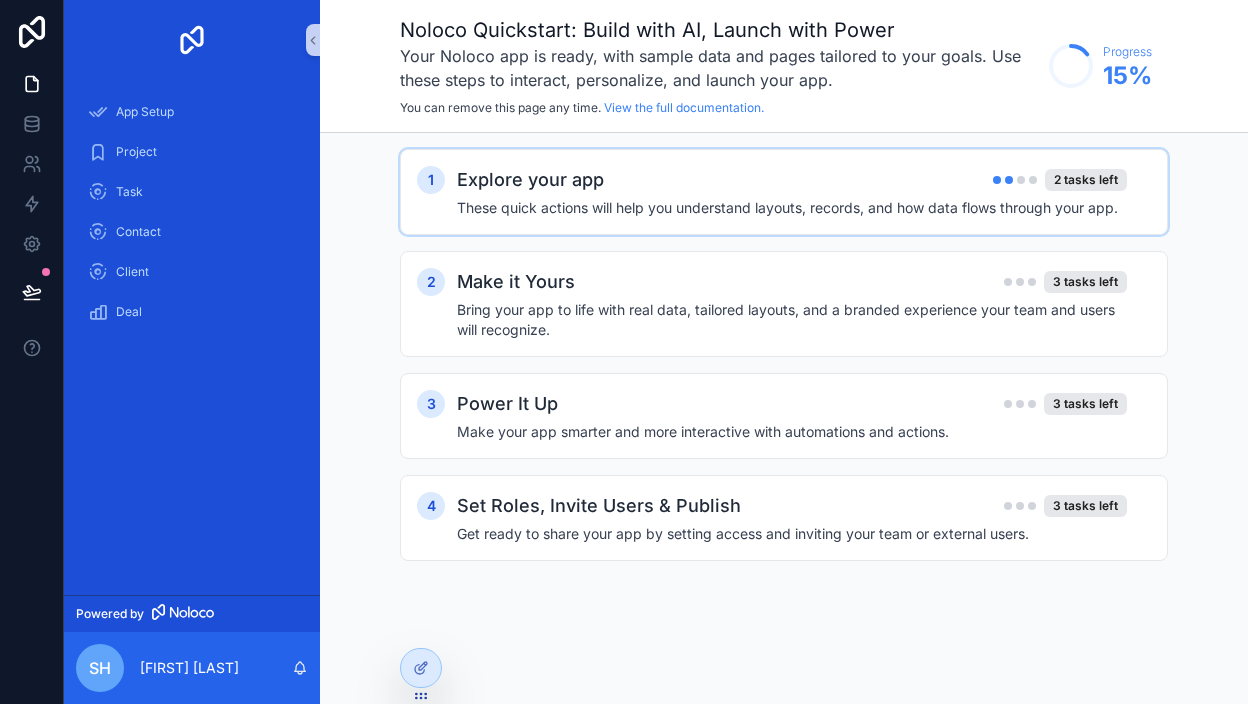 click on "Explore your app 2 tasks left" at bounding box center [792, 180] 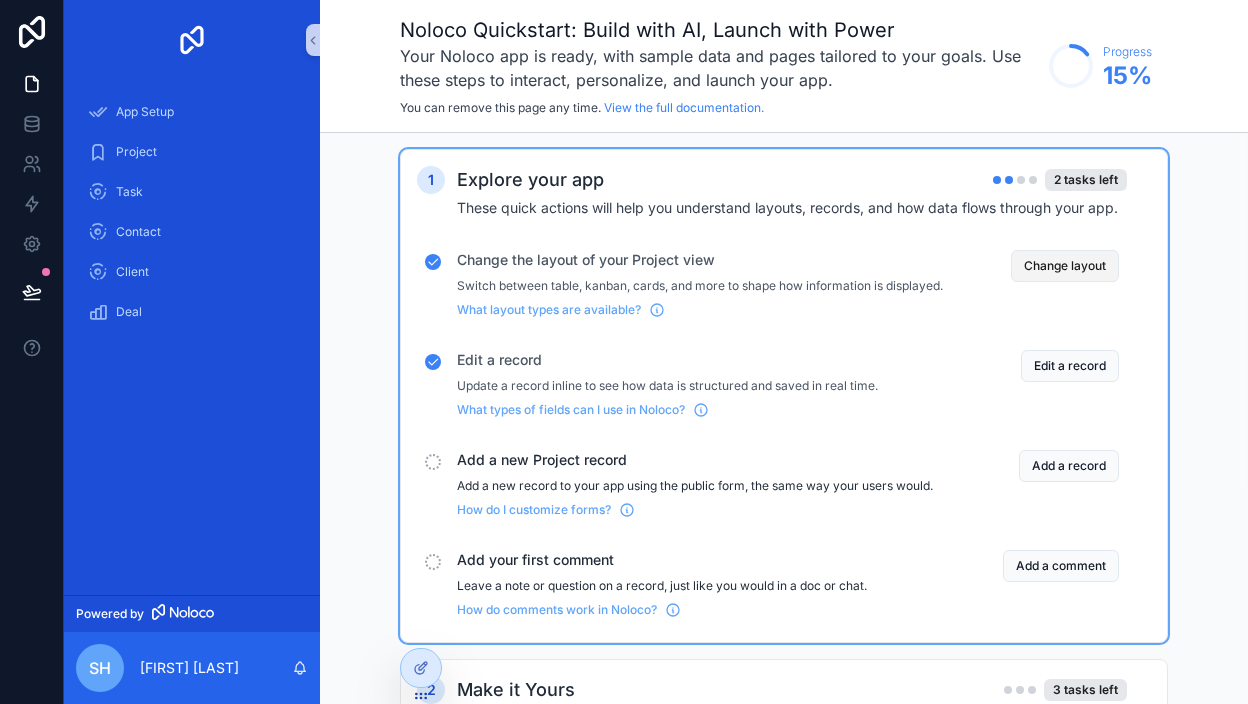 click on "Change layout" at bounding box center [1065, 266] 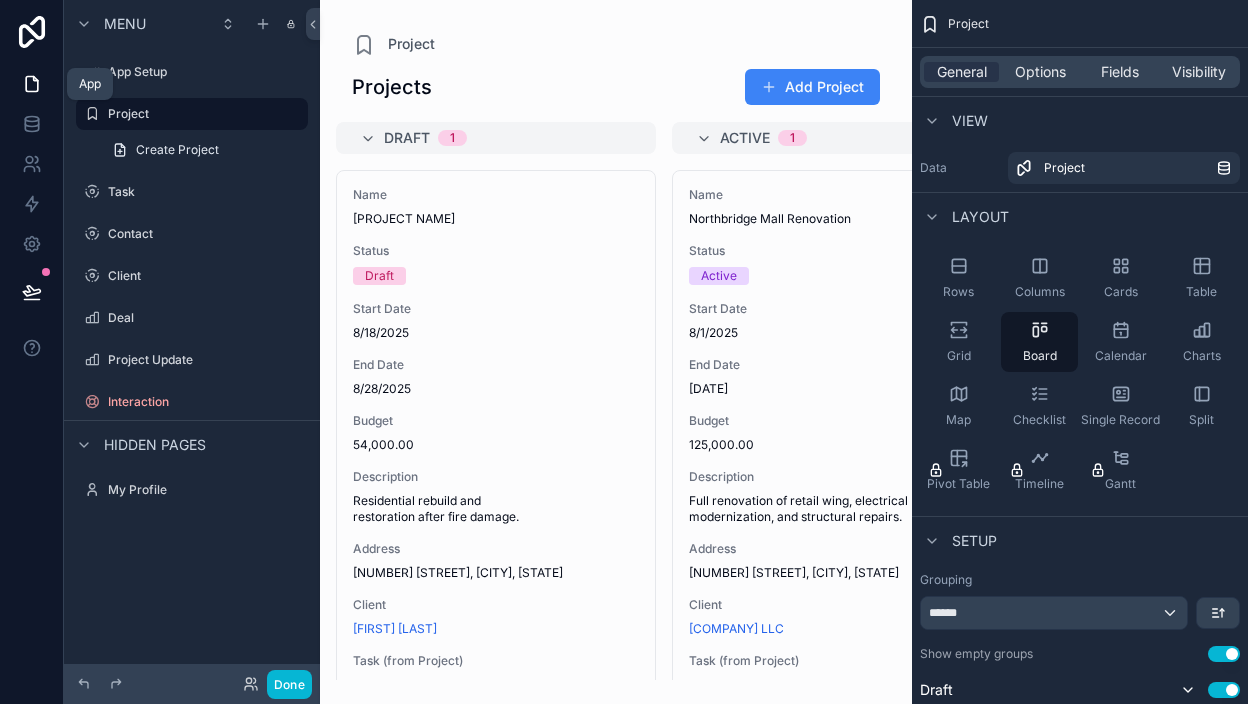 click 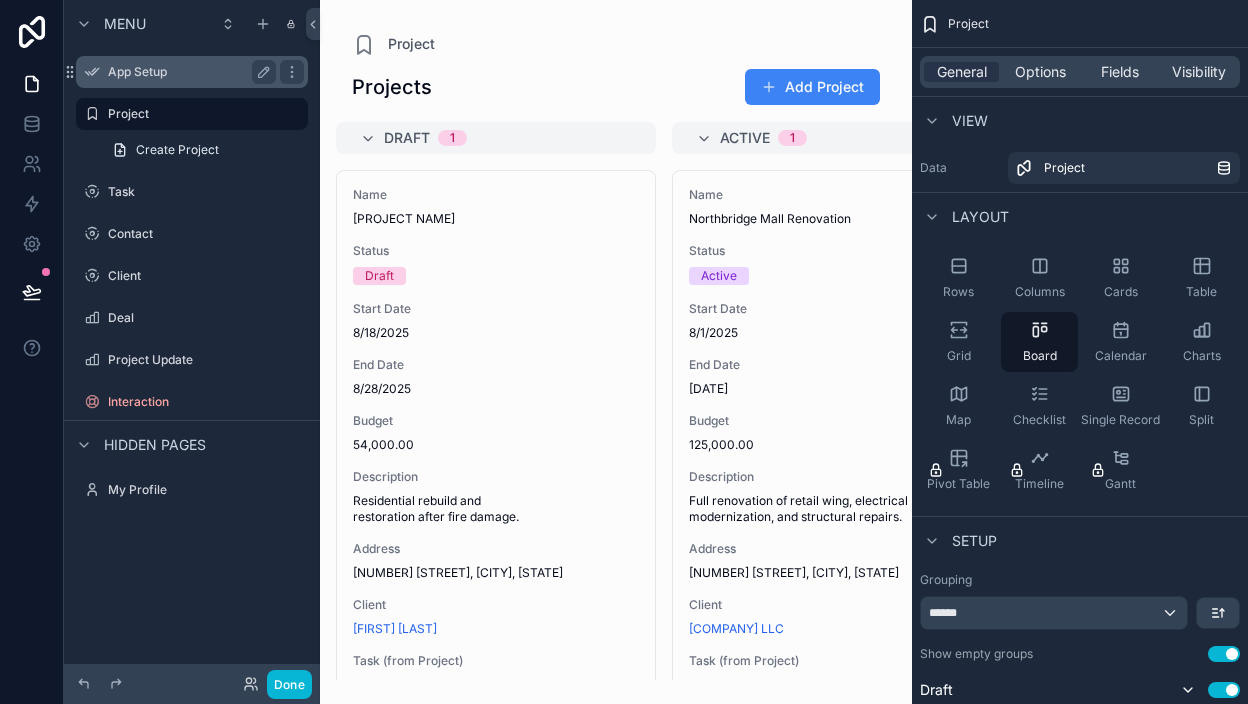 click on "App Setup" at bounding box center (188, 72) 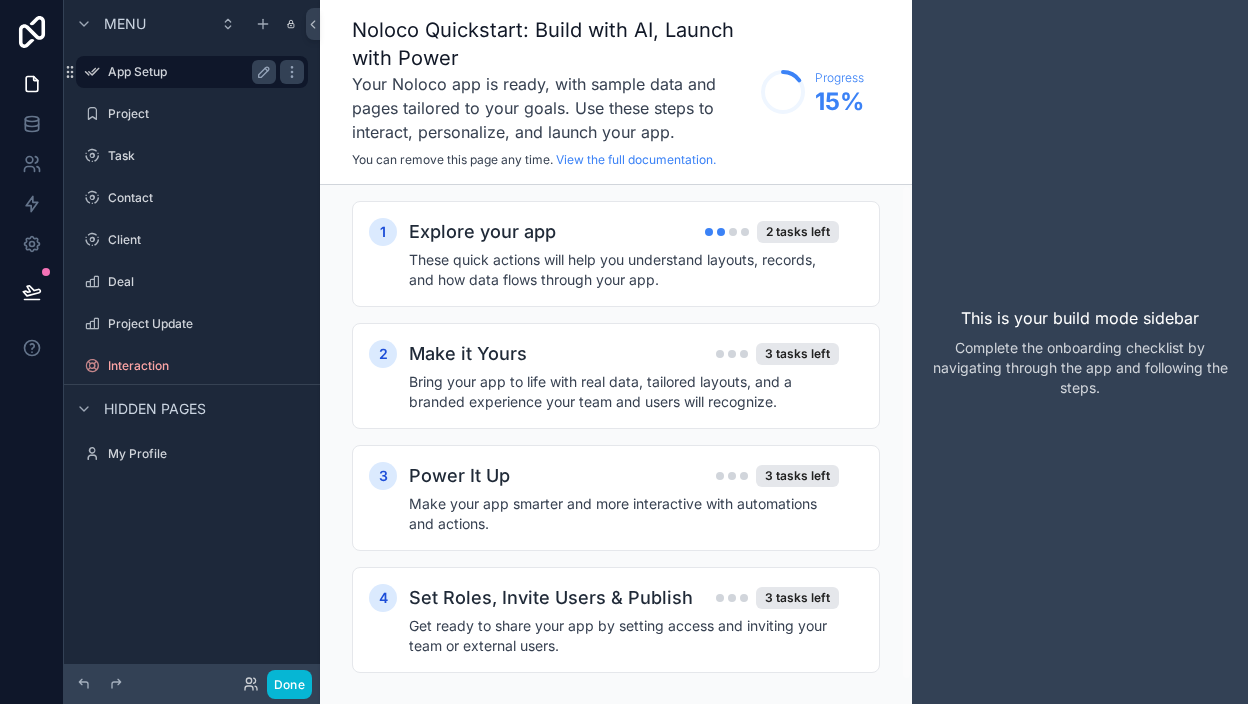 scroll, scrollTop: 0, scrollLeft: 0, axis: both 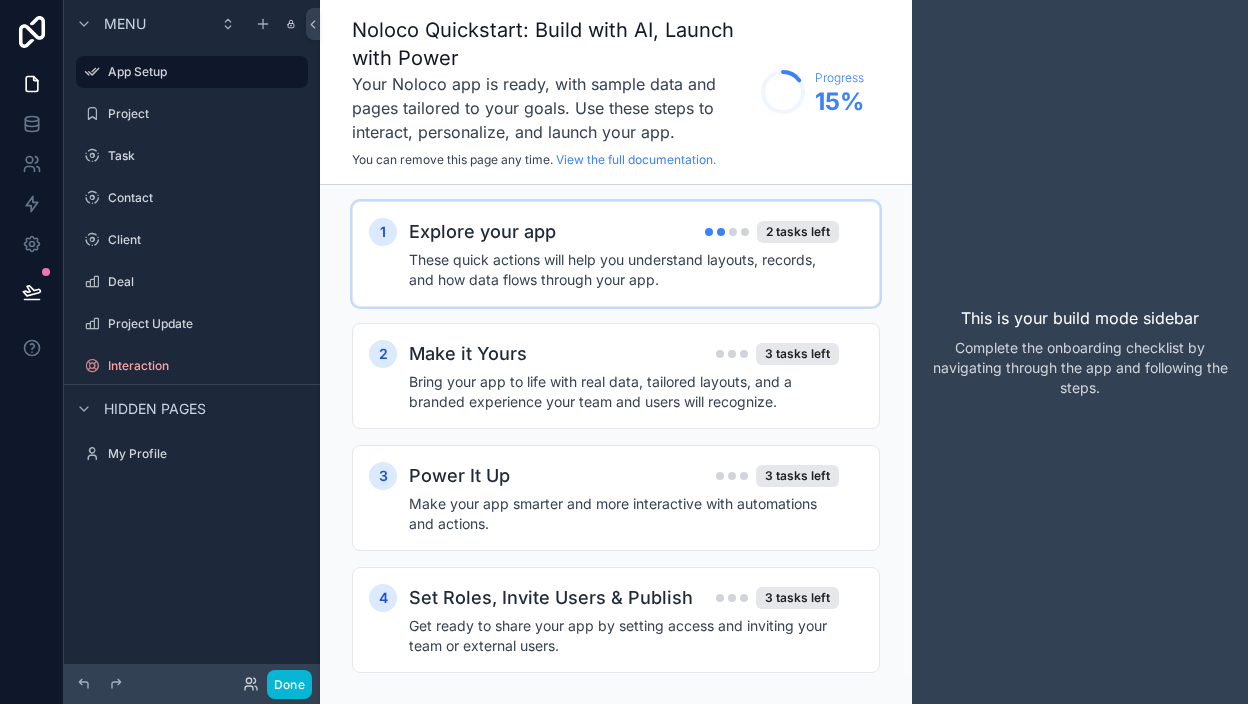 click on "These quick actions will help you understand layouts, records, and how data flows through your app." at bounding box center [624, 270] 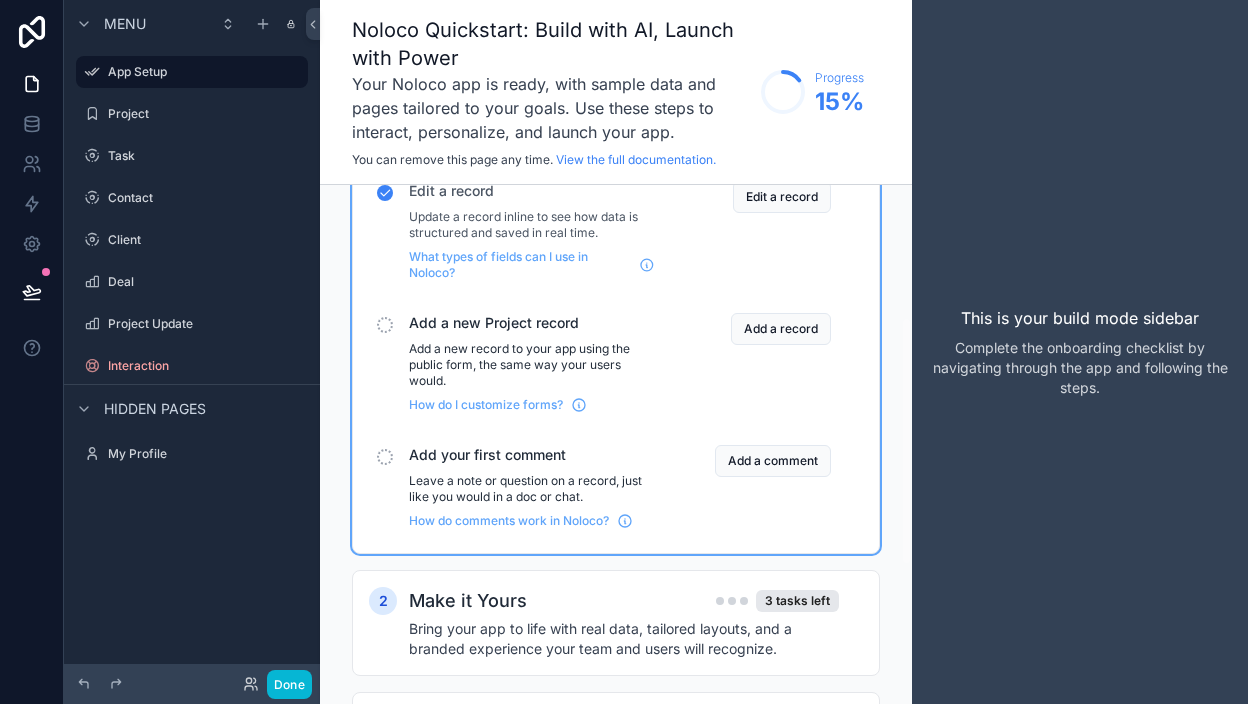 scroll, scrollTop: 305, scrollLeft: 0, axis: vertical 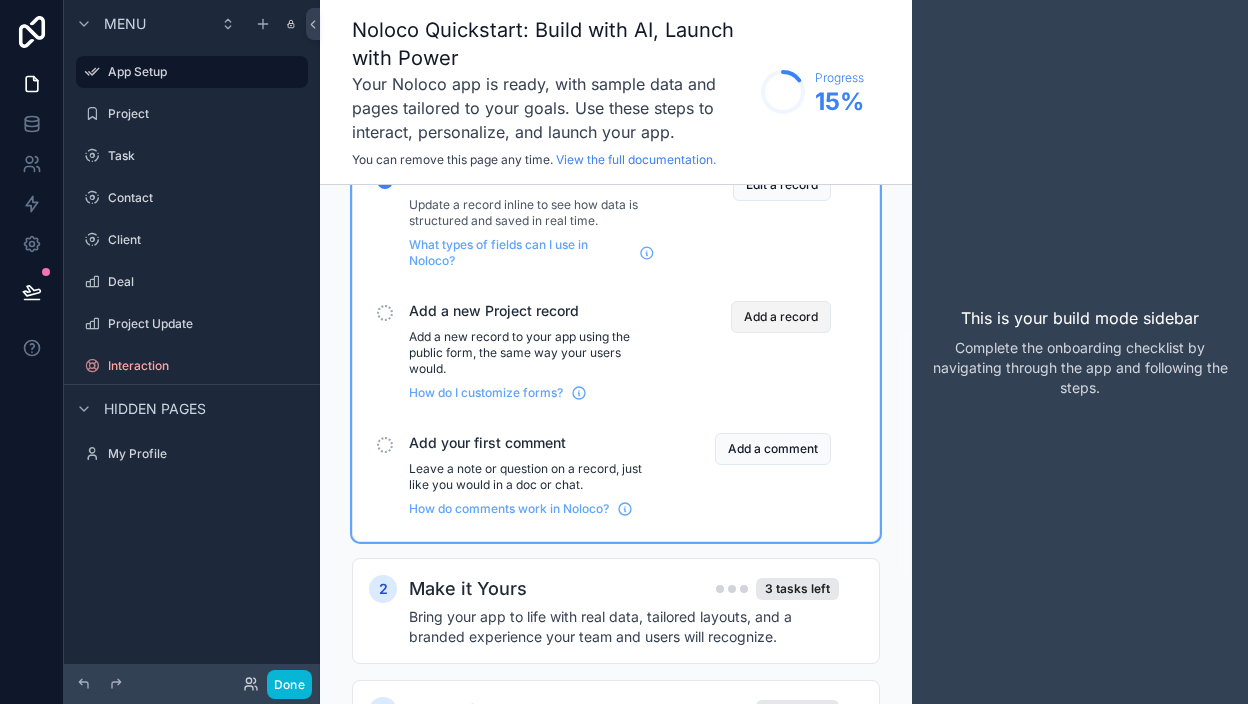 click on "Add a record" at bounding box center (781, 317) 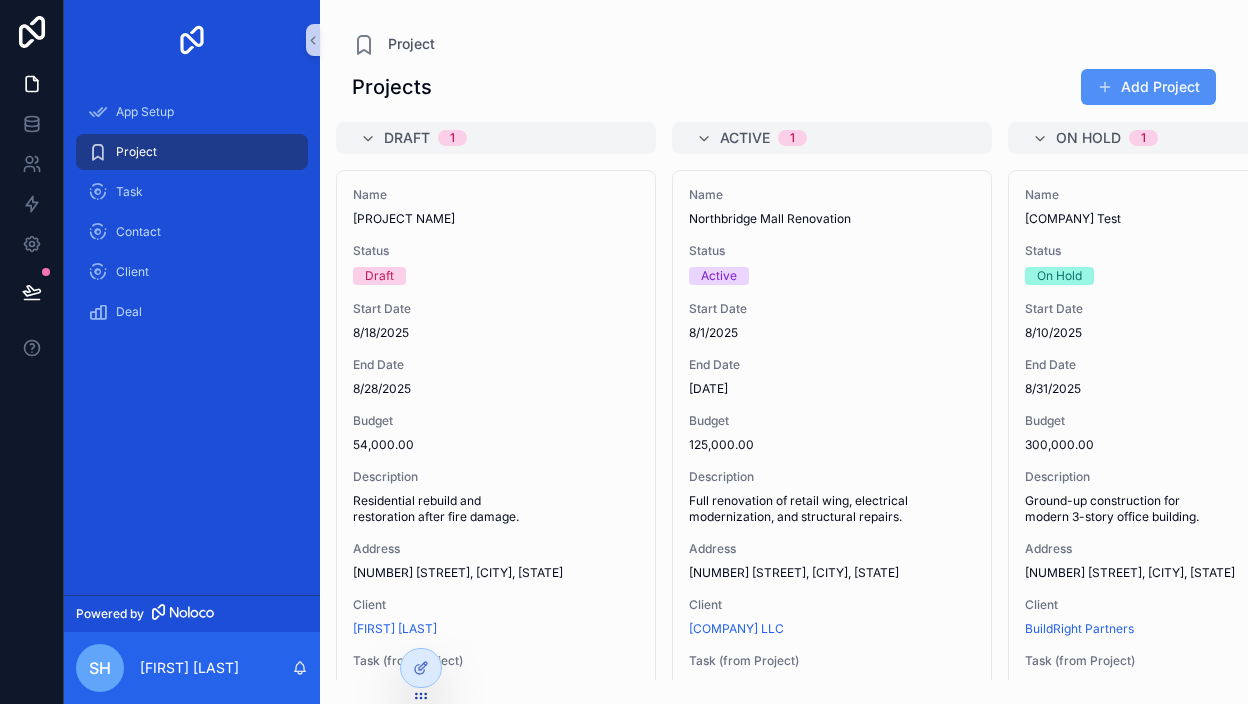 click on "Add Project" at bounding box center (1148, 87) 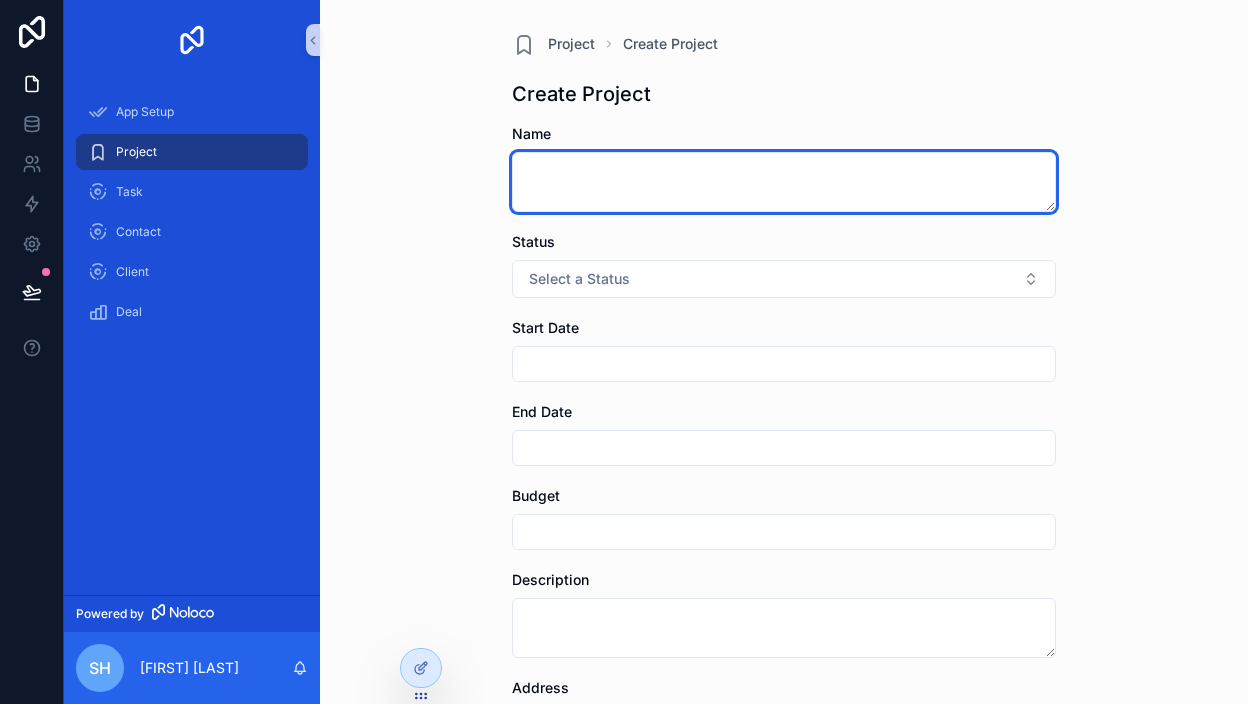 click at bounding box center (784, 182) 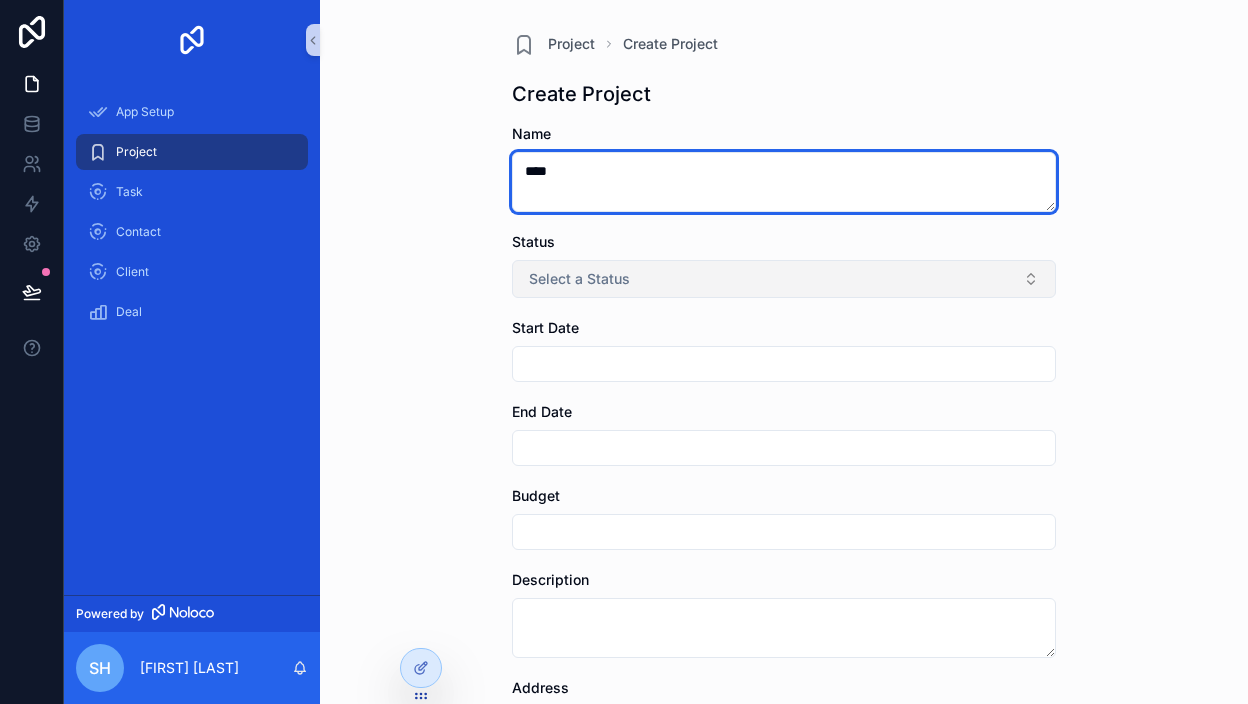type on "****" 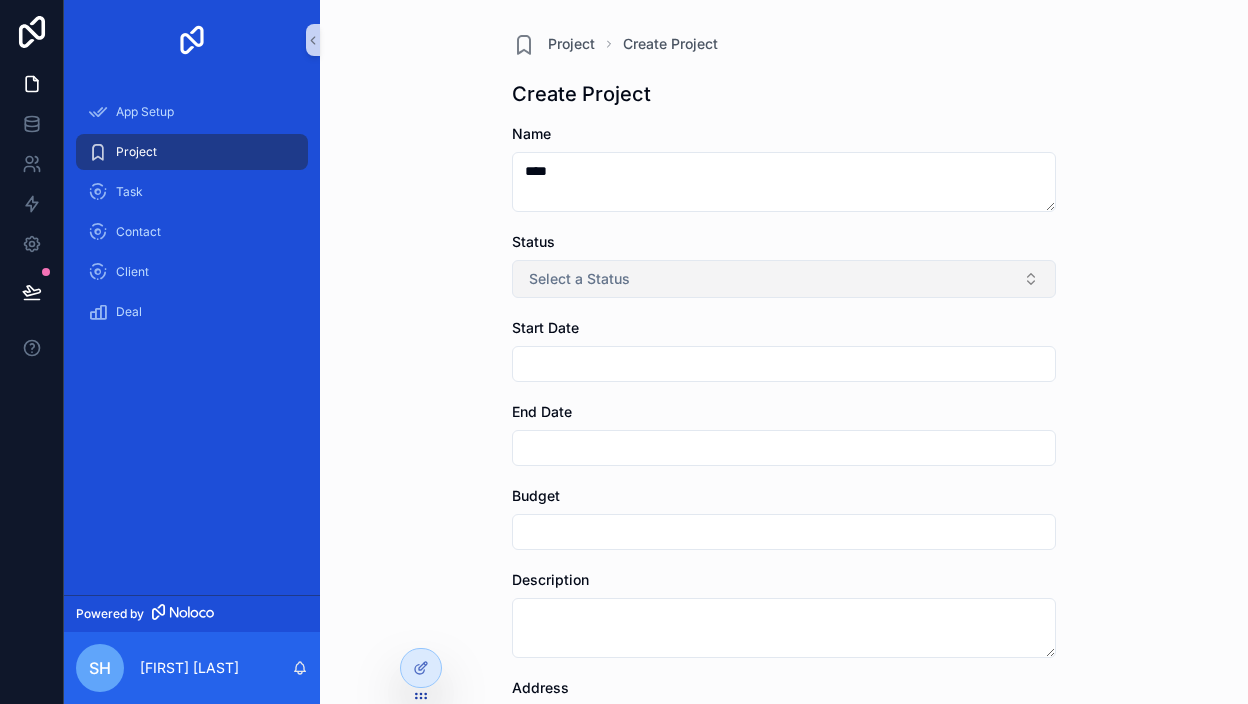 click on "Select a Status" at bounding box center [784, 279] 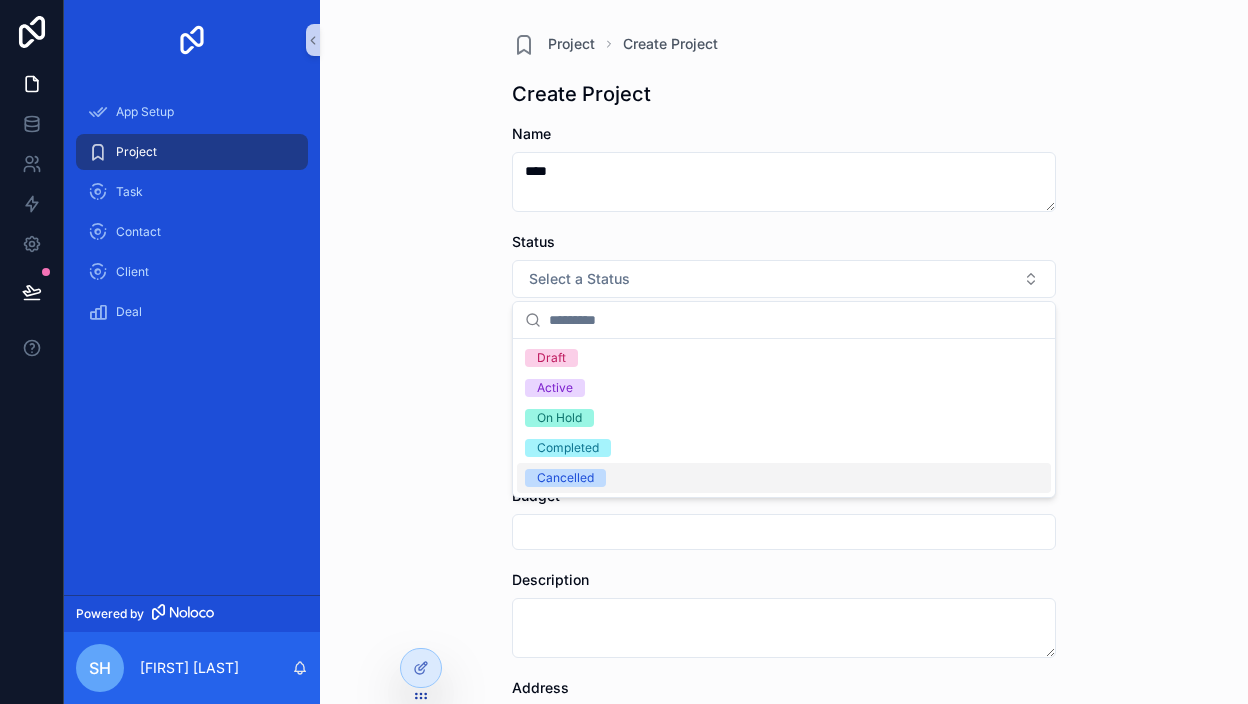 scroll, scrollTop: 0, scrollLeft: 0, axis: both 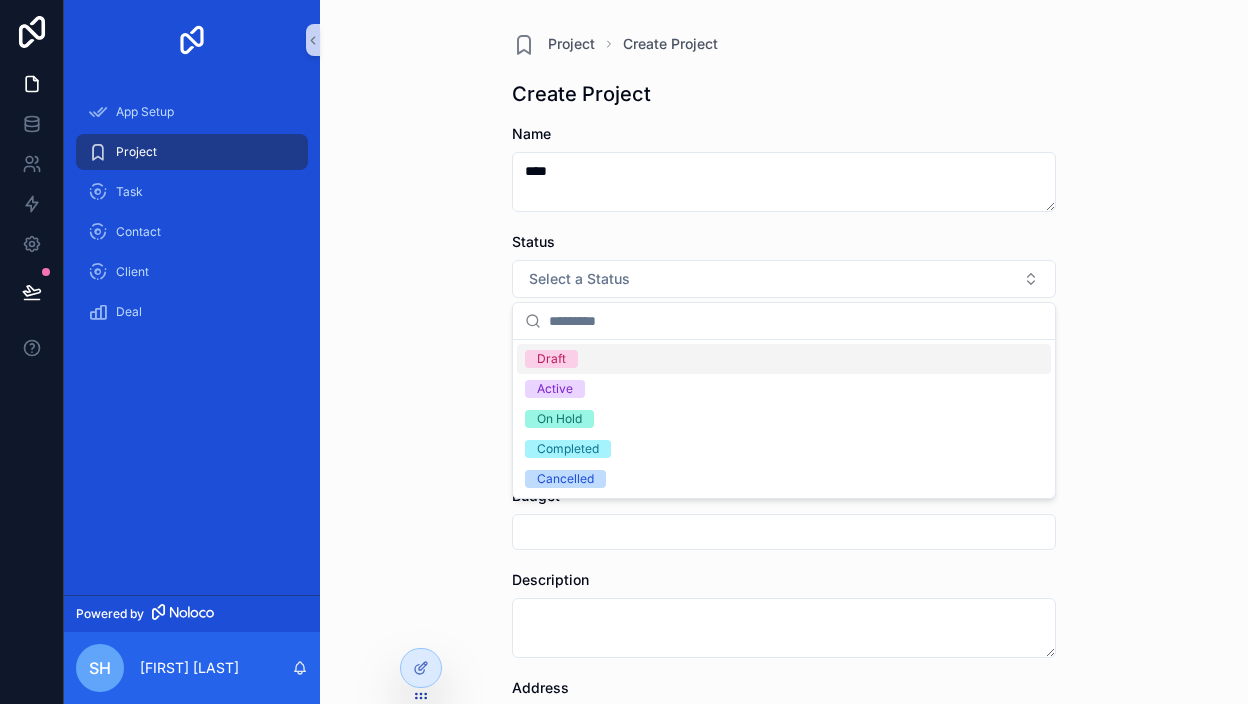 click on "Draft" at bounding box center [784, 359] 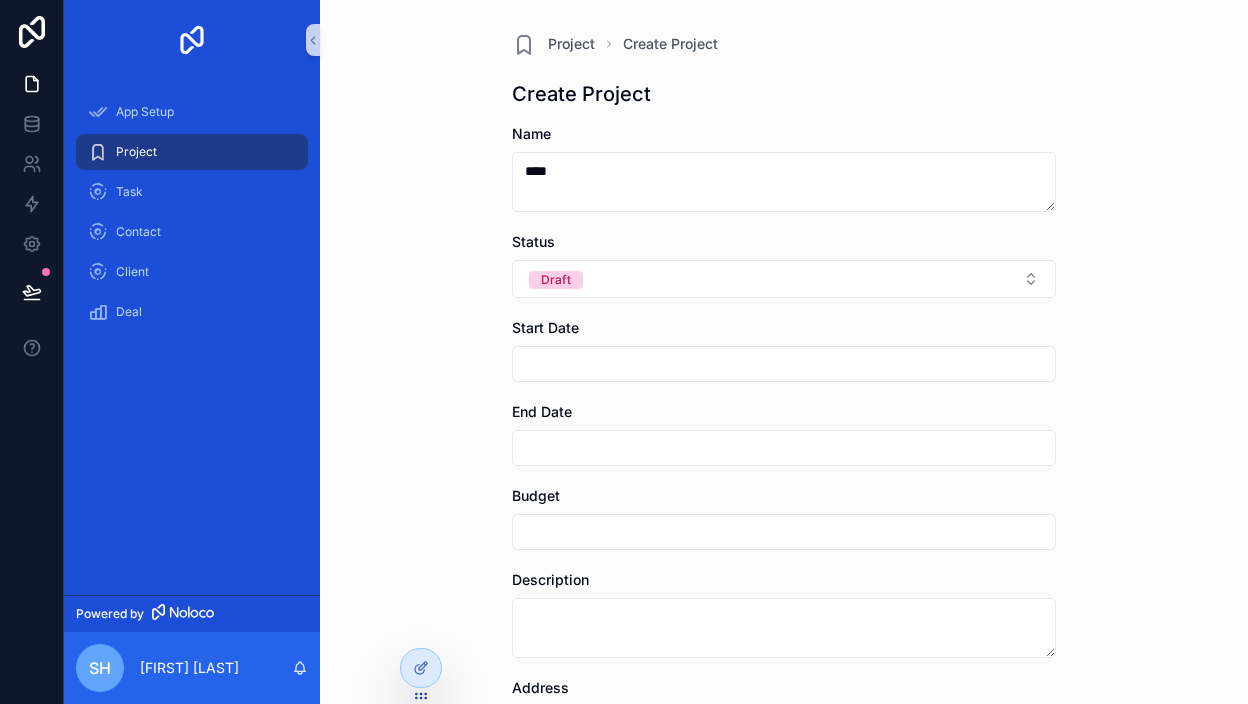 click at bounding box center (784, 364) 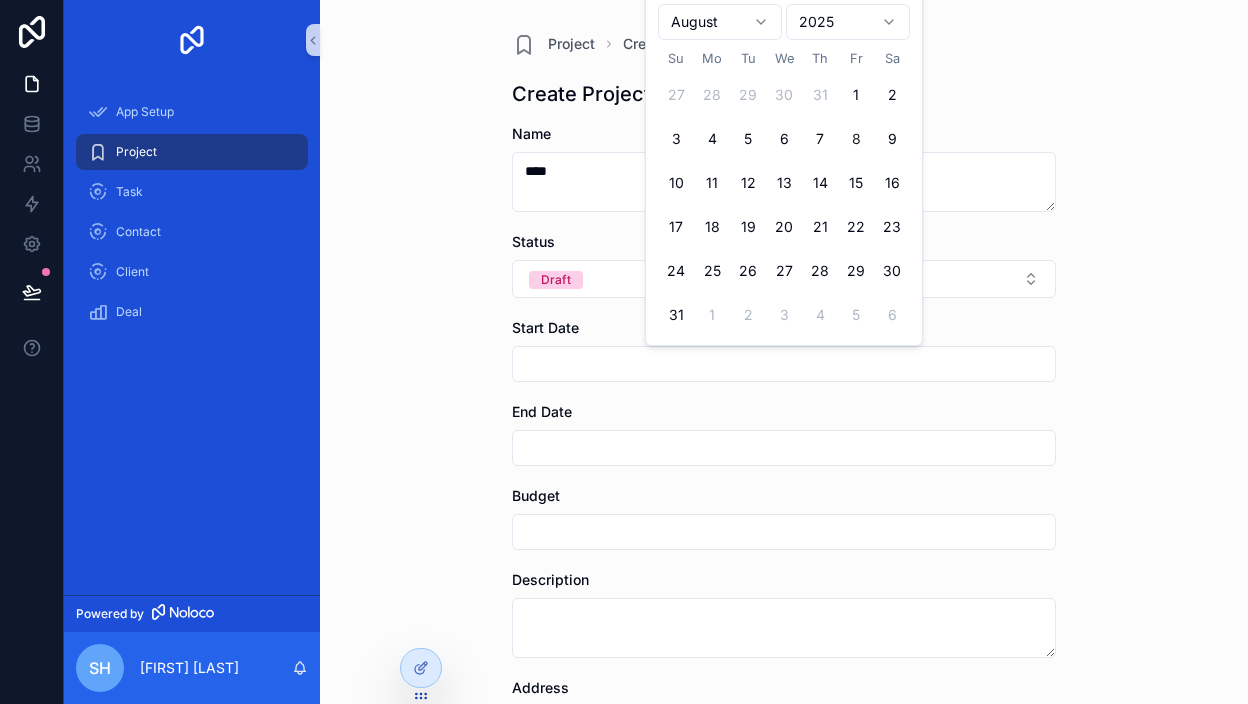click on "8" at bounding box center (856, 139) 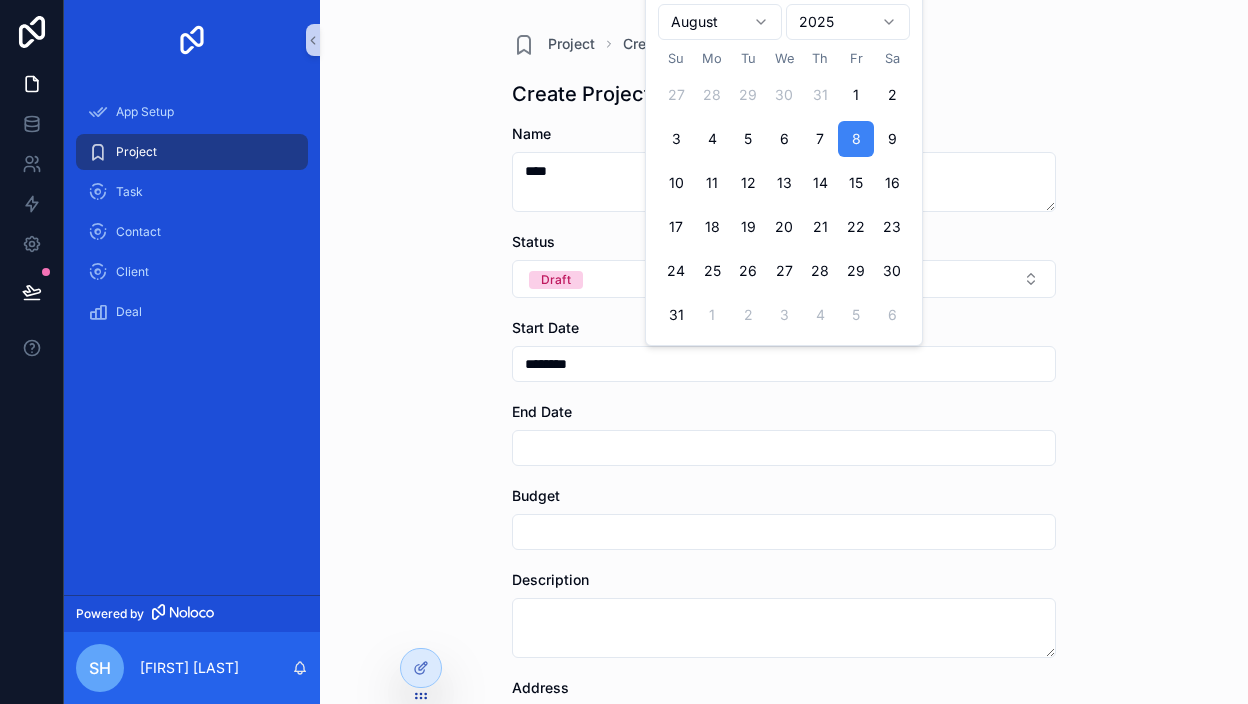 click at bounding box center [784, 448] 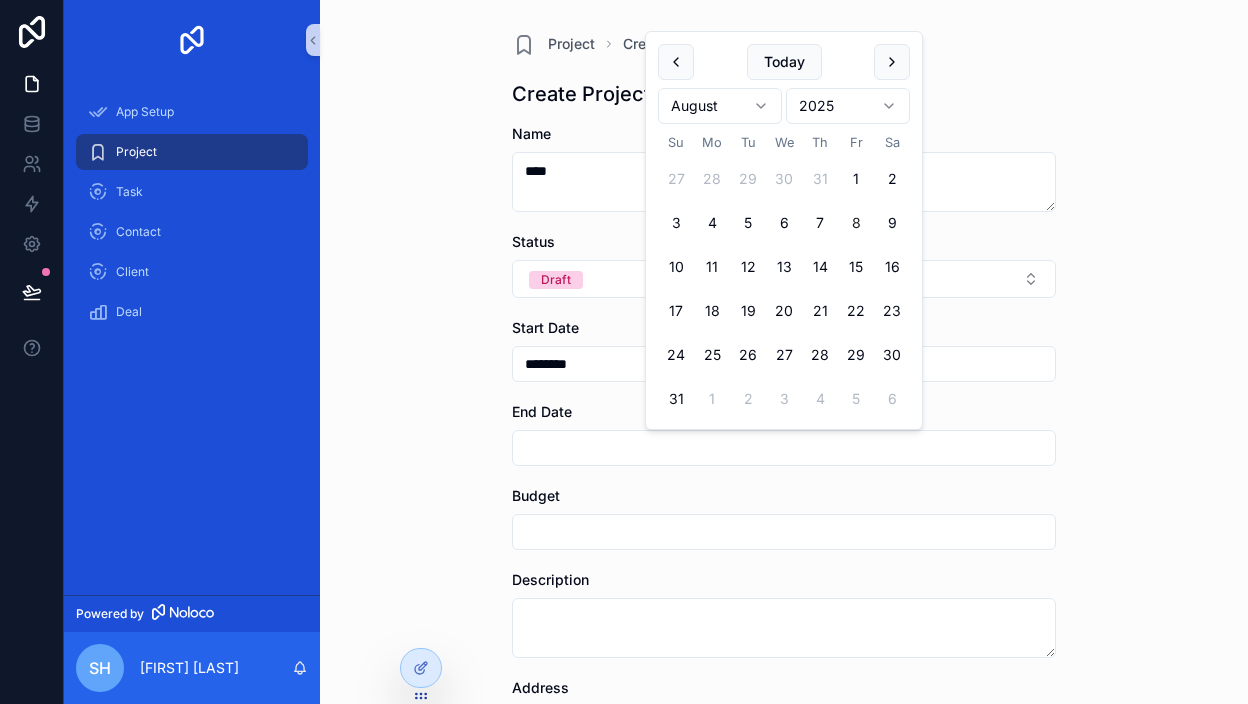 click on "8" at bounding box center [856, 223] 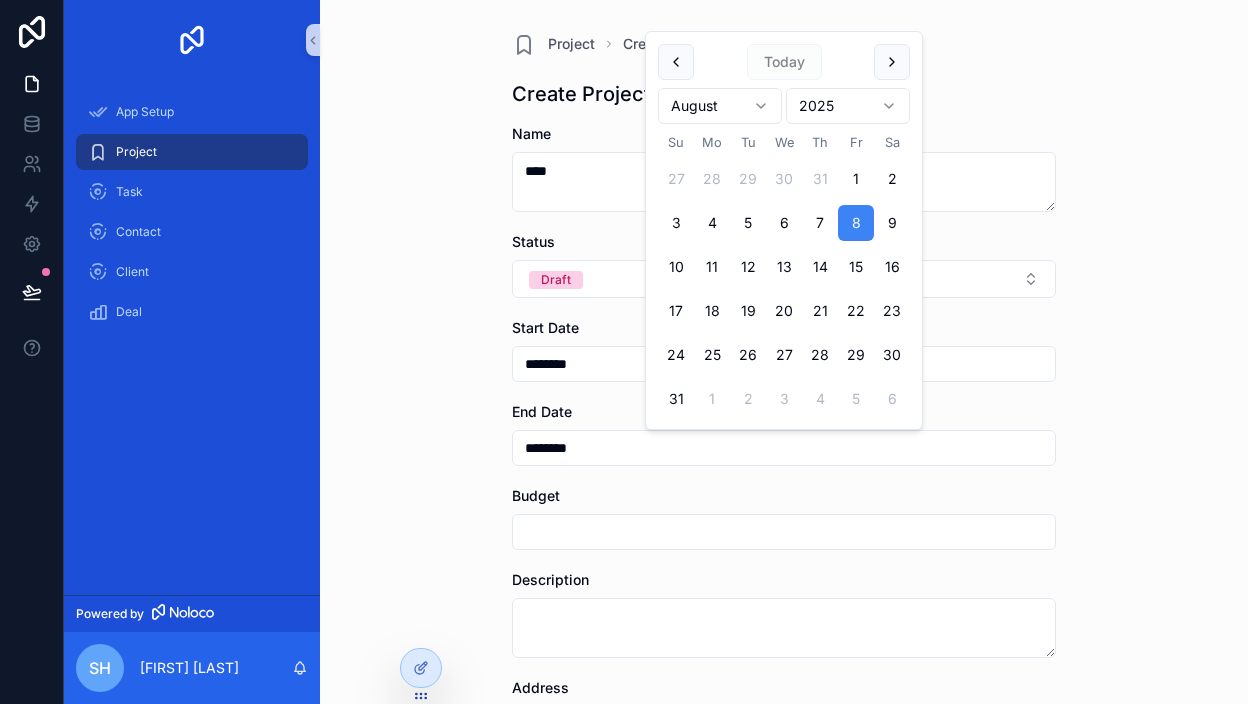 drag, startPoint x: 620, startPoint y: 511, endPoint x: 619, endPoint y: 524, distance: 13.038404 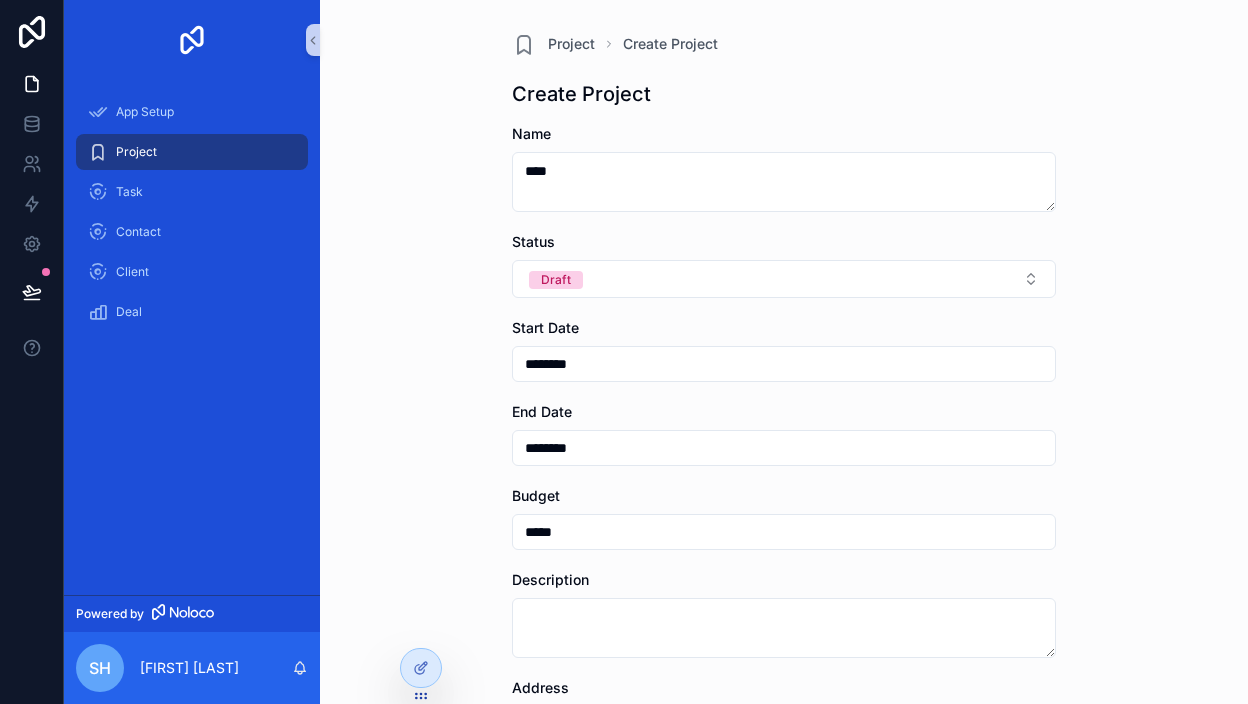 type on "******" 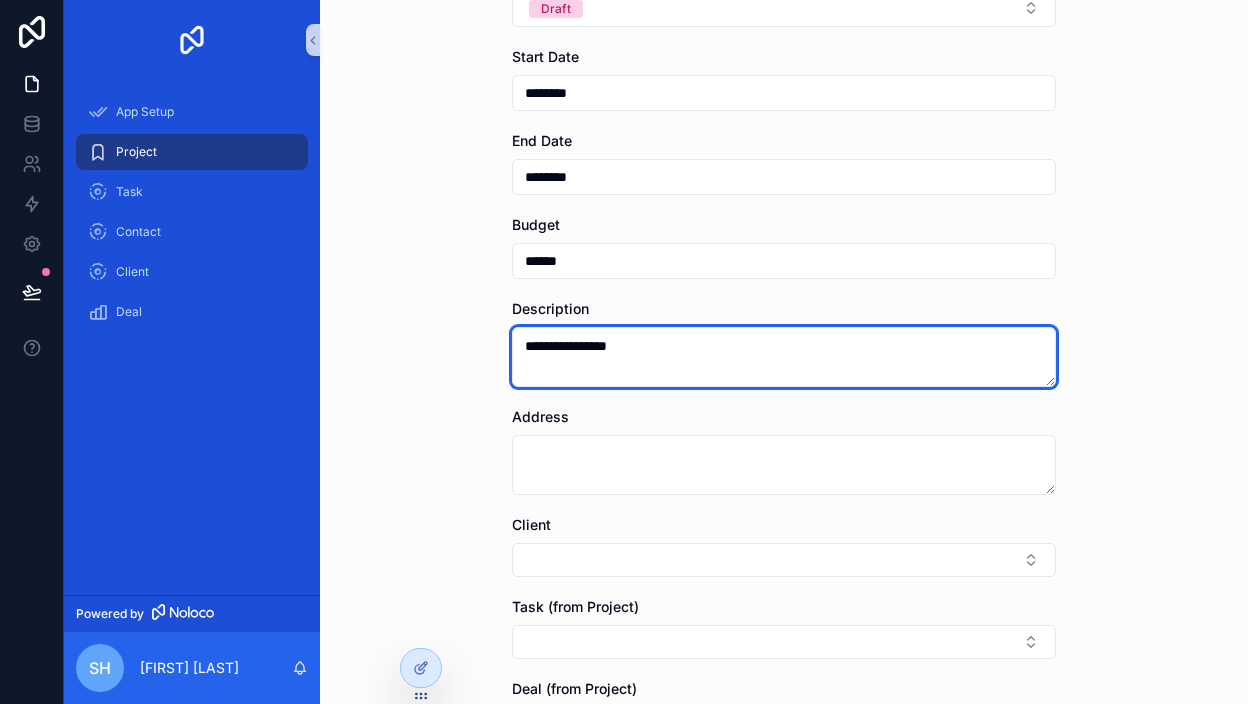 scroll, scrollTop: 272, scrollLeft: 0, axis: vertical 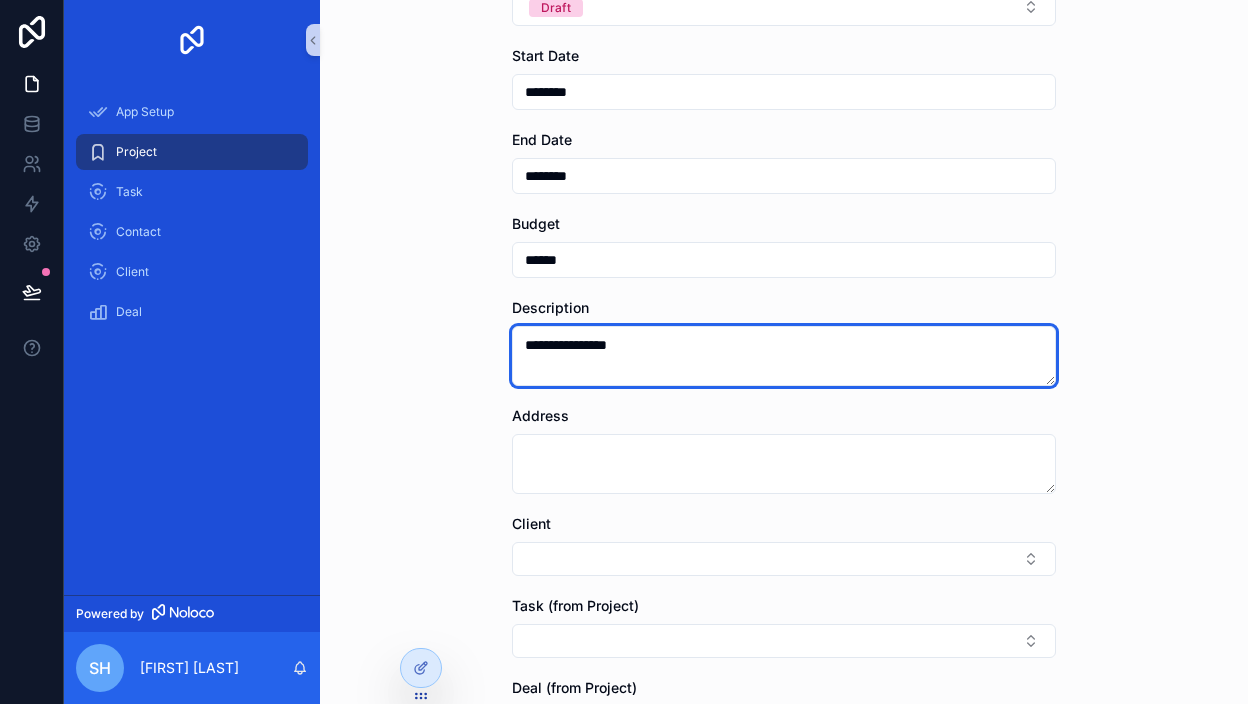 type on "**********" 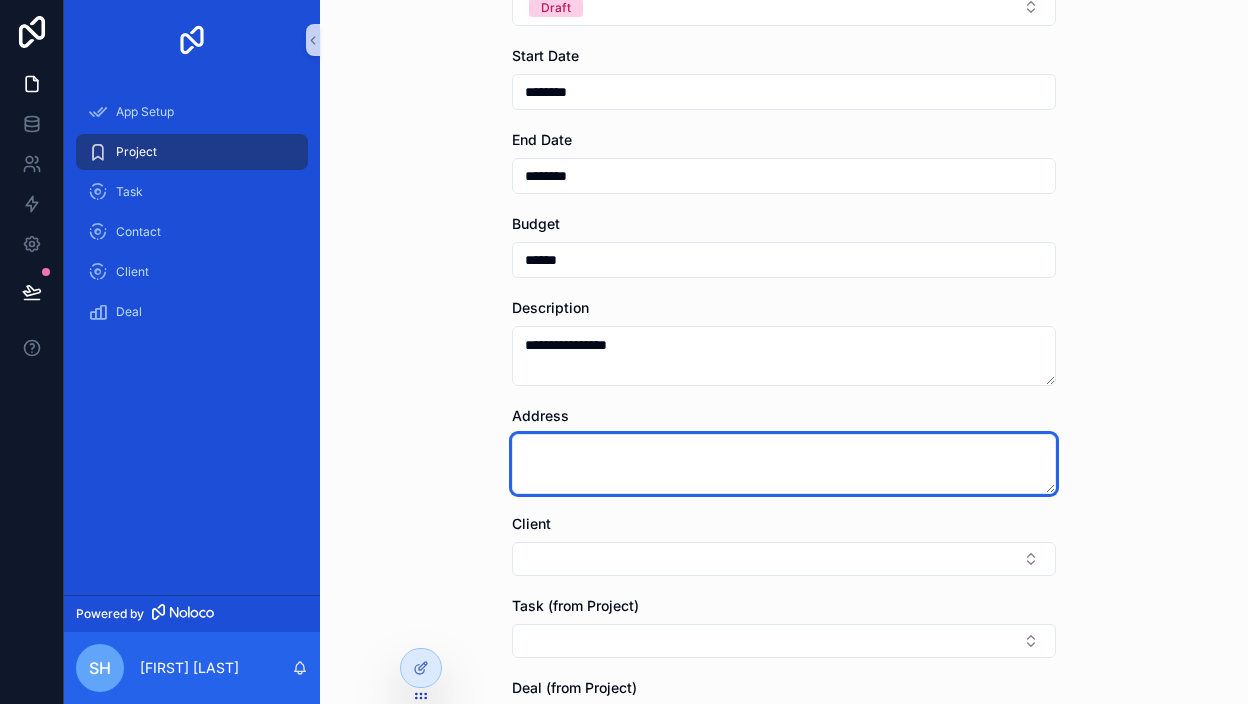 click at bounding box center [784, 464] 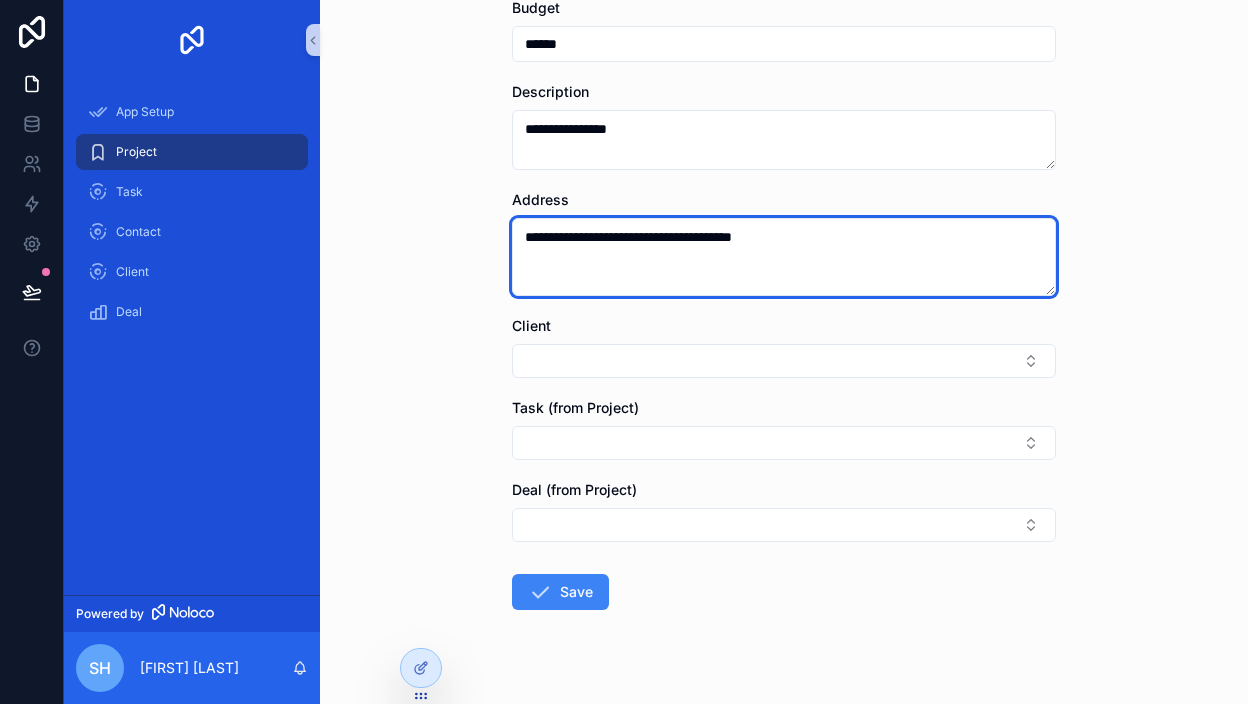 scroll, scrollTop: 495, scrollLeft: 0, axis: vertical 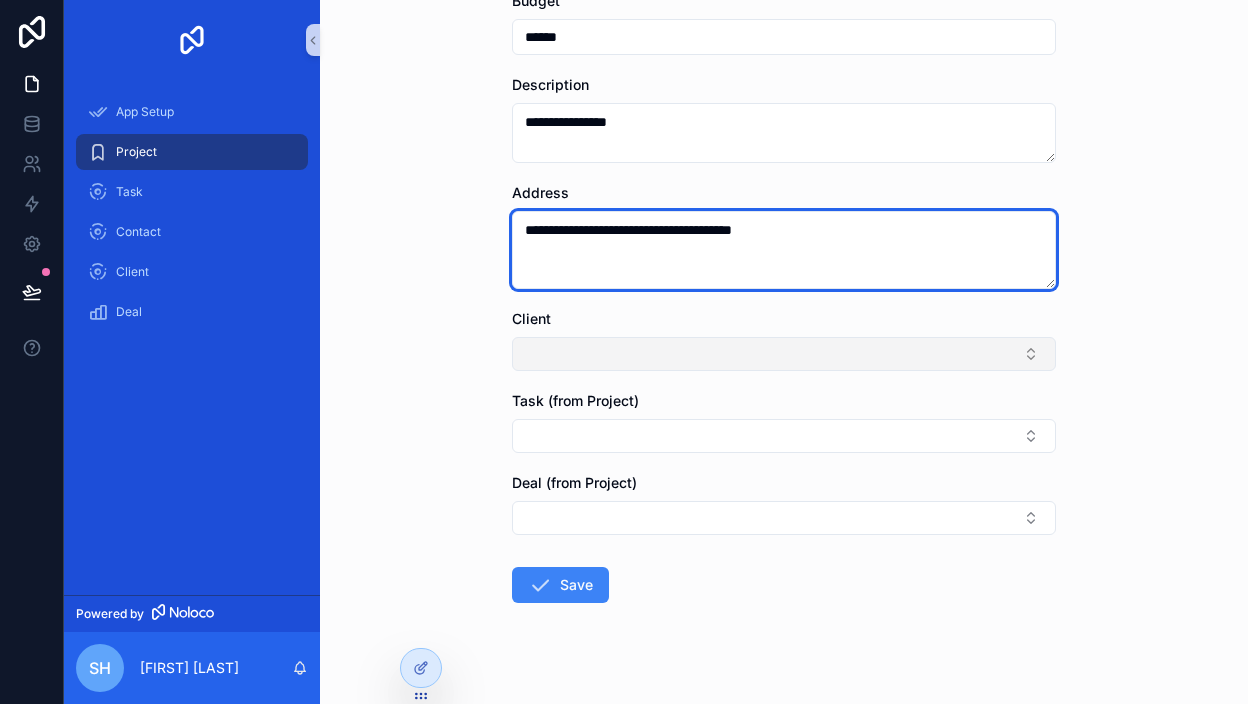 type on "**********" 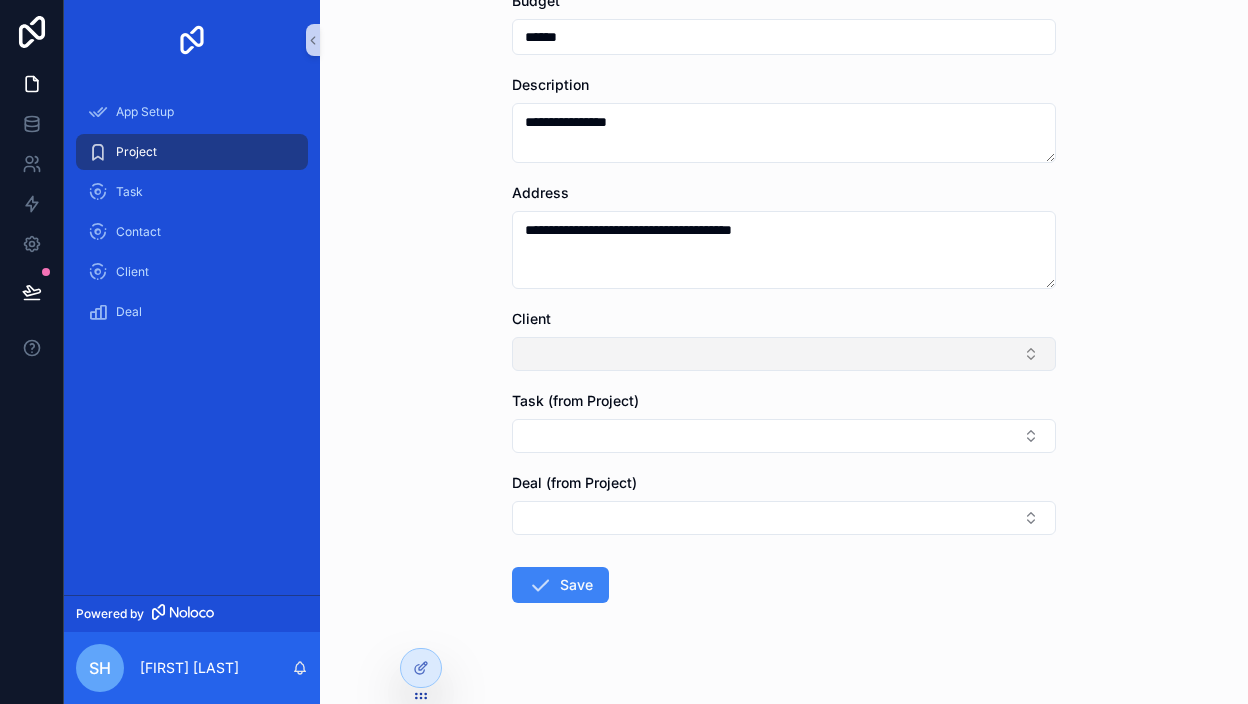 click at bounding box center [784, 354] 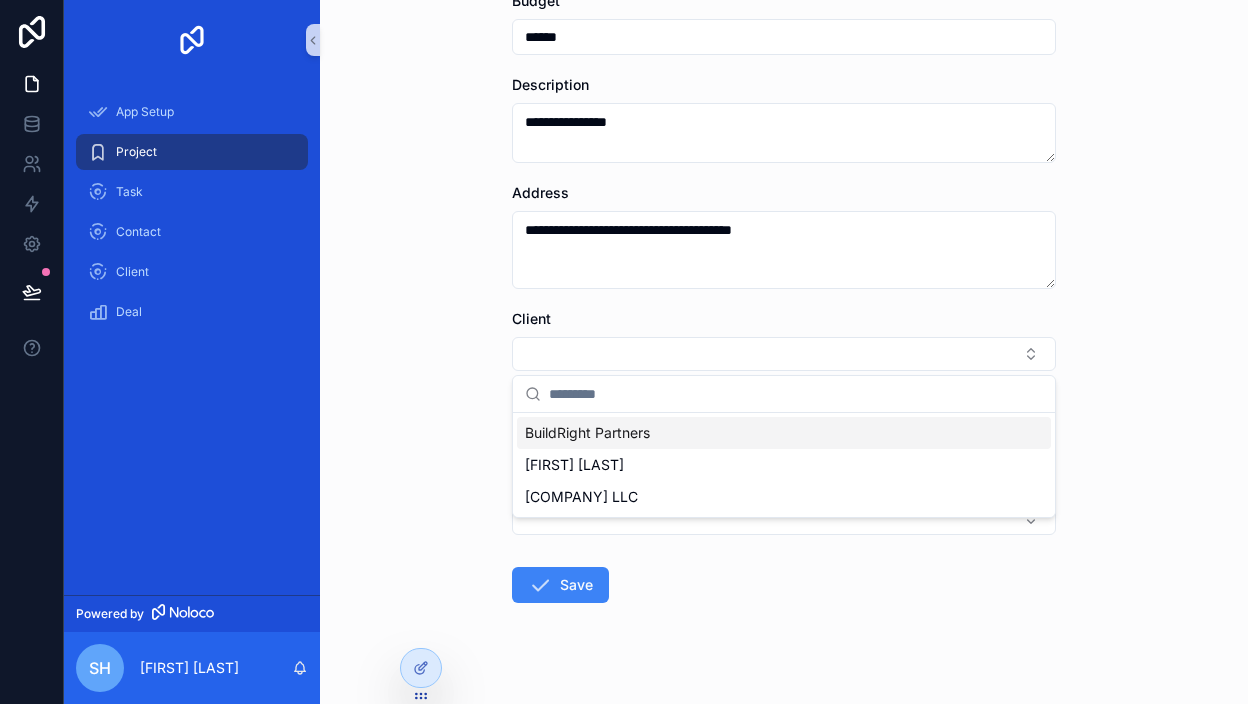 click on "BuildRight Partners" at bounding box center [587, 433] 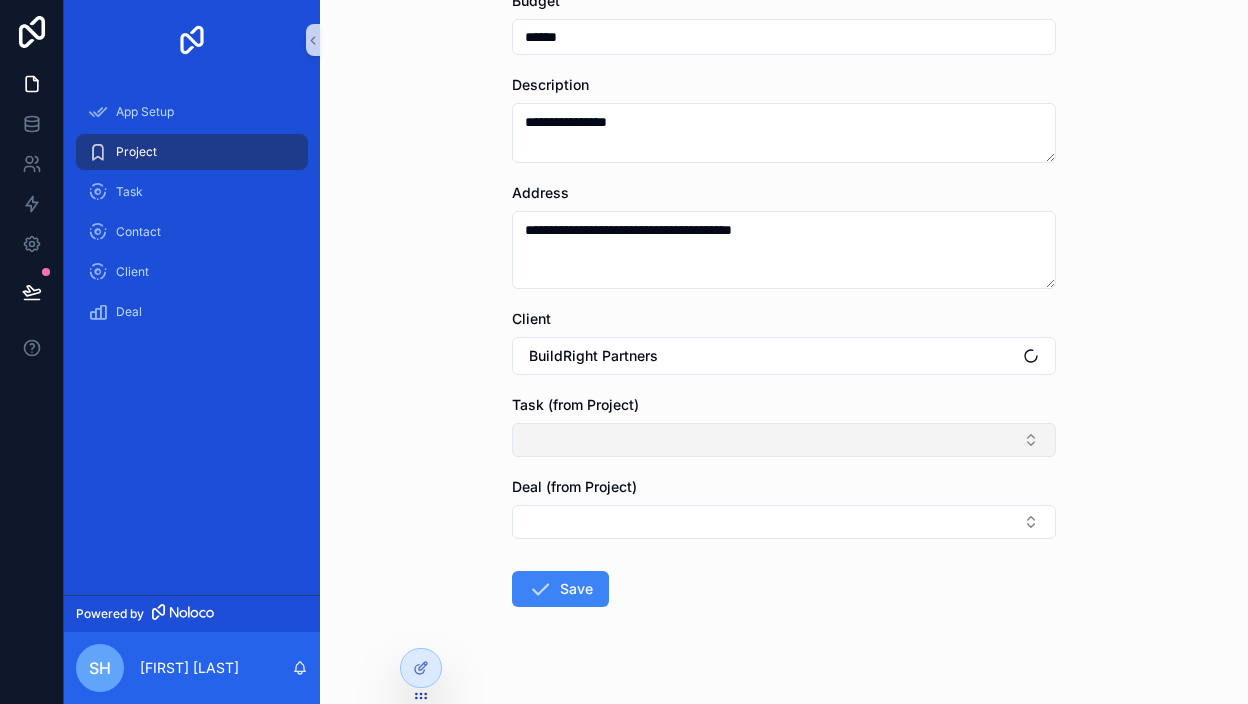 click at bounding box center [784, 440] 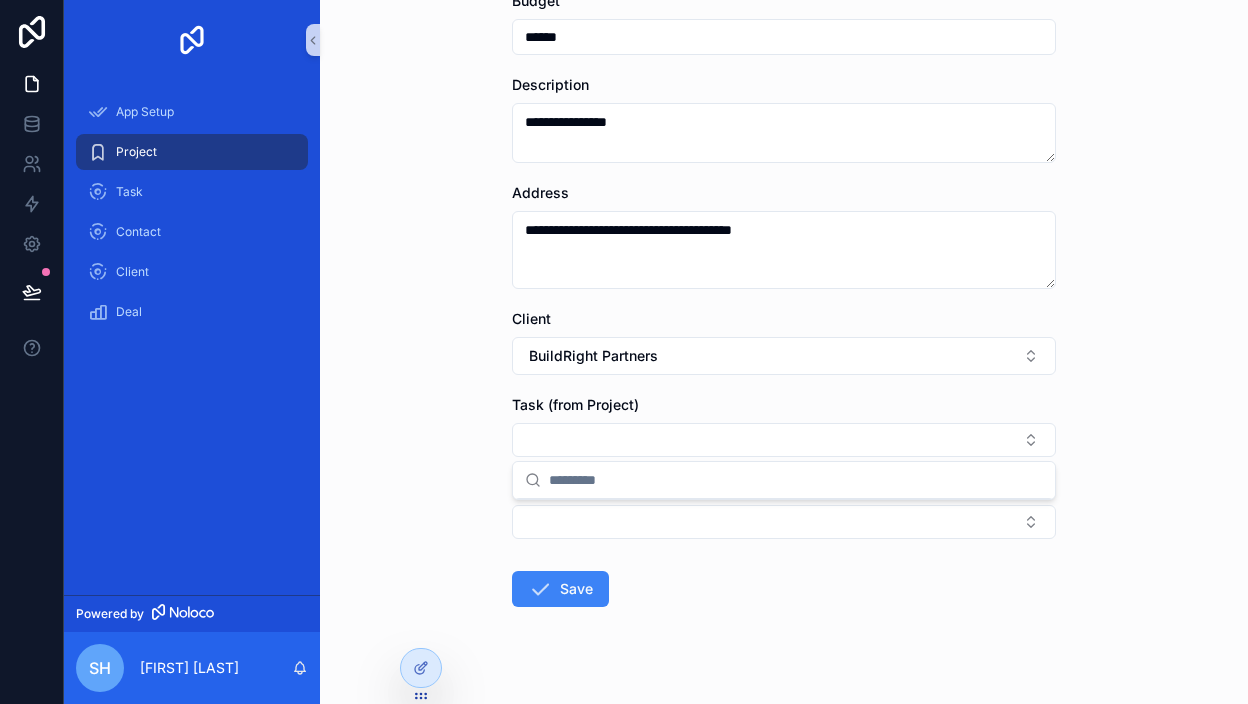 click on "**********" at bounding box center (784, 352) 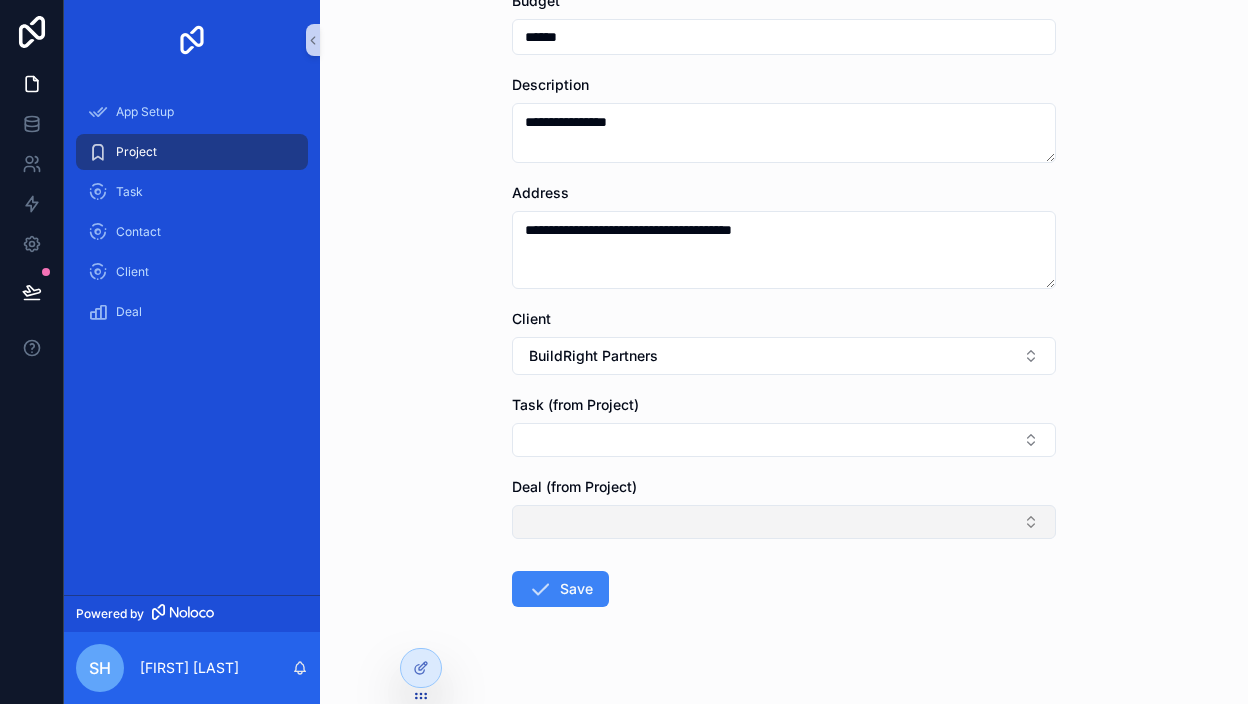 click at bounding box center (784, 522) 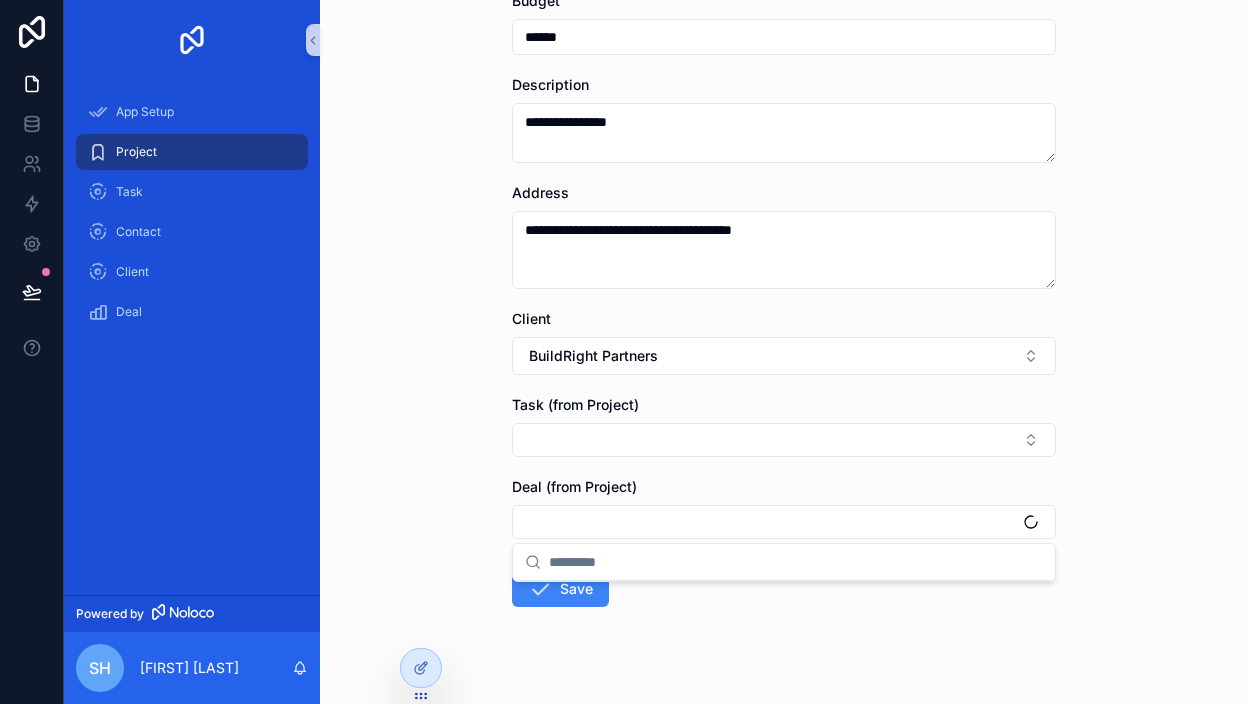 click on "**********" at bounding box center (784, 352) 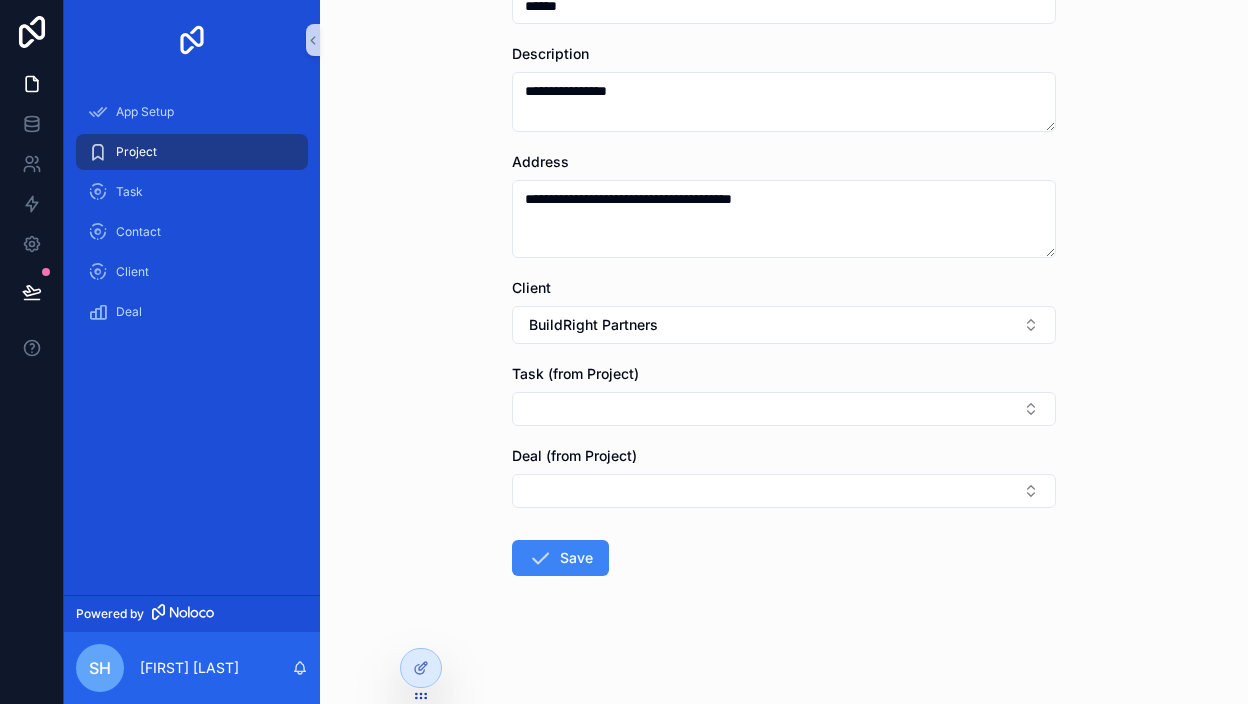 scroll, scrollTop: 526, scrollLeft: 0, axis: vertical 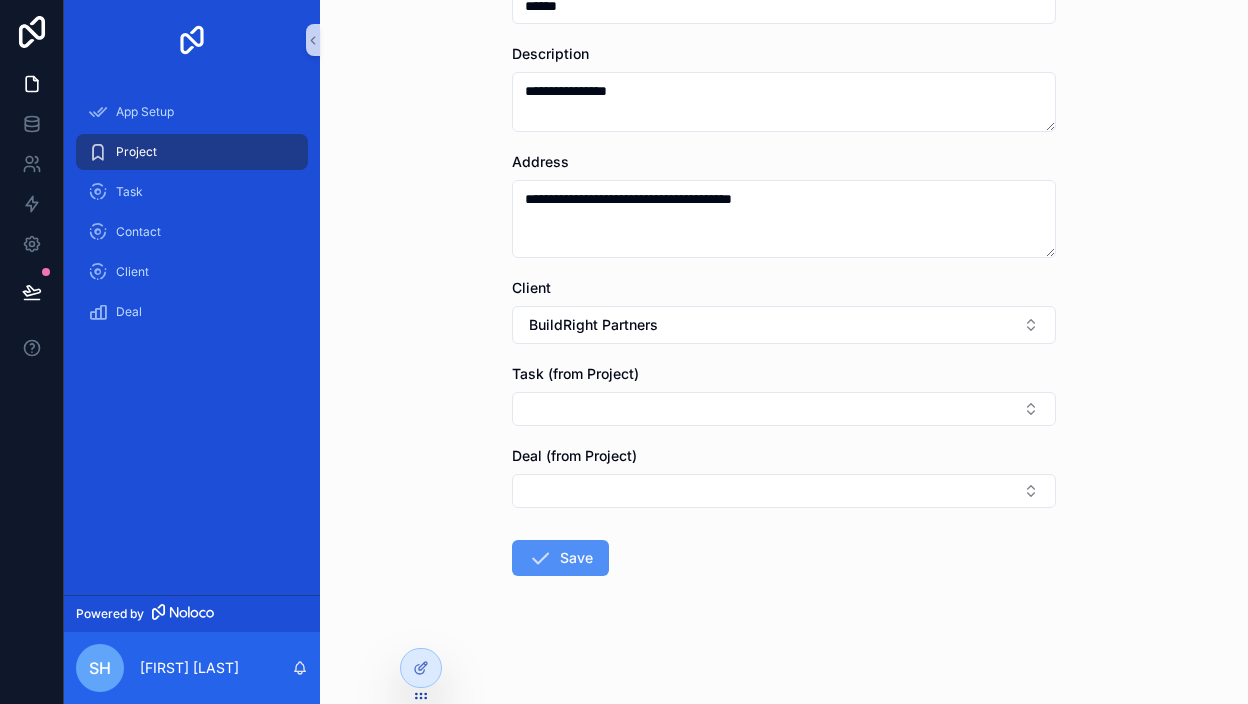 click on "Save" at bounding box center (560, 558) 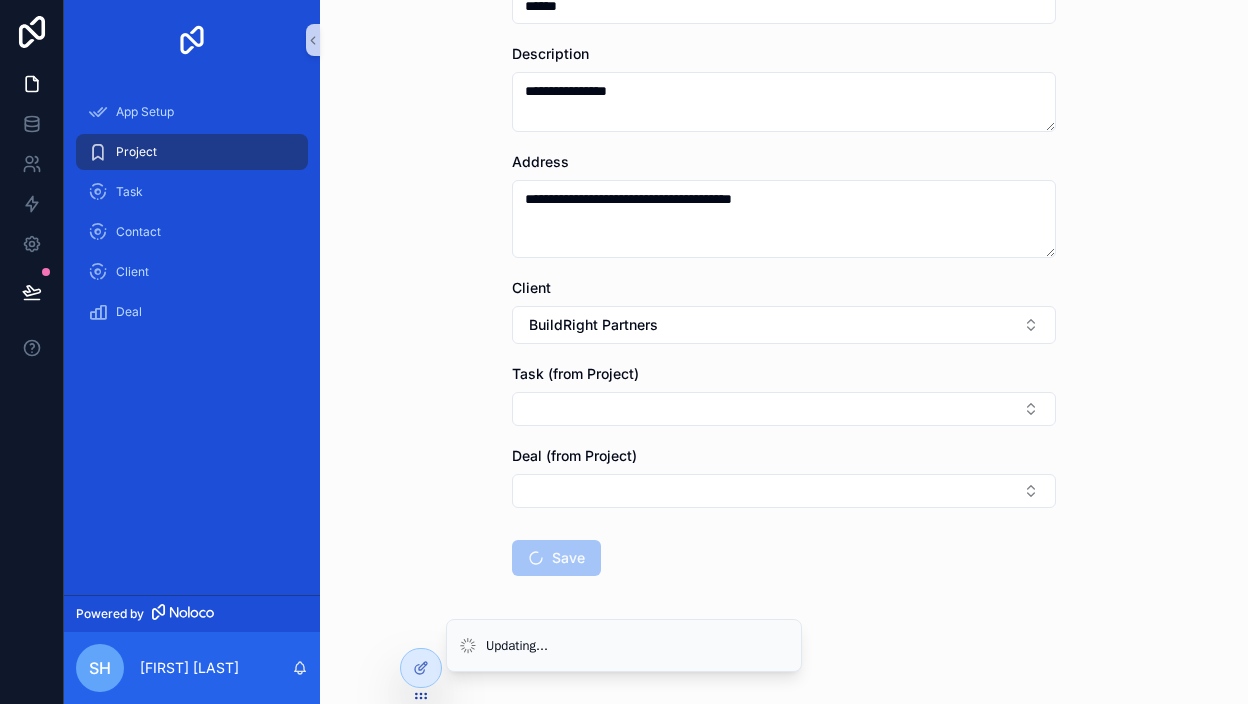 scroll, scrollTop: 0, scrollLeft: 0, axis: both 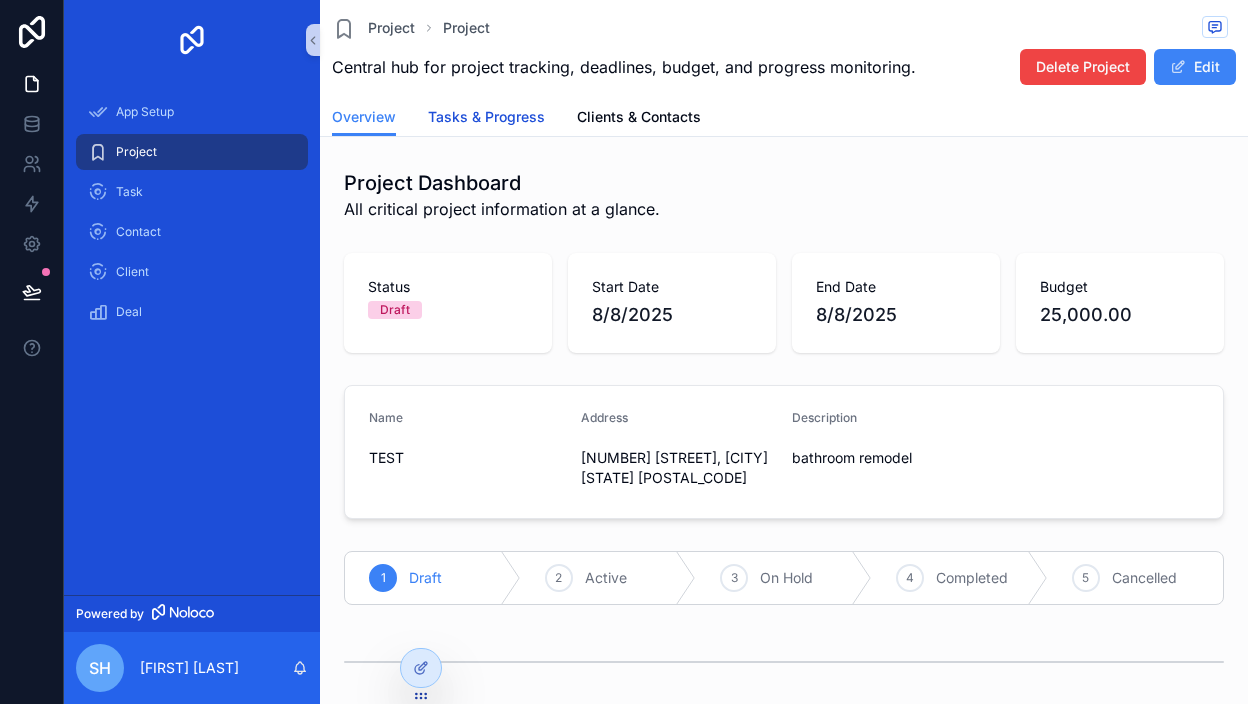 click on "Tasks & Progress" at bounding box center [486, 117] 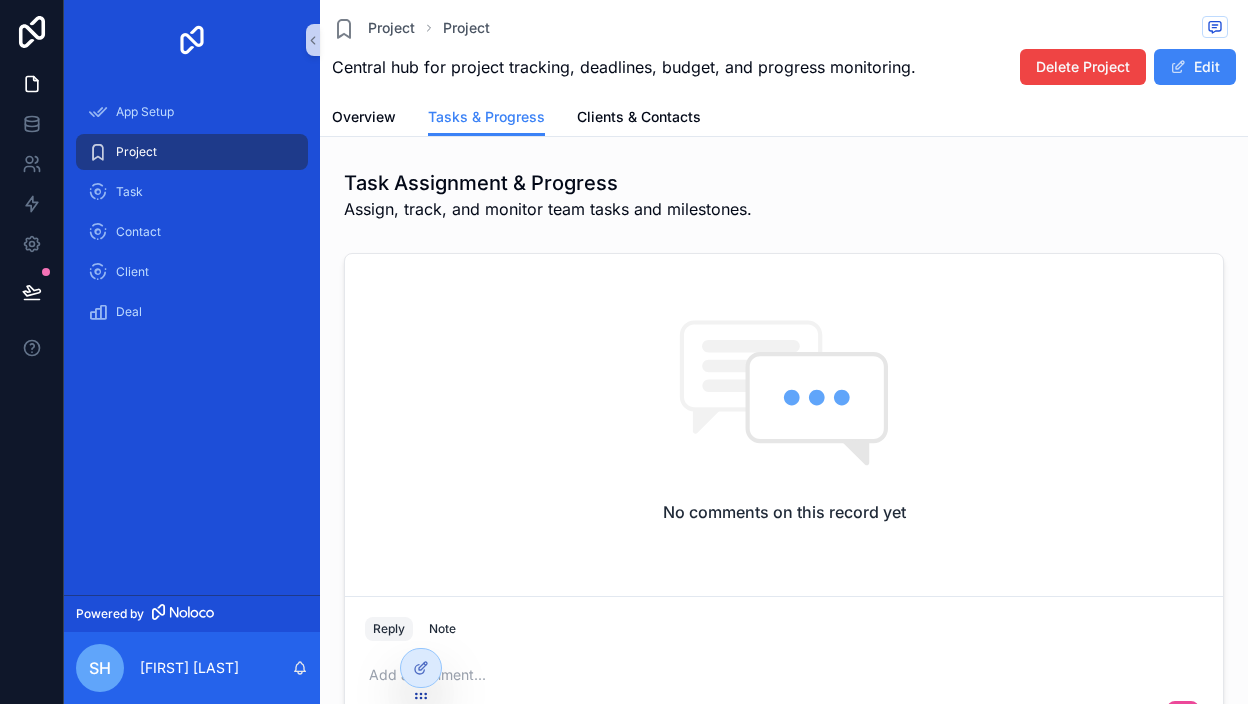 scroll, scrollTop: 0, scrollLeft: 0, axis: both 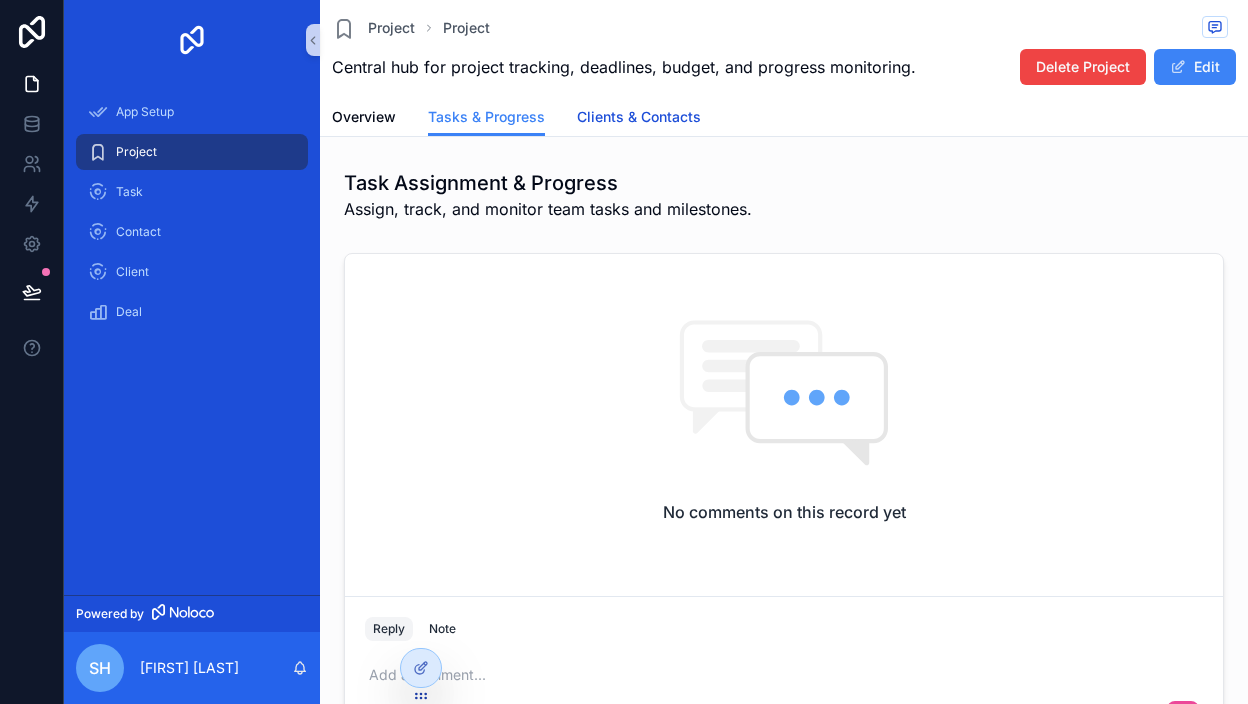 click on "Clients & Contacts" at bounding box center (639, 117) 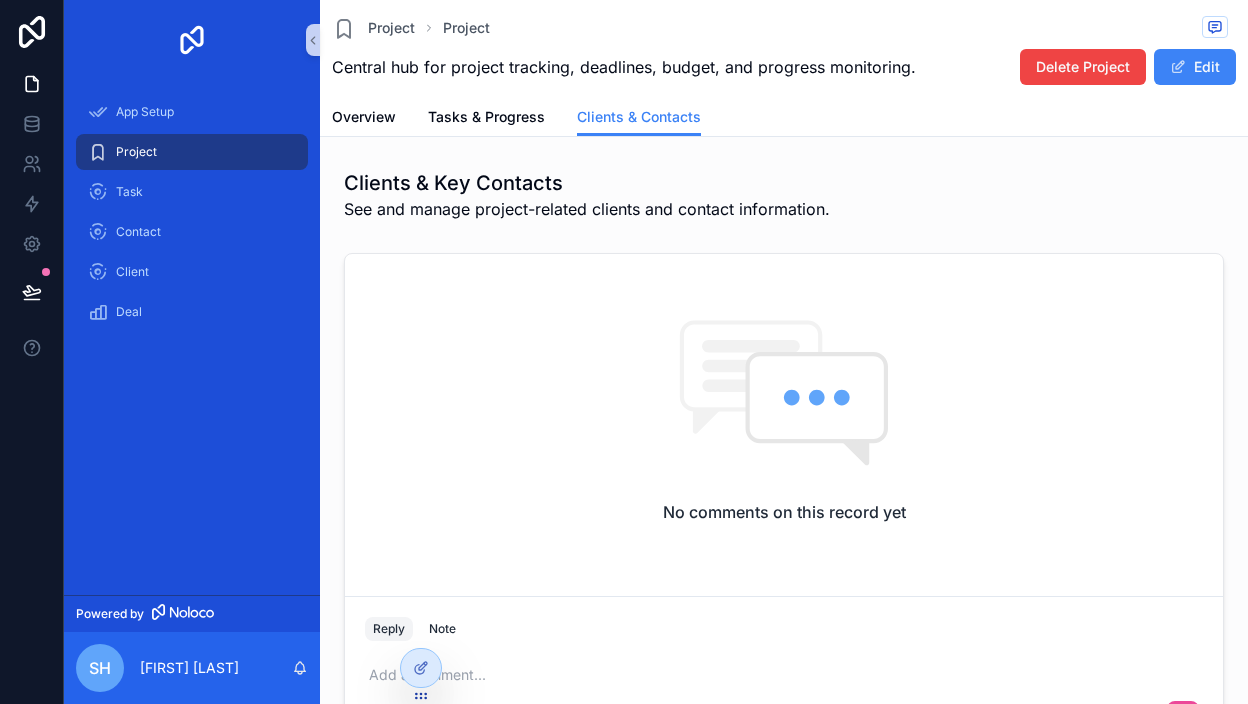 scroll, scrollTop: 0, scrollLeft: 0, axis: both 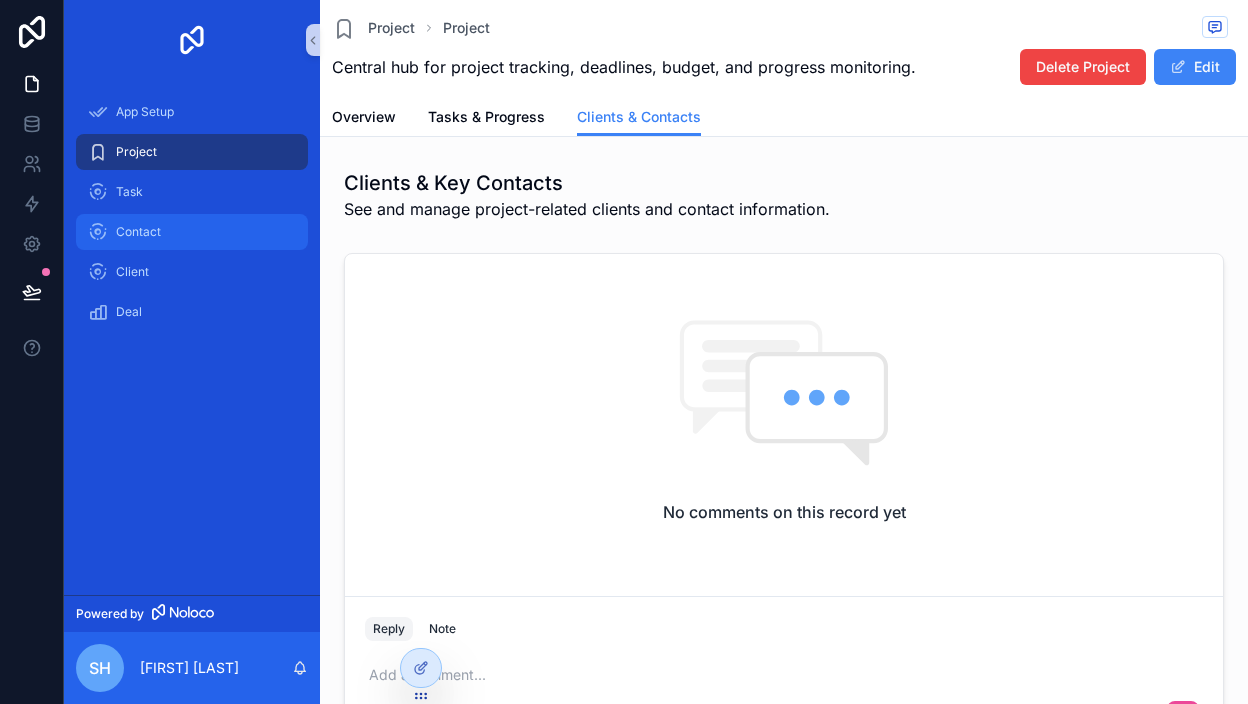 click on "Contact" at bounding box center (138, 232) 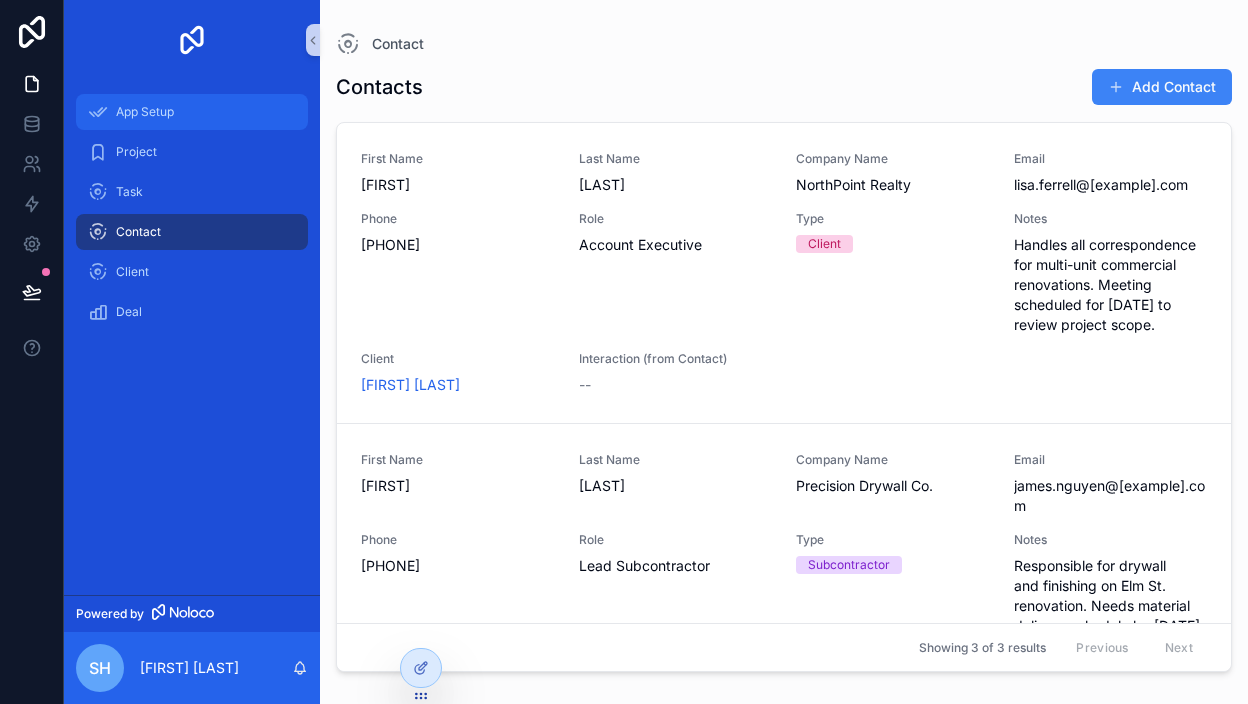 click on "App Setup" at bounding box center [192, 112] 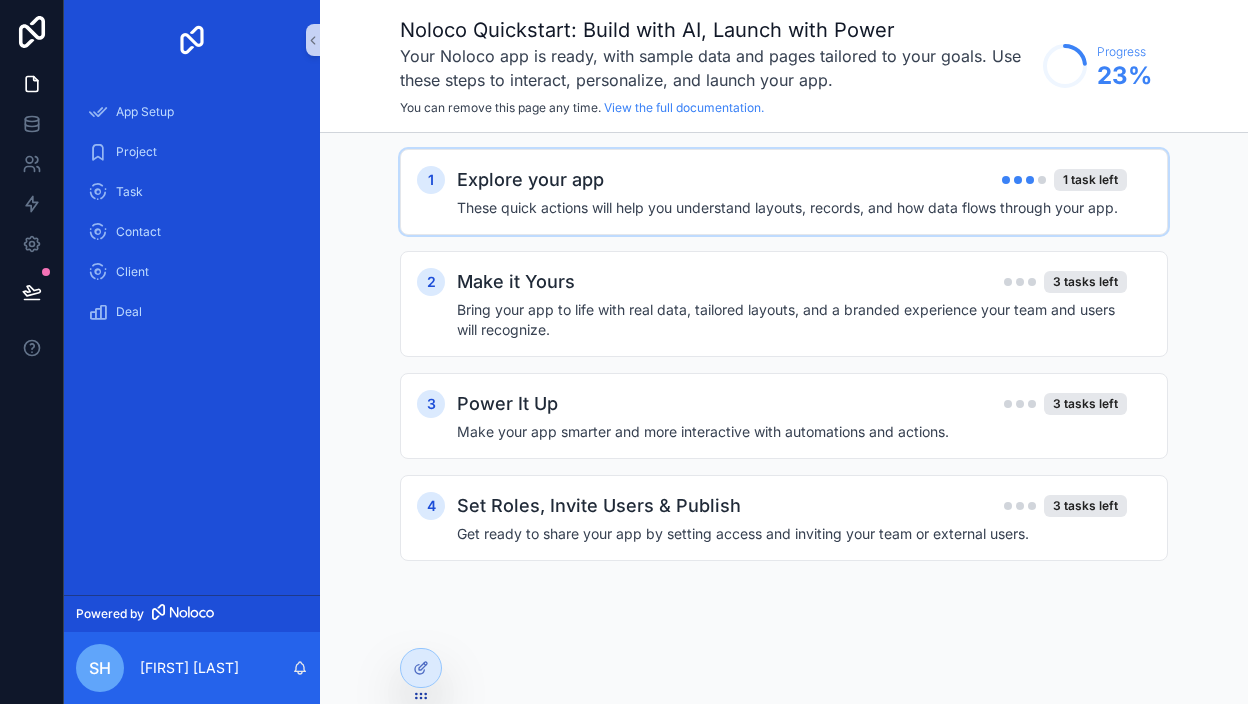 click on "Explore your app 1 task left" at bounding box center (792, 180) 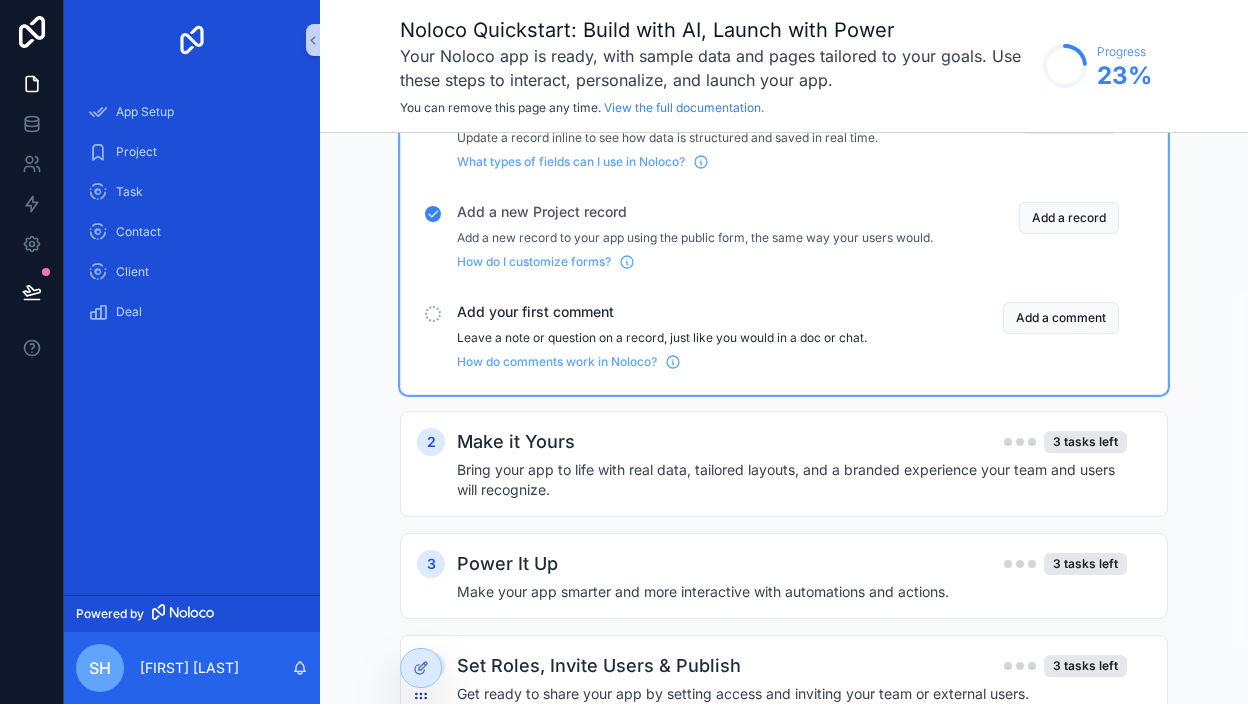 scroll, scrollTop: 250, scrollLeft: 0, axis: vertical 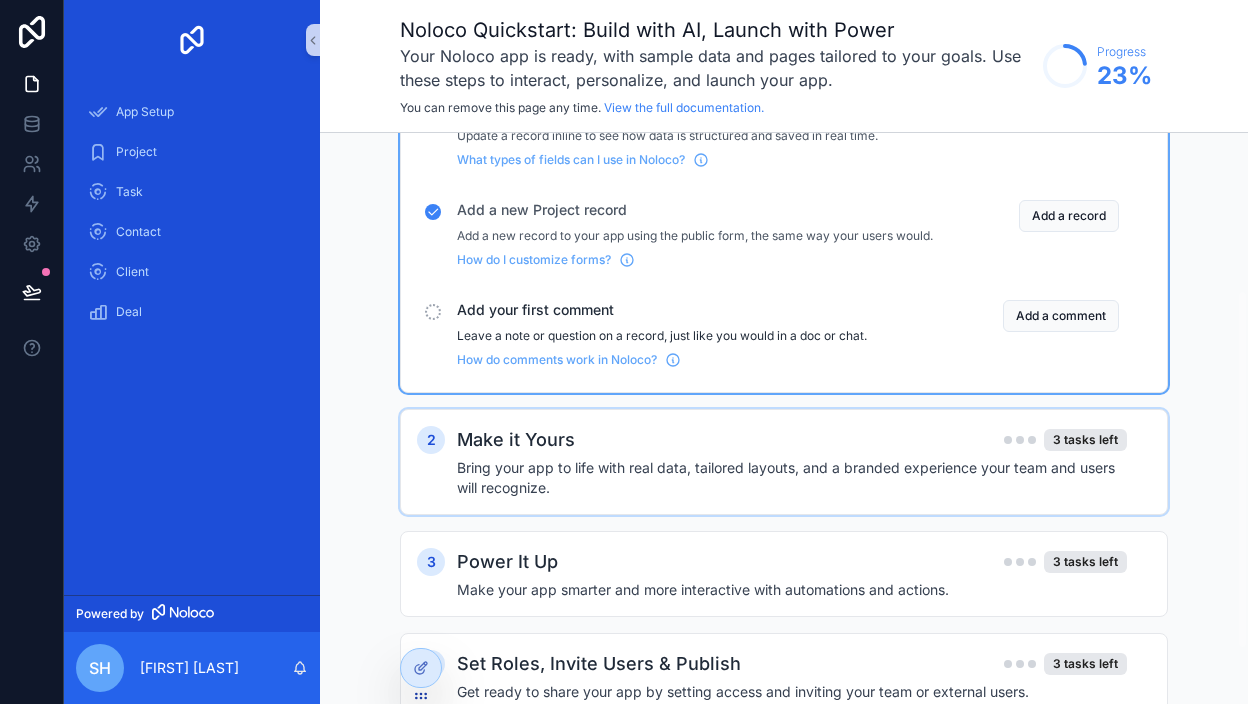 click on "Make it Yours 3 tasks left" at bounding box center (792, 440) 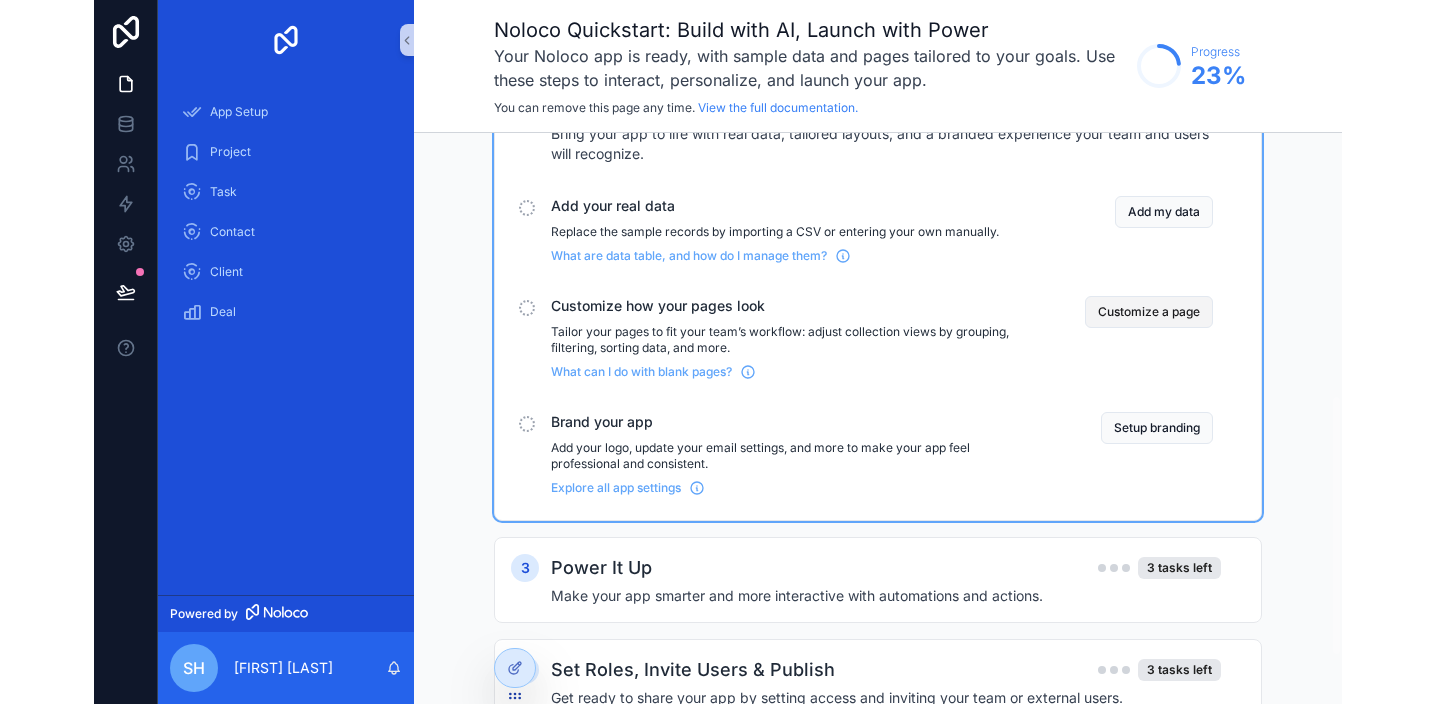 scroll, scrollTop: 593, scrollLeft: 0, axis: vertical 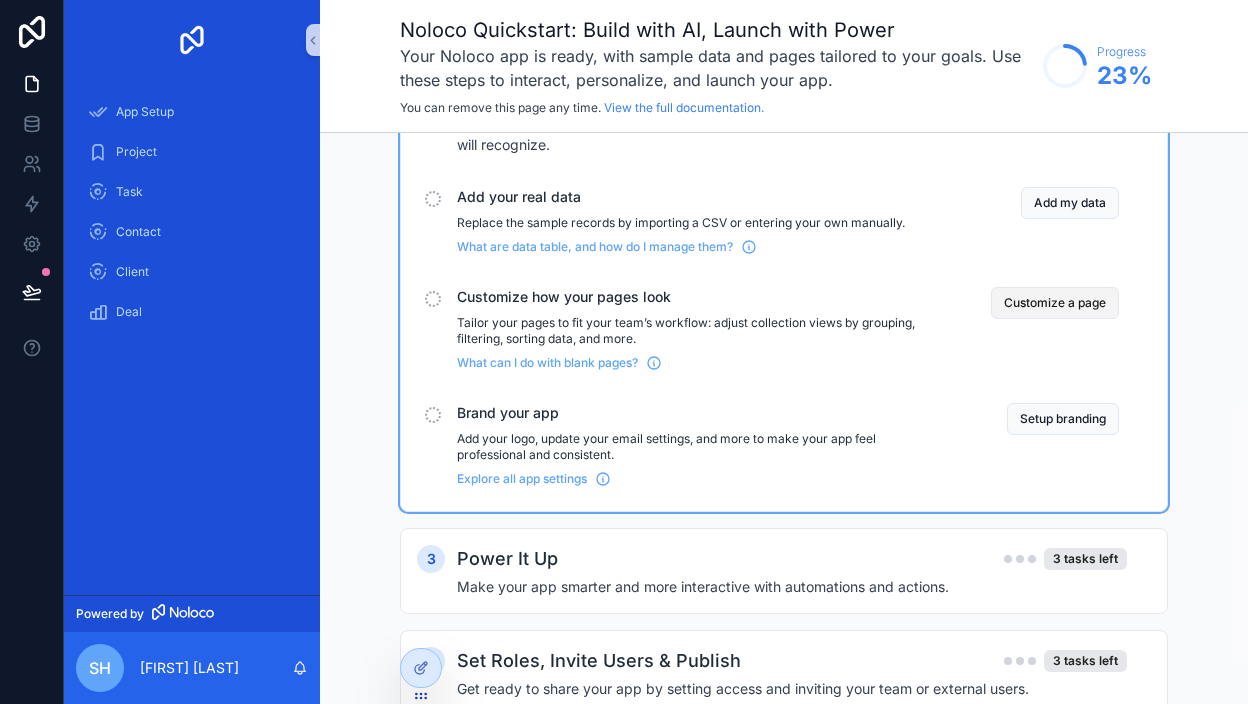 click on "Customize a page" at bounding box center (1055, 303) 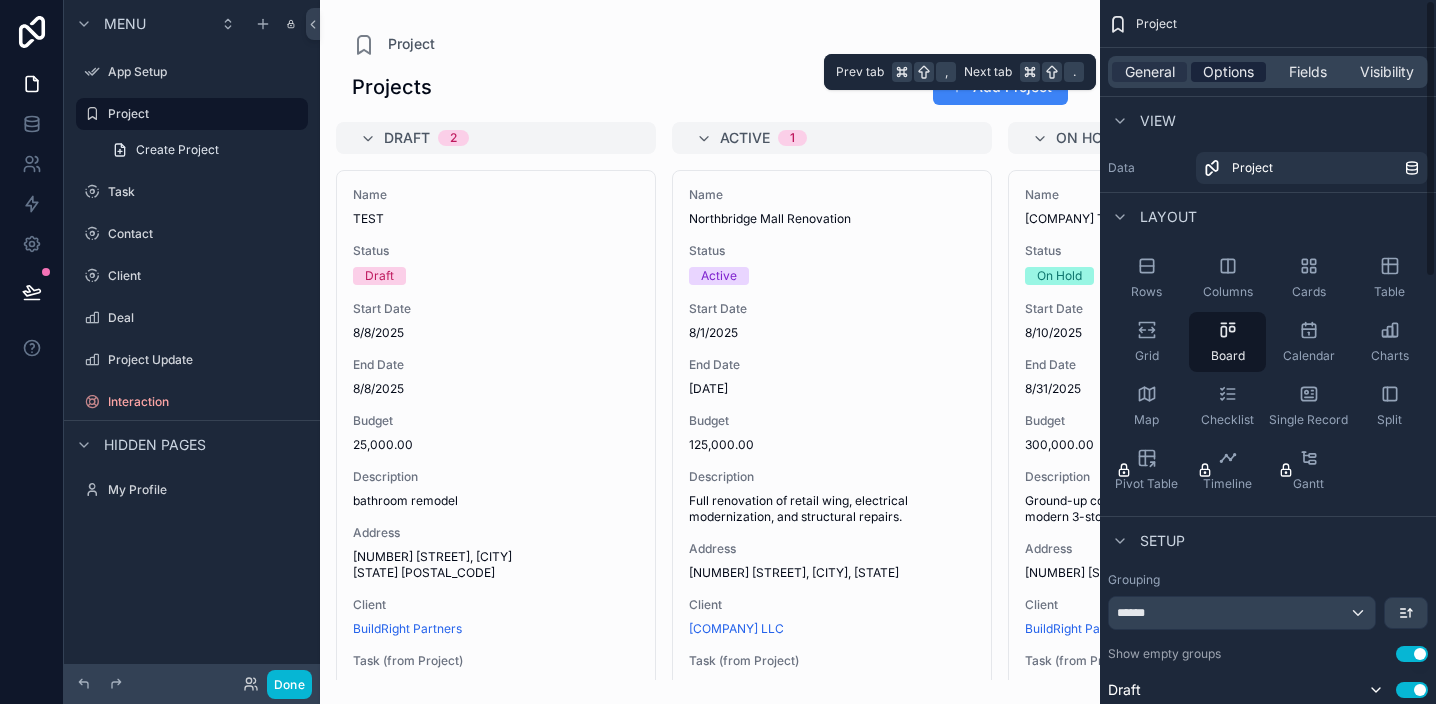 click on "Options" at bounding box center [1228, 72] 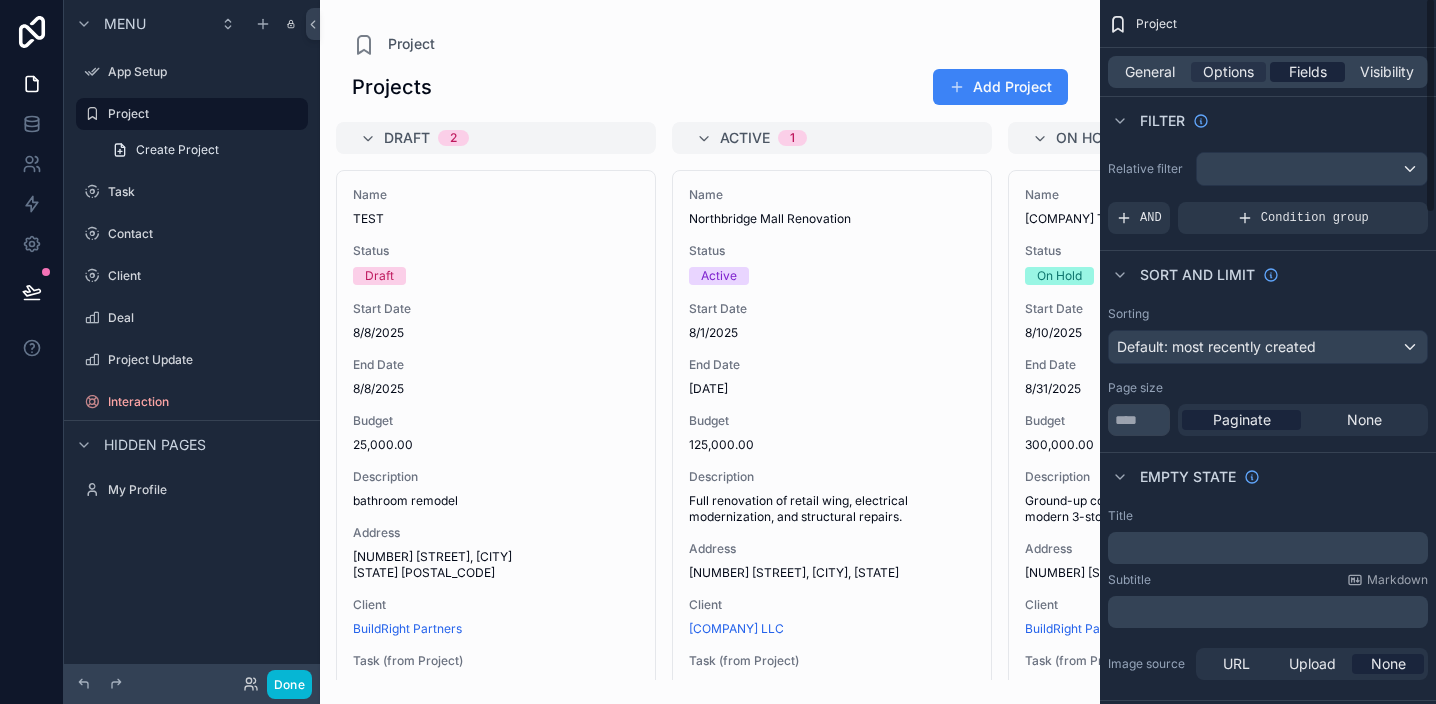 scroll, scrollTop: -1, scrollLeft: 0, axis: vertical 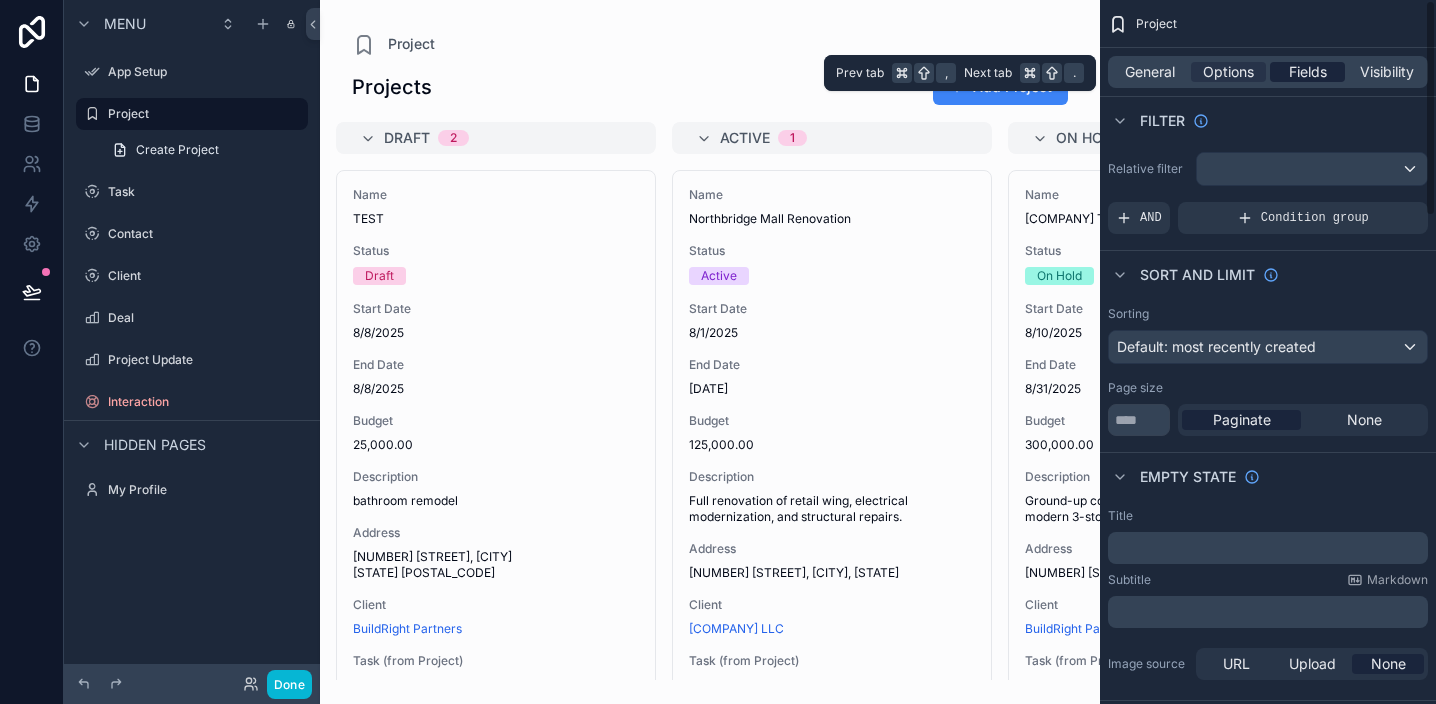 click on "Fields" at bounding box center [1308, 72] 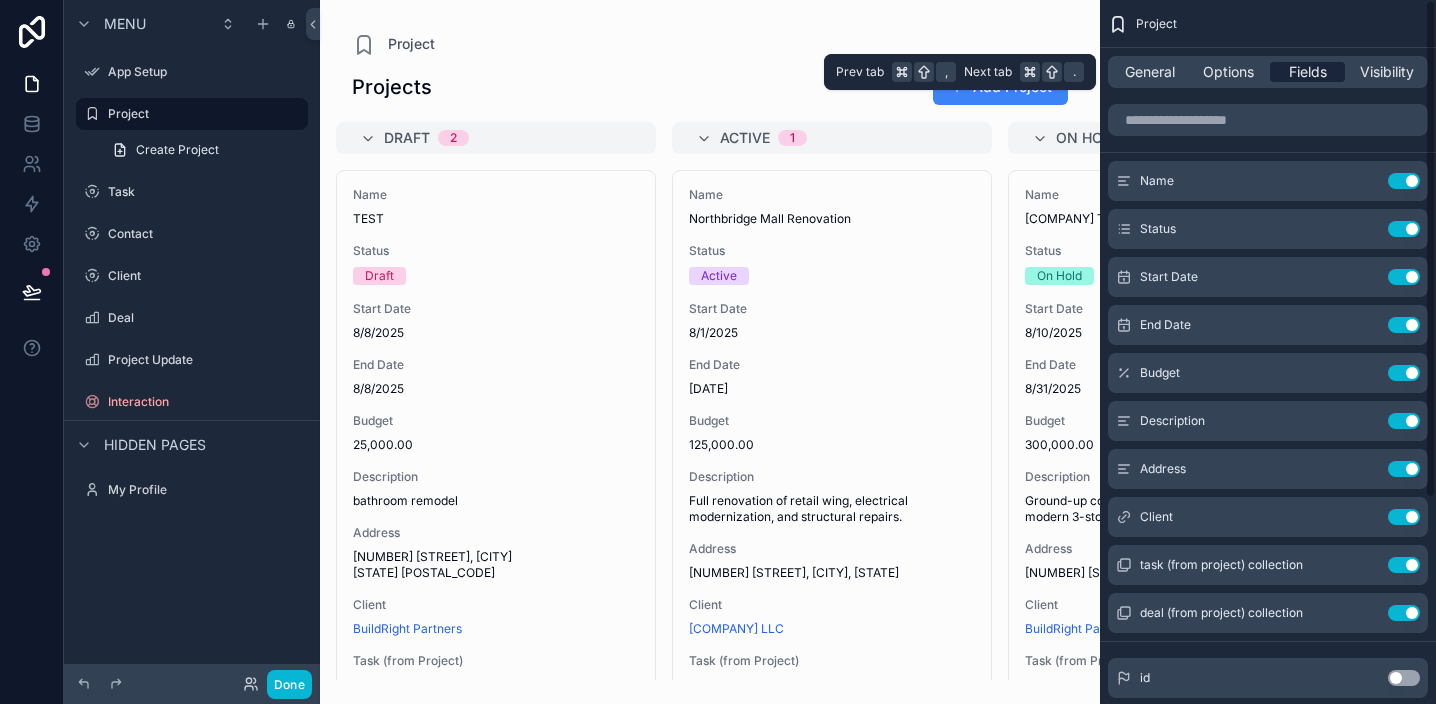 scroll, scrollTop: 0, scrollLeft: 0, axis: both 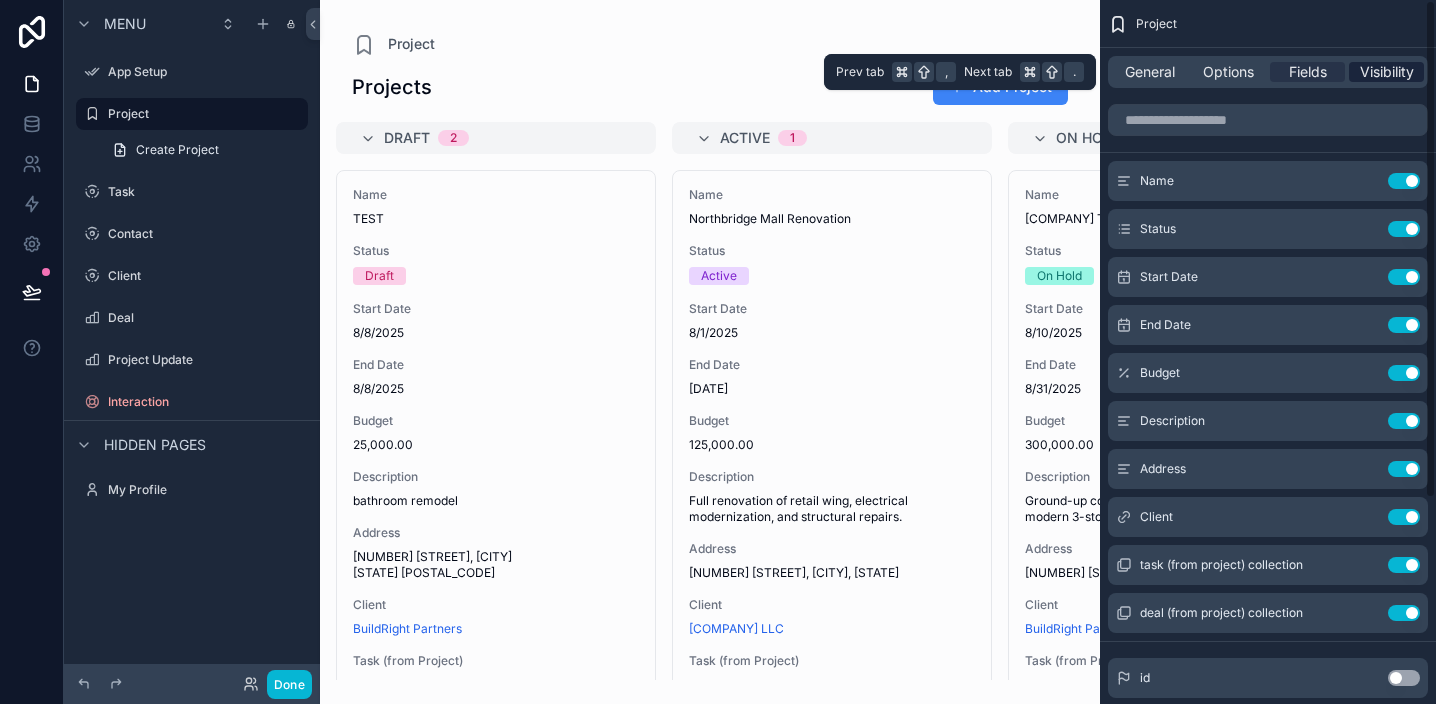 click on "Visibility" at bounding box center (1387, 72) 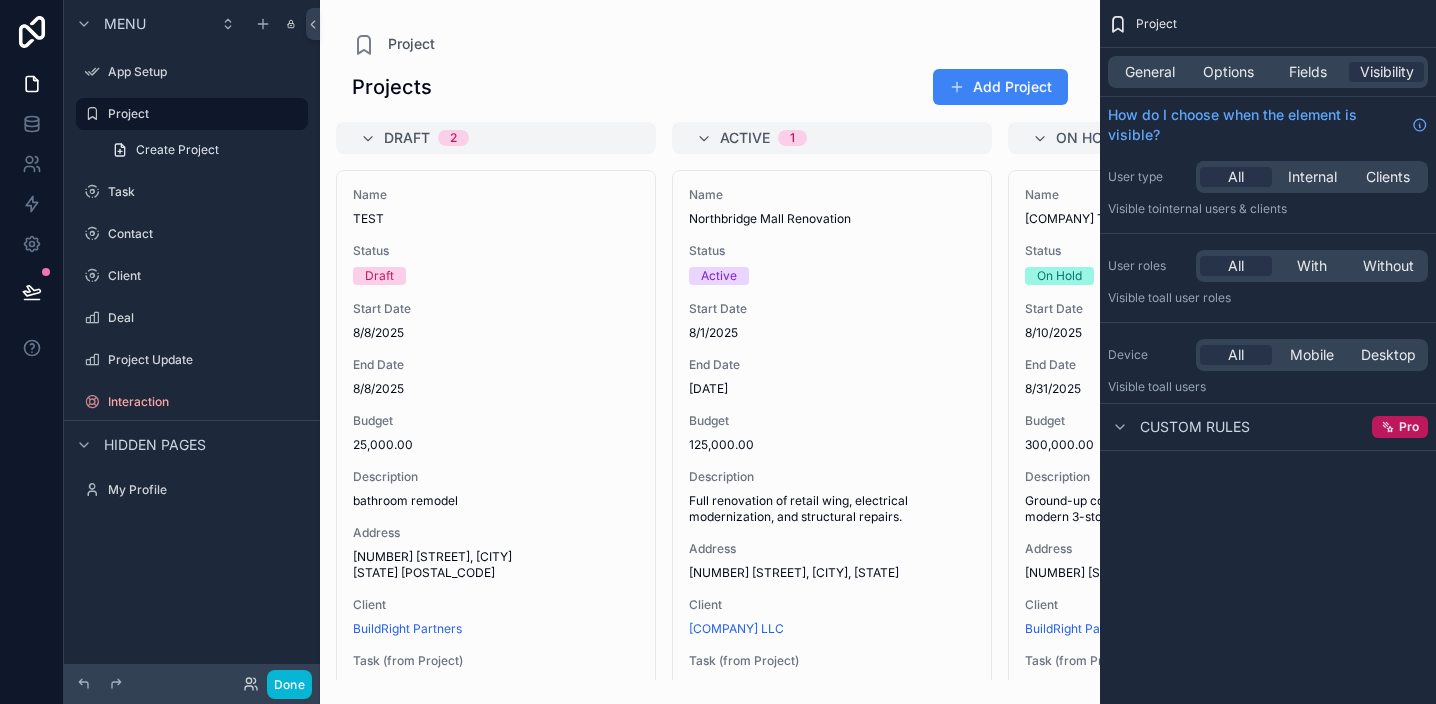 click on "Custom rules" at bounding box center (1195, 427) 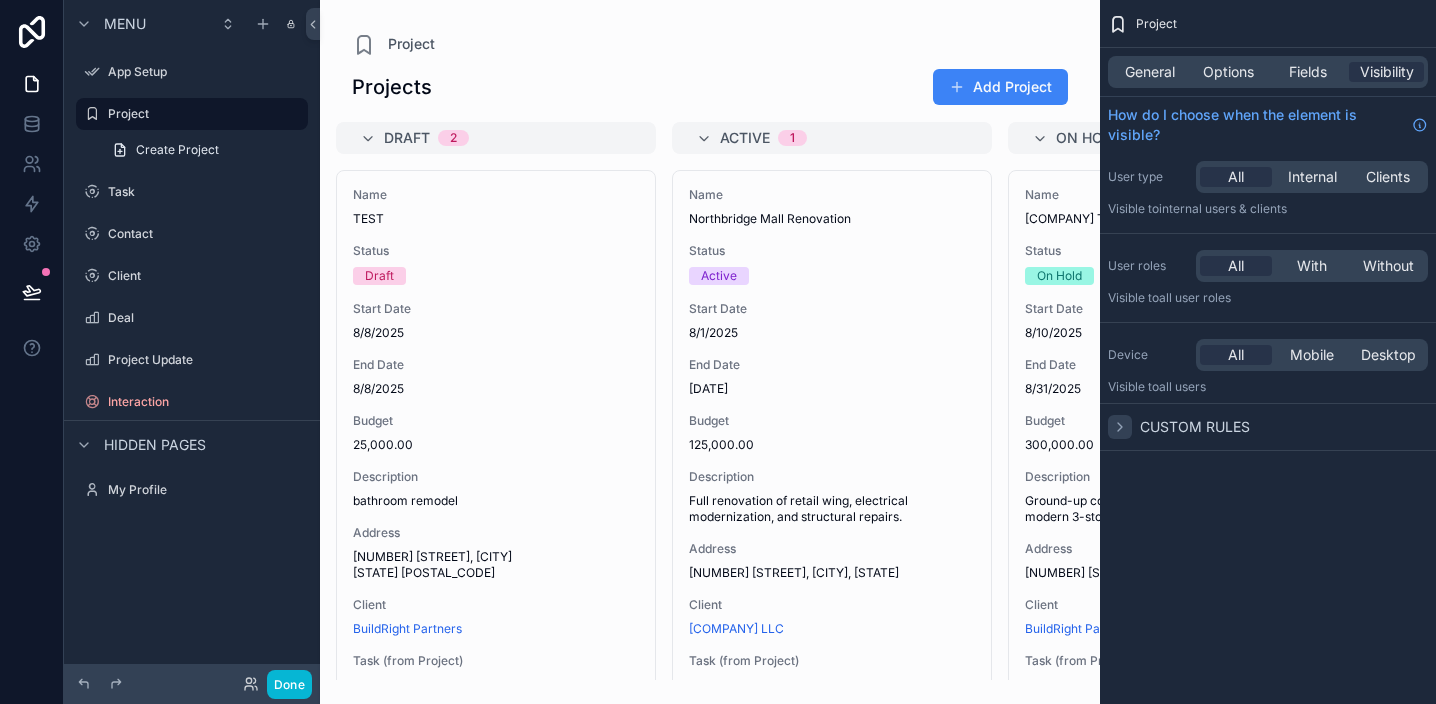 click 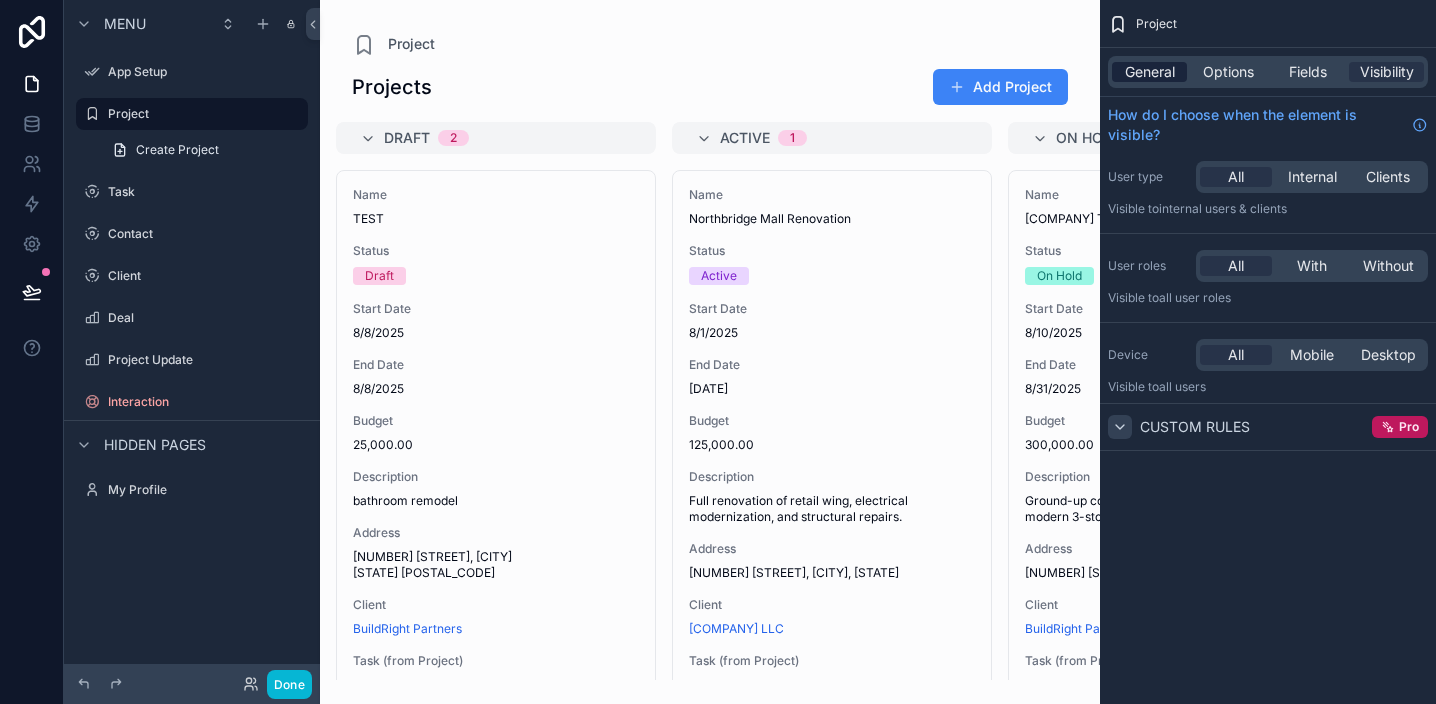 click on "General" at bounding box center [1150, 72] 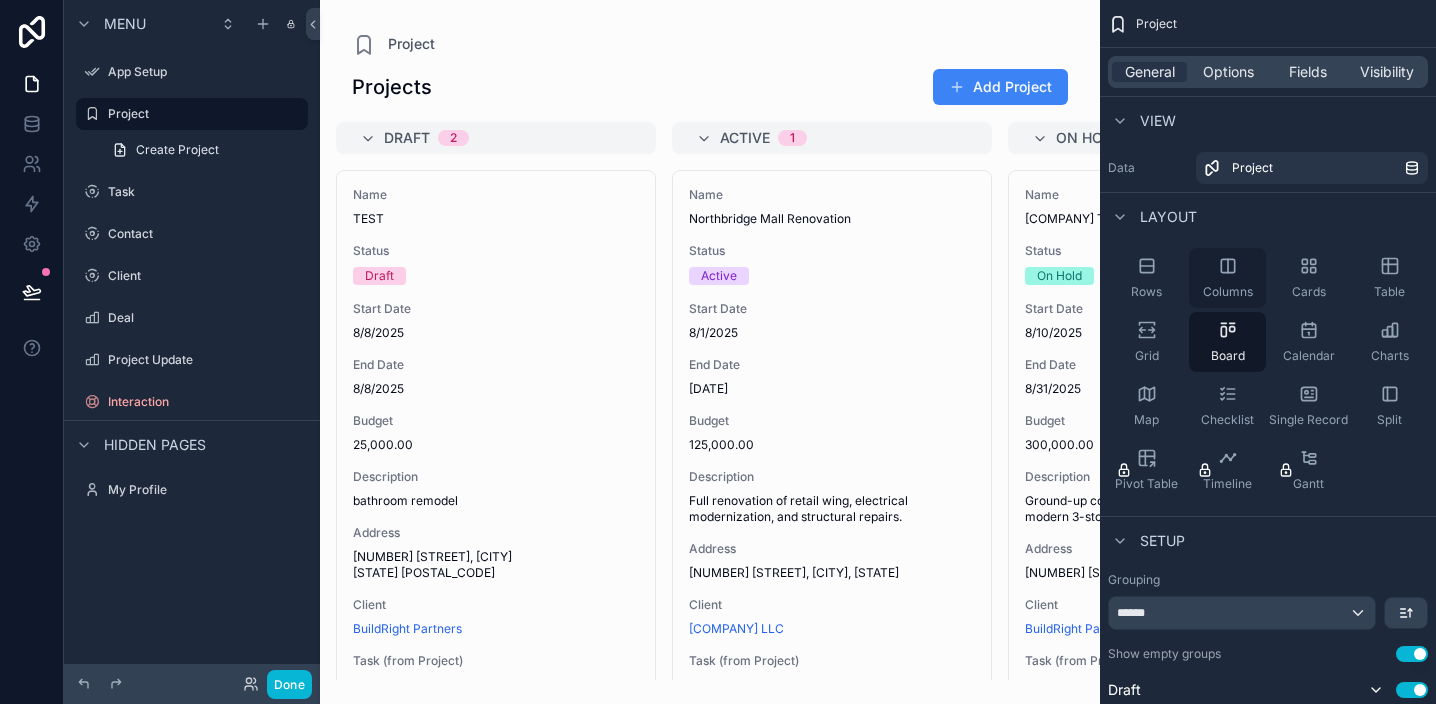 click 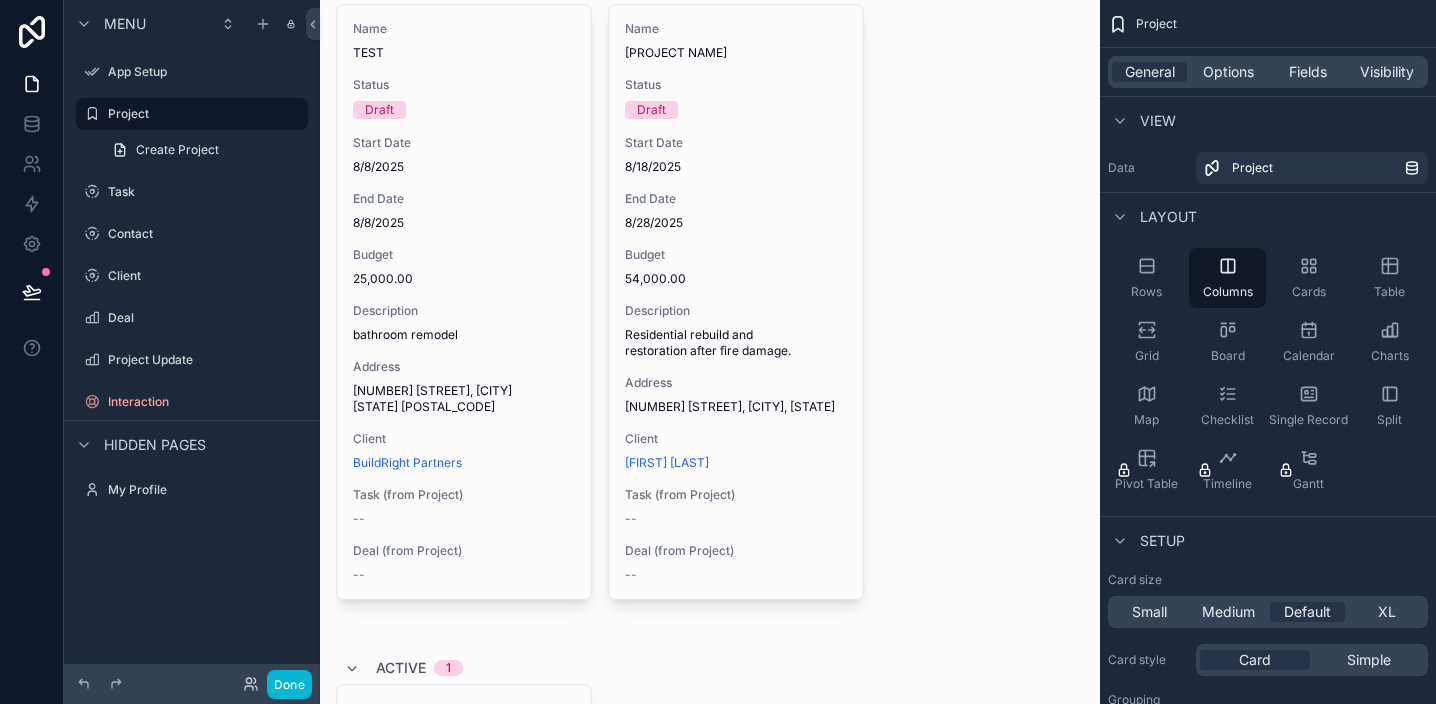 scroll, scrollTop: 201, scrollLeft: 0, axis: vertical 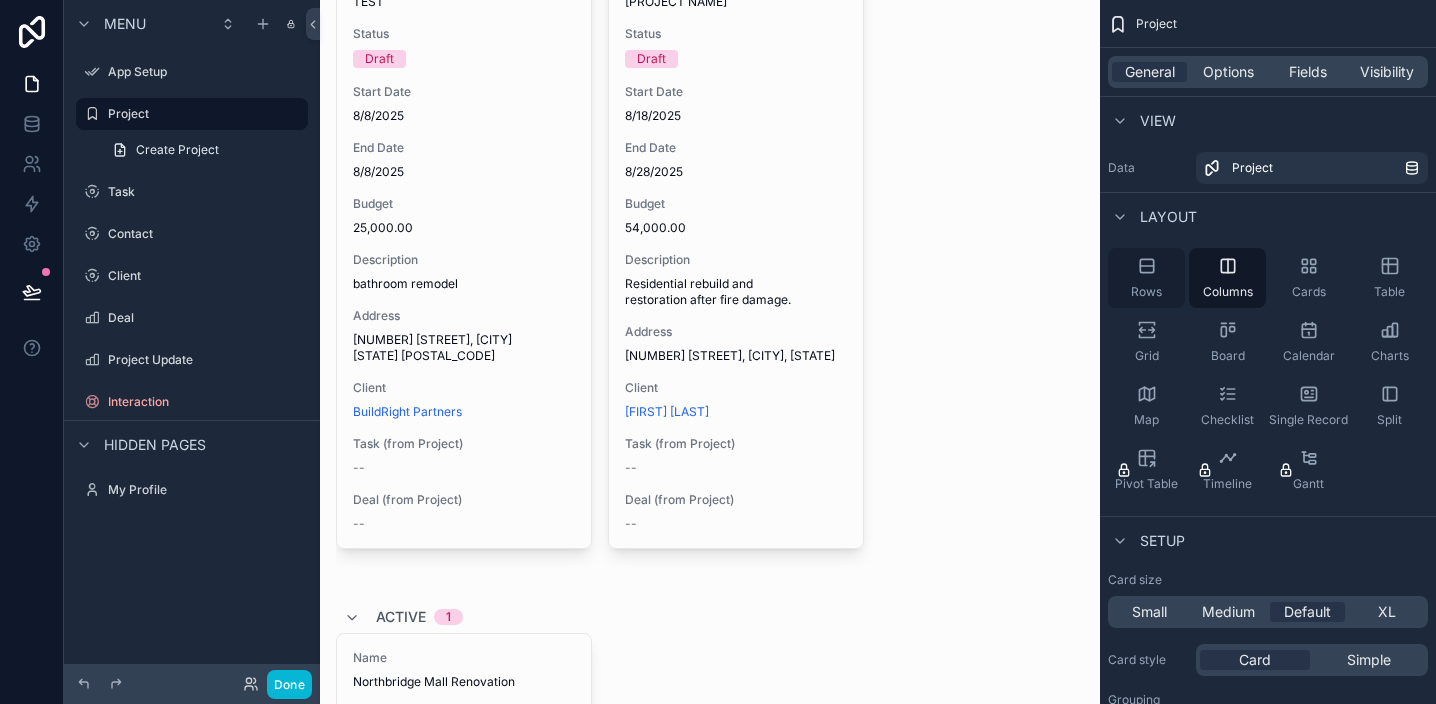 click 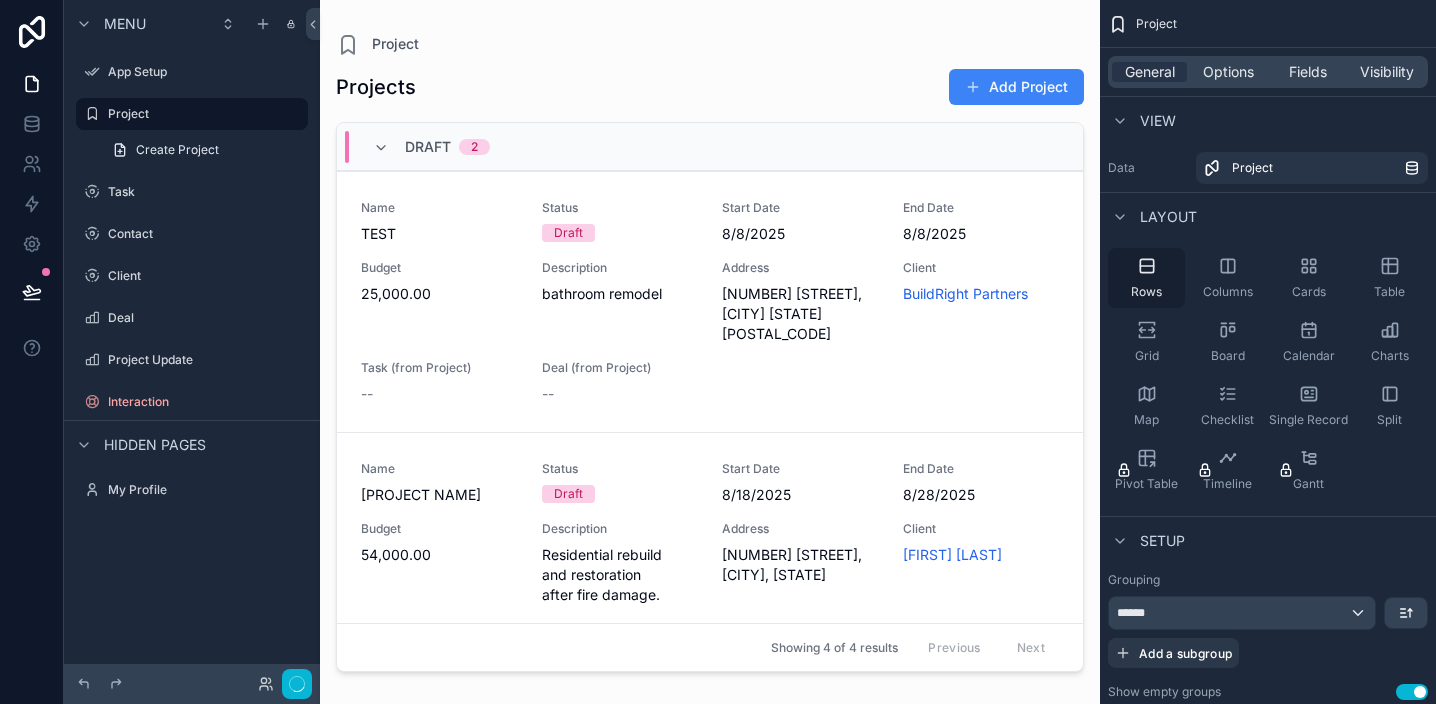 scroll, scrollTop: 0, scrollLeft: 0, axis: both 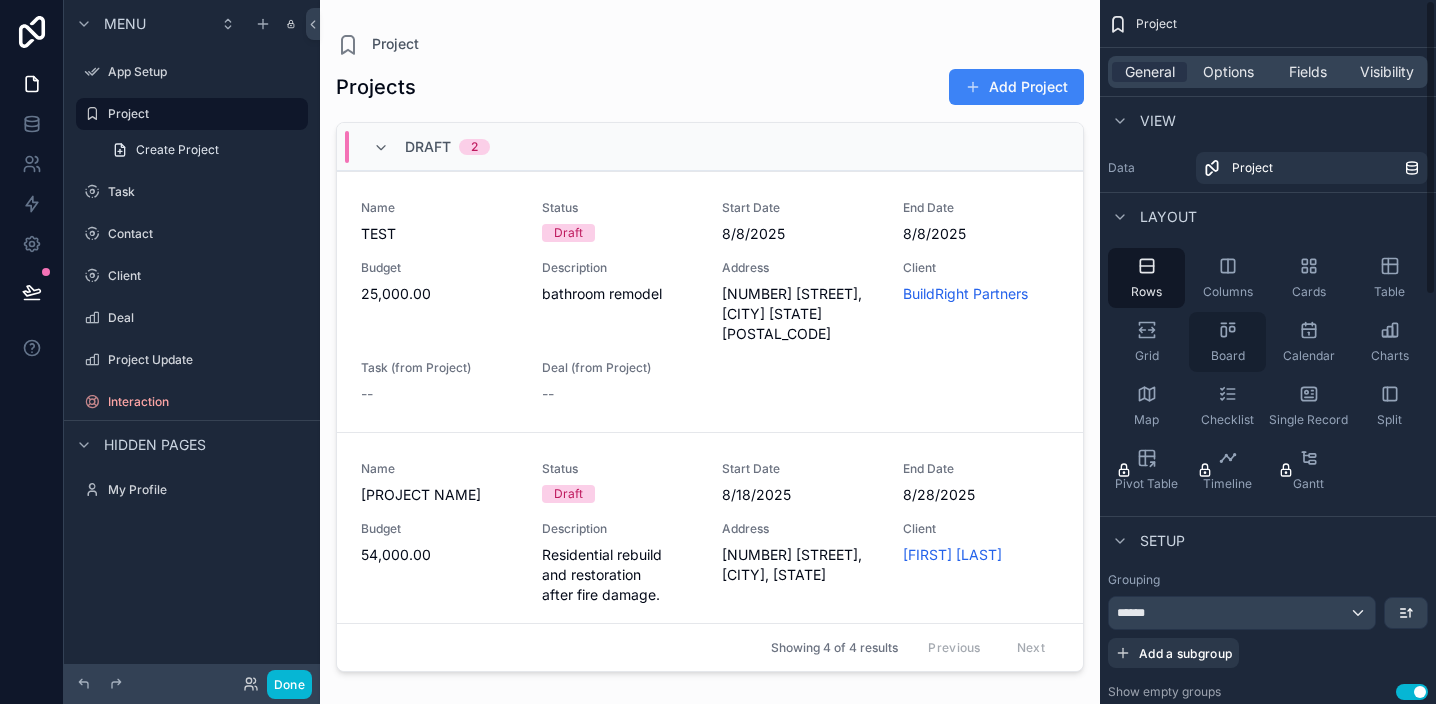 click 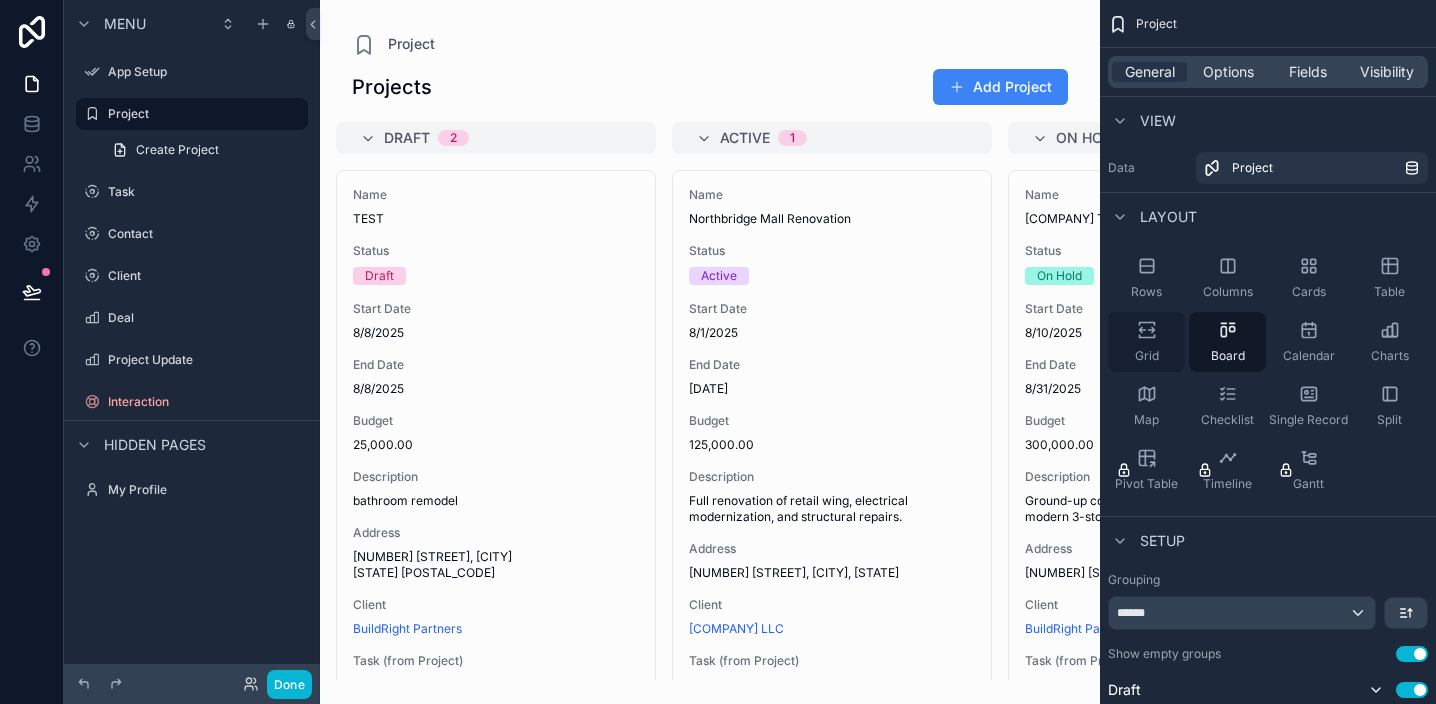 click on "Grid" at bounding box center [1146, 342] 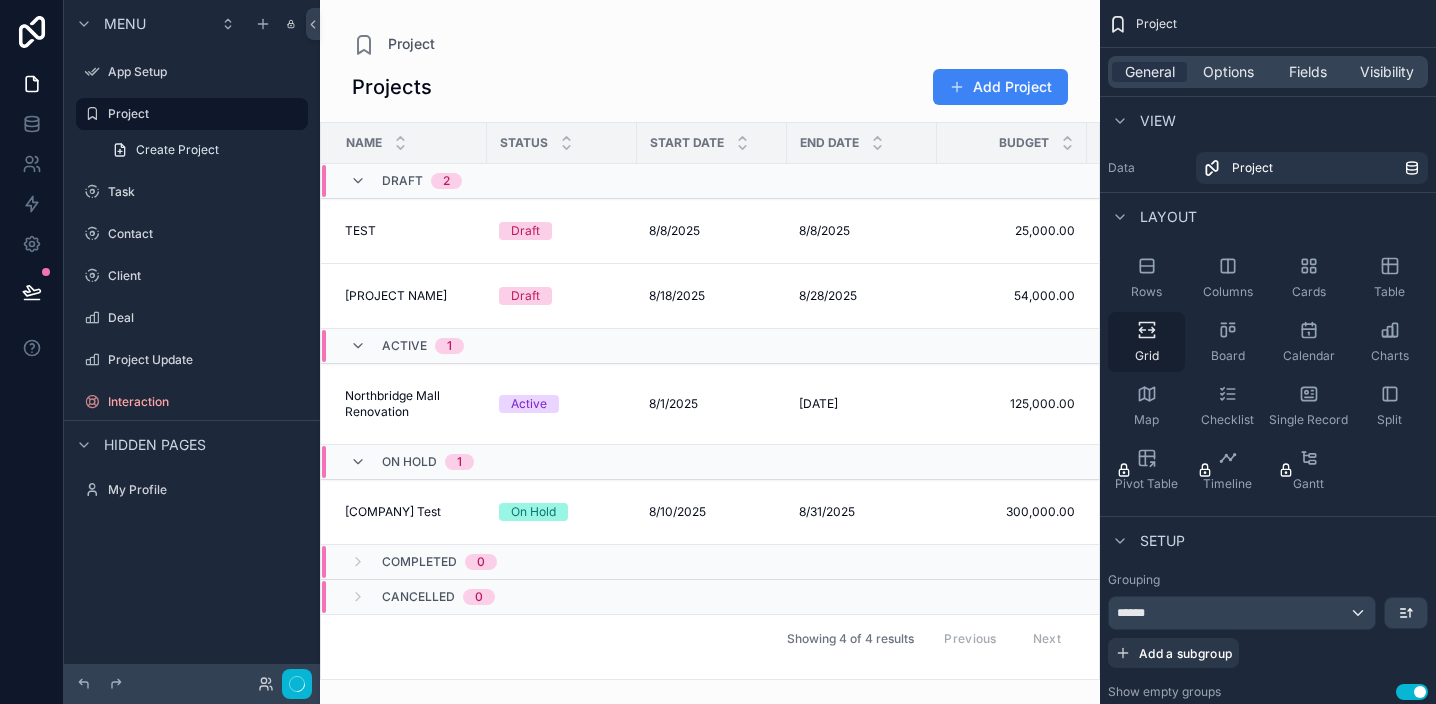 scroll, scrollTop: 0, scrollLeft: 0, axis: both 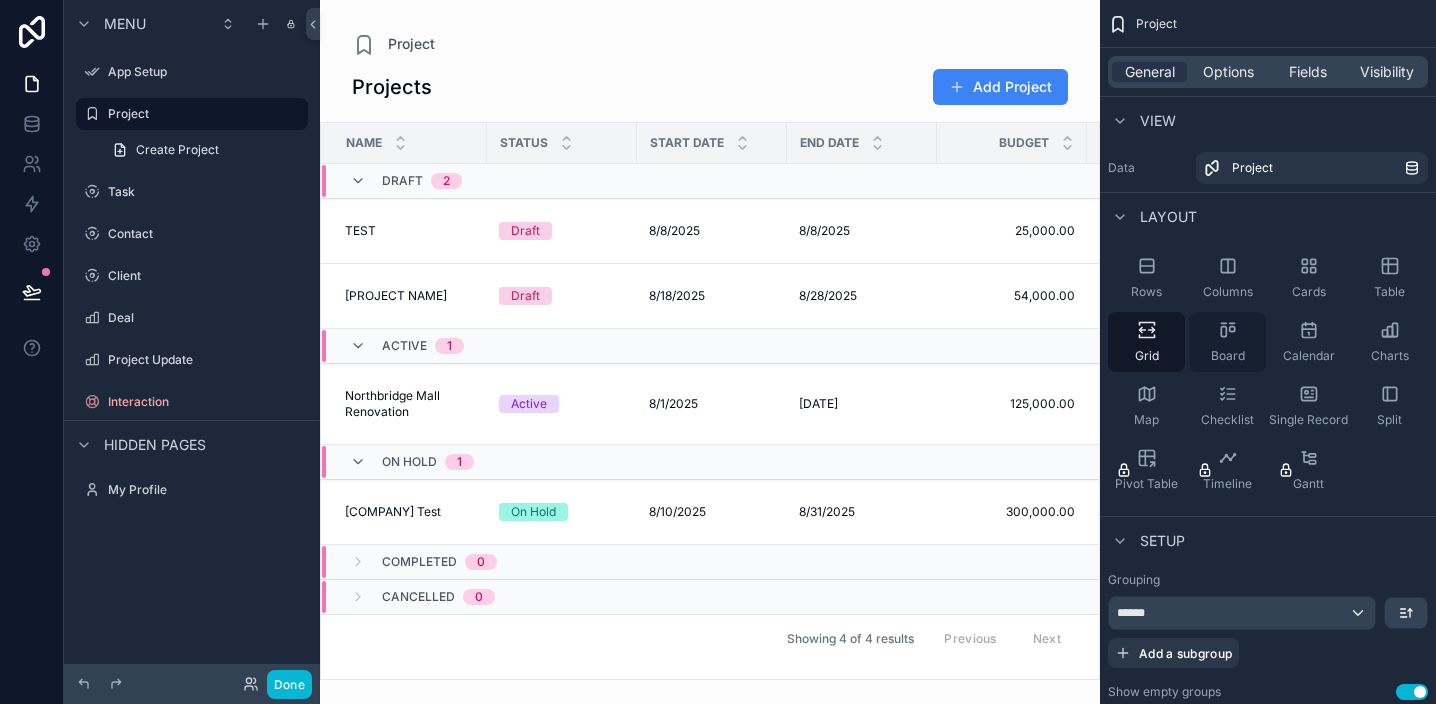 click on "Board" at bounding box center (1227, 342) 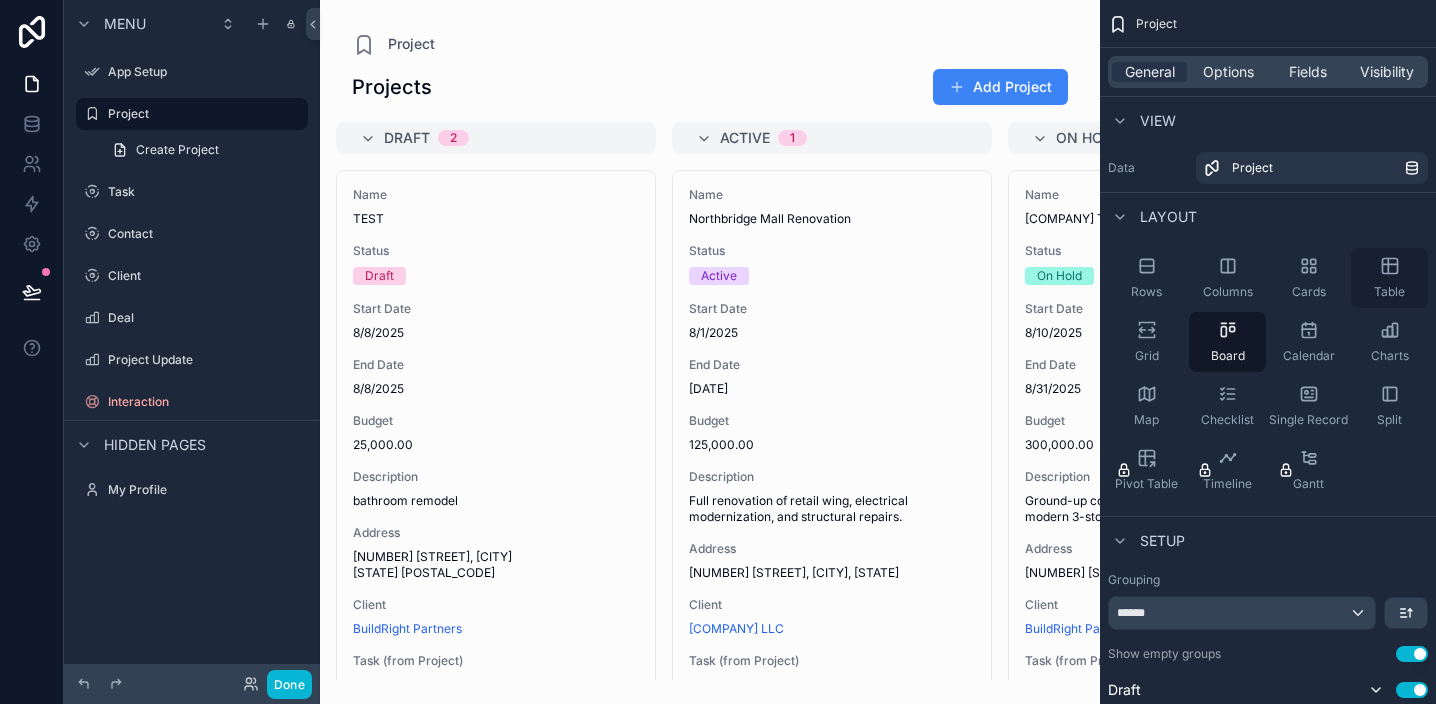 click 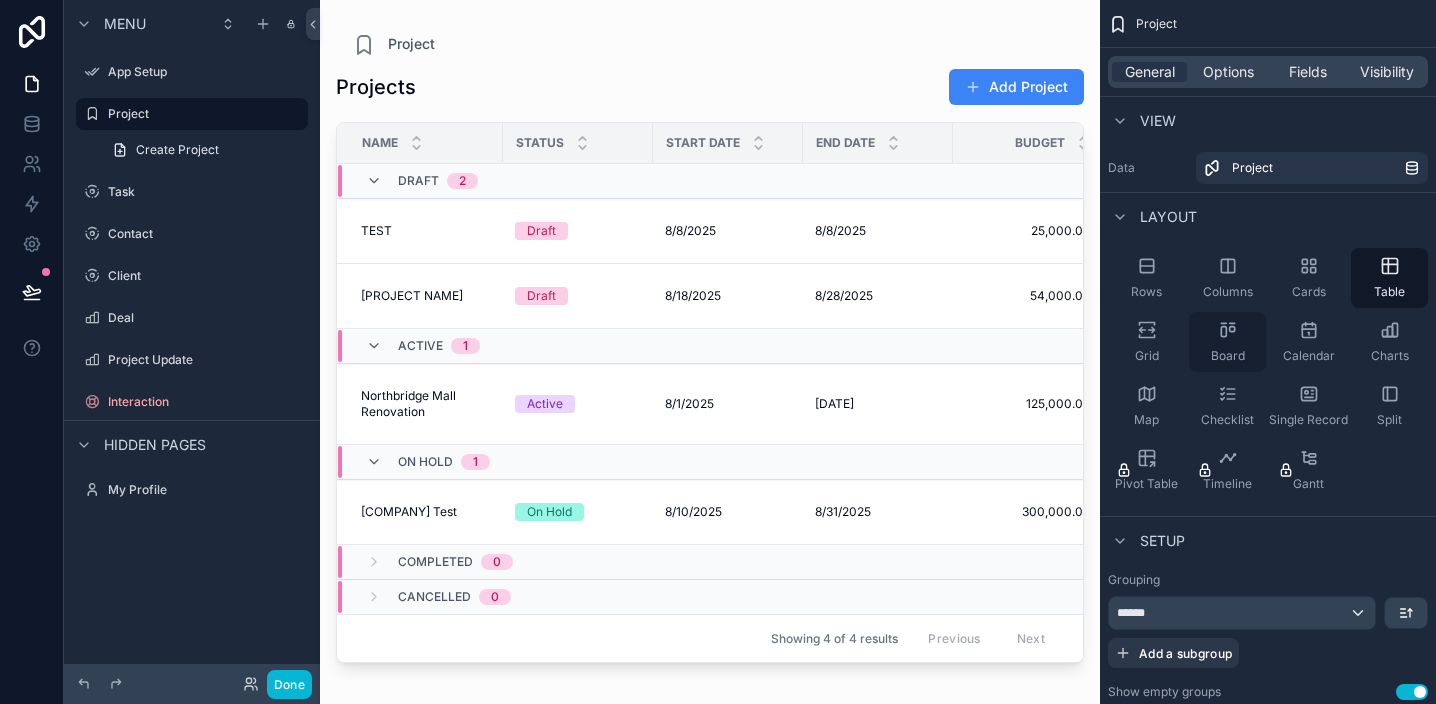 click on "Board" at bounding box center (1227, 342) 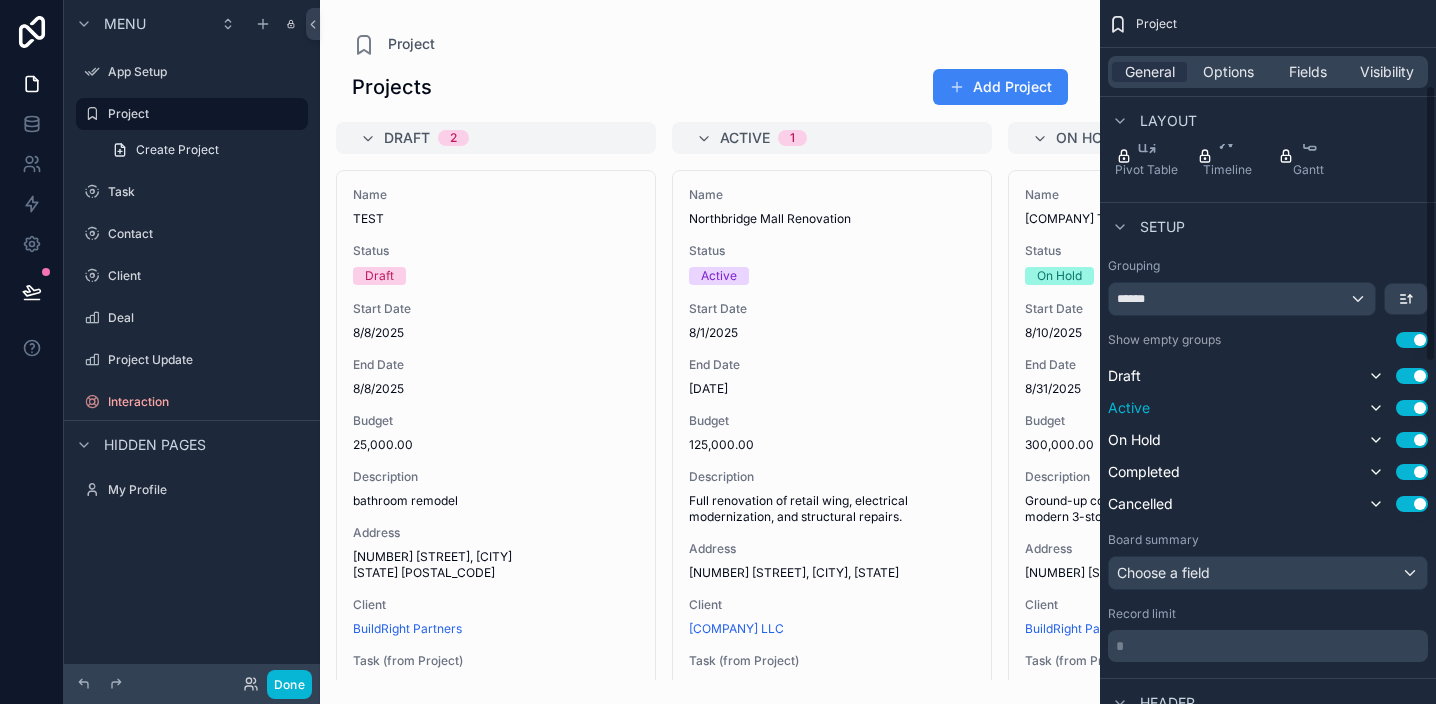scroll, scrollTop: 322, scrollLeft: 0, axis: vertical 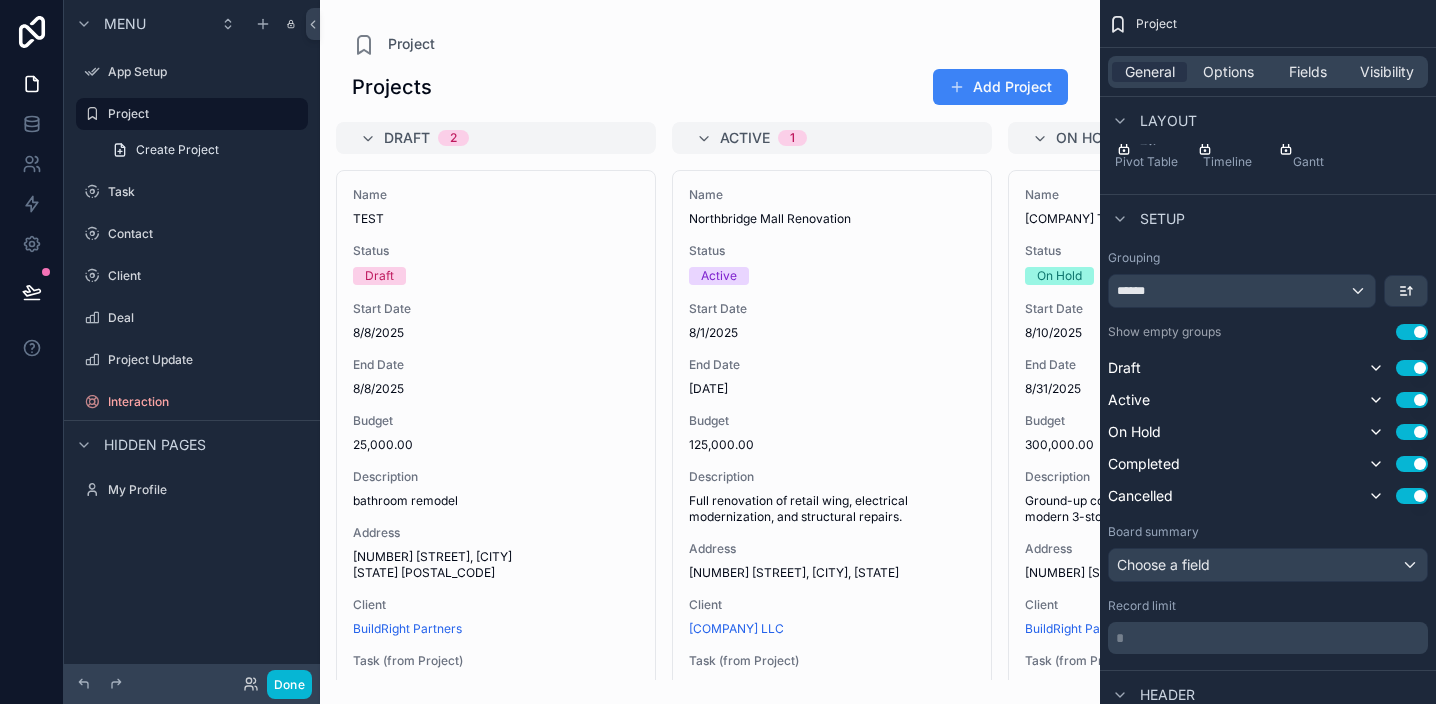 click on "******" at bounding box center [1242, 291] 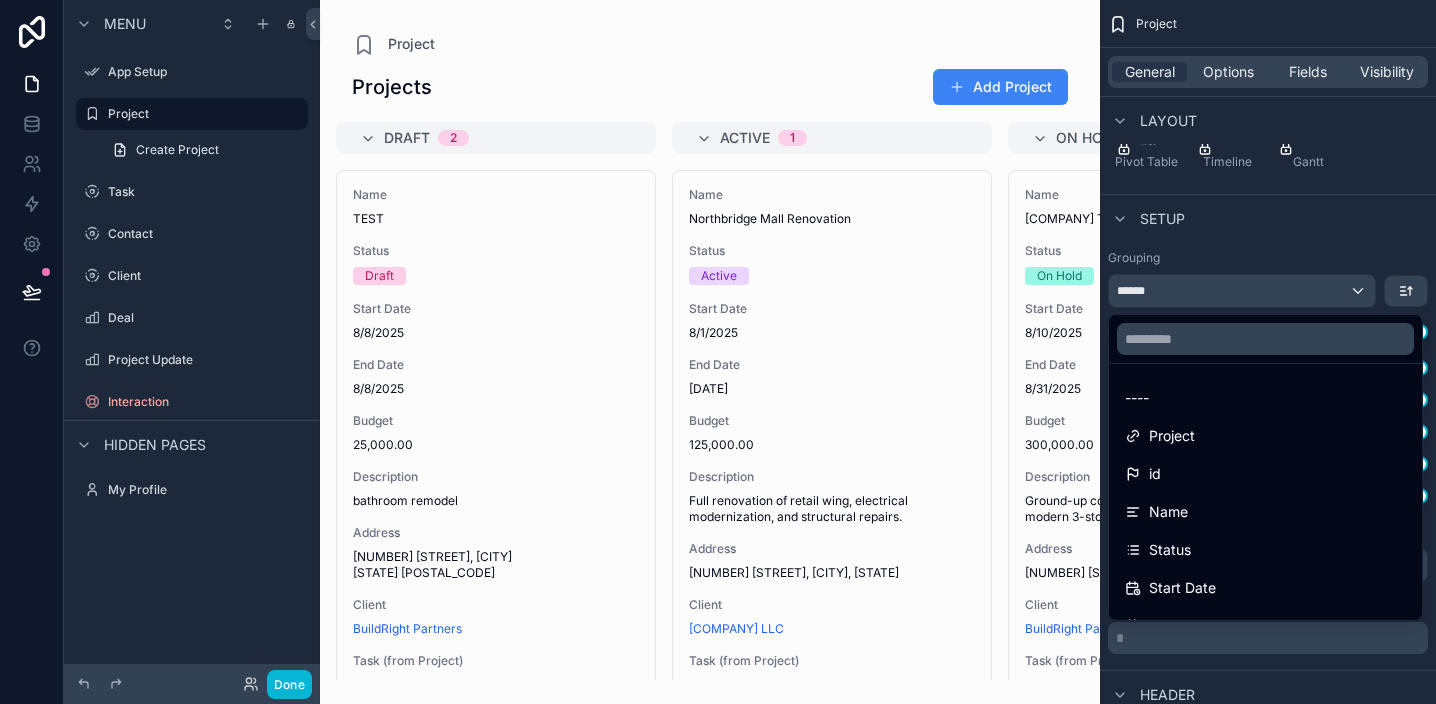 click at bounding box center [718, 352] 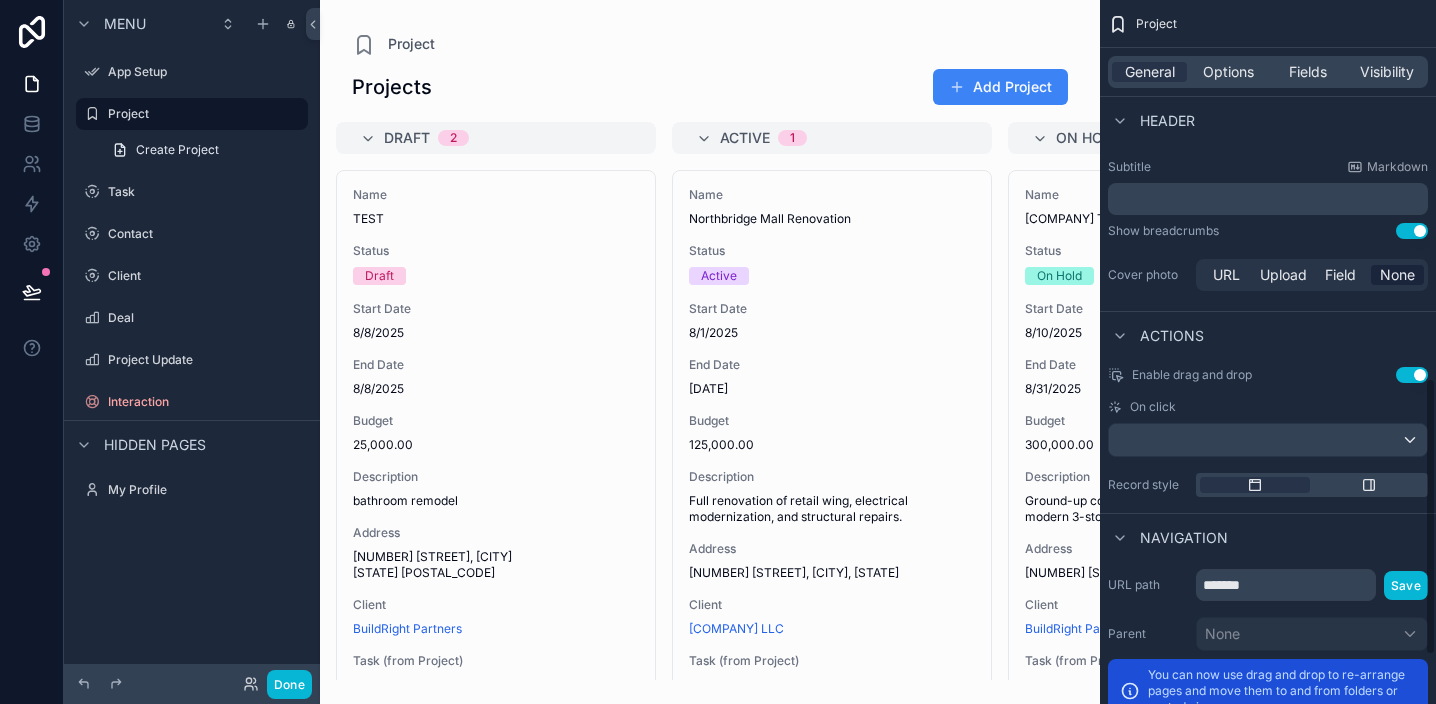 scroll, scrollTop: 962, scrollLeft: 0, axis: vertical 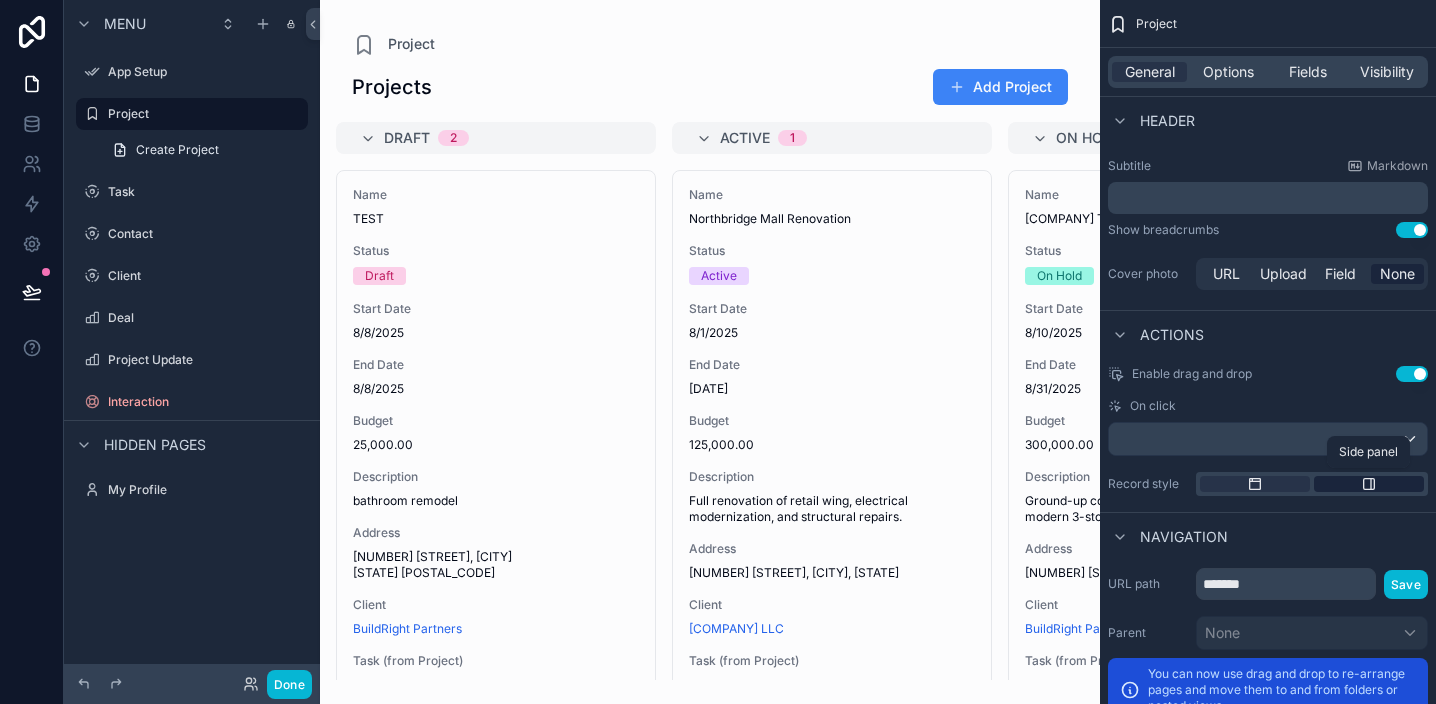 click at bounding box center [1369, 484] 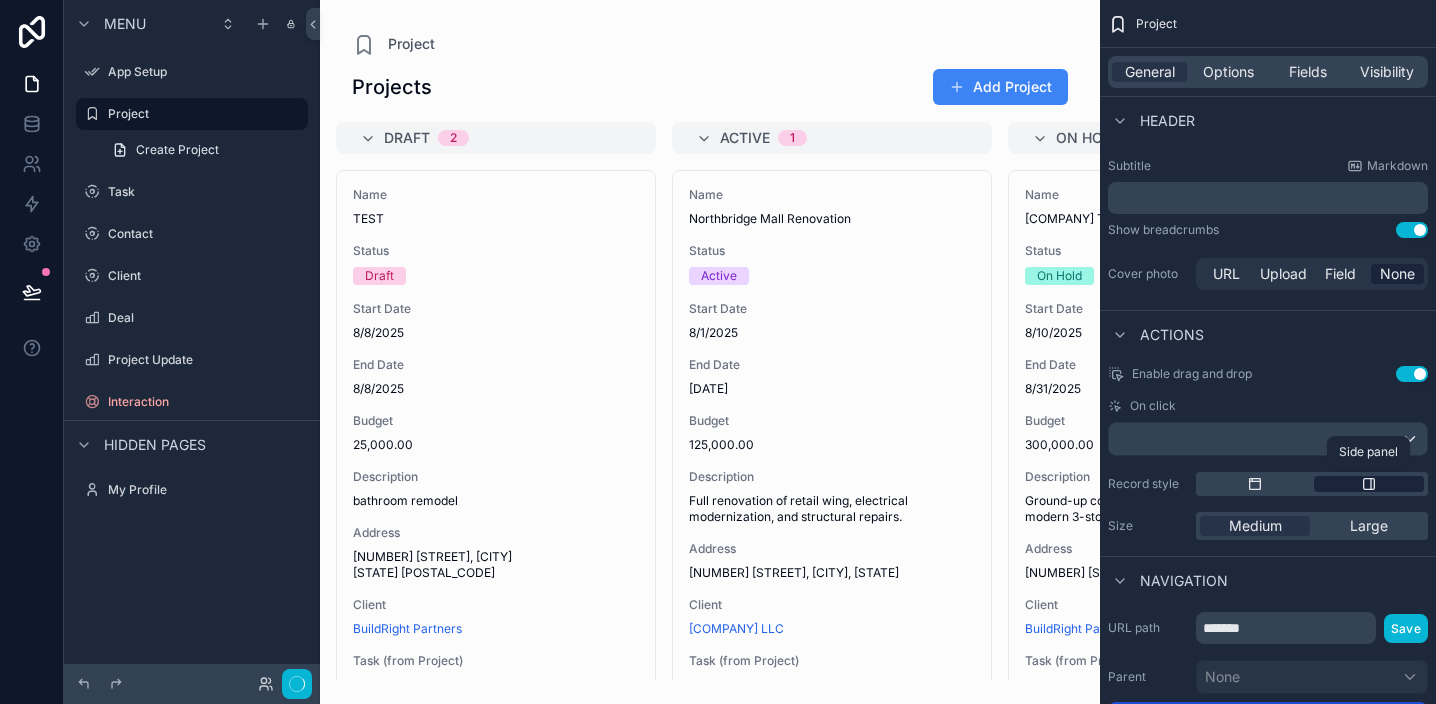 scroll, scrollTop: 0, scrollLeft: 0, axis: both 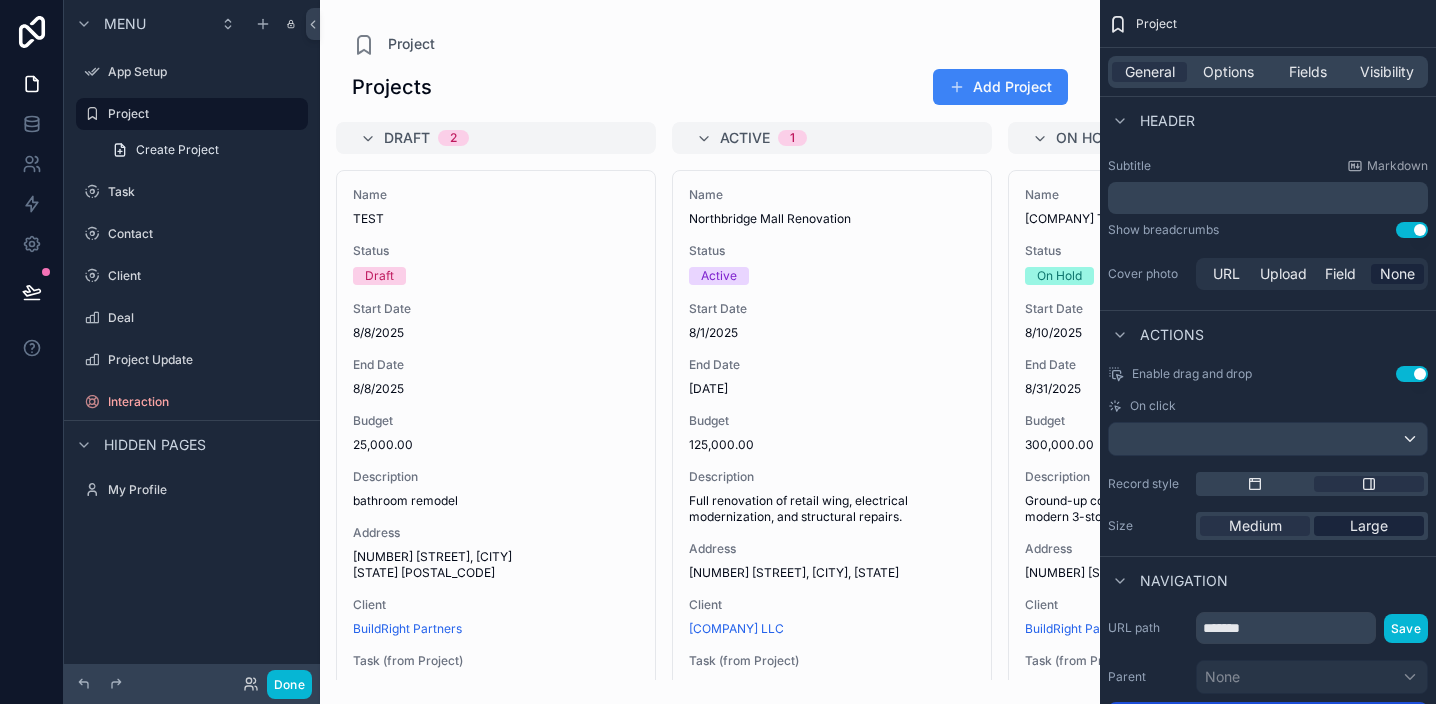 click on "Large" at bounding box center [1369, 526] 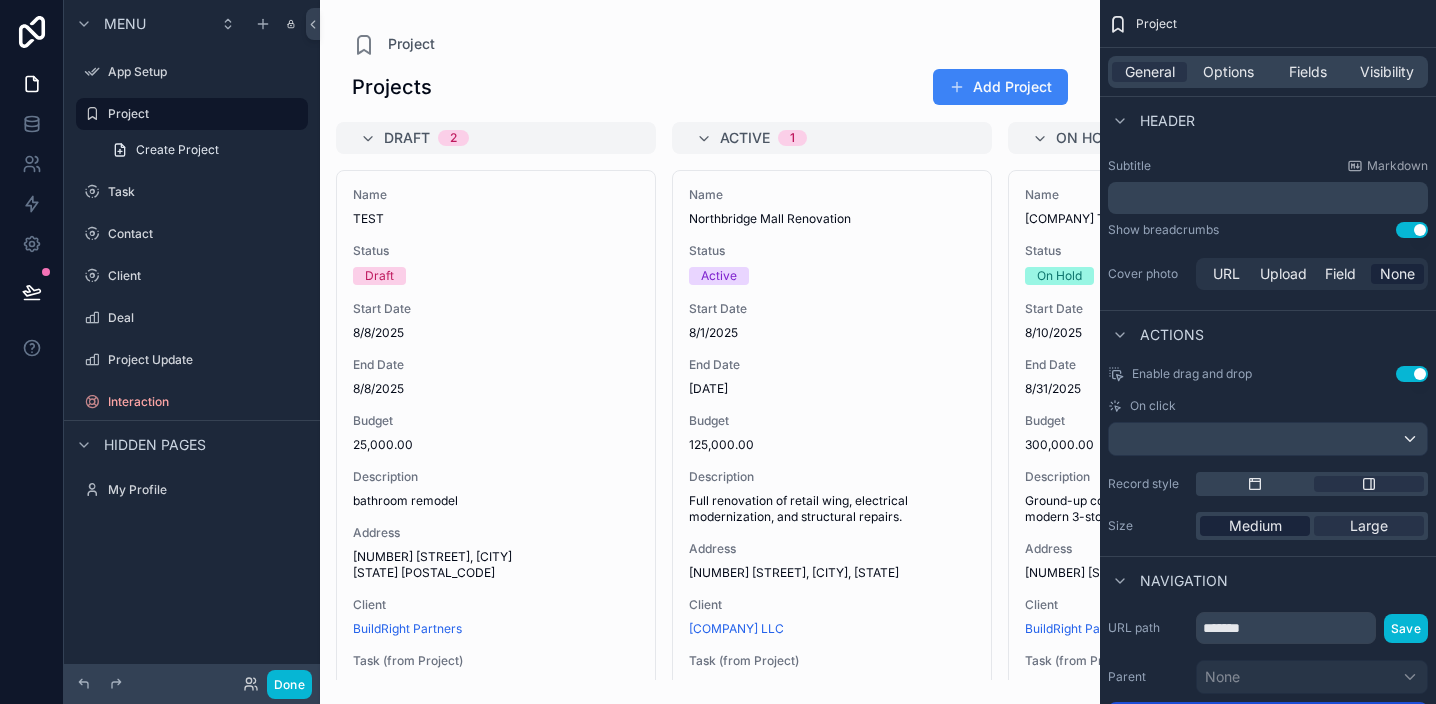 click on "Medium" at bounding box center [1255, 526] 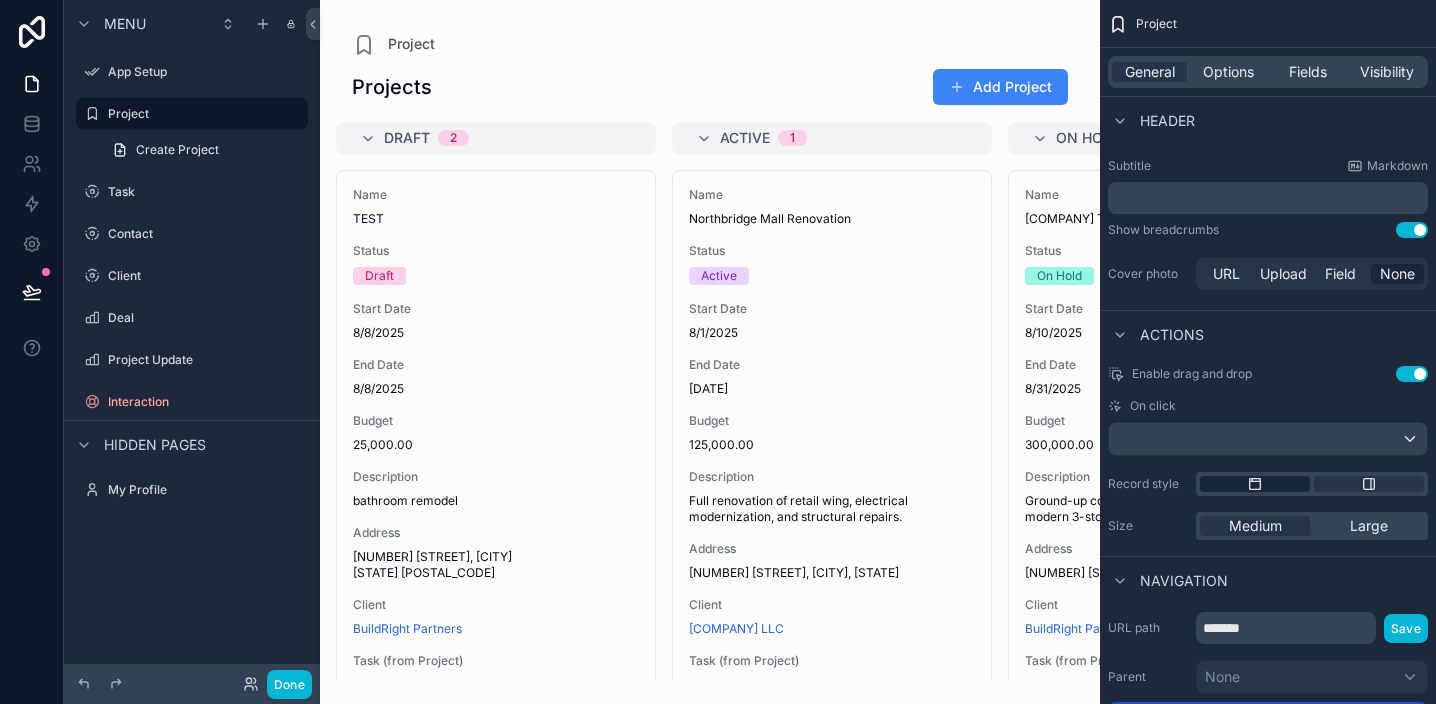 click at bounding box center (1255, 484) 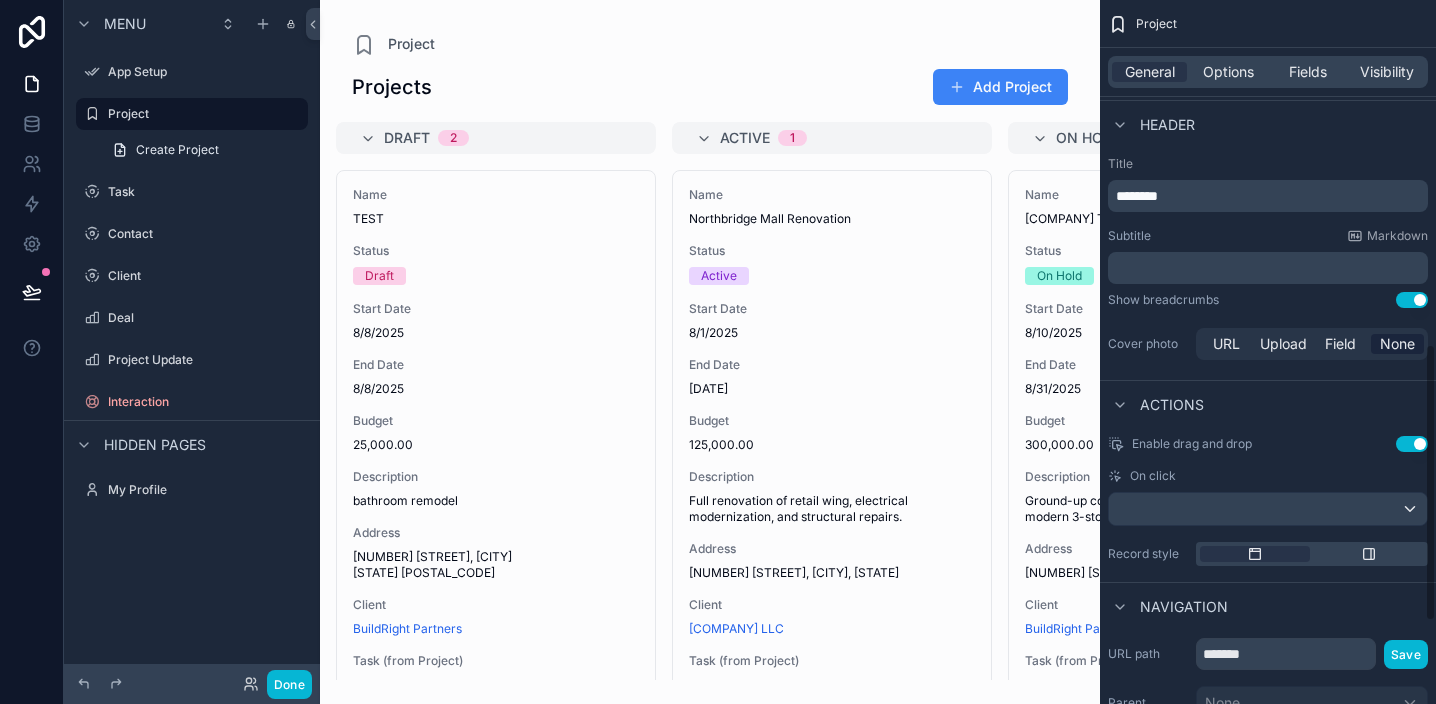scroll, scrollTop: 862, scrollLeft: 0, axis: vertical 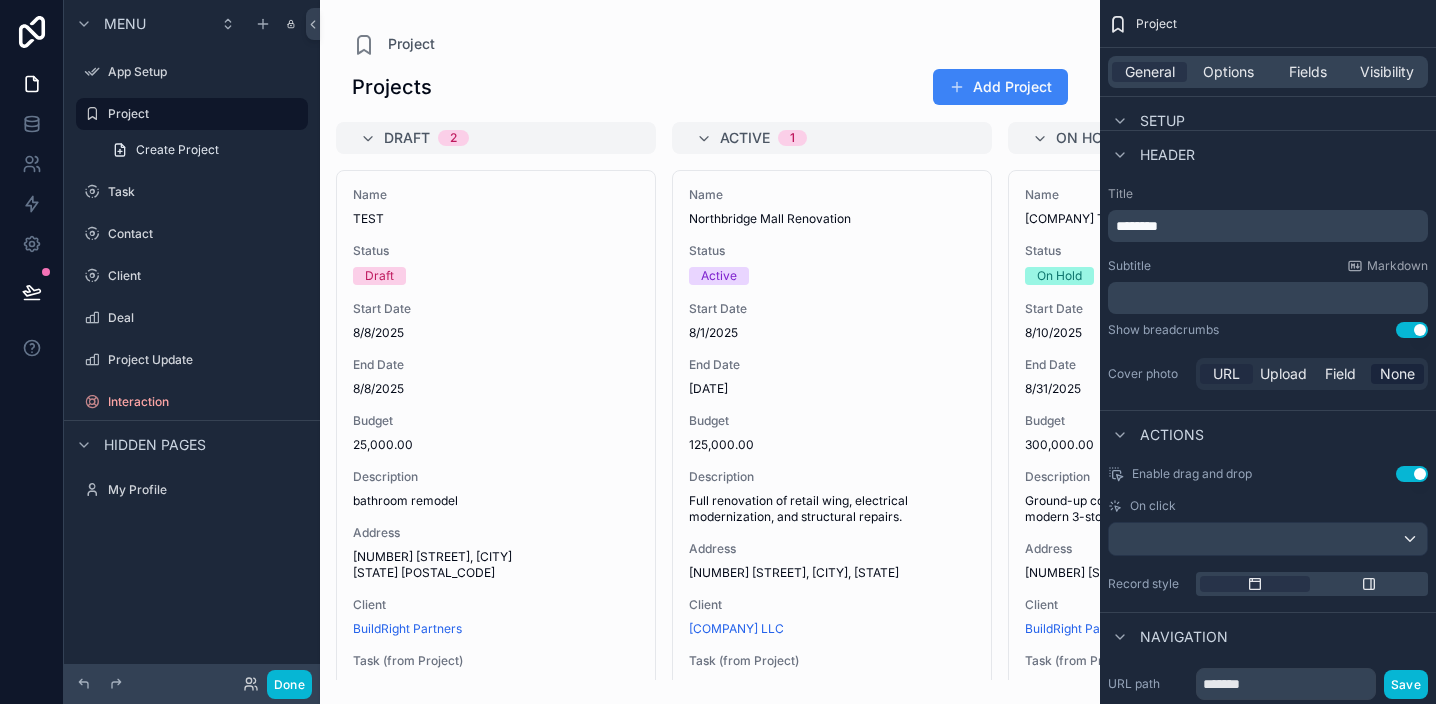 click on "URL" at bounding box center [1226, 374] 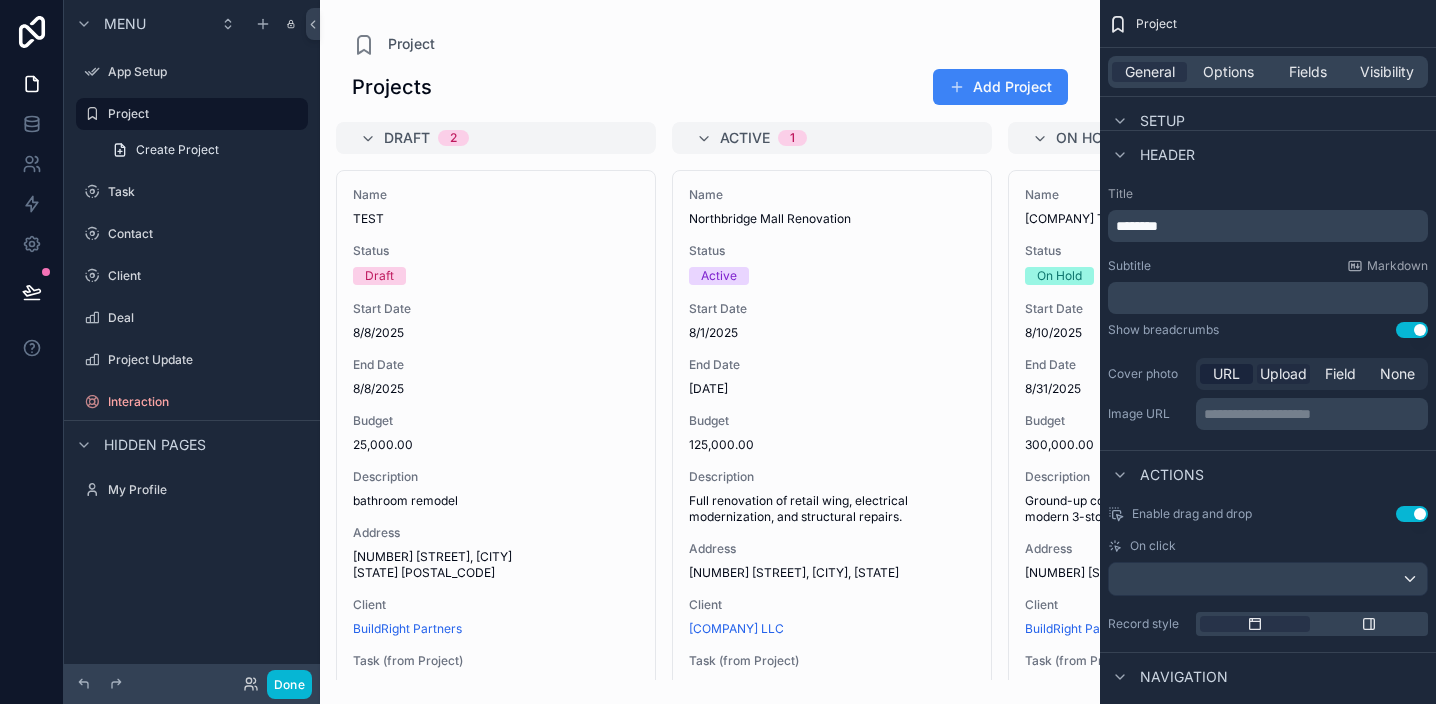 click on "Upload" at bounding box center (1283, 374) 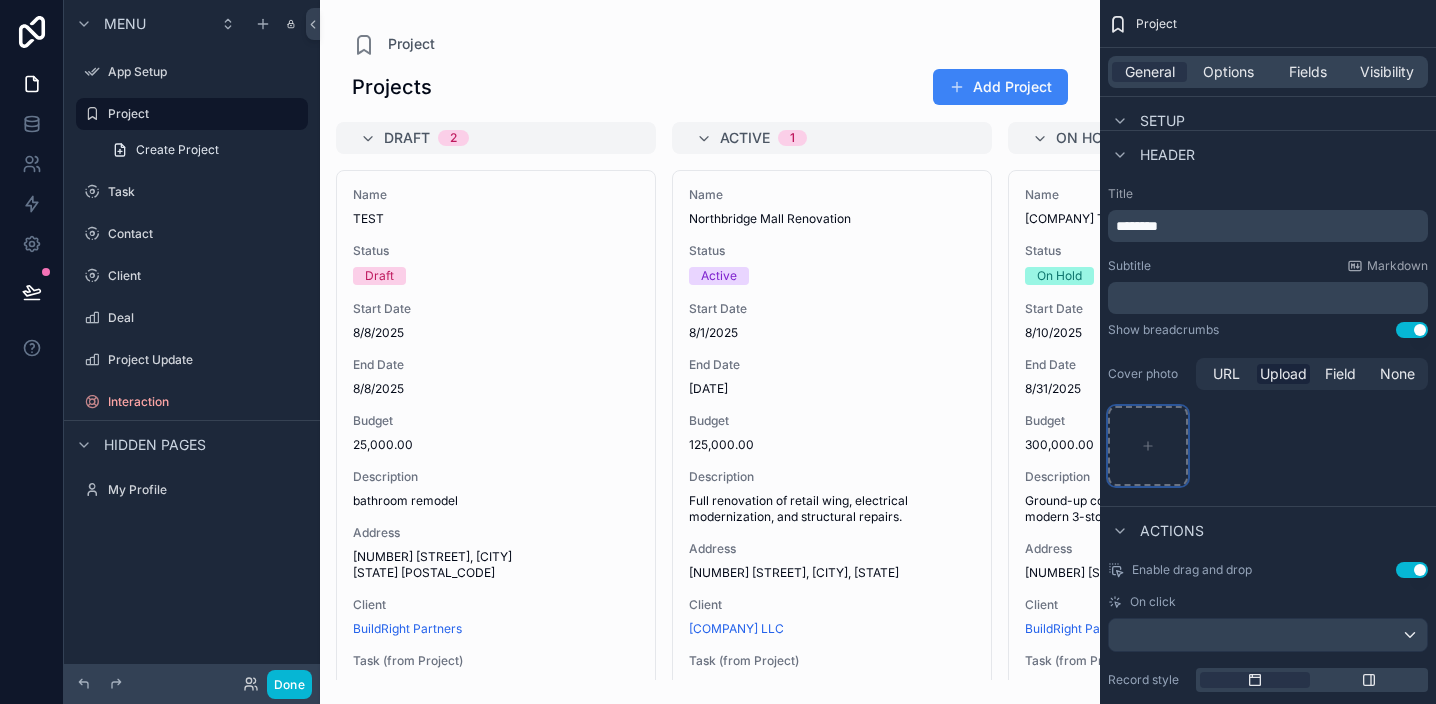 click at bounding box center (1148, 446) 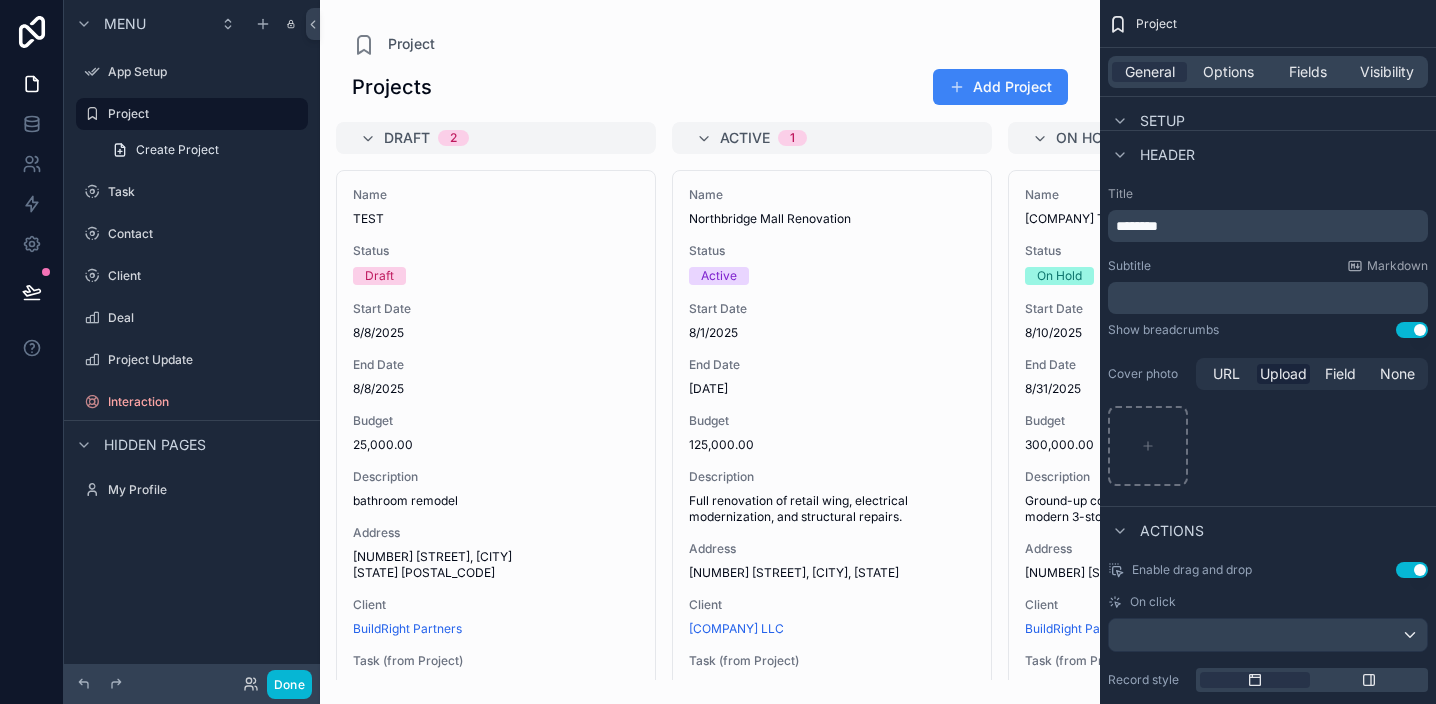 type on "**********" 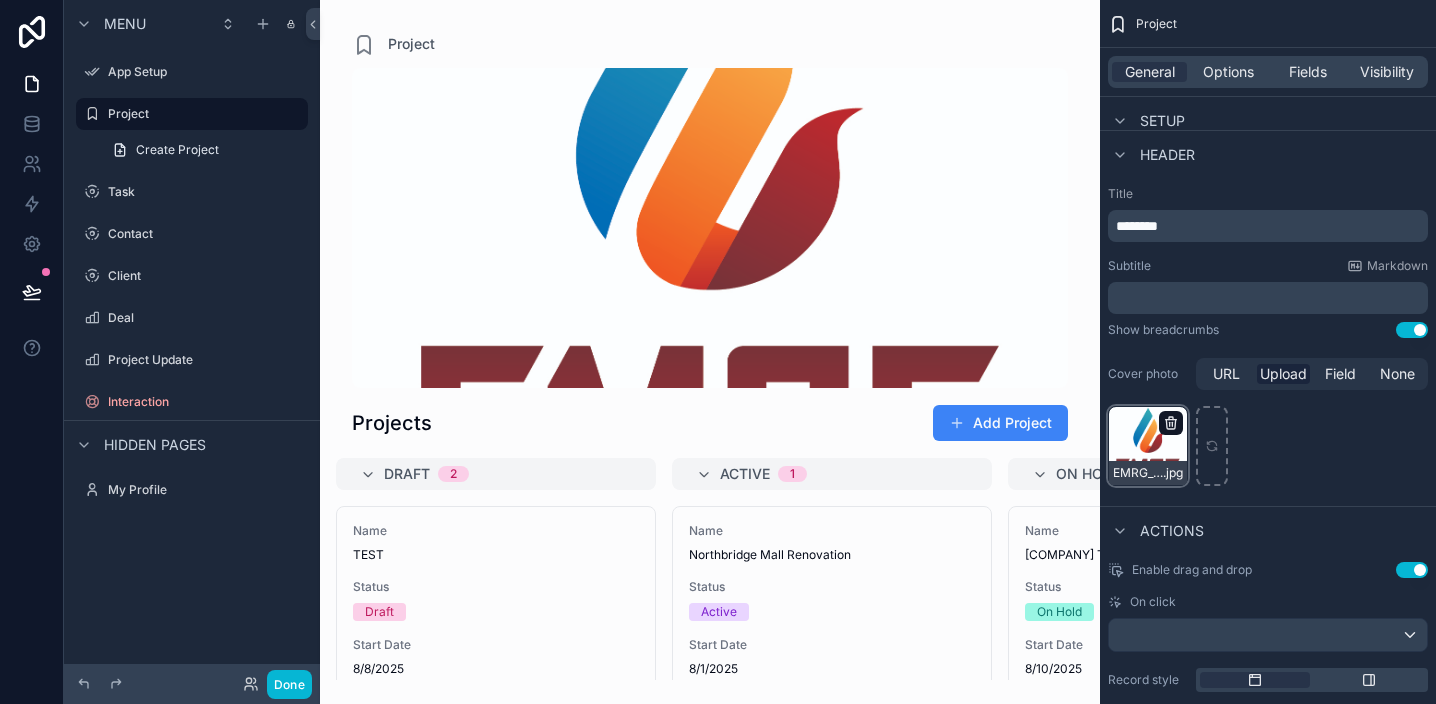 click 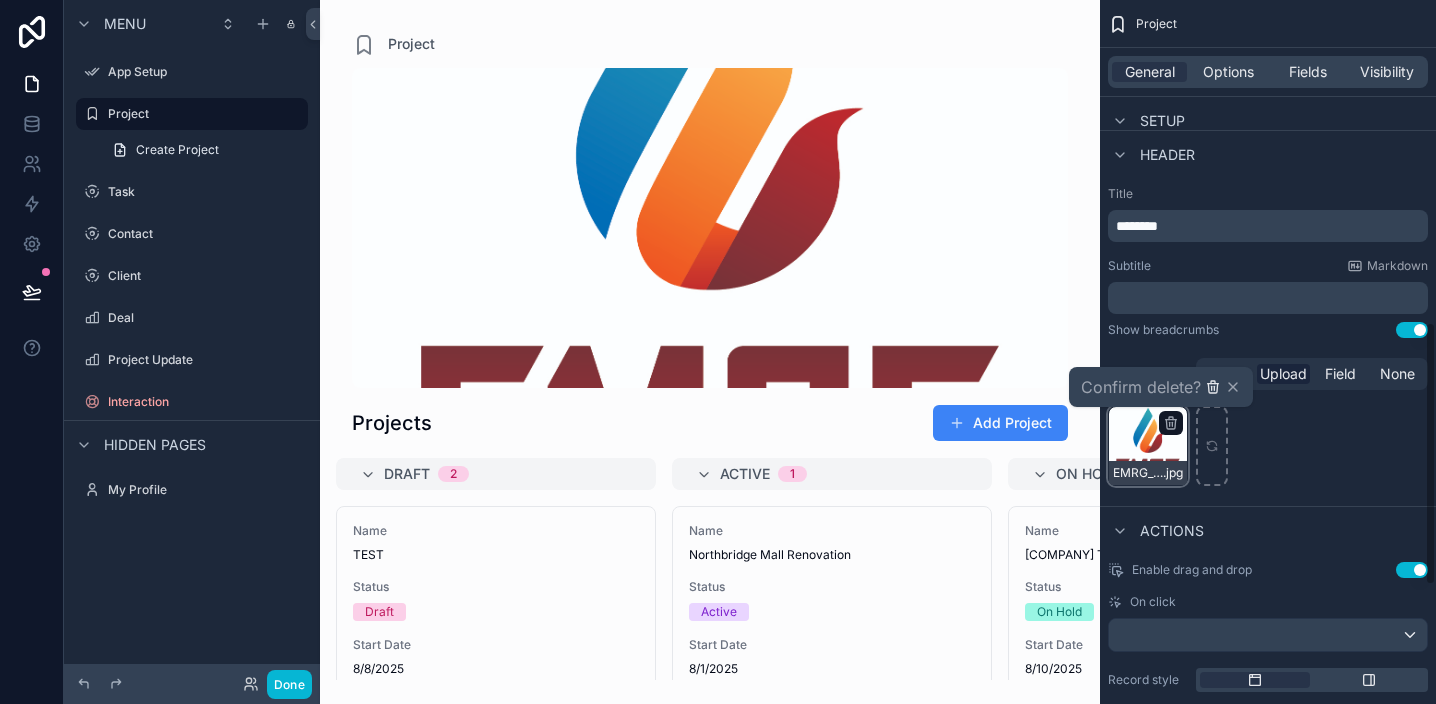 click 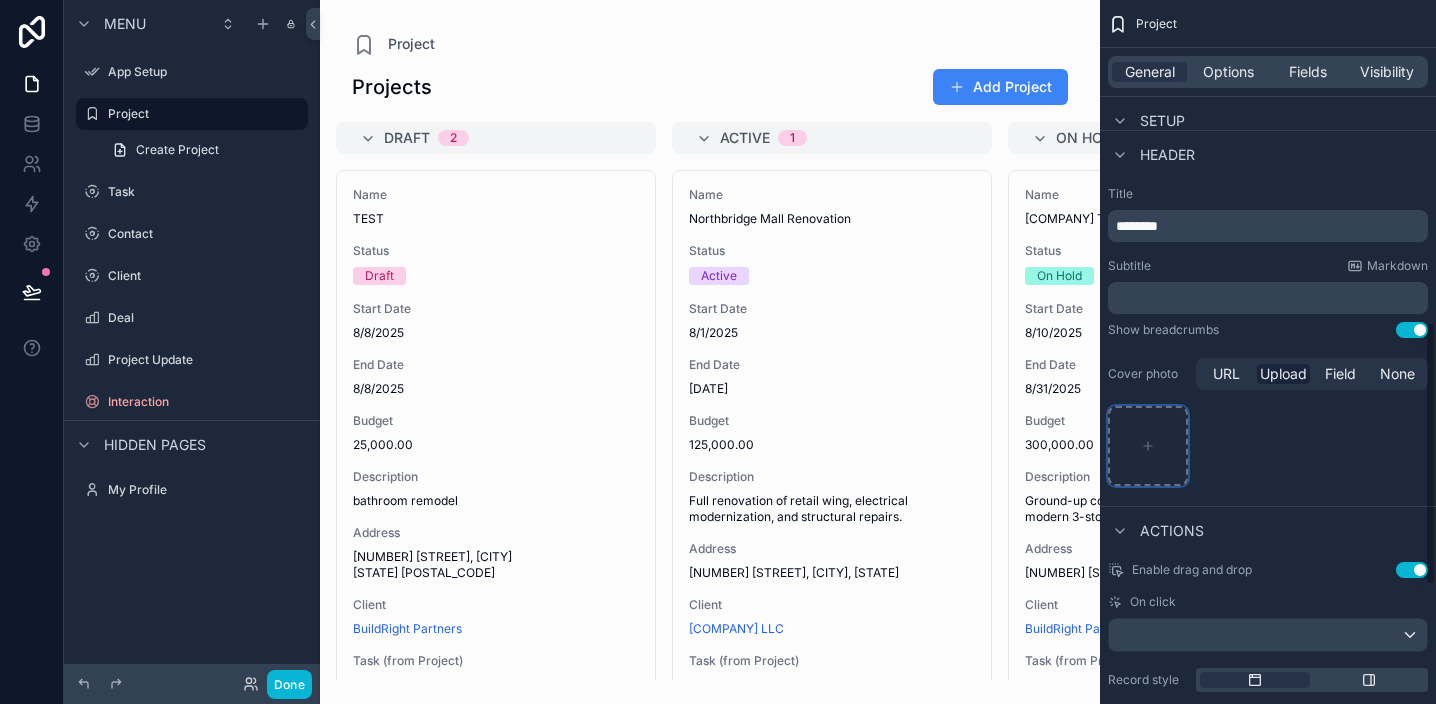 click at bounding box center (1148, 446) 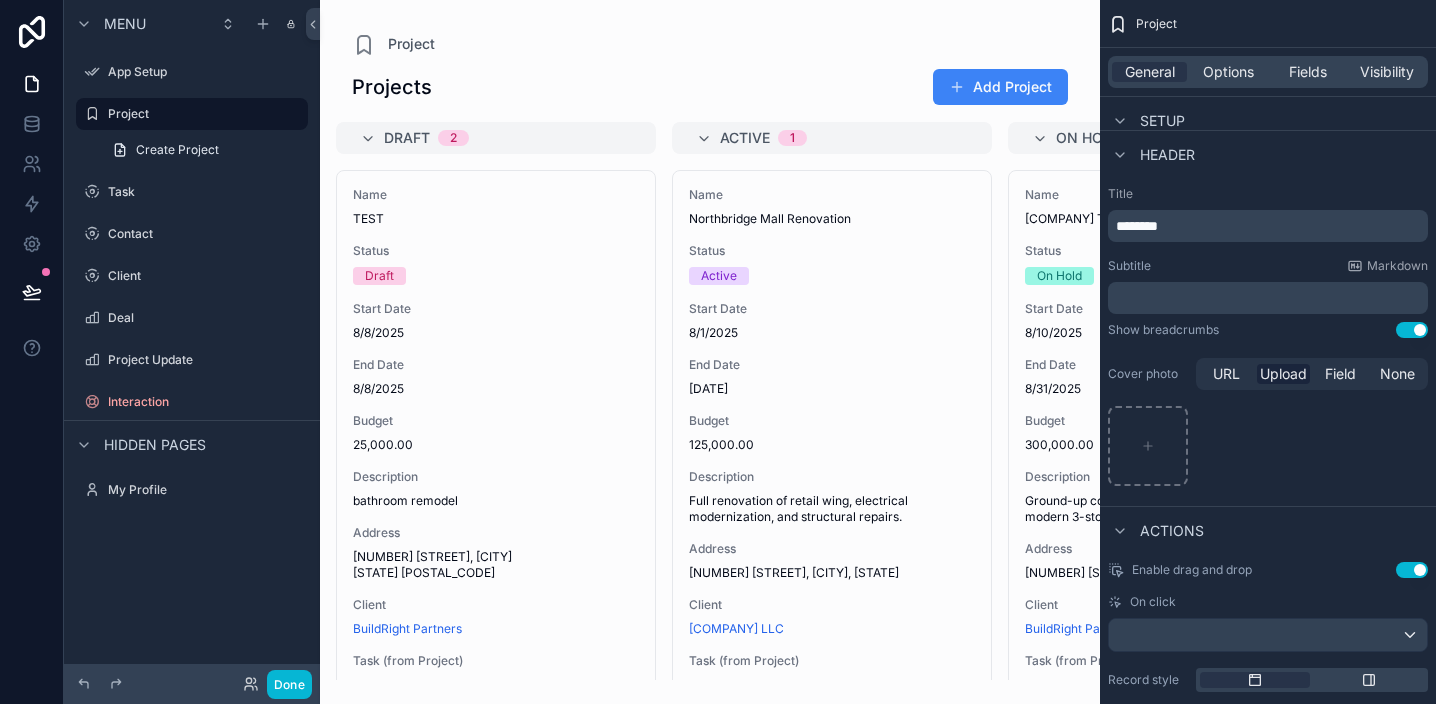 type on "**********" 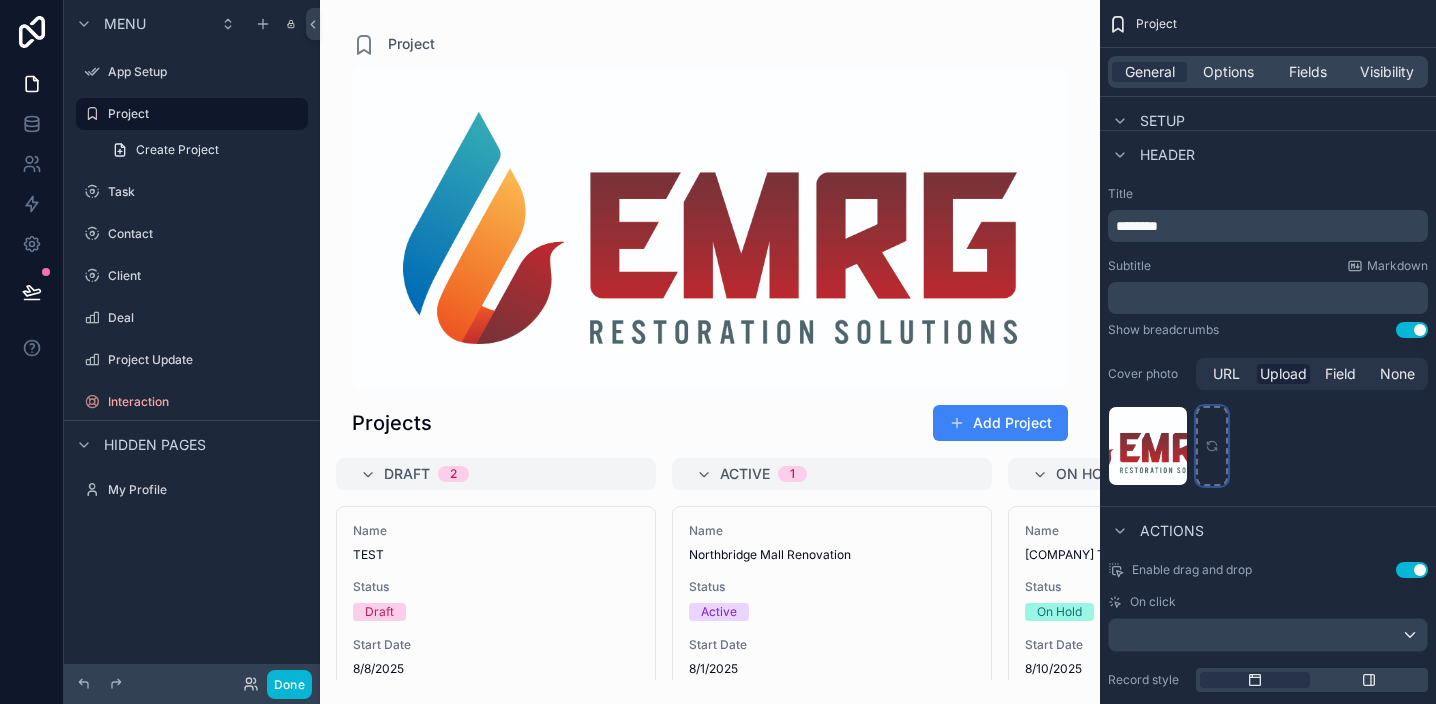 scroll, scrollTop: 0, scrollLeft: 0, axis: both 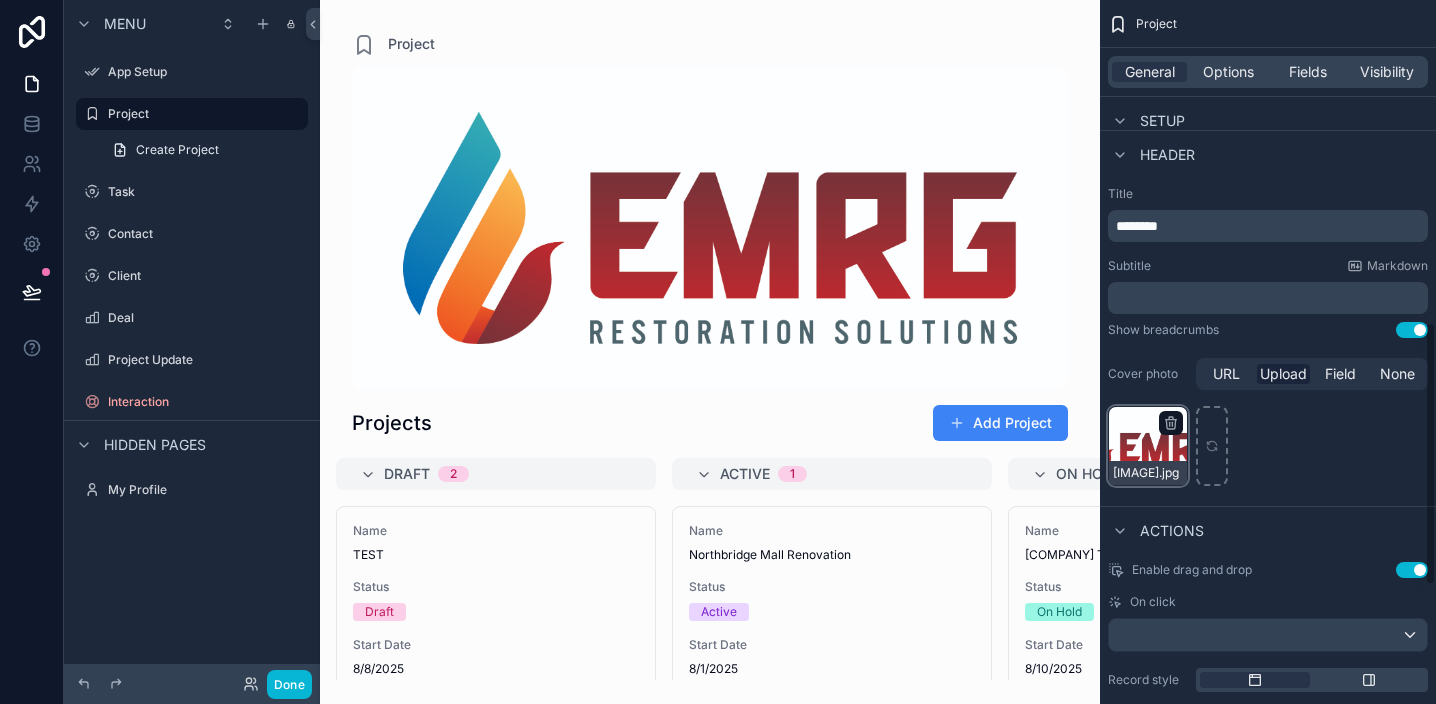click on "[IMAGE].jpg" at bounding box center [1148, 446] 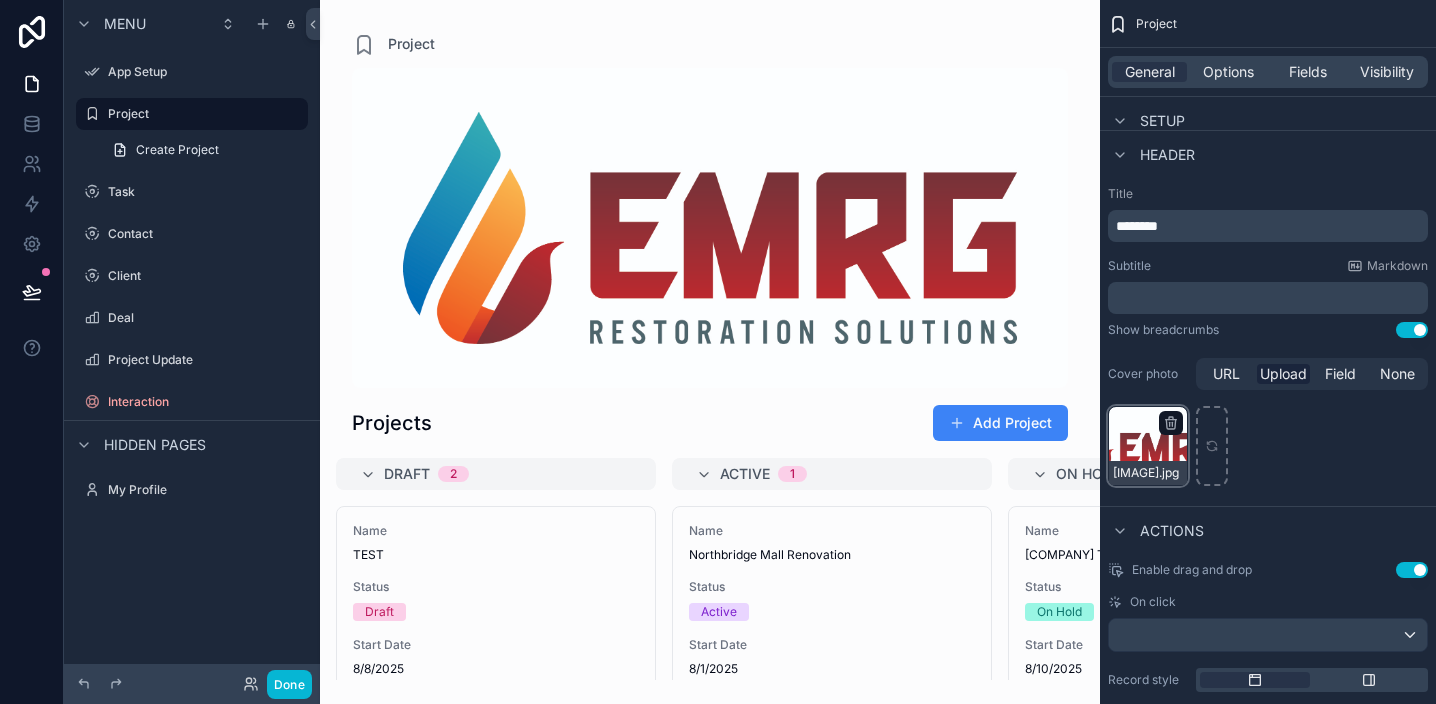 click on "[IMAGE].jpg" at bounding box center (1148, 446) 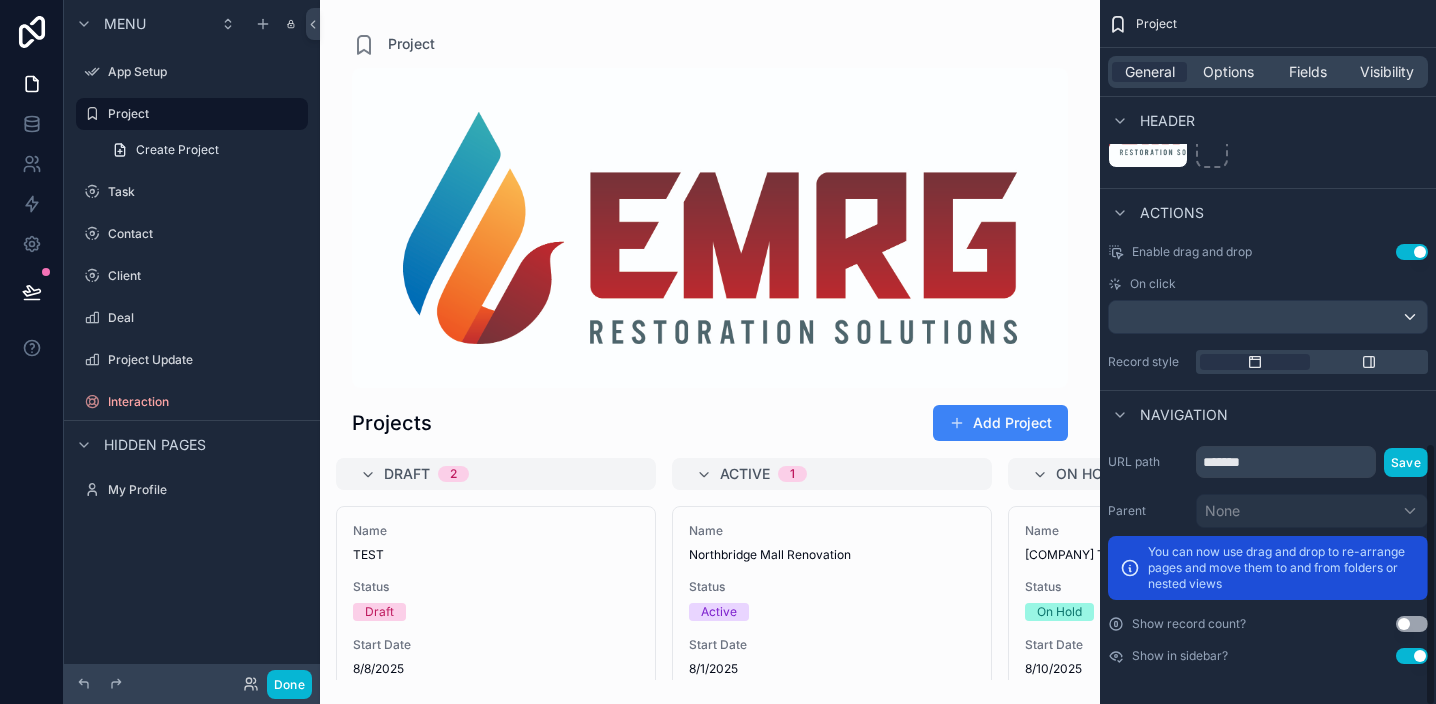 scroll, scrollTop: 1182, scrollLeft: 0, axis: vertical 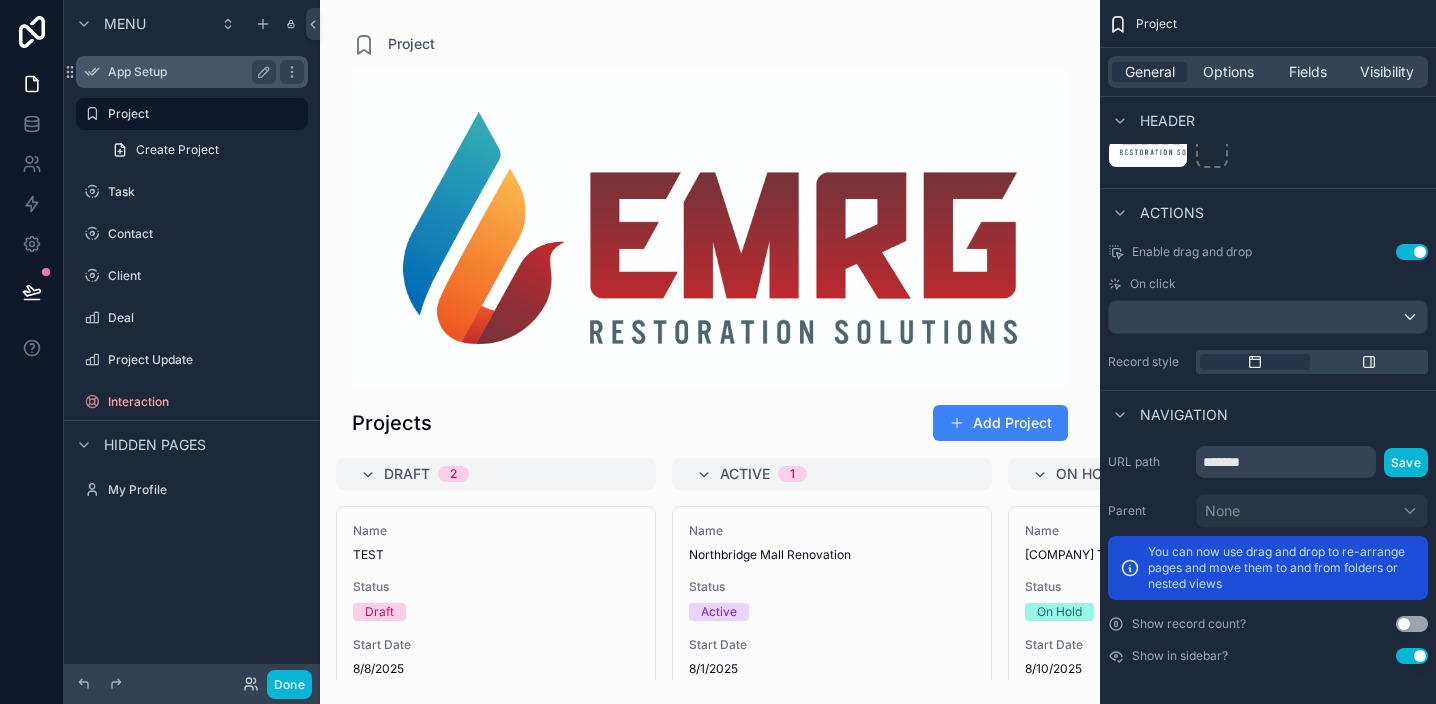 click on "App Setup" at bounding box center [188, 72] 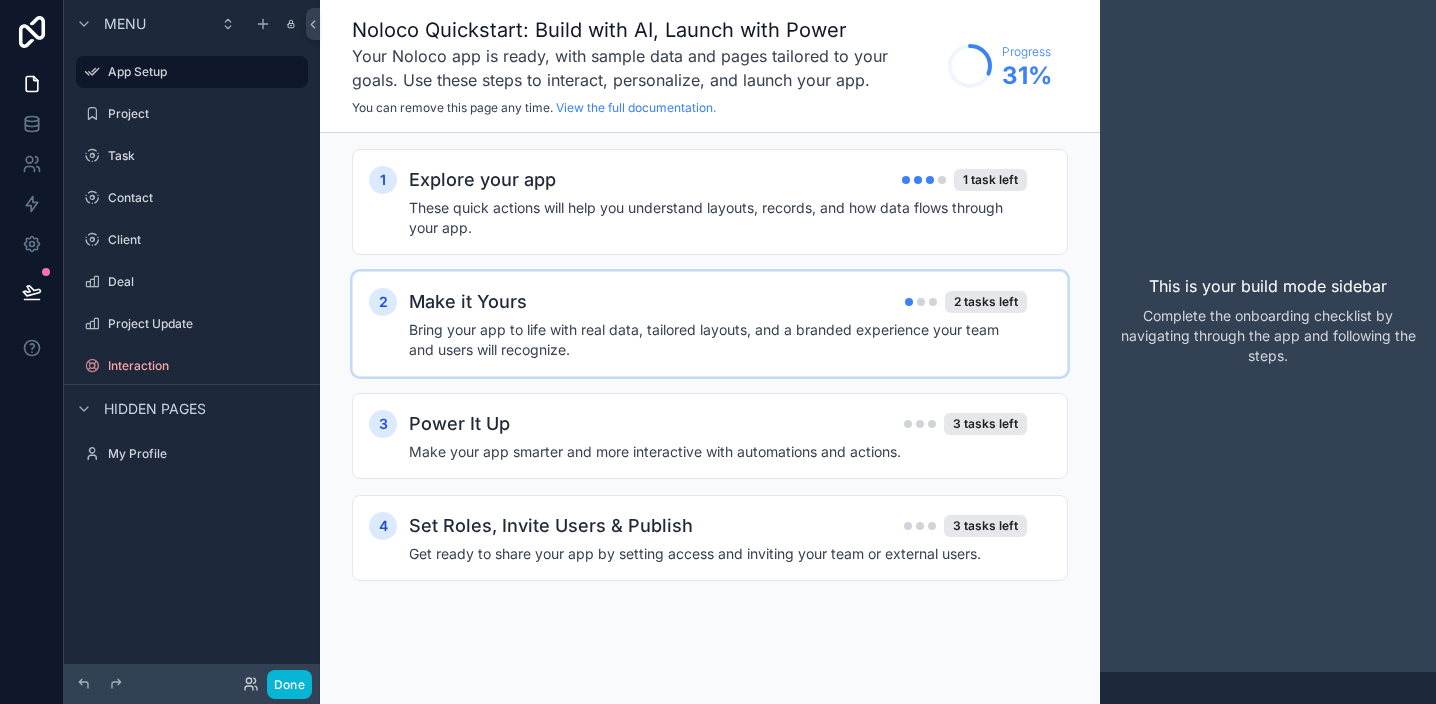 click on "Make it Yours 2 tasks left" at bounding box center [718, 302] 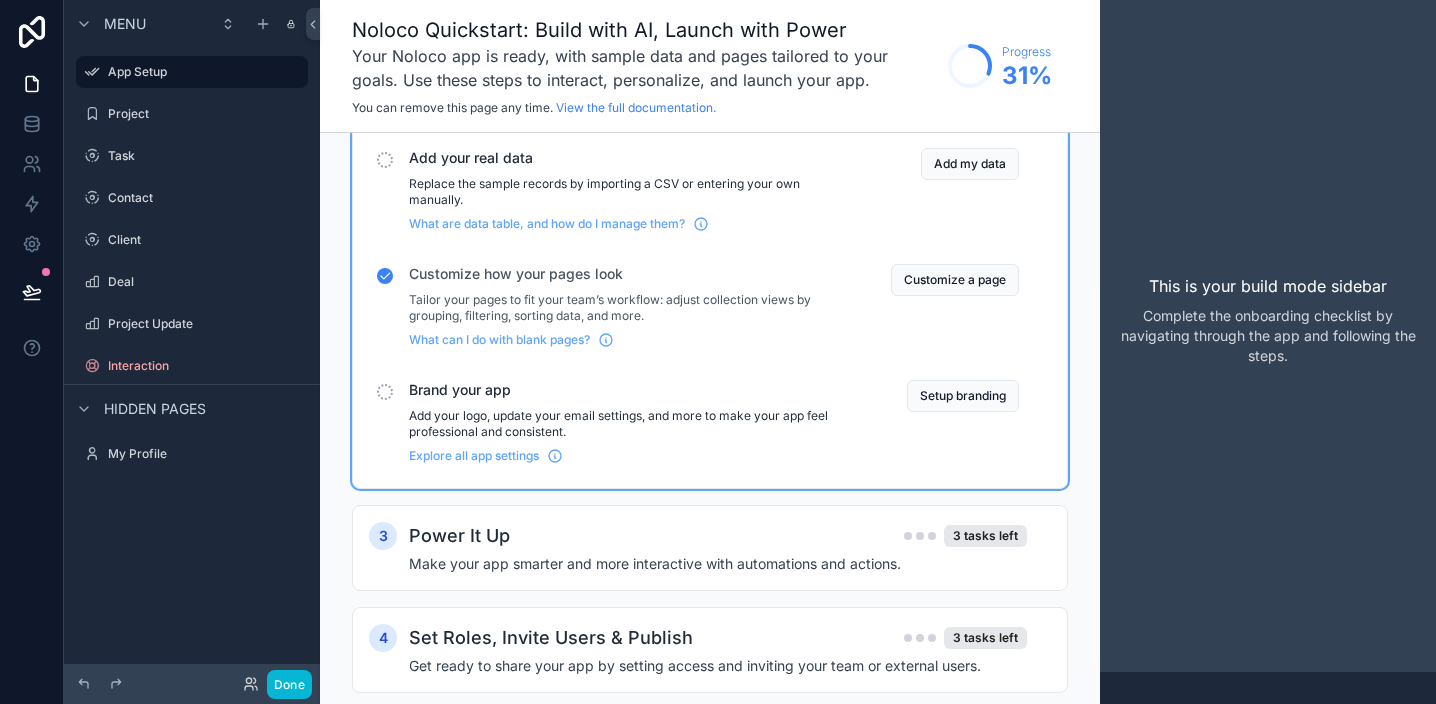 scroll, scrollTop: 252, scrollLeft: 0, axis: vertical 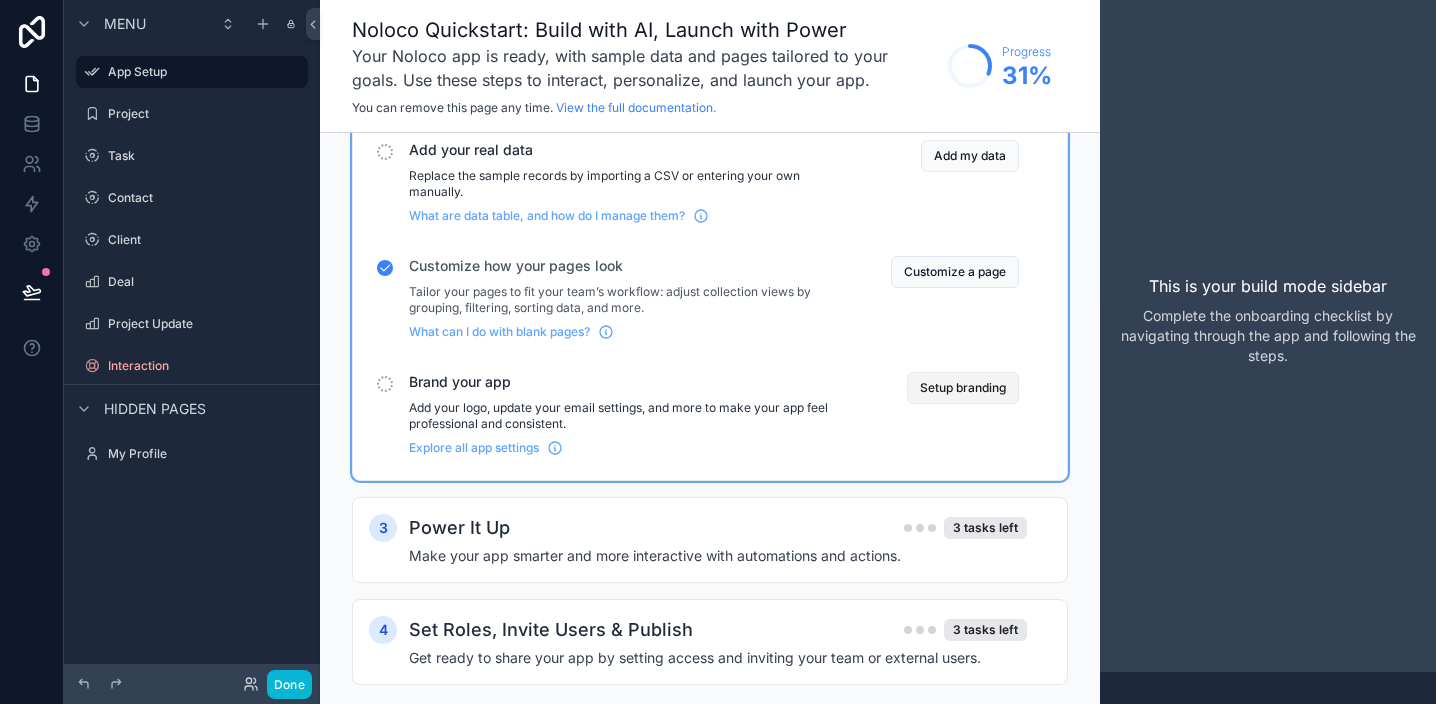 click on "Setup branding" at bounding box center (963, 388) 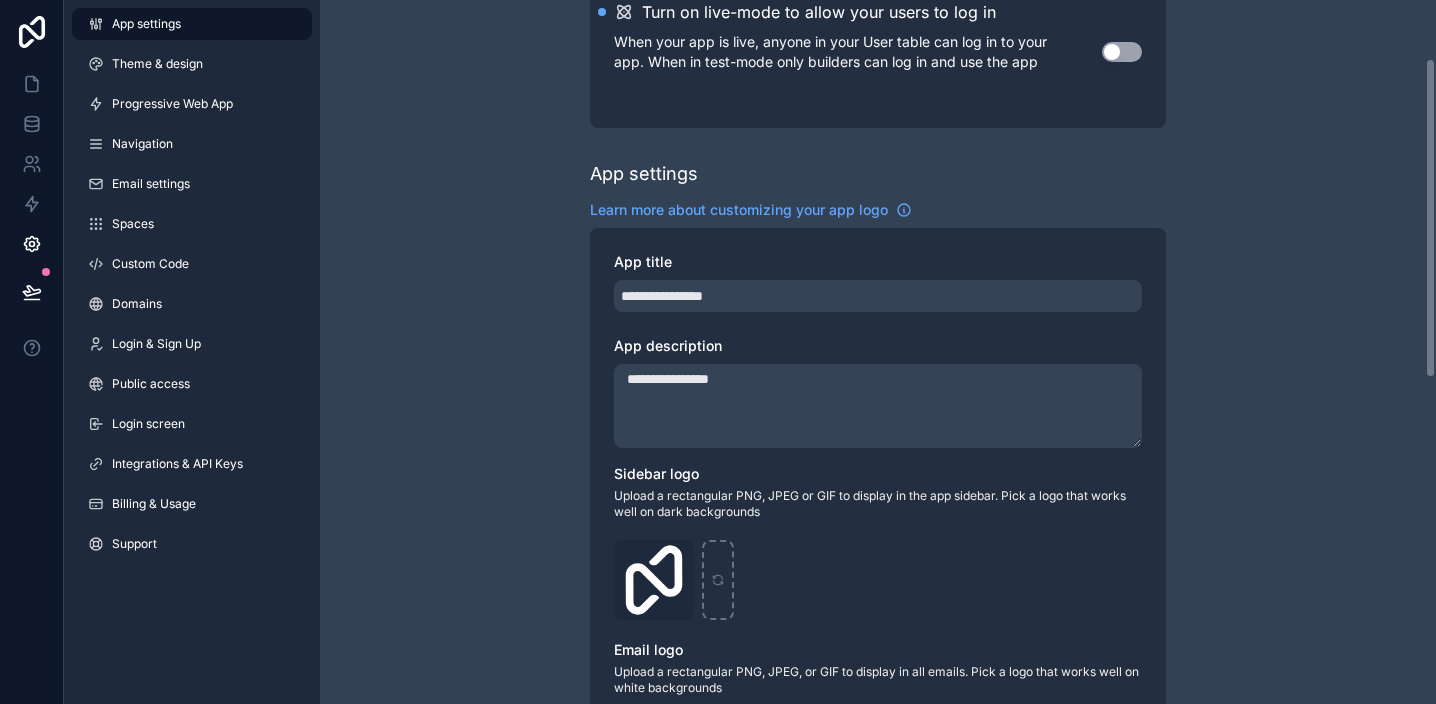 scroll, scrollTop: 129, scrollLeft: 0, axis: vertical 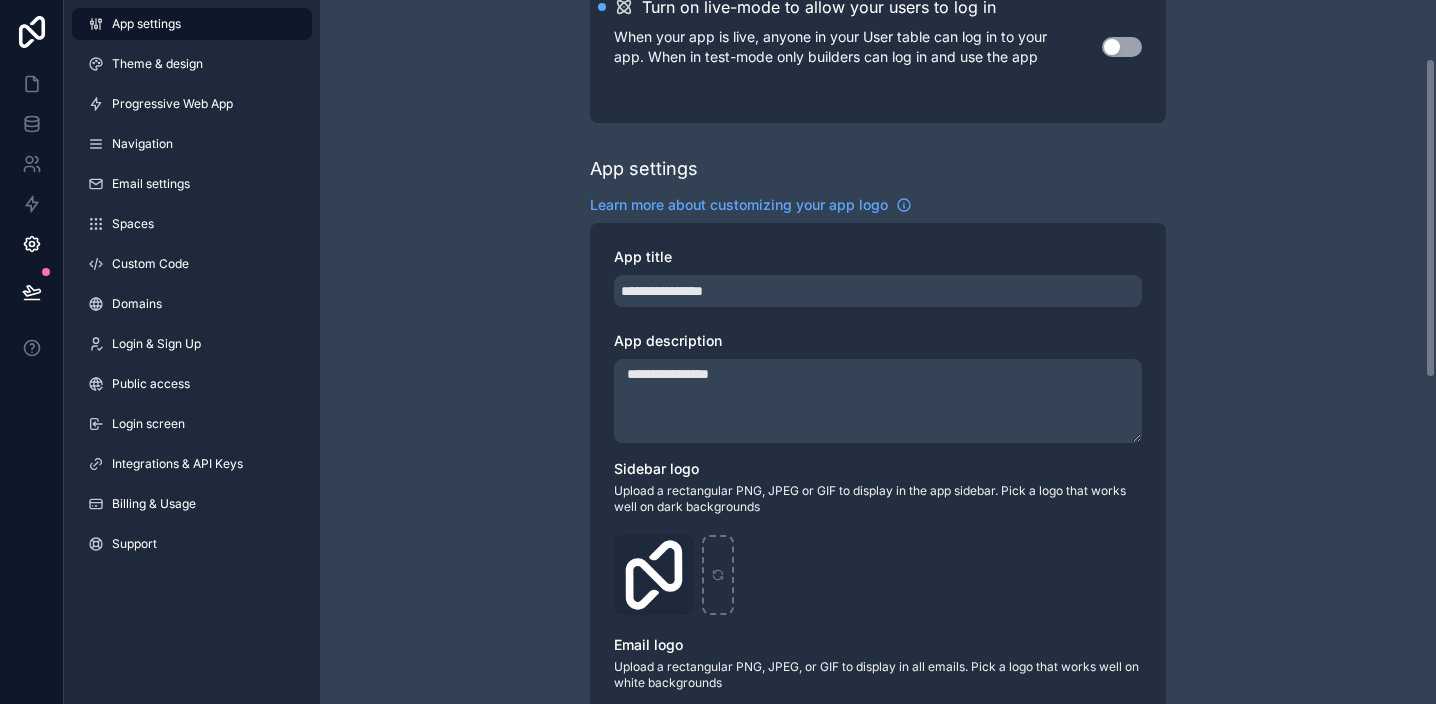 click on "**********" at bounding box center [878, 401] 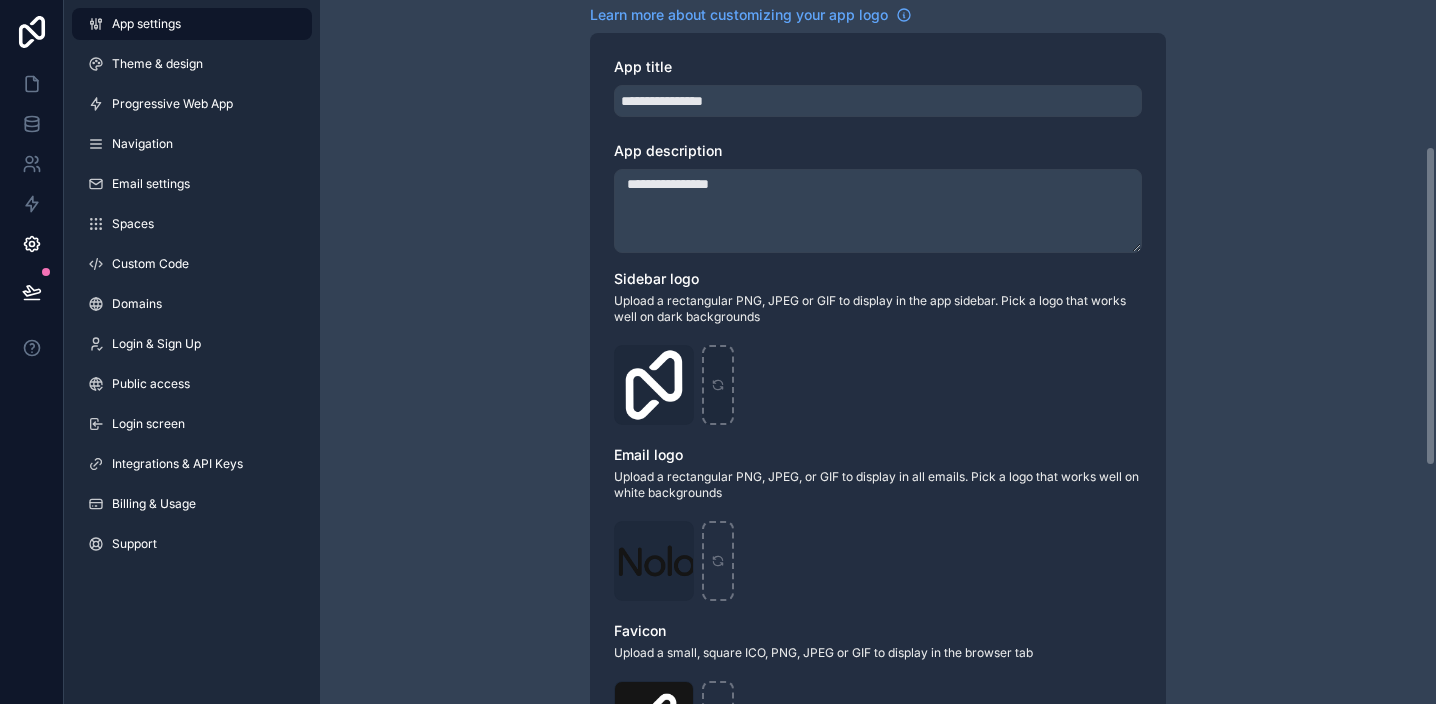 scroll, scrollTop: 327, scrollLeft: 0, axis: vertical 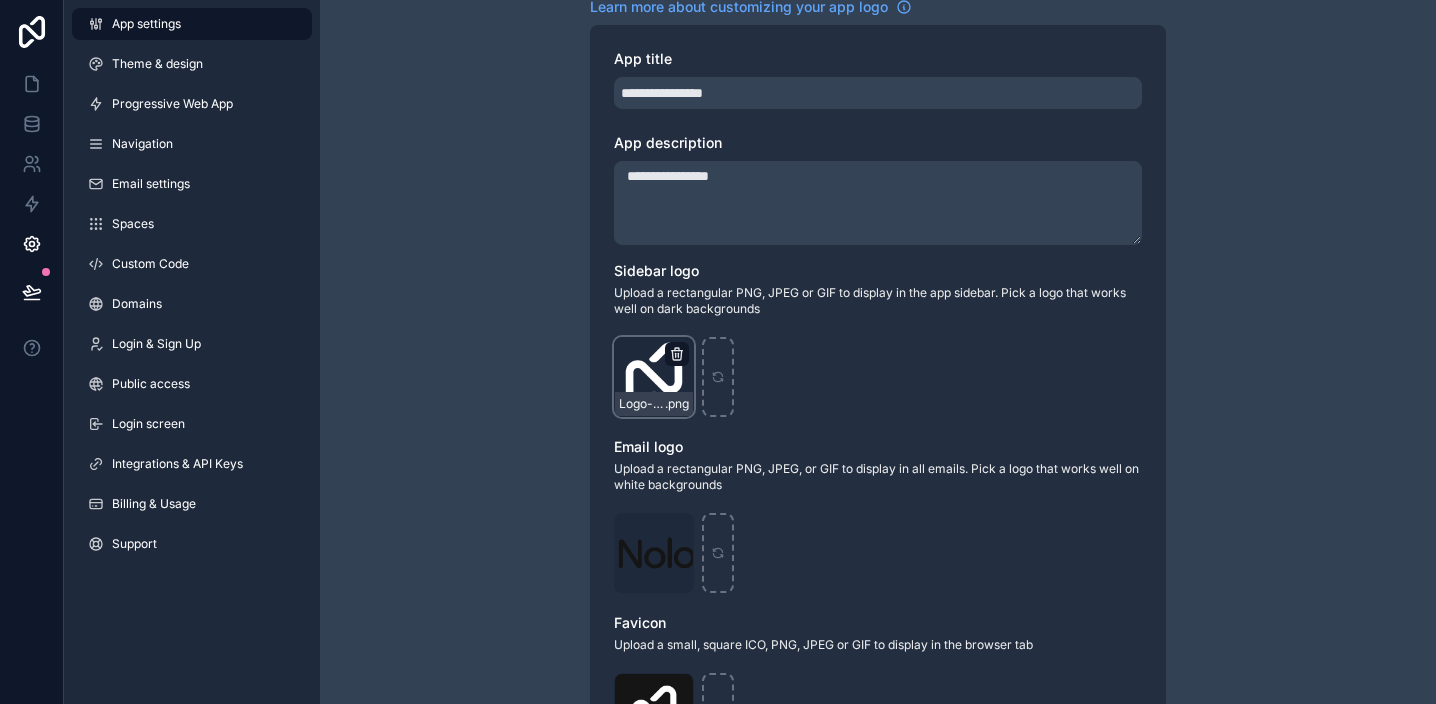 click 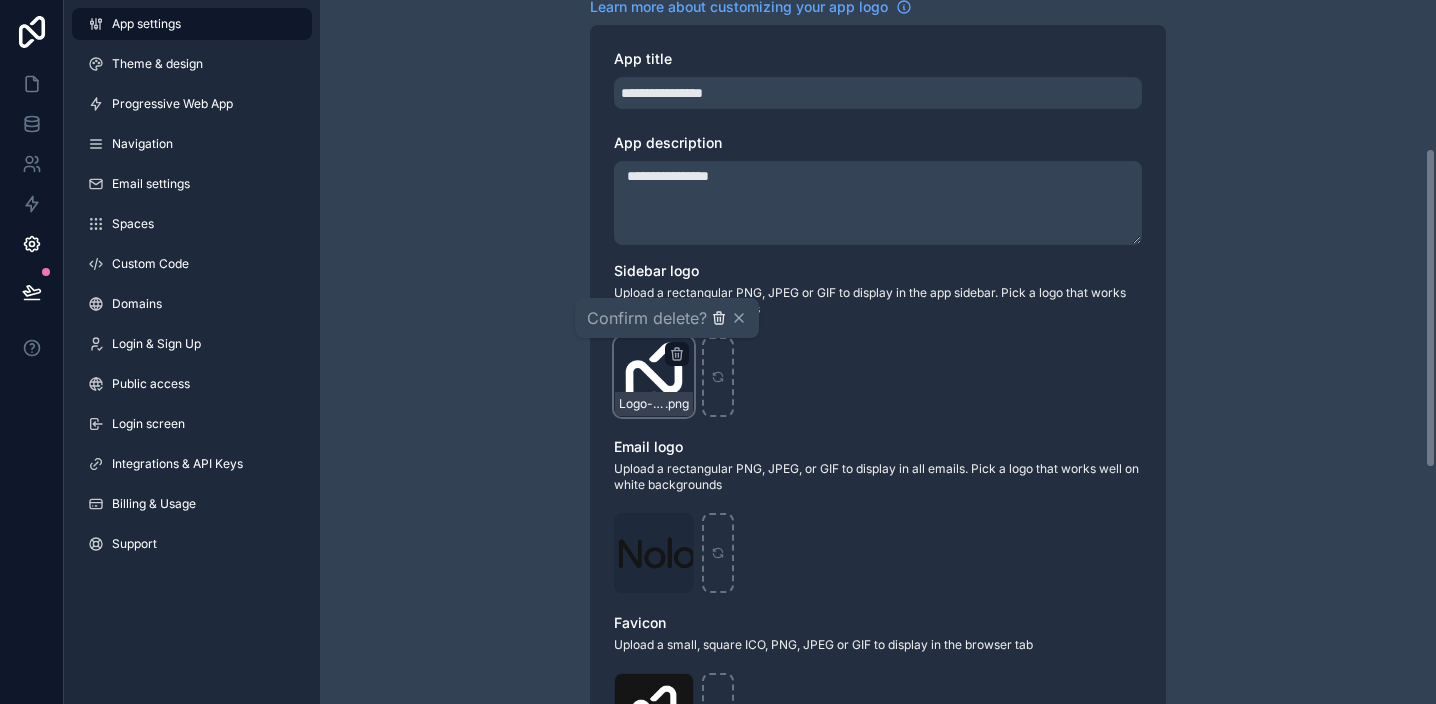 click 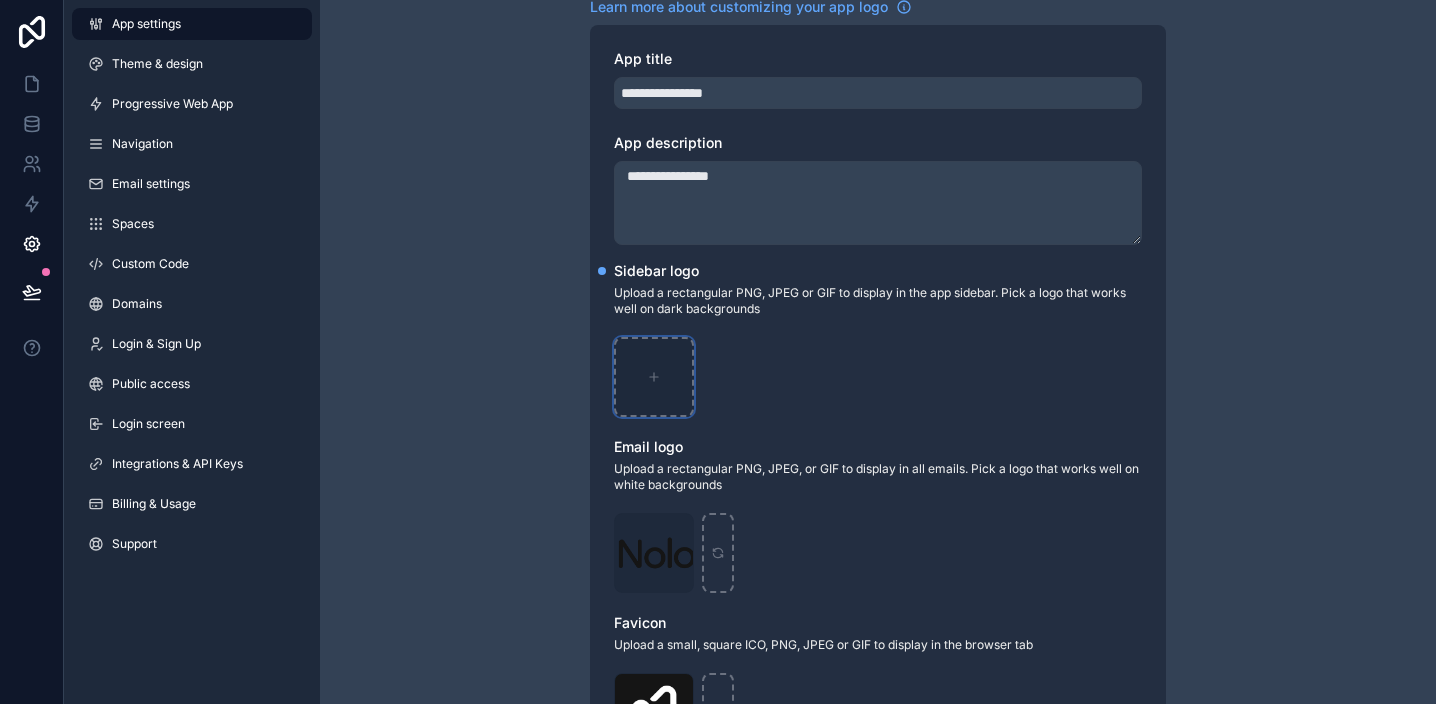 click 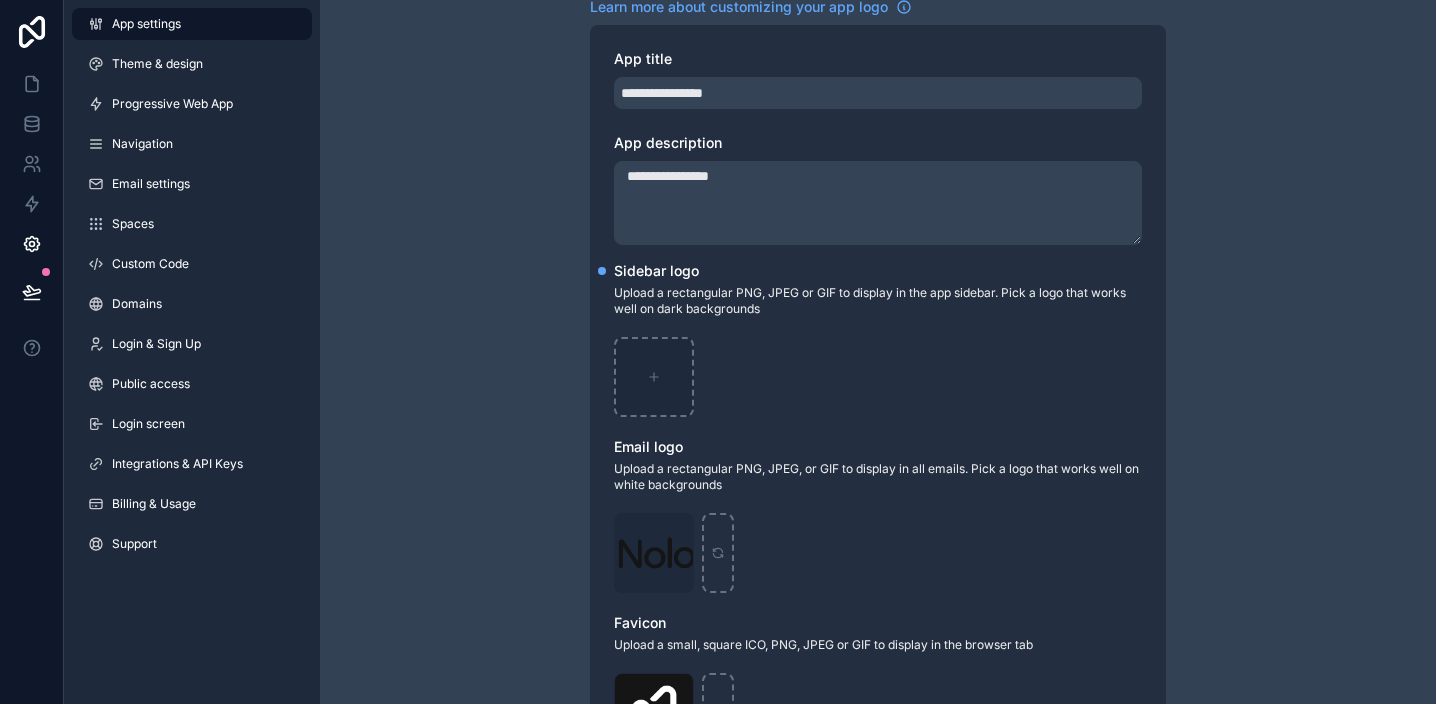 type on "**********" 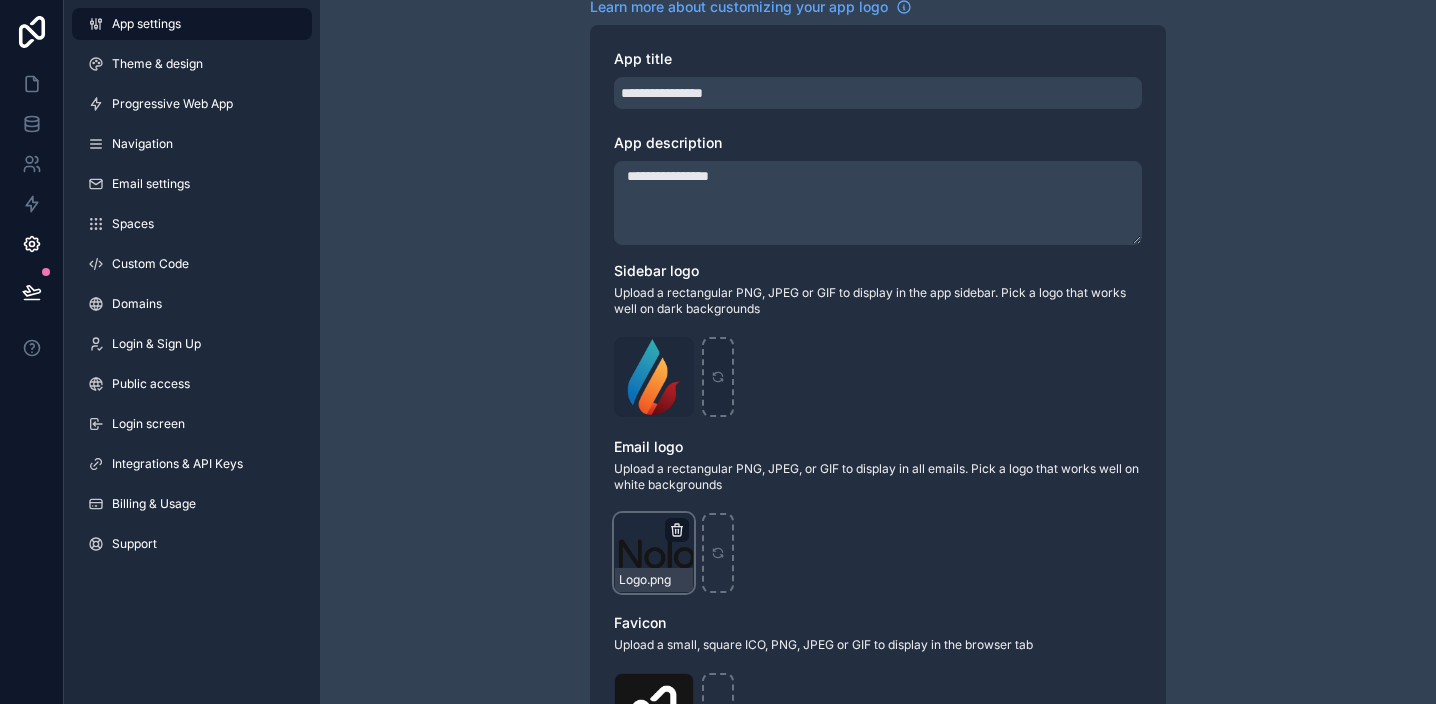 click 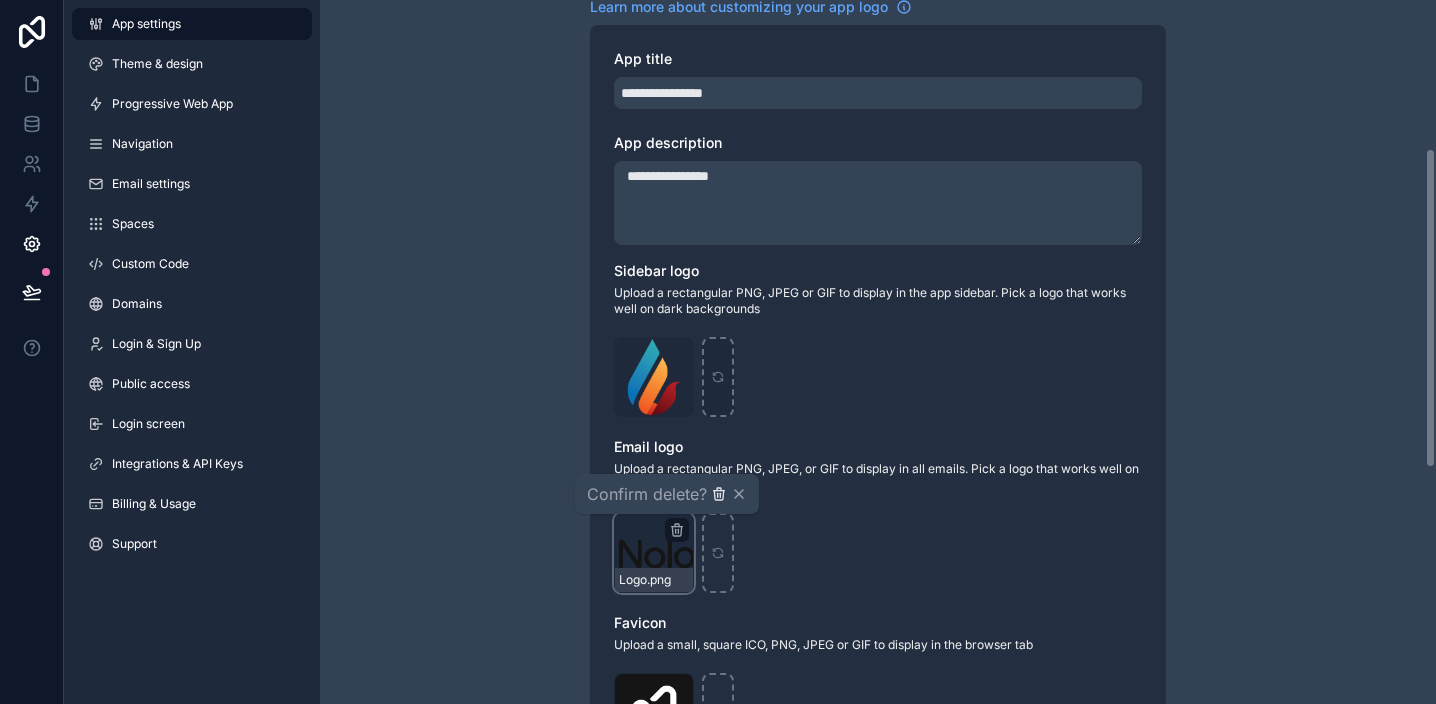 click 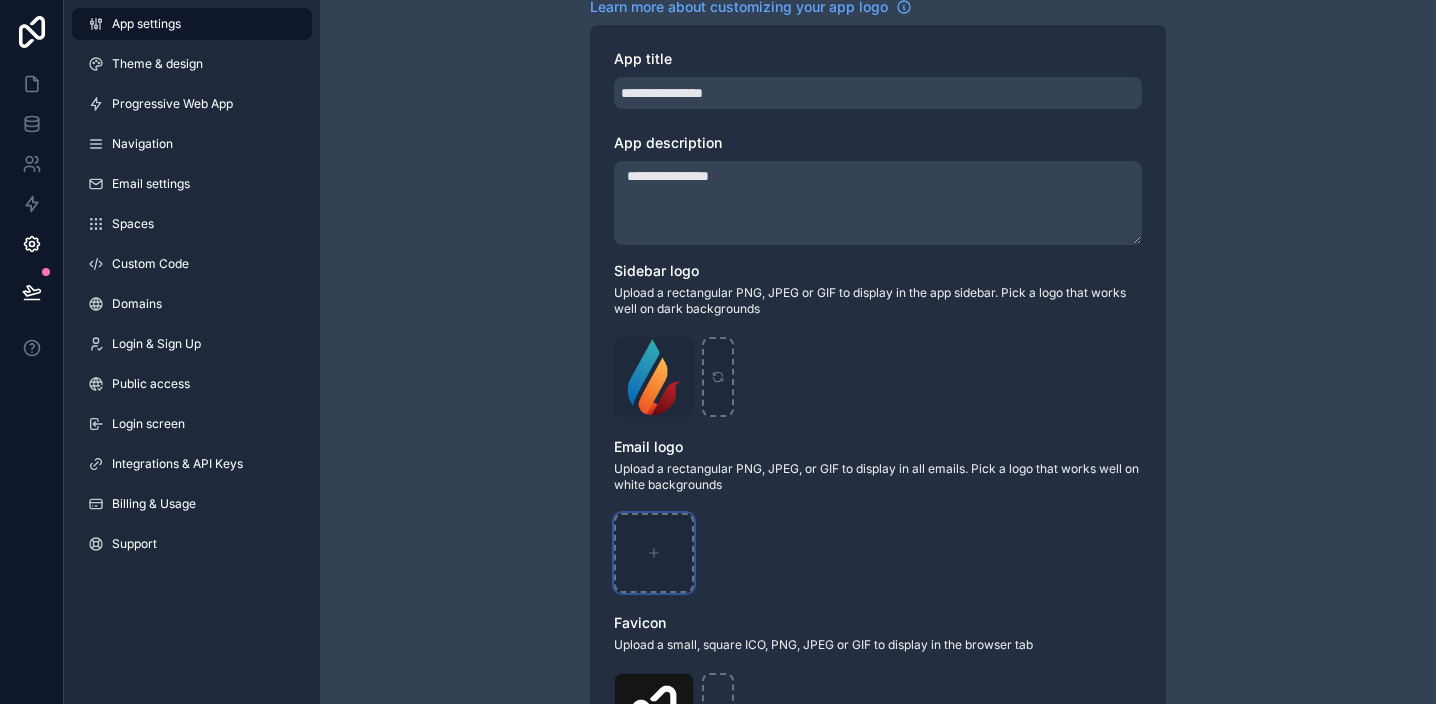 click 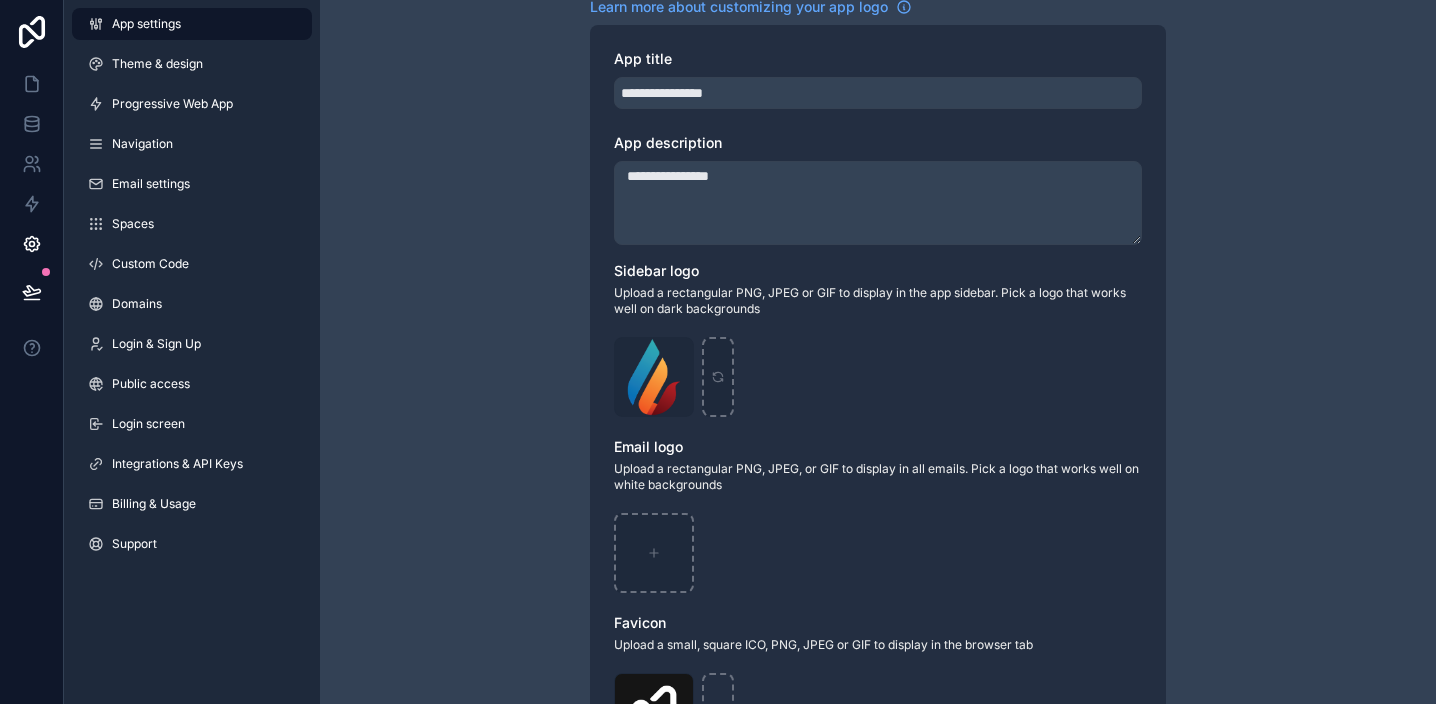 type on "**********" 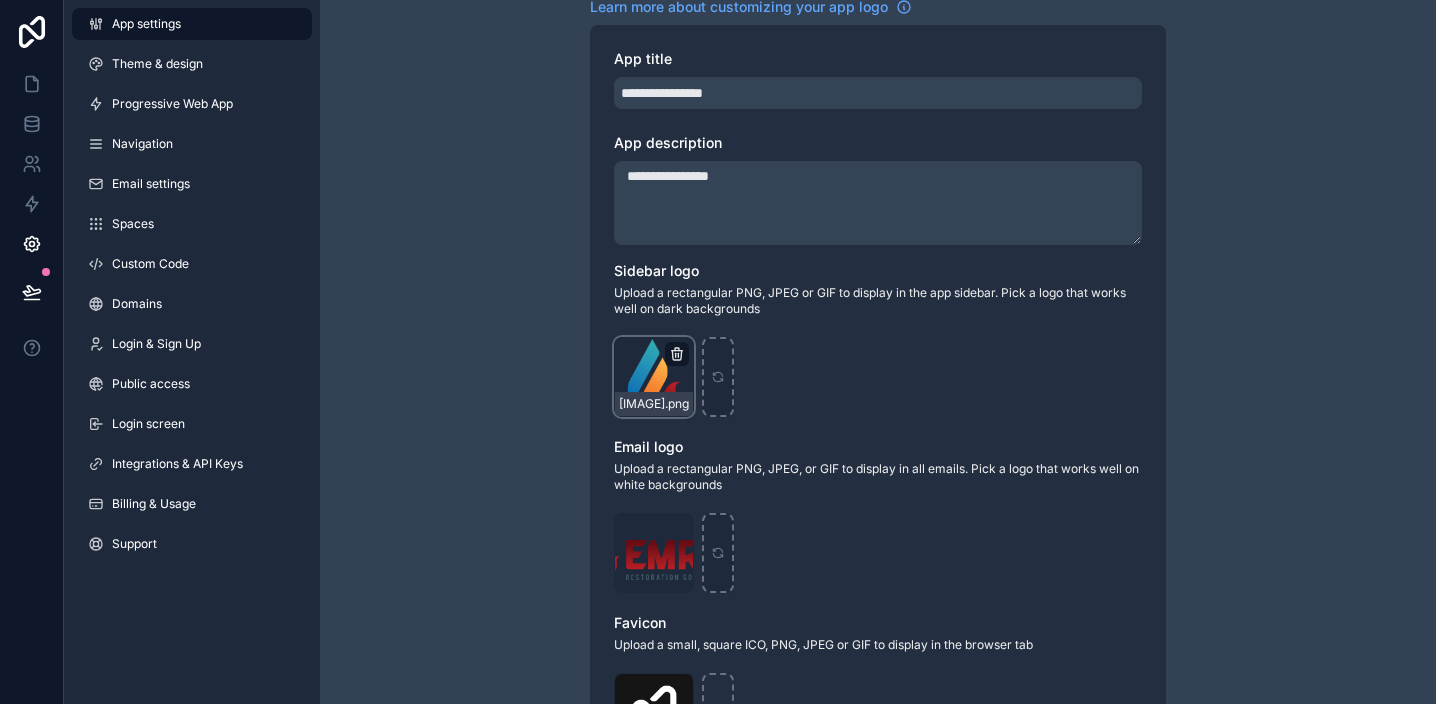 click 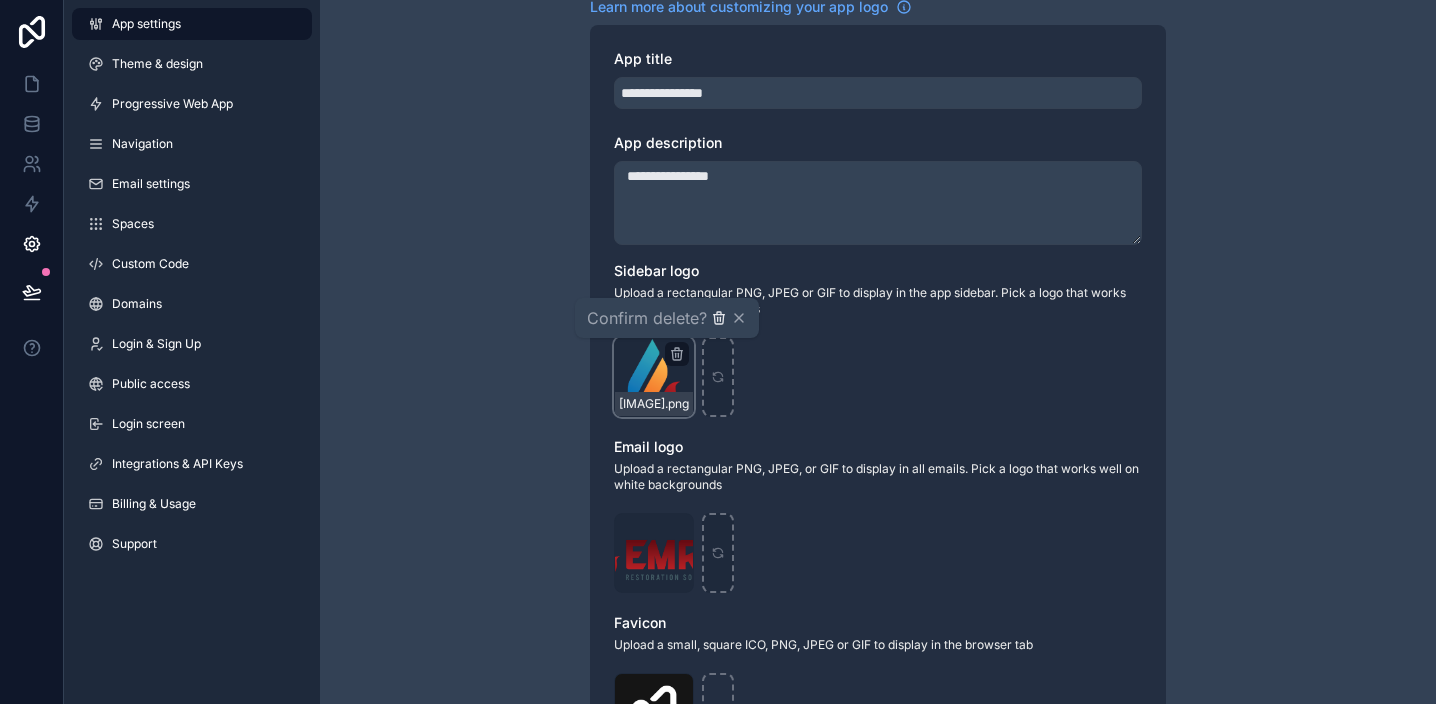 click 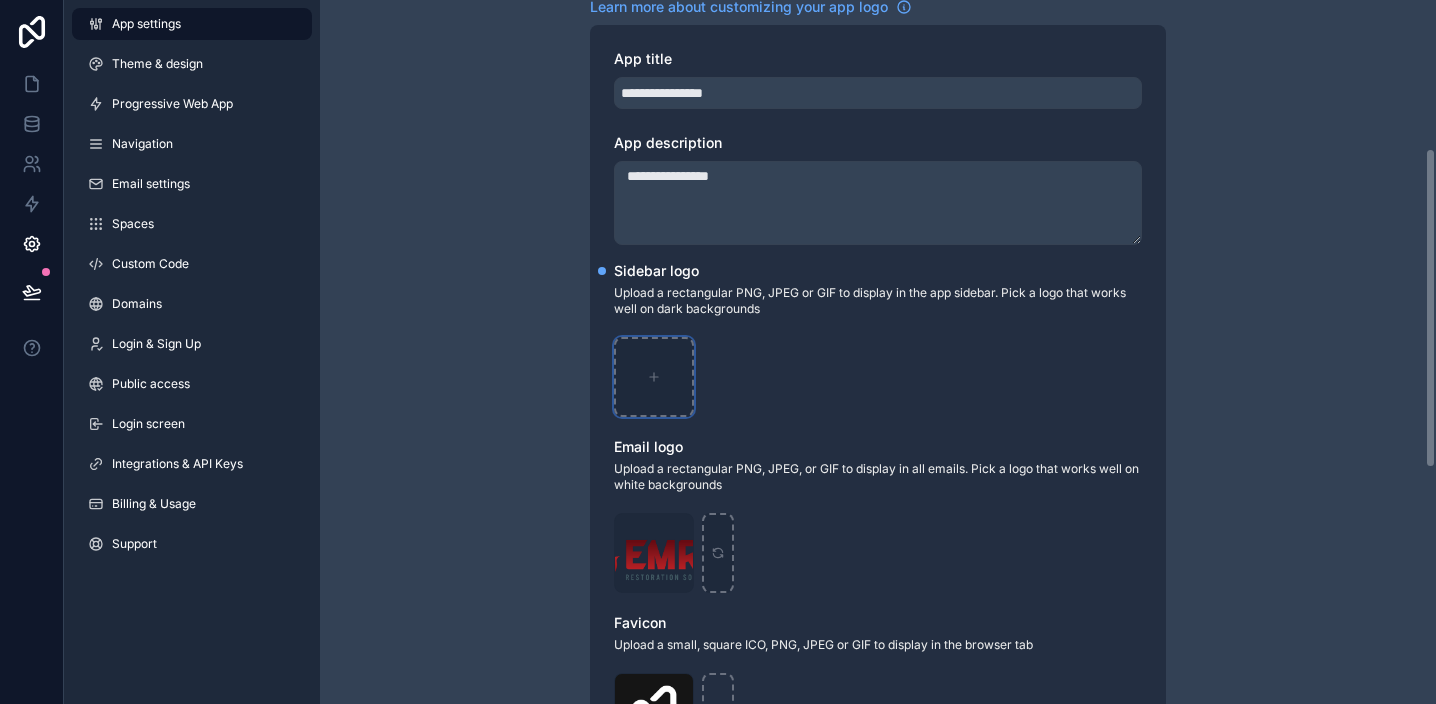 click 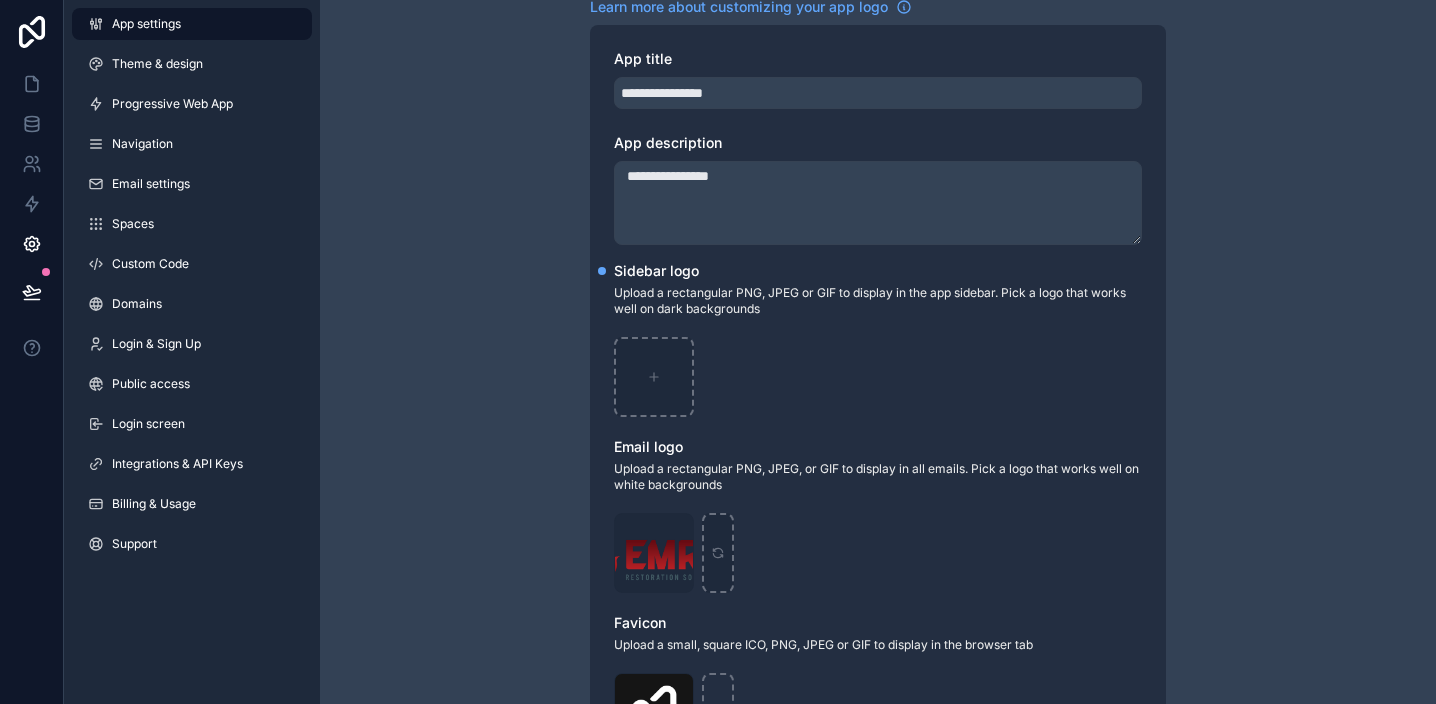 type on "**********" 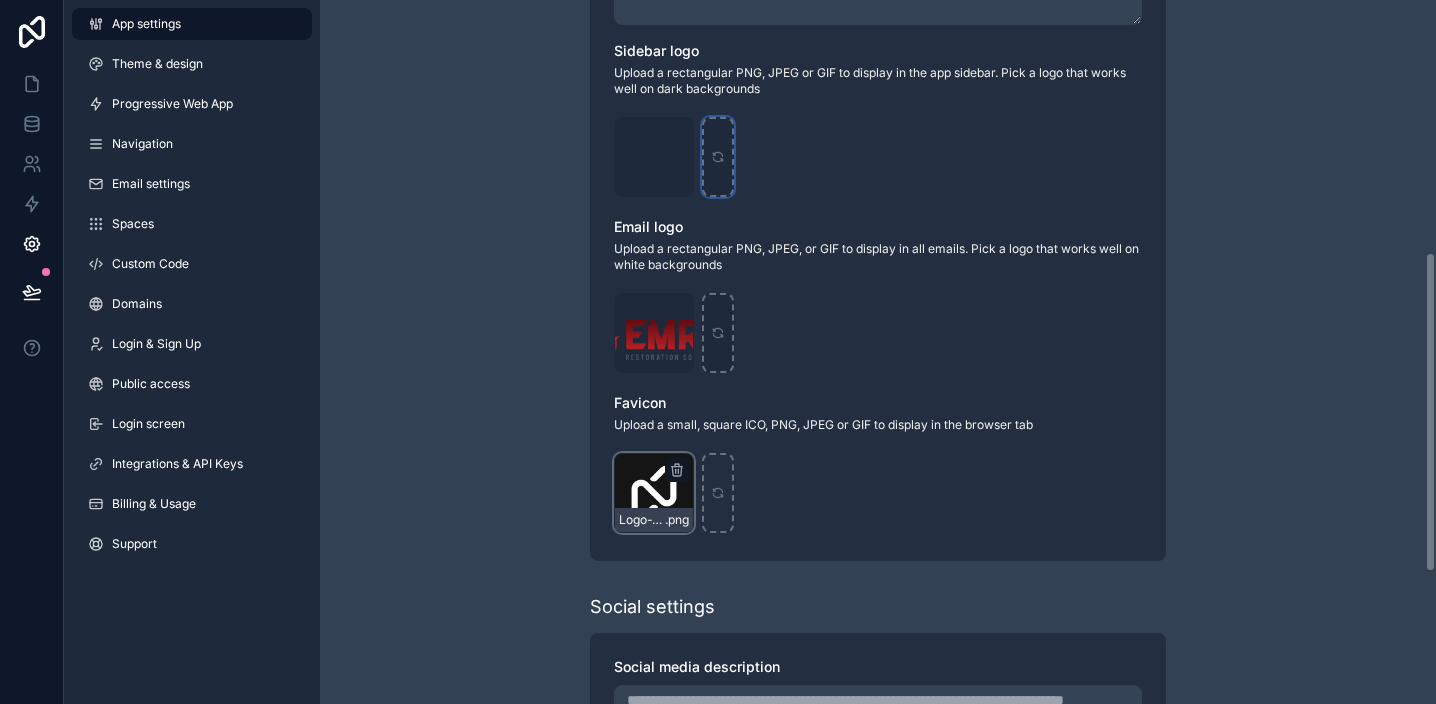 scroll, scrollTop: 555, scrollLeft: 0, axis: vertical 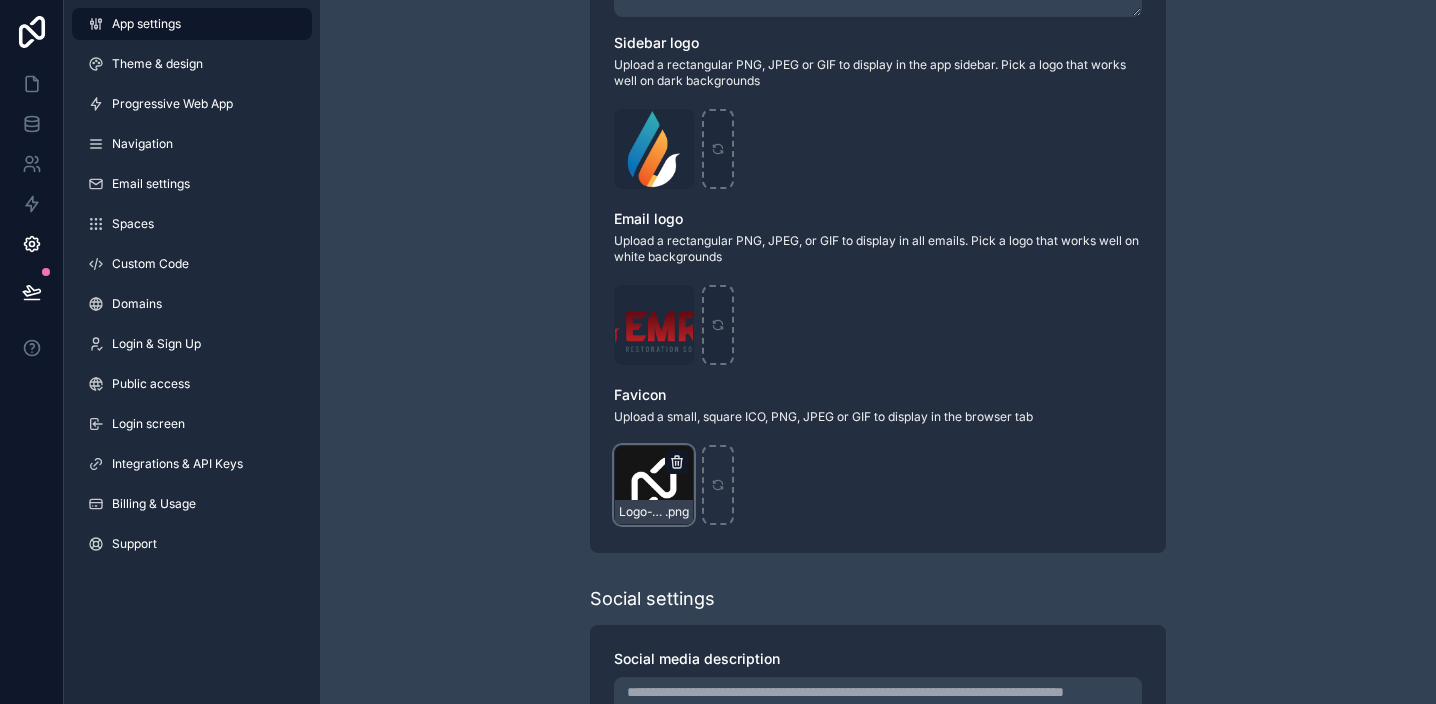click 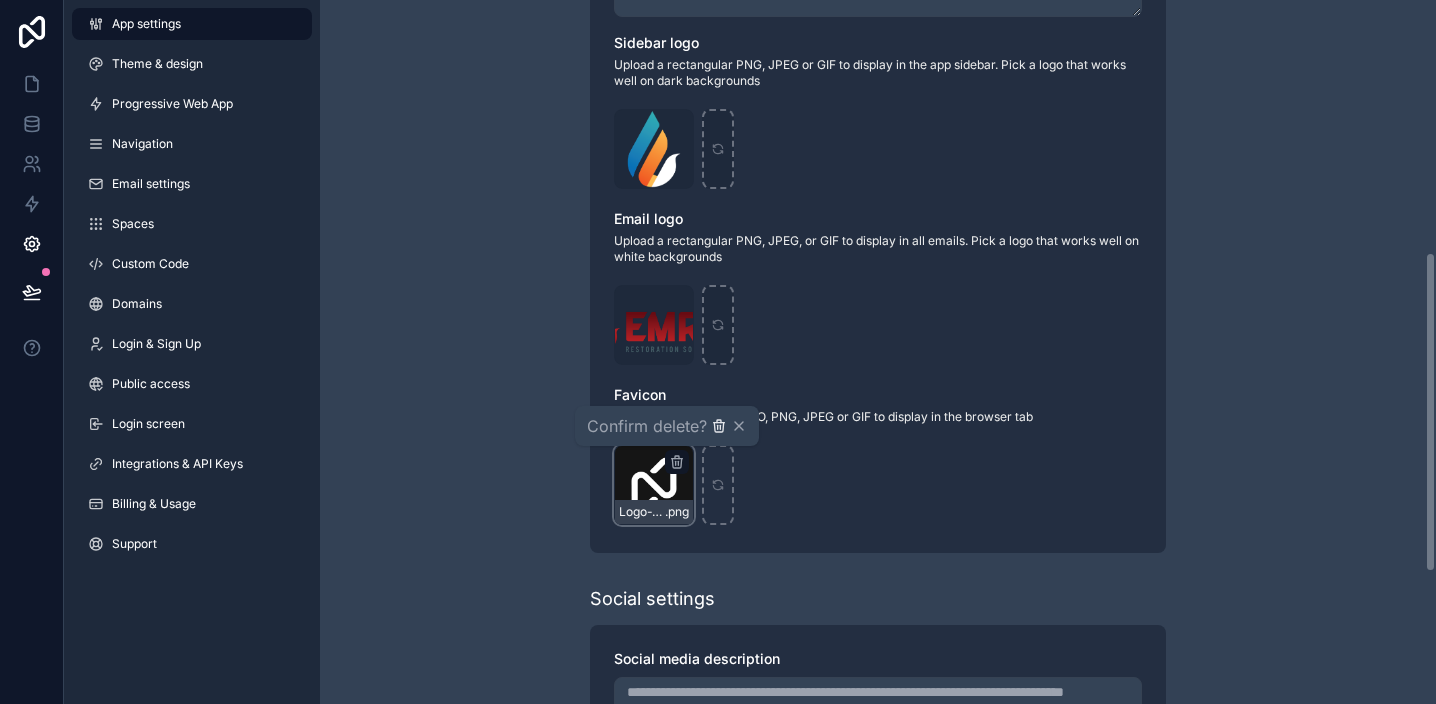click 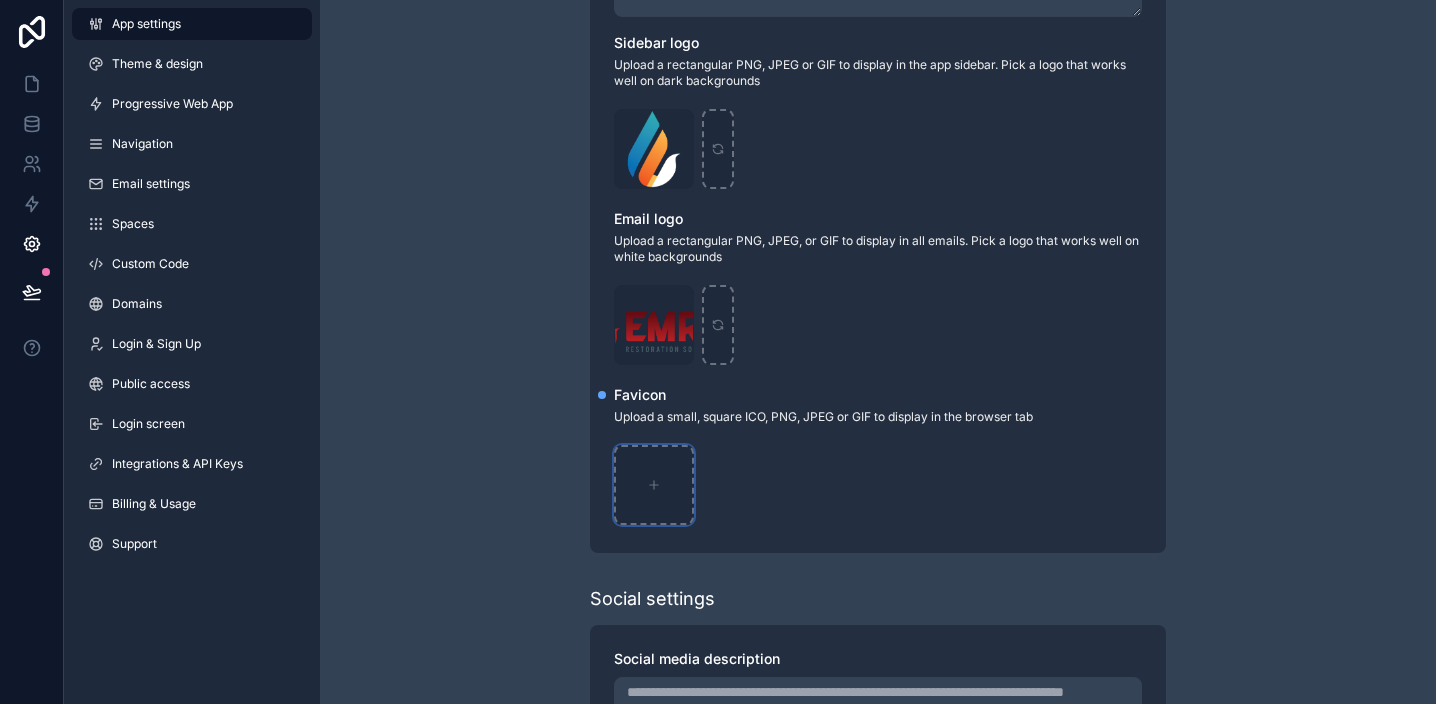 click at bounding box center [654, 485] 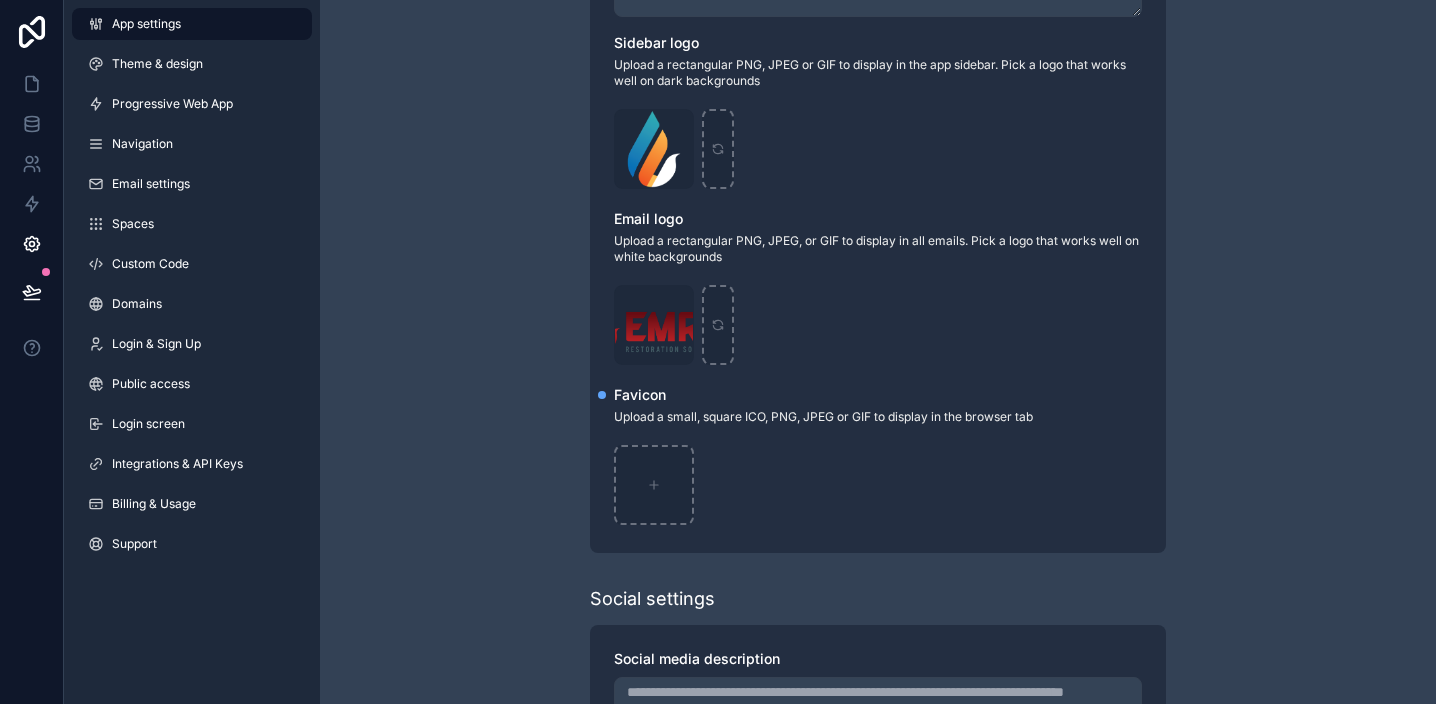 type on "**********" 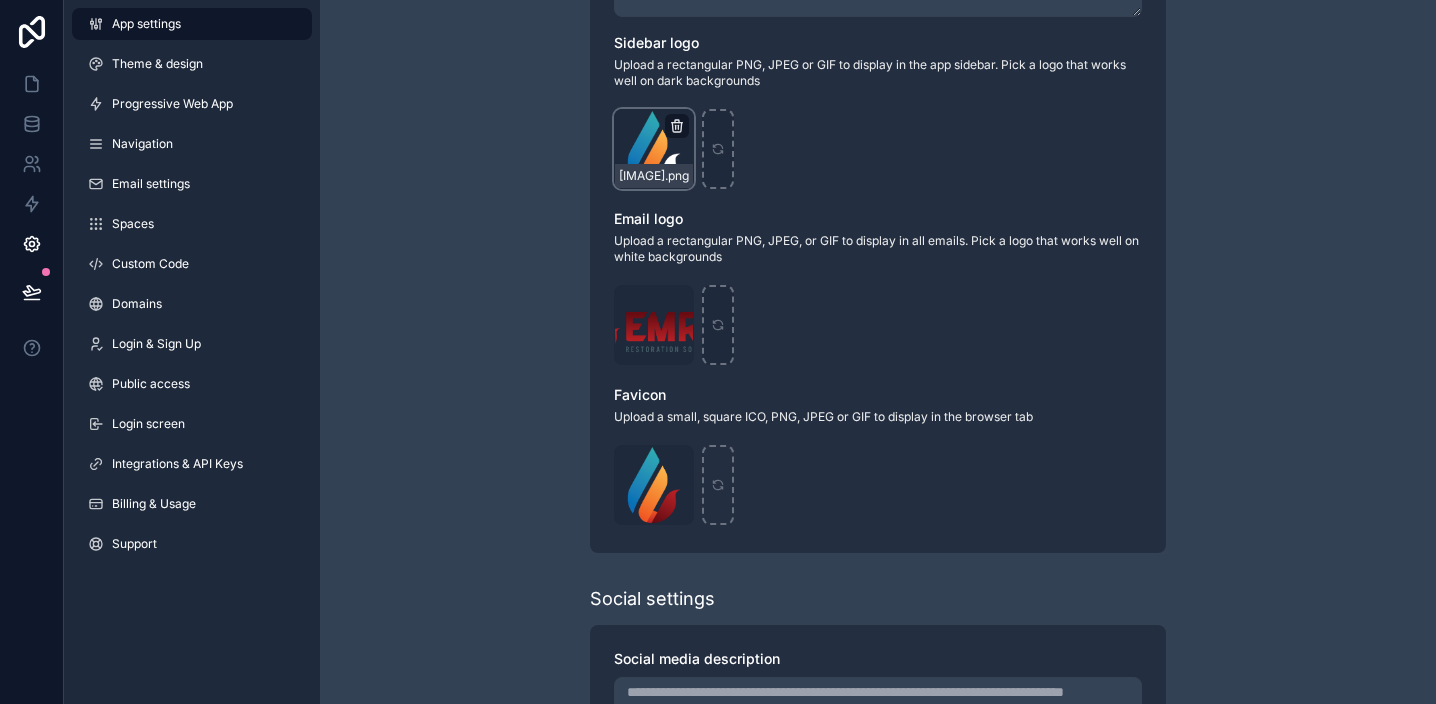 click 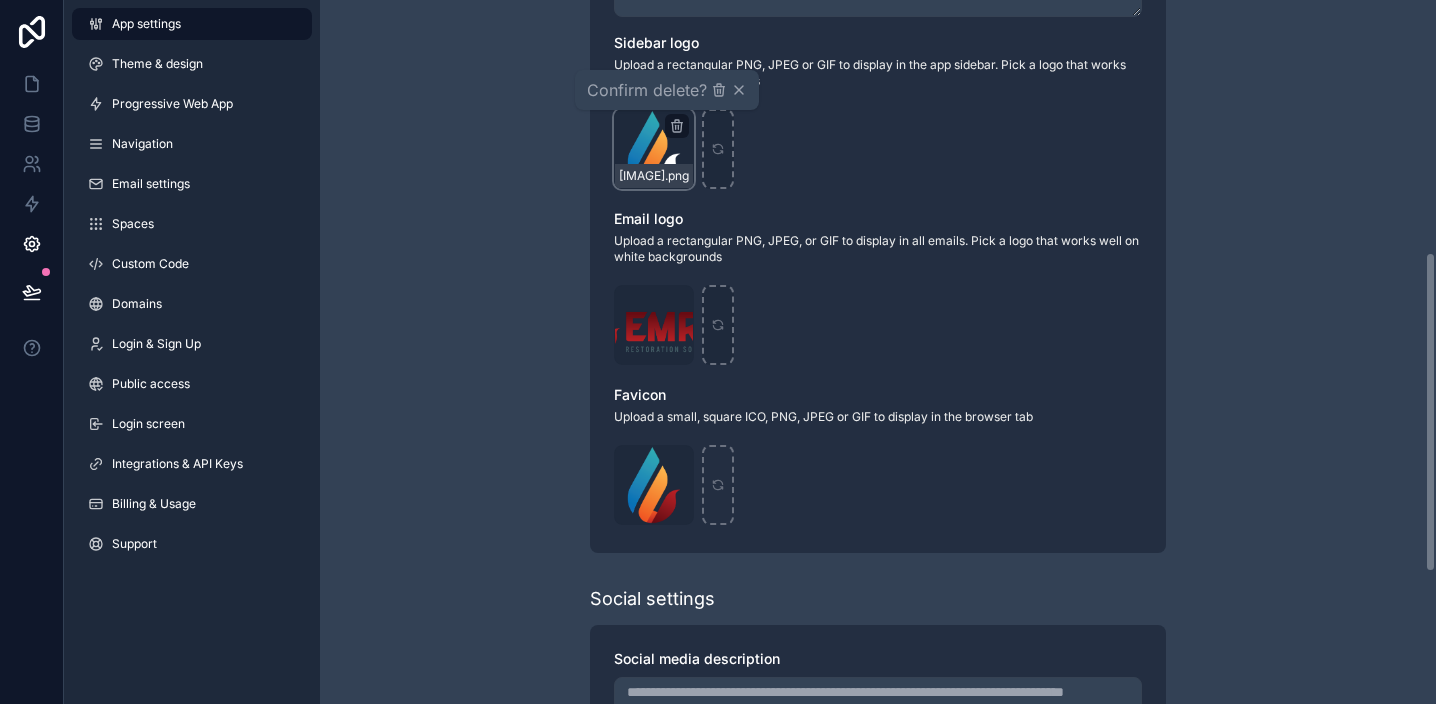 click on "EMRG_FullC-Mark-DarkBG .png" at bounding box center (878, 149) 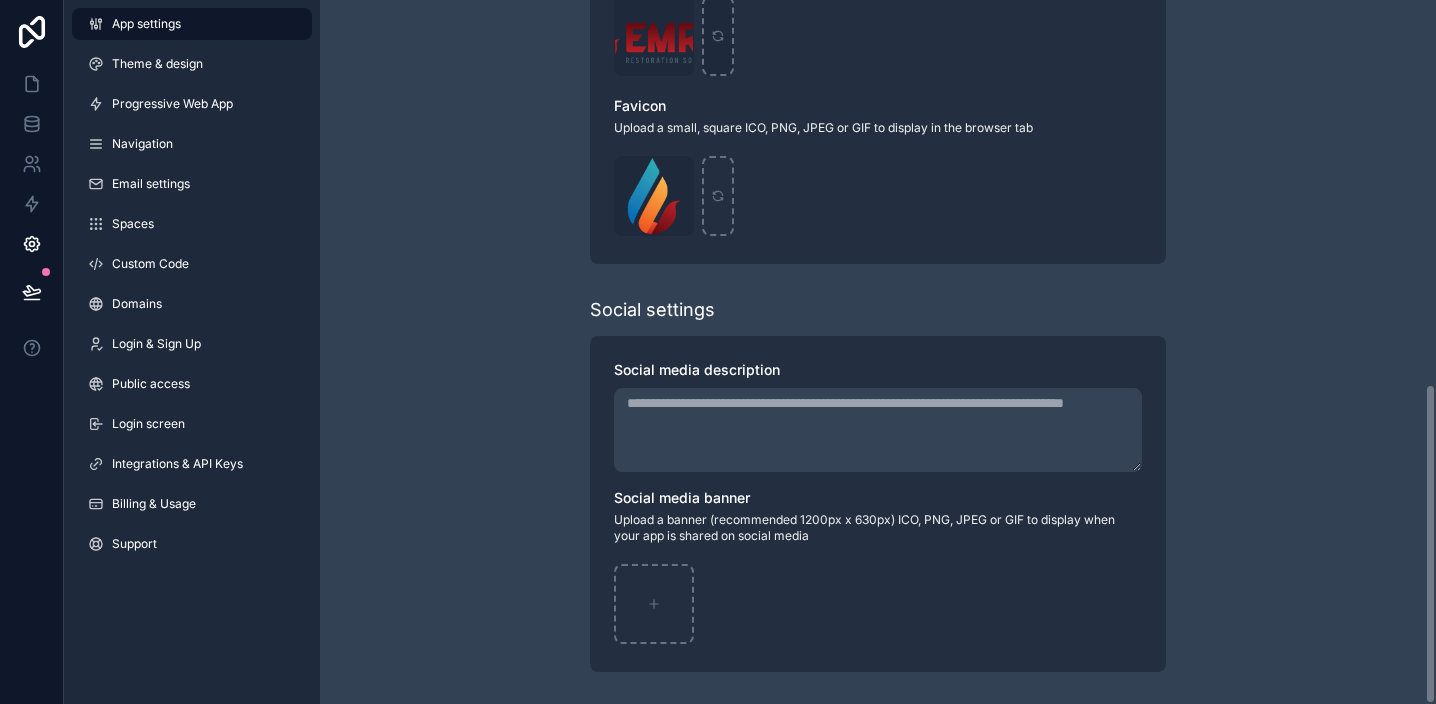 scroll, scrollTop: 844, scrollLeft: 0, axis: vertical 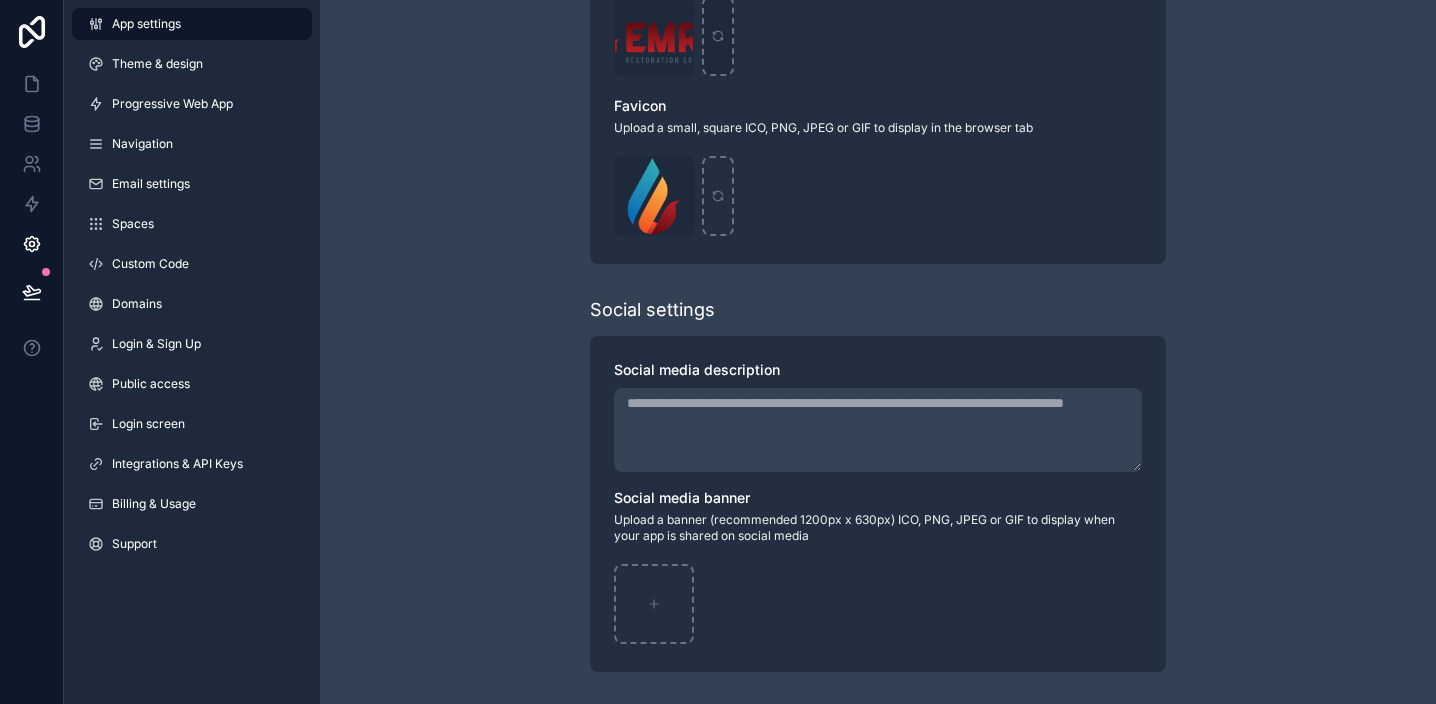 click on "App title" at bounding box center [878, 430] 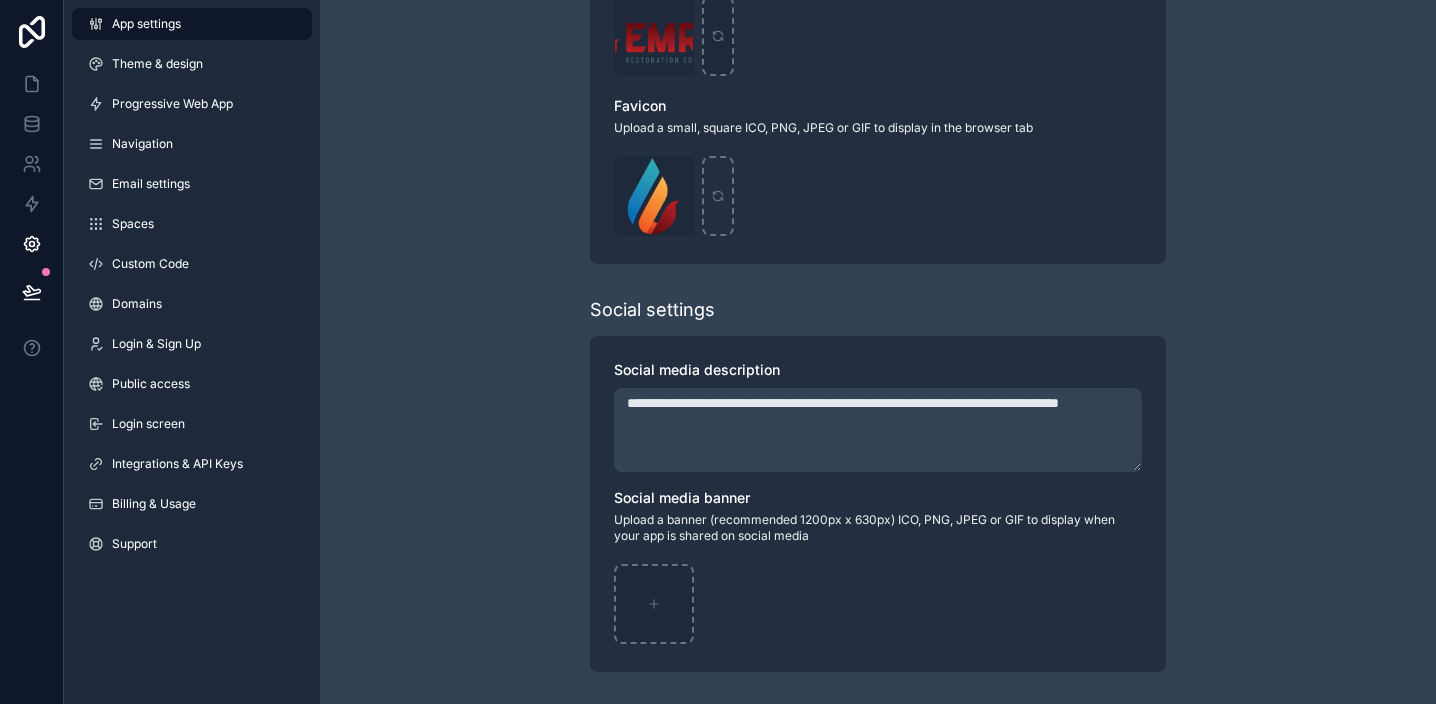 type on "**********" 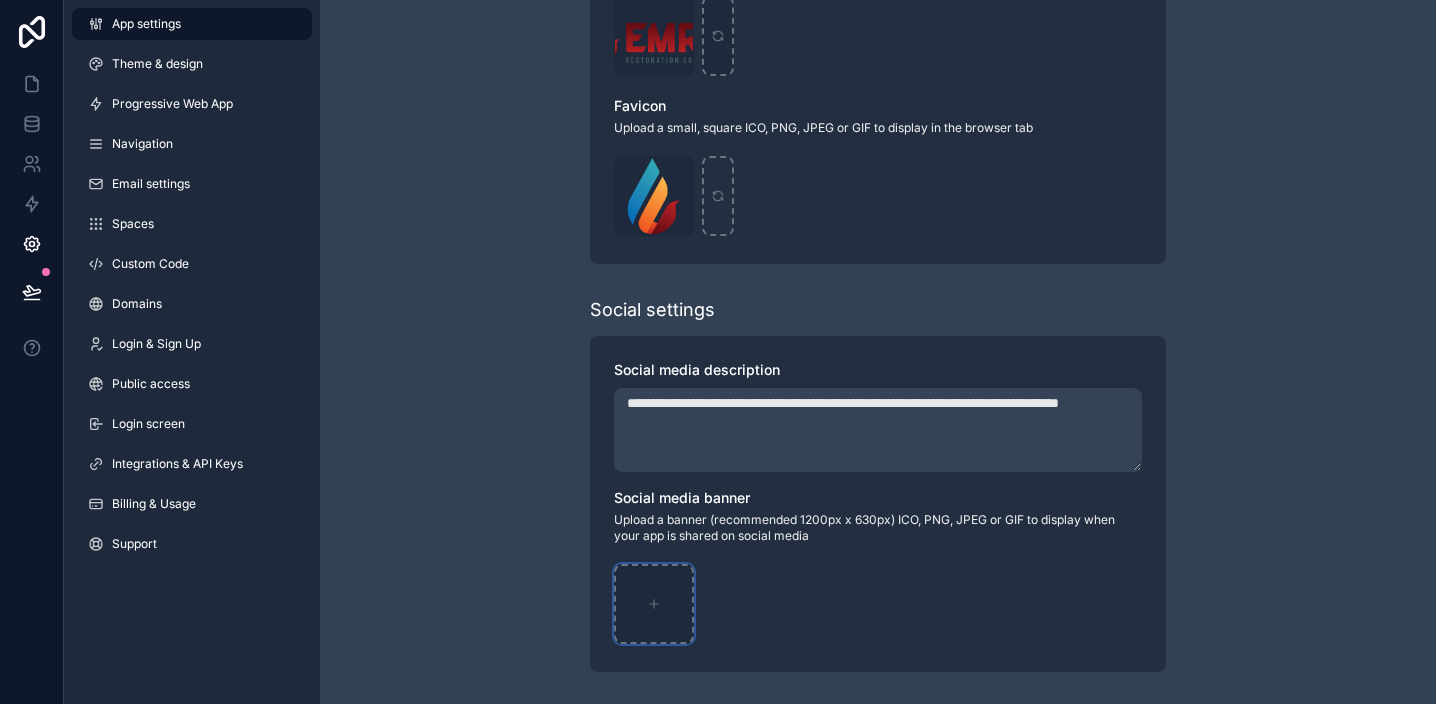 click 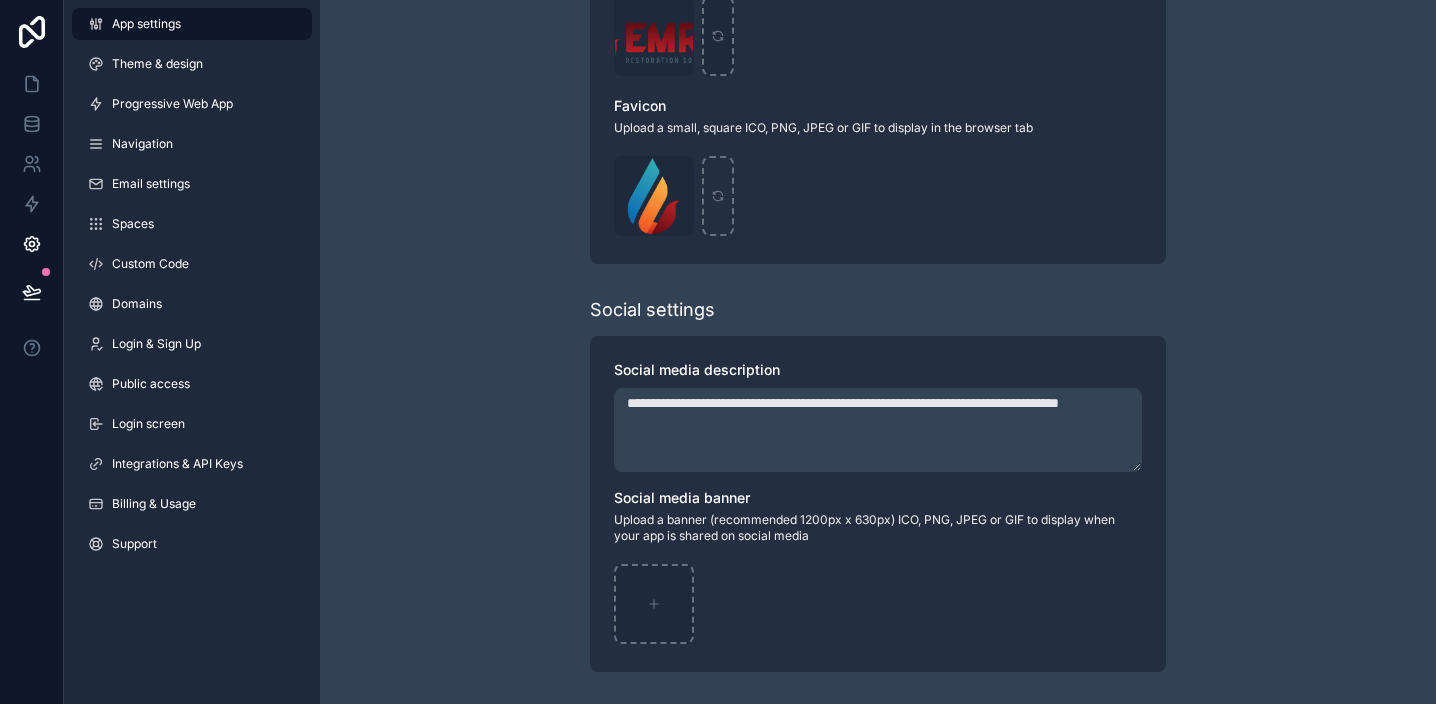 type on "**********" 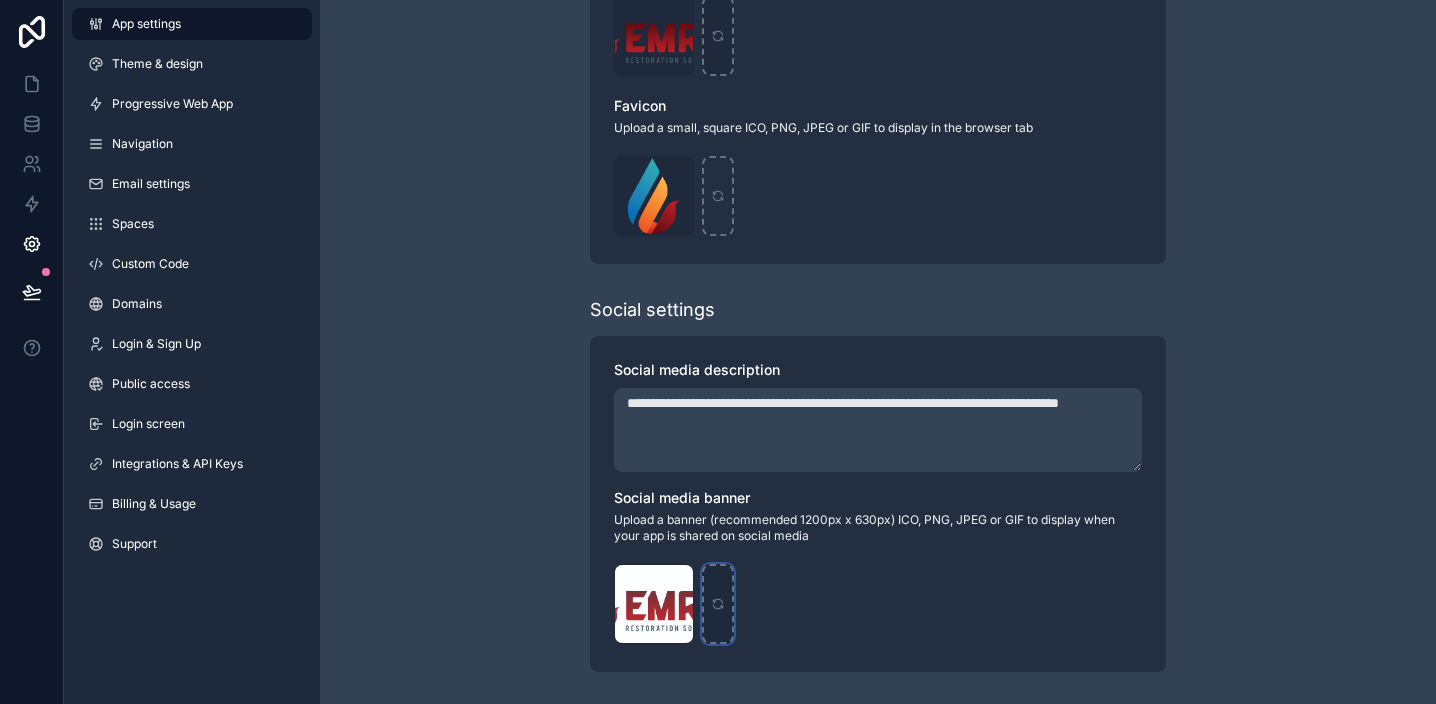 scroll, scrollTop: 0, scrollLeft: 0, axis: both 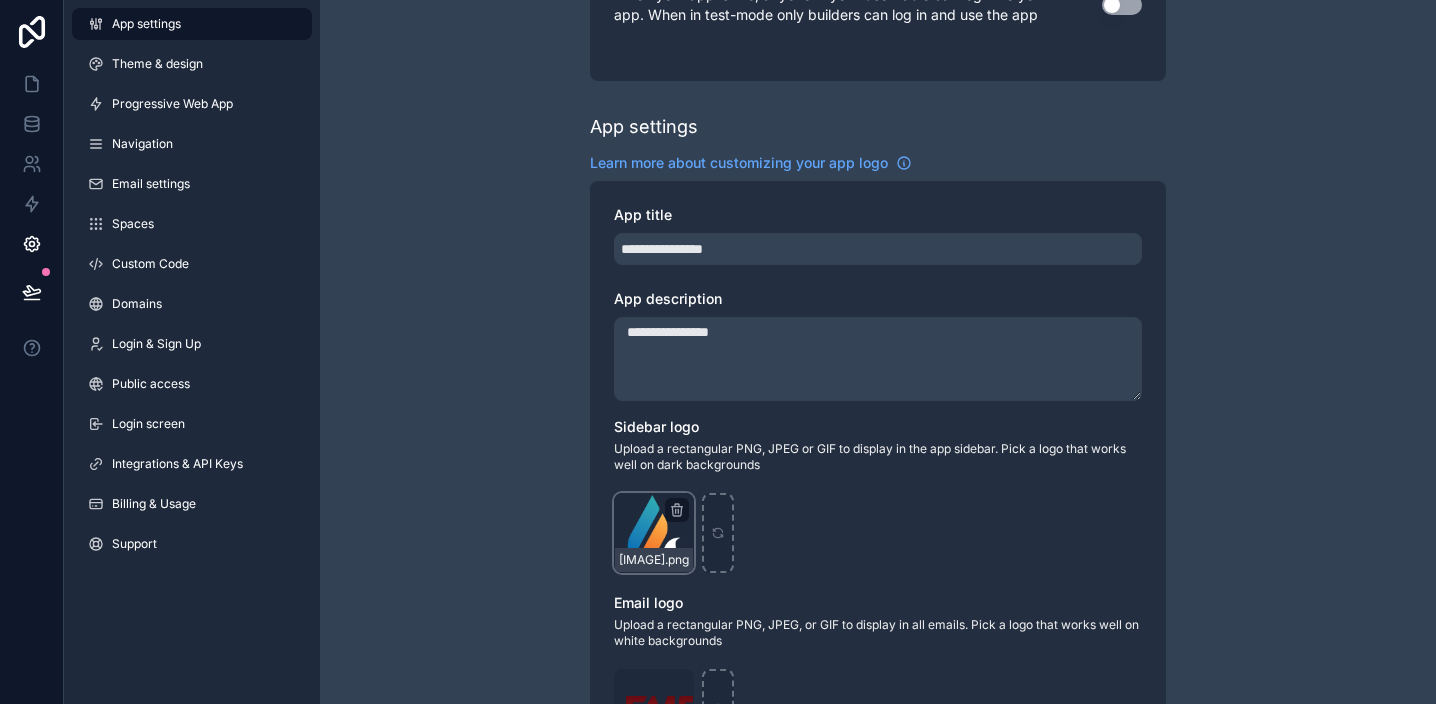 drag, startPoint x: 785, startPoint y: 348, endPoint x: 571, endPoint y: 335, distance: 214.3945 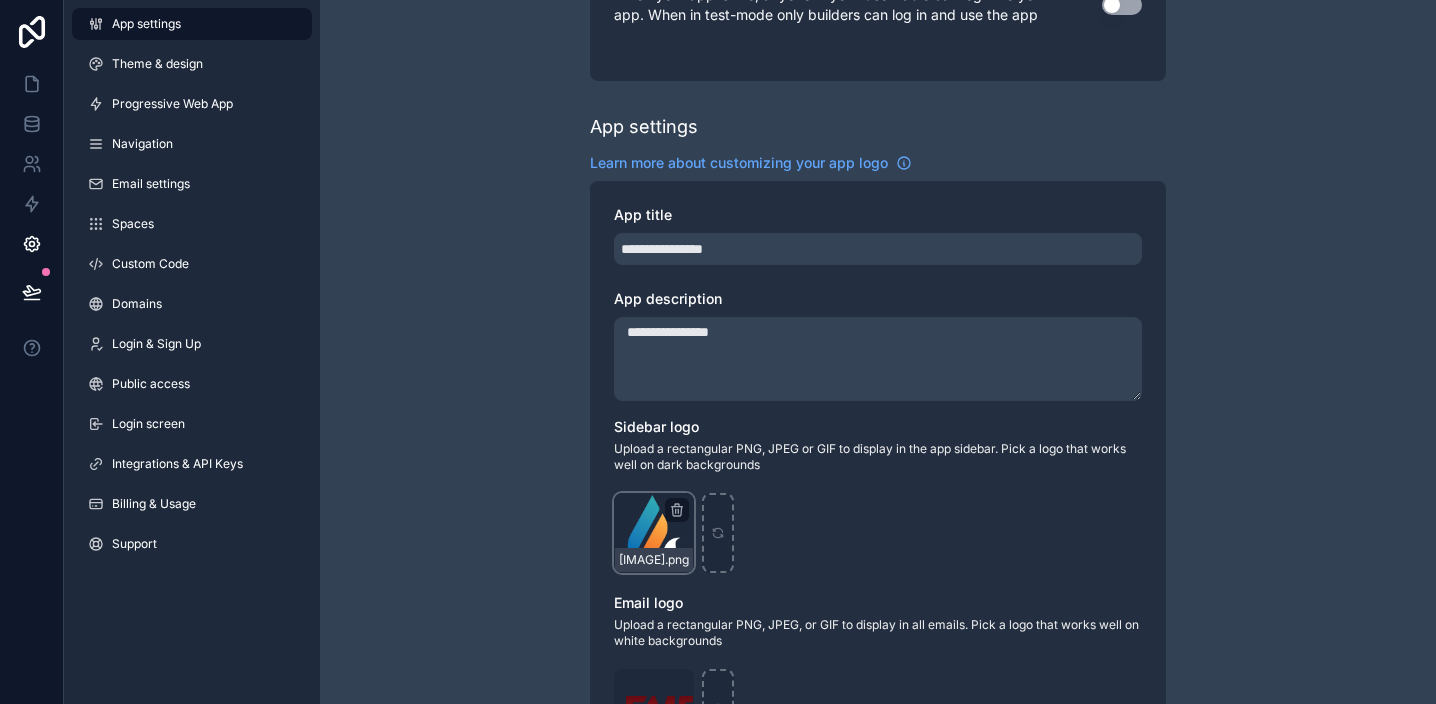 click on "**********" at bounding box center [878, 603] 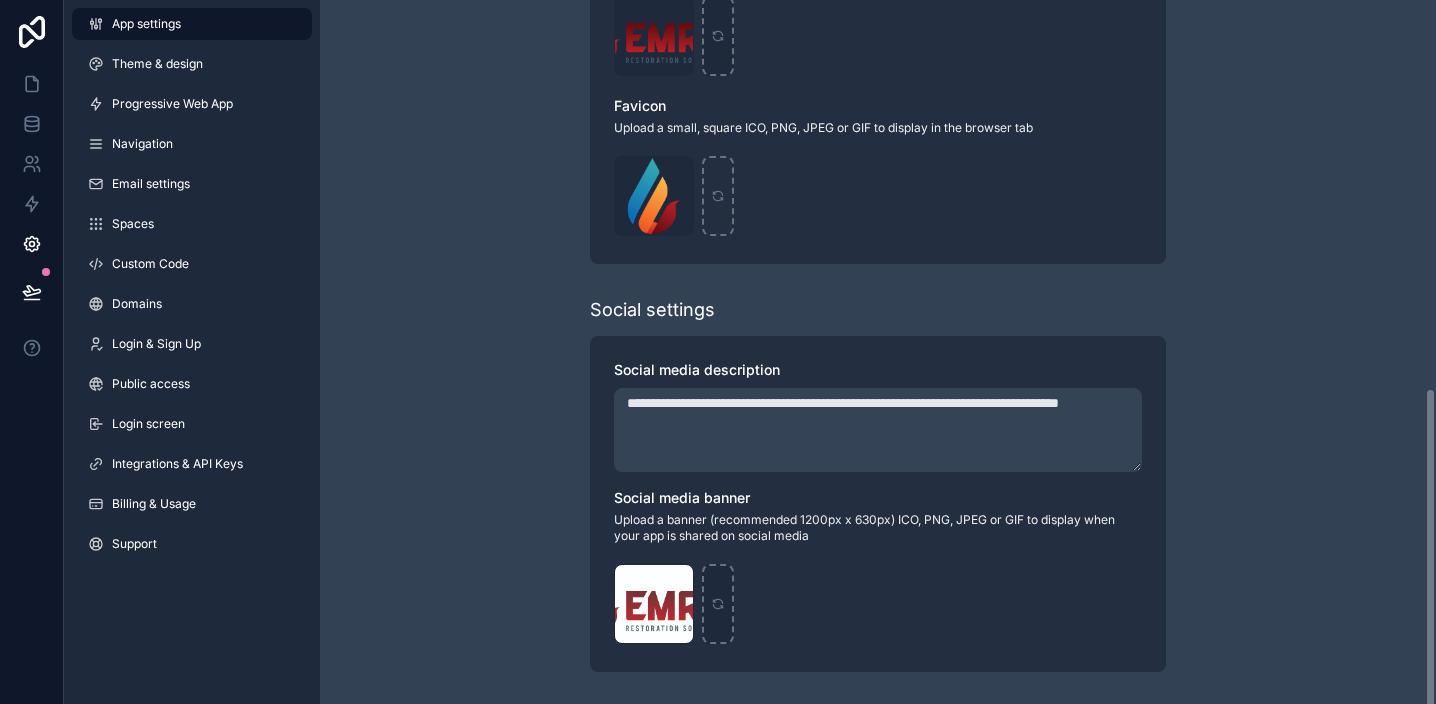 scroll, scrollTop: 844, scrollLeft: 0, axis: vertical 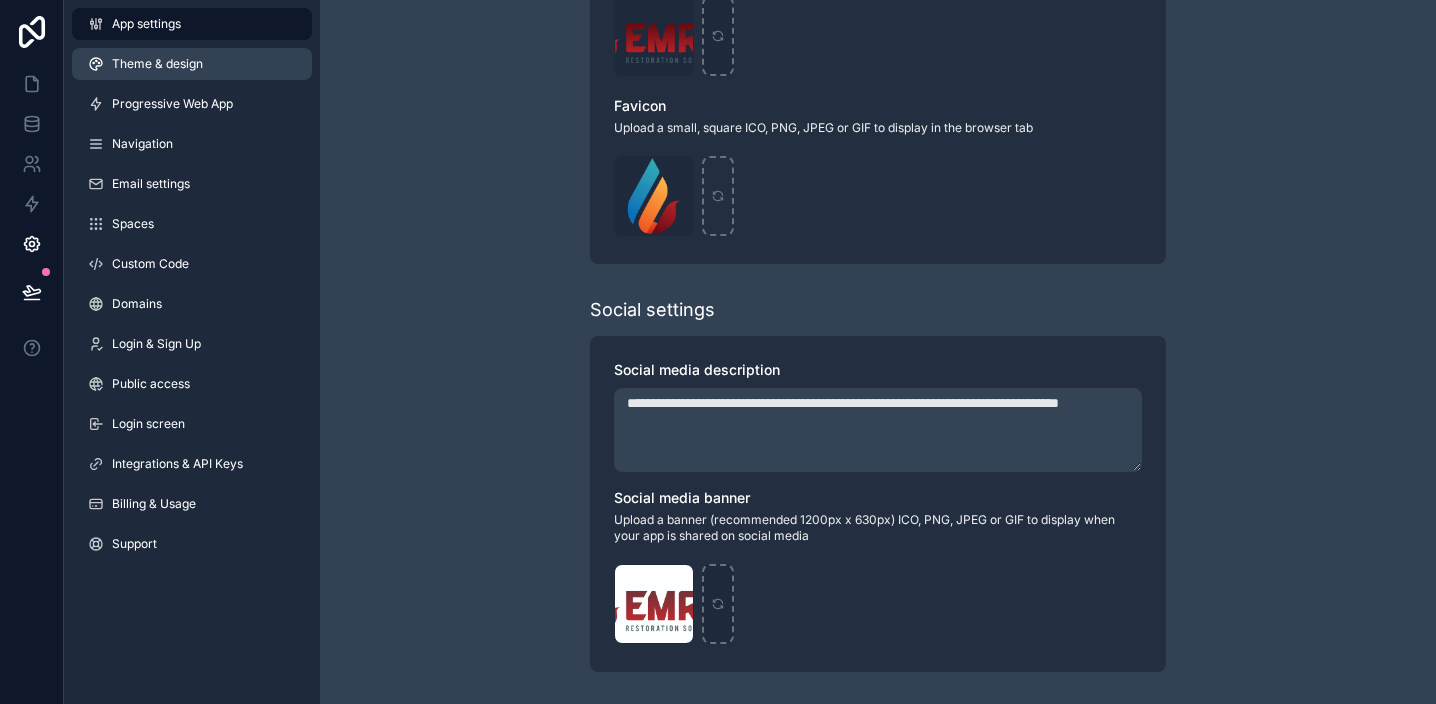 click on "Theme & design" at bounding box center (157, 64) 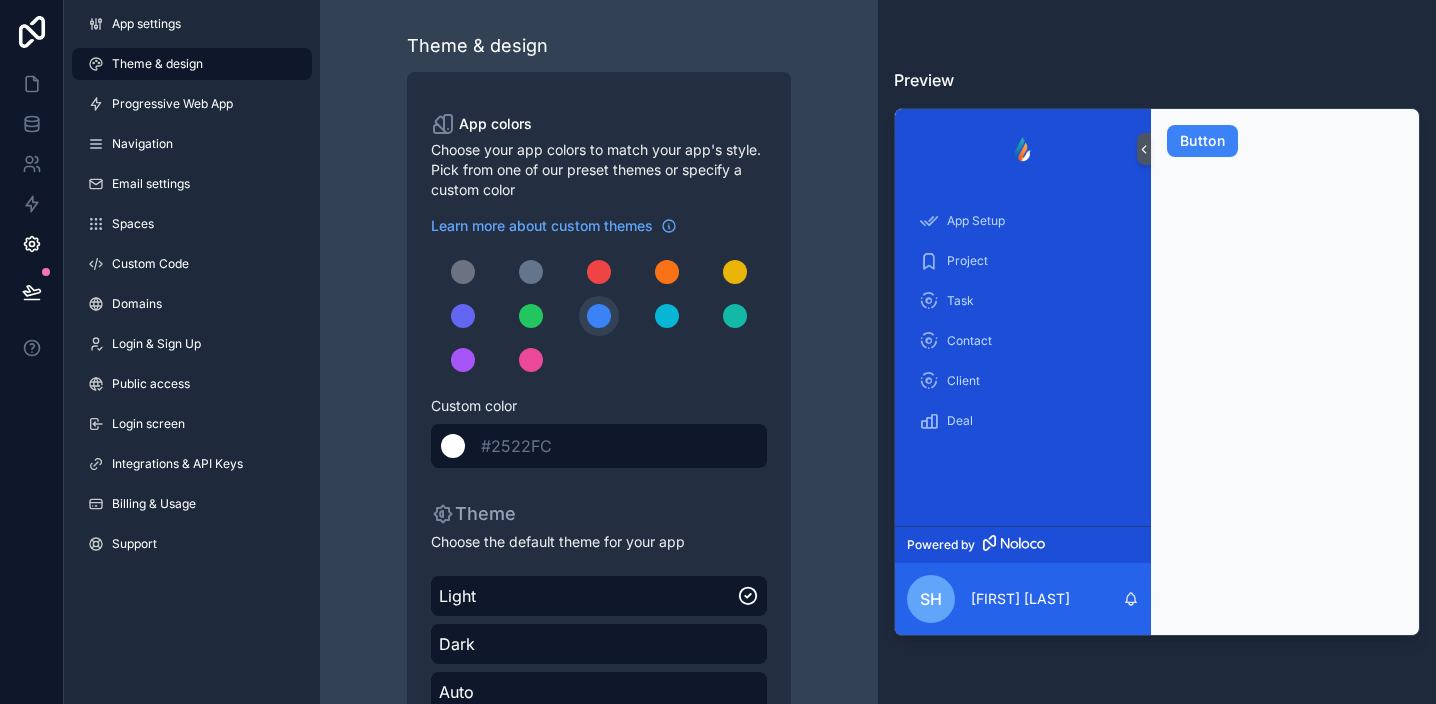click on "#2522FC" at bounding box center (516, 446) 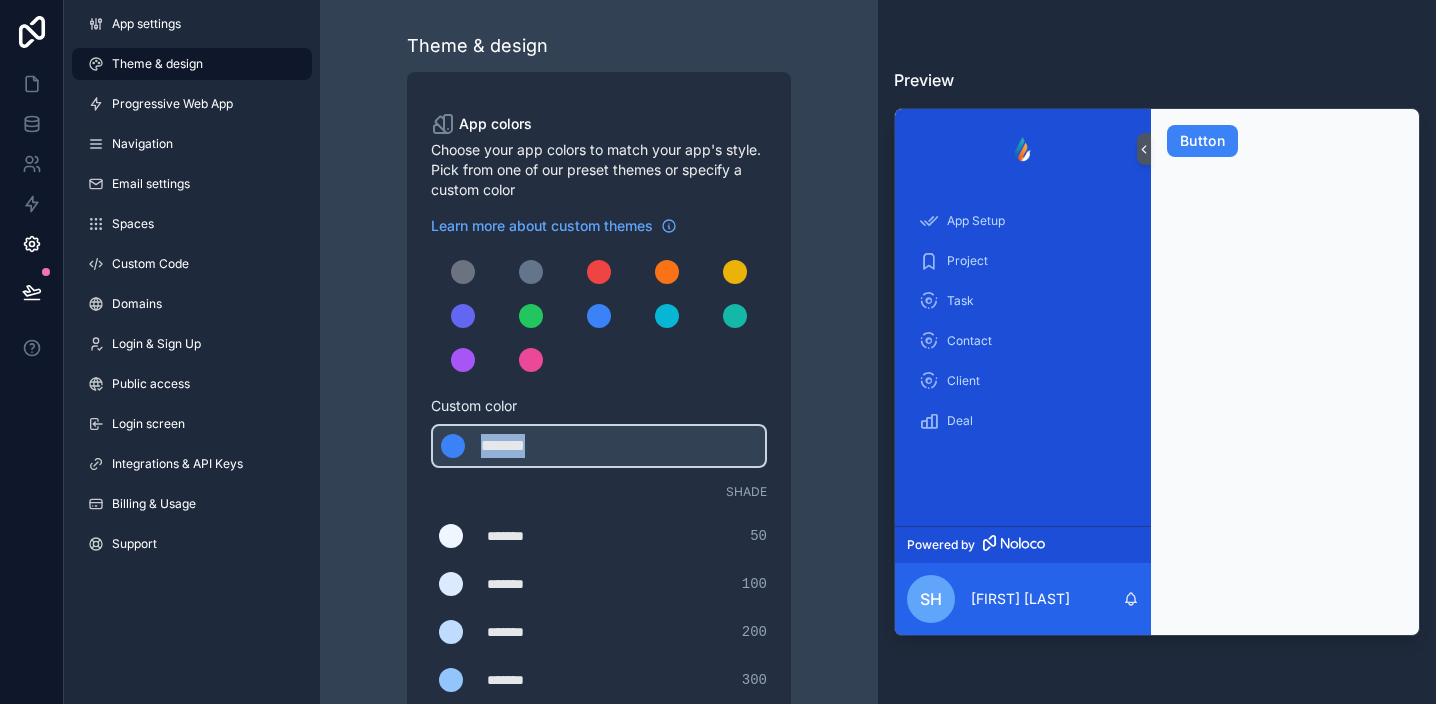 drag, startPoint x: 553, startPoint y: 451, endPoint x: 809, endPoint y: 468, distance: 256.56384 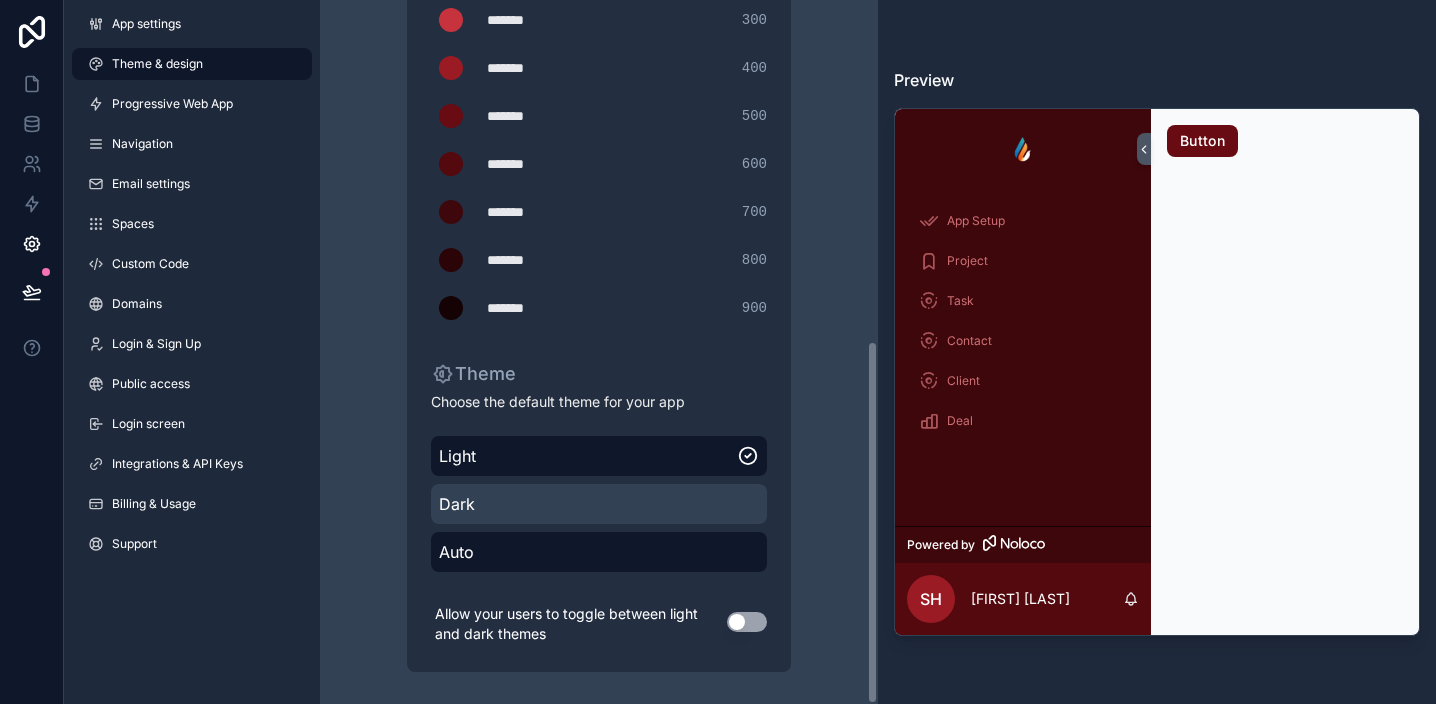 scroll, scrollTop: 660, scrollLeft: 0, axis: vertical 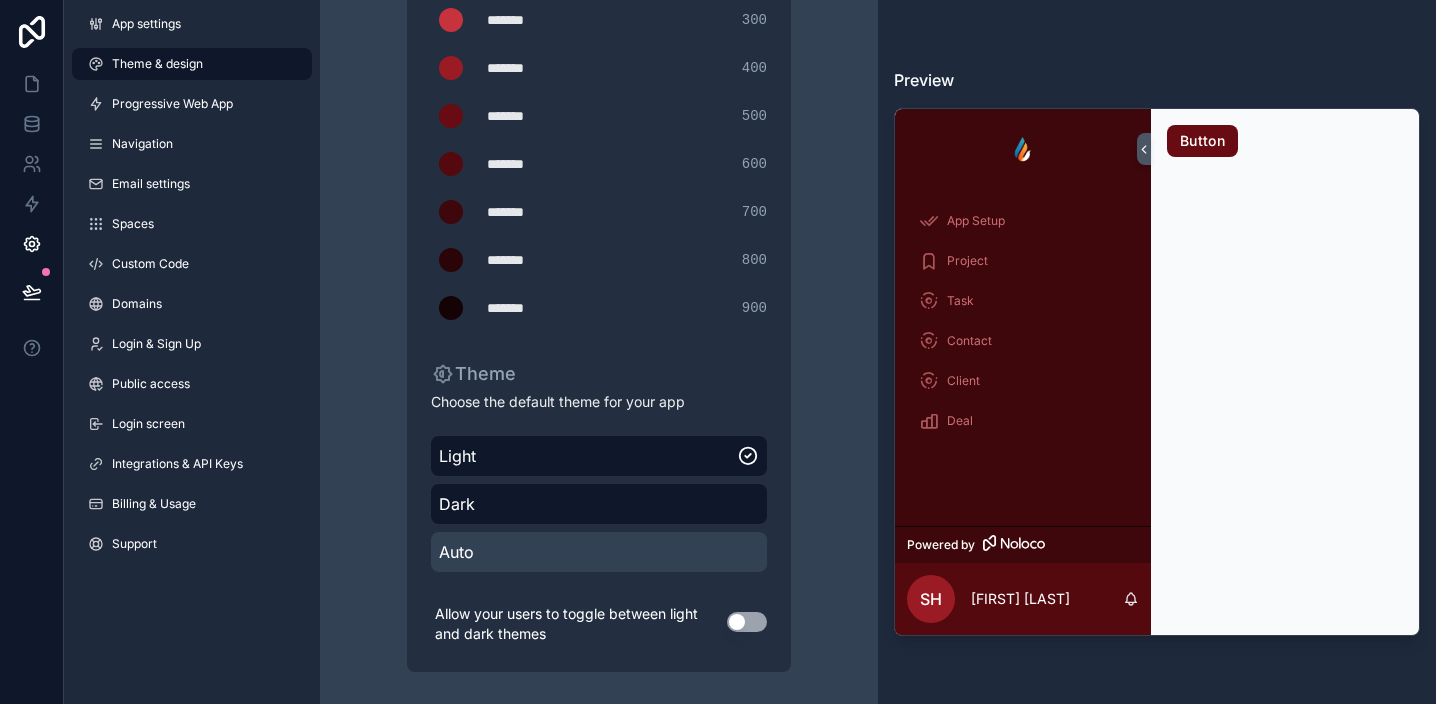click on "Auto" at bounding box center (599, 552) 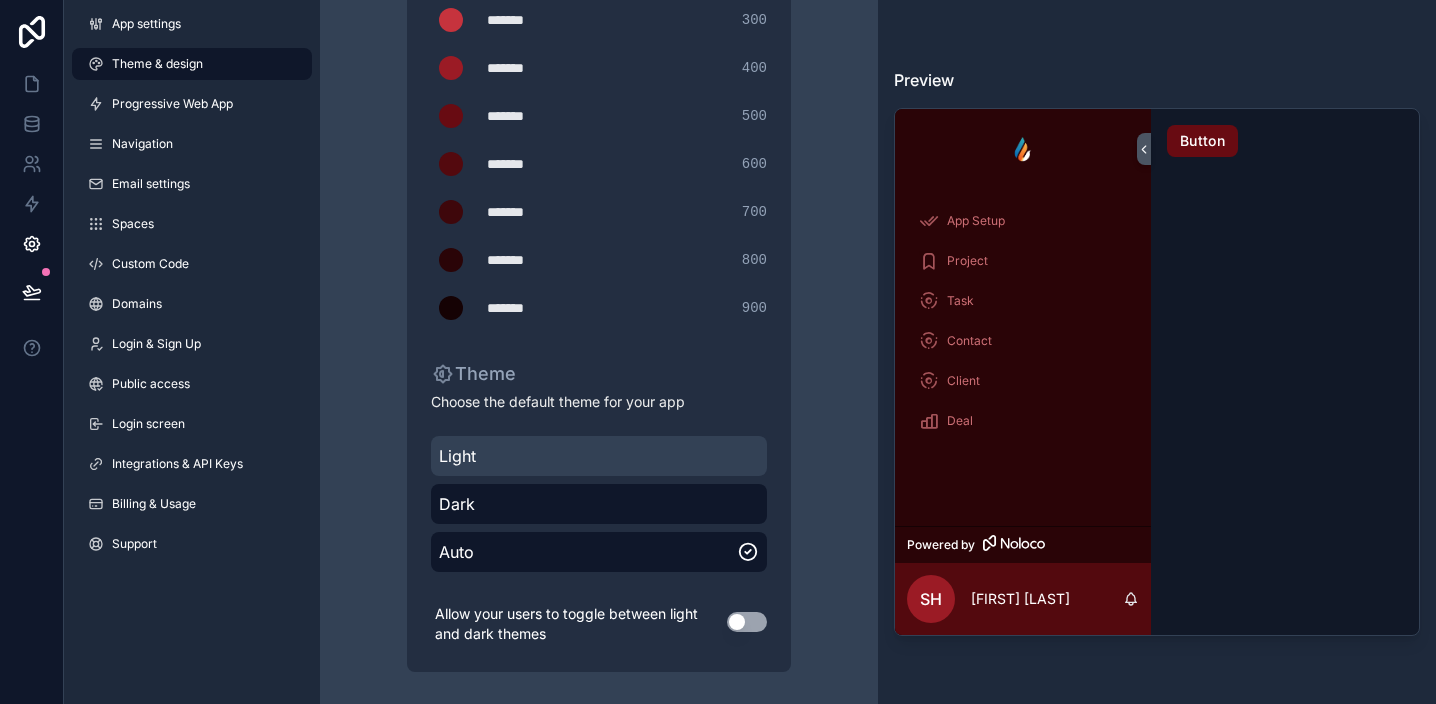 click on "Light" at bounding box center [599, 456] 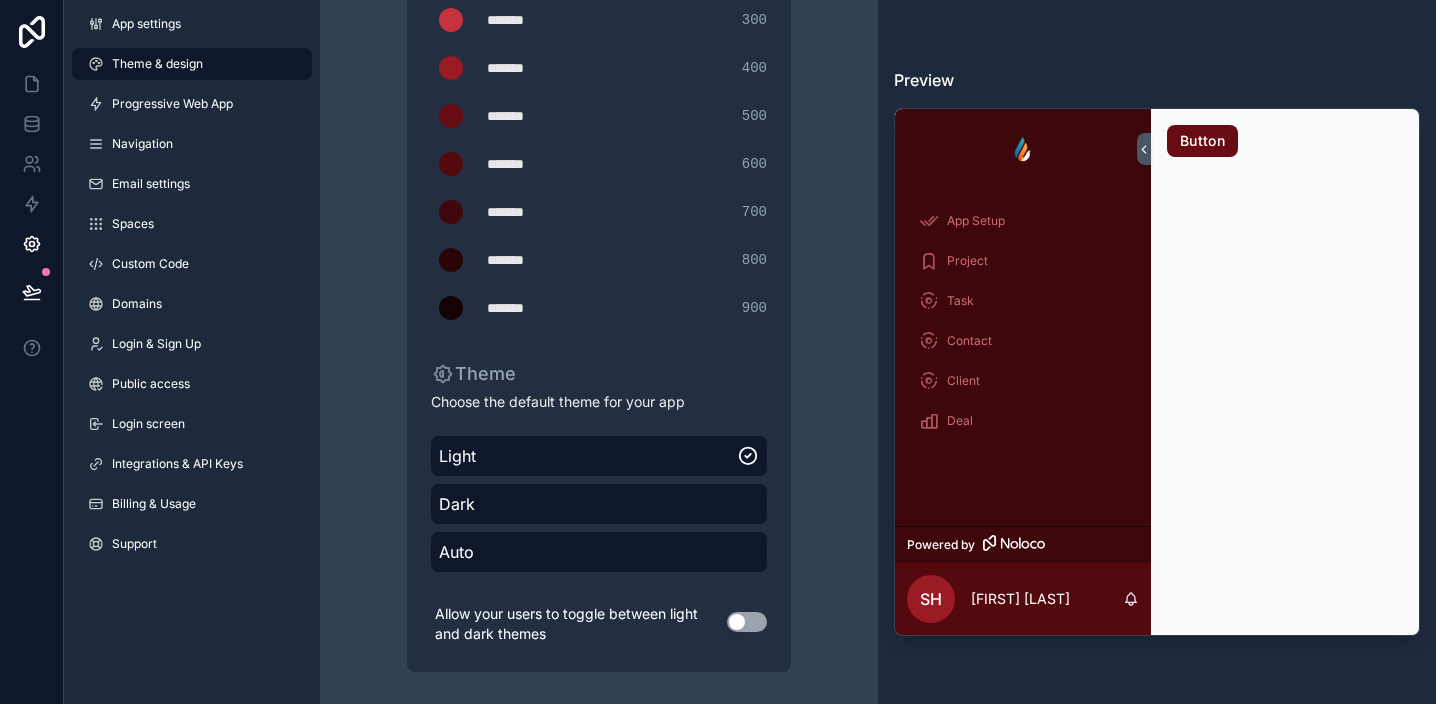 scroll, scrollTop: 0, scrollLeft: 0, axis: both 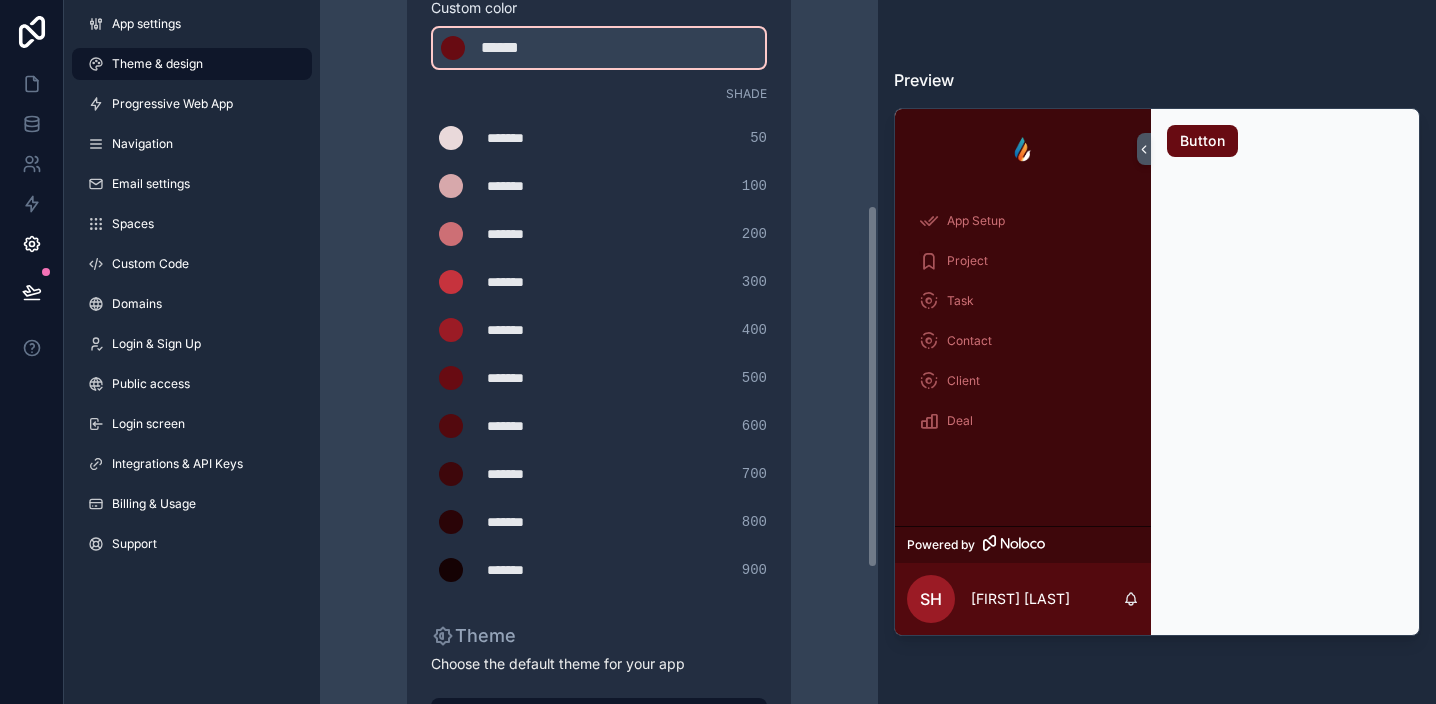 click on "******* ******* #d7a8ab 100" at bounding box center (599, 186) 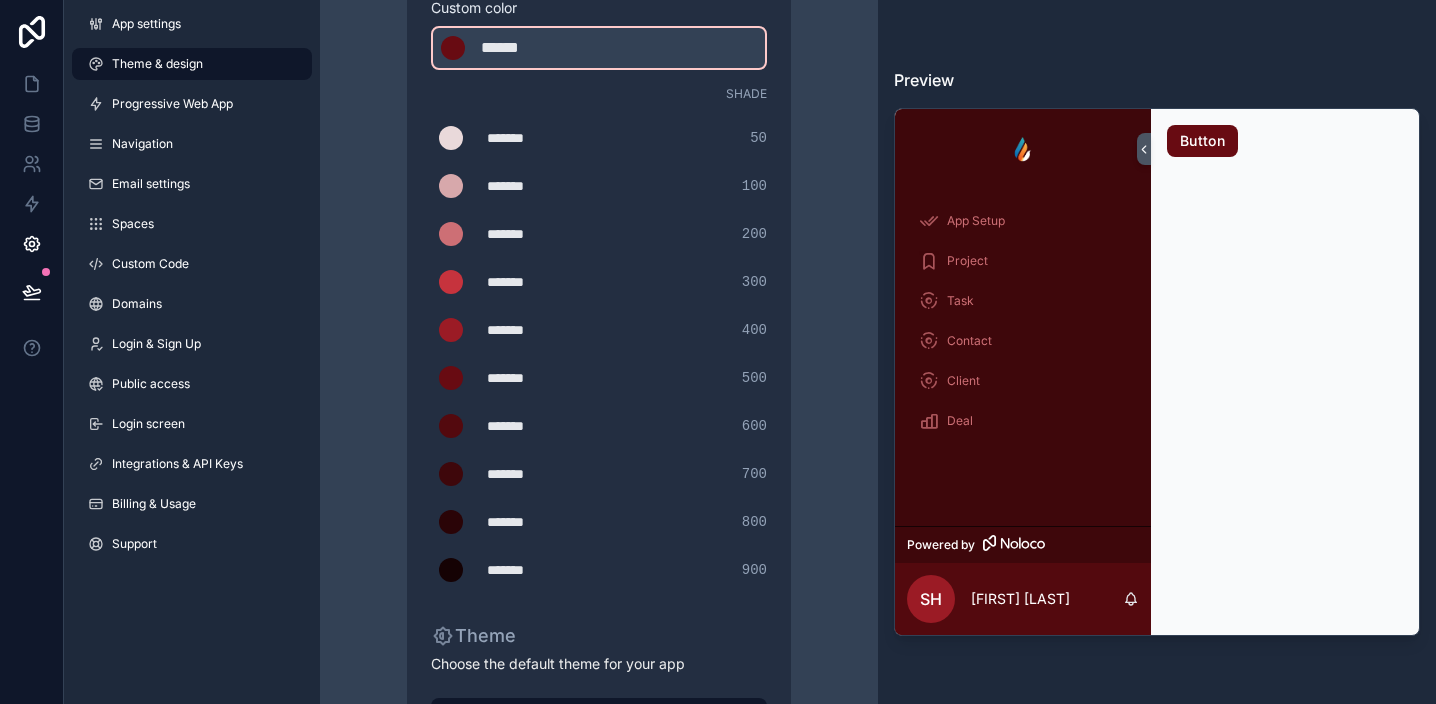 click on "*******" at bounding box center [537, 186] 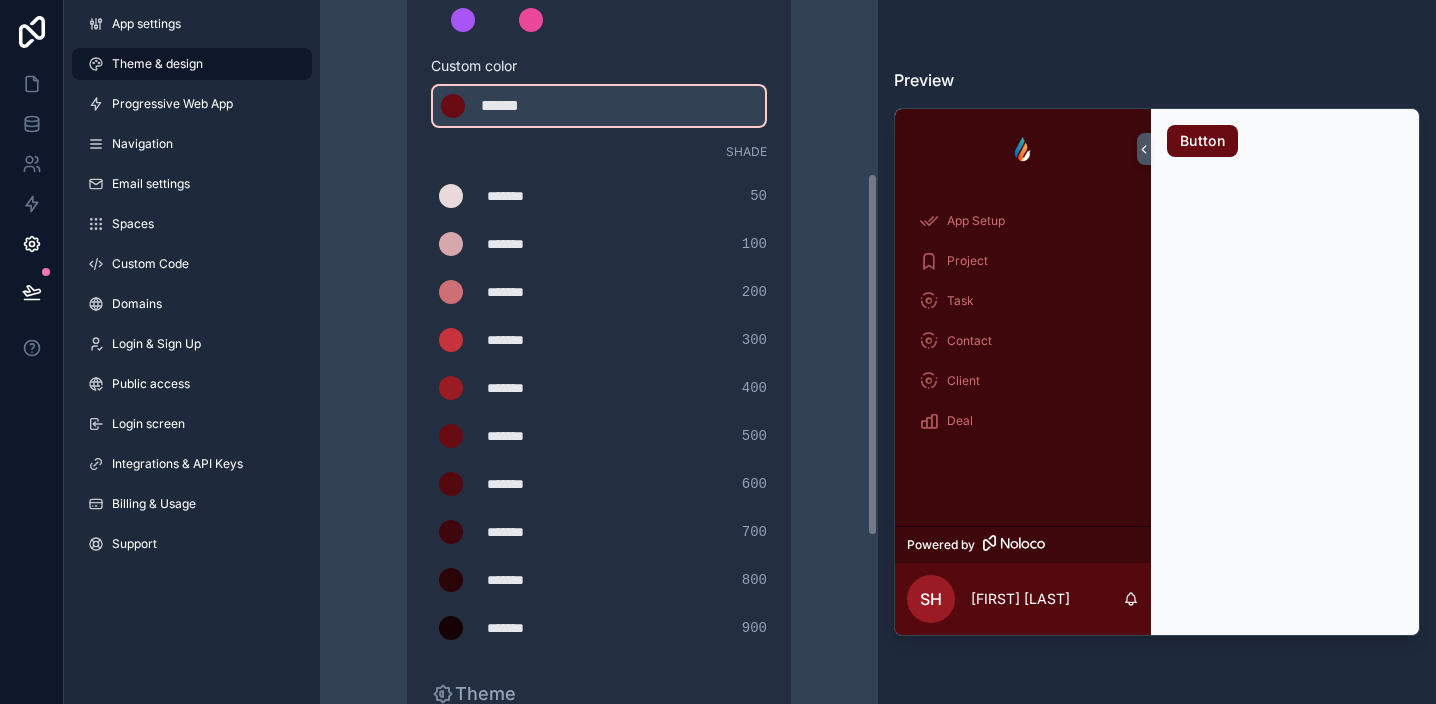 scroll, scrollTop: 326, scrollLeft: 0, axis: vertical 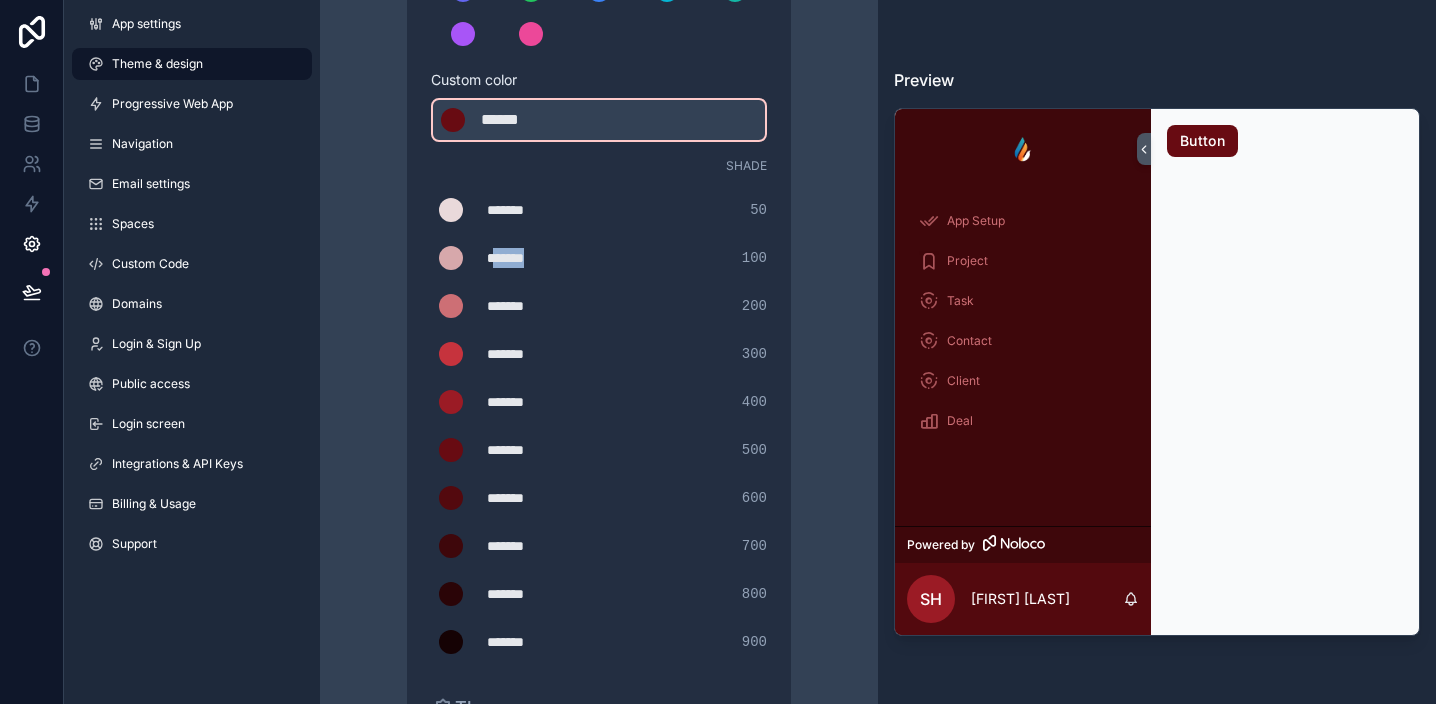 drag, startPoint x: 549, startPoint y: 261, endPoint x: 585, endPoint y: 272, distance: 37.64306 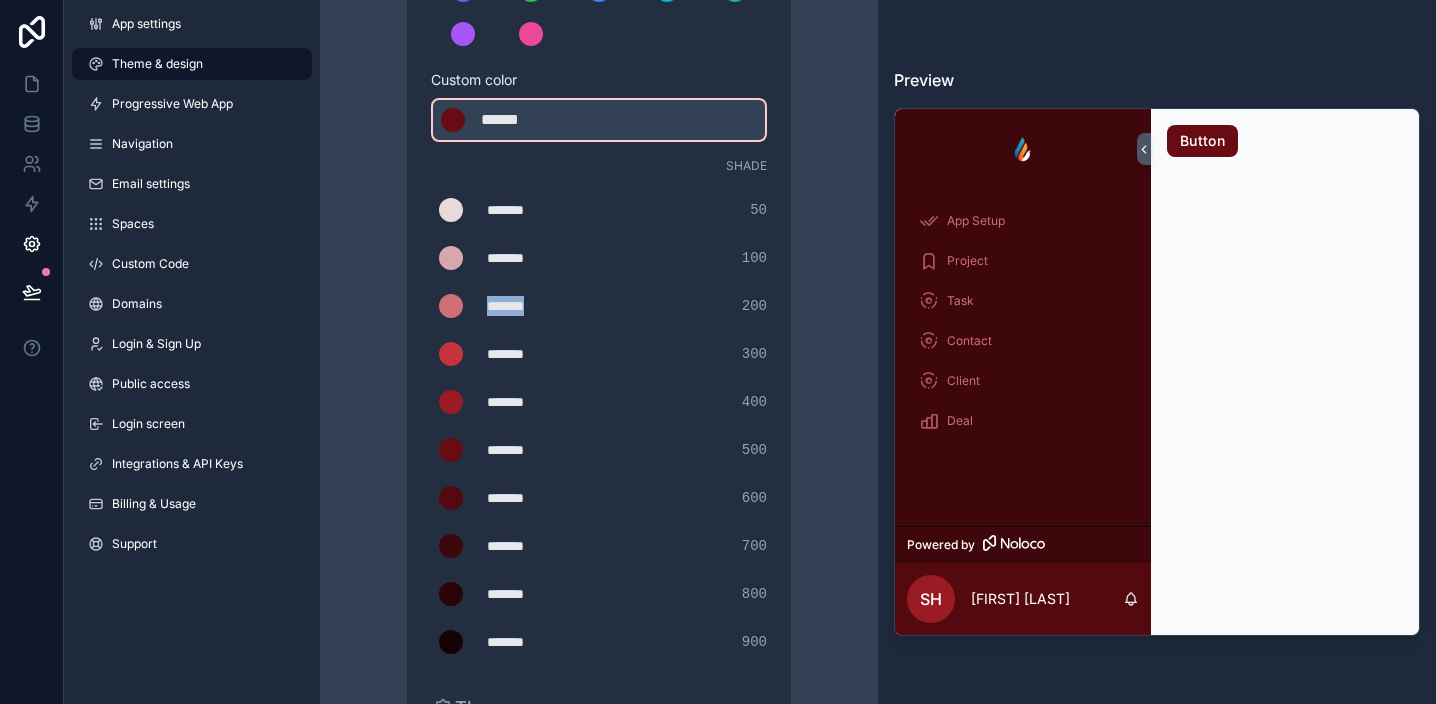 drag, startPoint x: 543, startPoint y: 312, endPoint x: 506, endPoint y: 317, distance: 37.336308 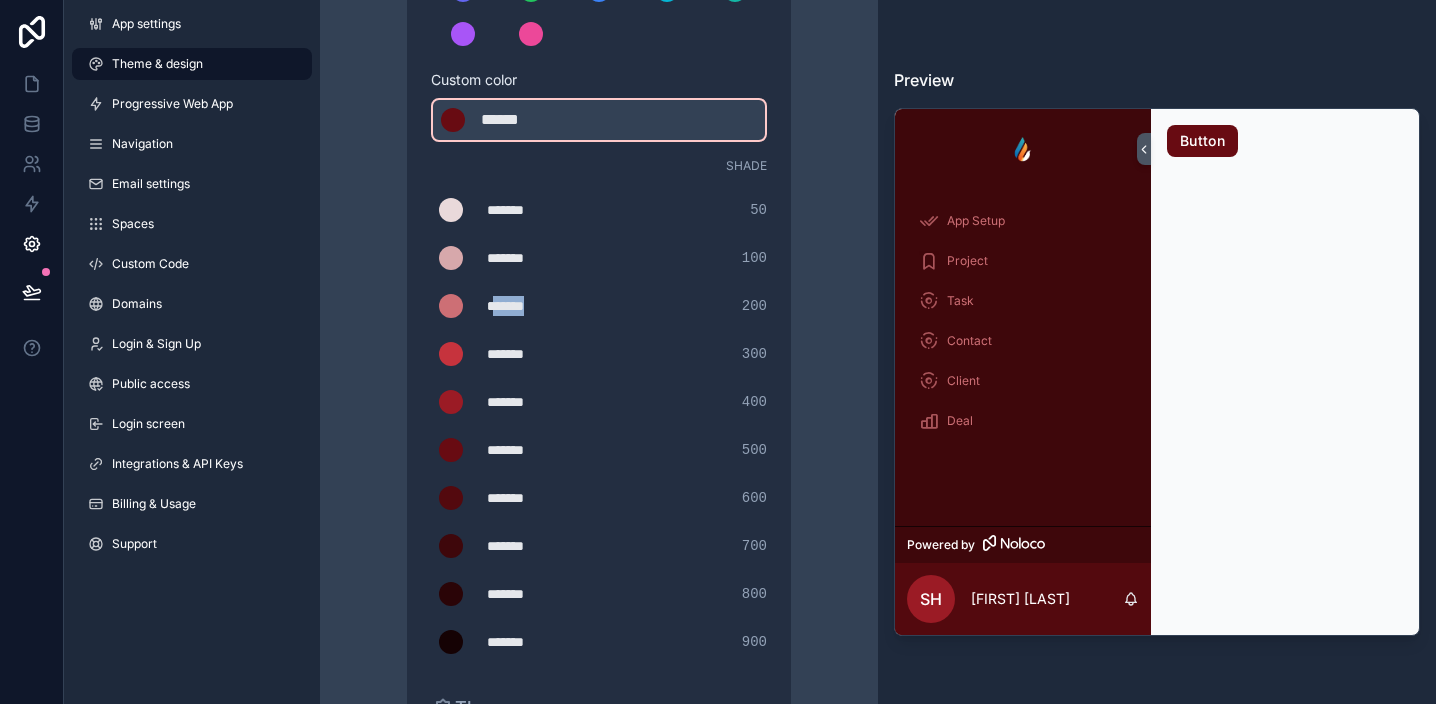 drag, startPoint x: 548, startPoint y: 309, endPoint x: 498, endPoint y: 308, distance: 50.01 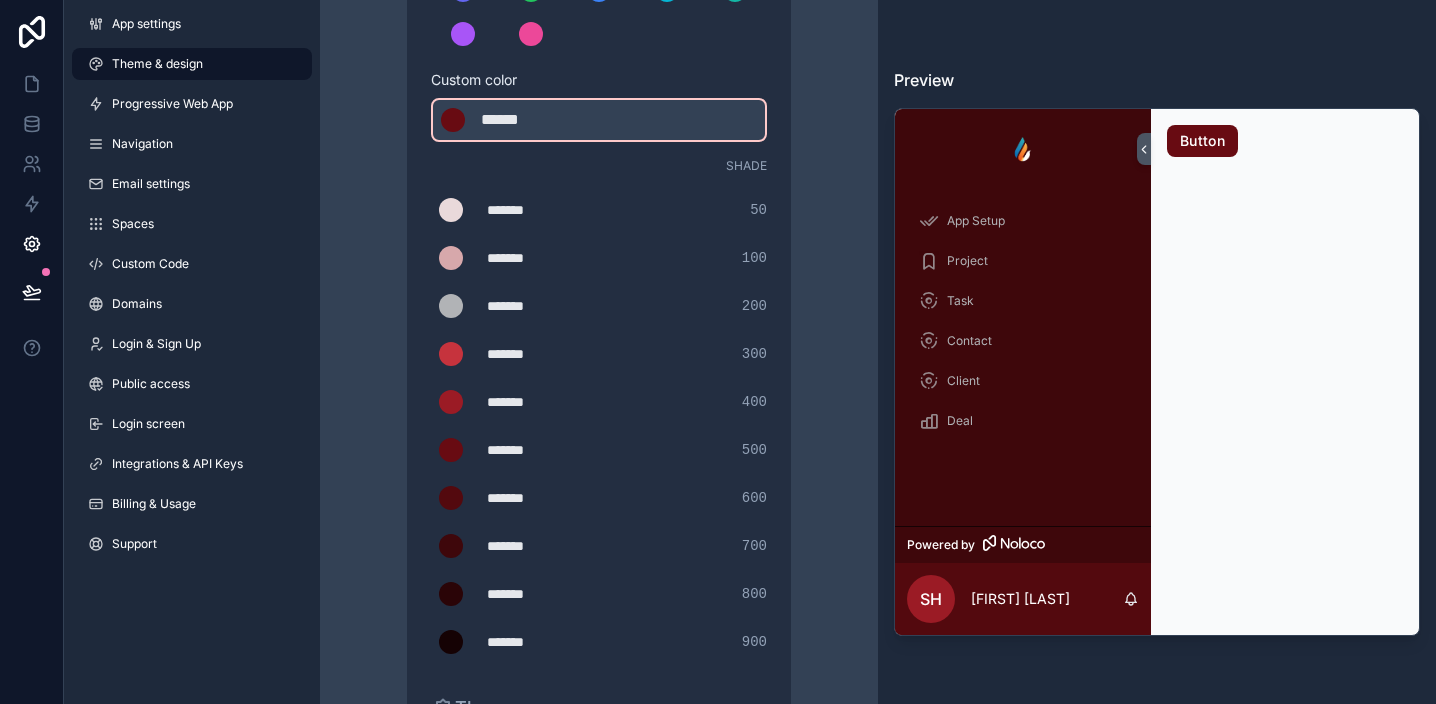 click on "Theme & design App colors Choose your app colors to match your app's style. Pick from one of our preset themes or specify a custom color Learn more about custom themes Custom color ******* ****** #680b1 Shade ******* ******* #e9d9da 50 ******* ******* #d7a8ab 100 ******* ******* #b1b3b6 200 ******* ******* #c6333d 300 ******* ******* #9b1b25 400 ******* ******* #680b12 500 ******* ******* #53090e 600 ******* ******* #3e070b 700 ******* ******* #2a0407 800 ******* ******* #150204 900 Theme Choose the default theme for your app Light Dark Auto Allow your users to toggle between light and dark themes Use setting" at bounding box center [599, 356] 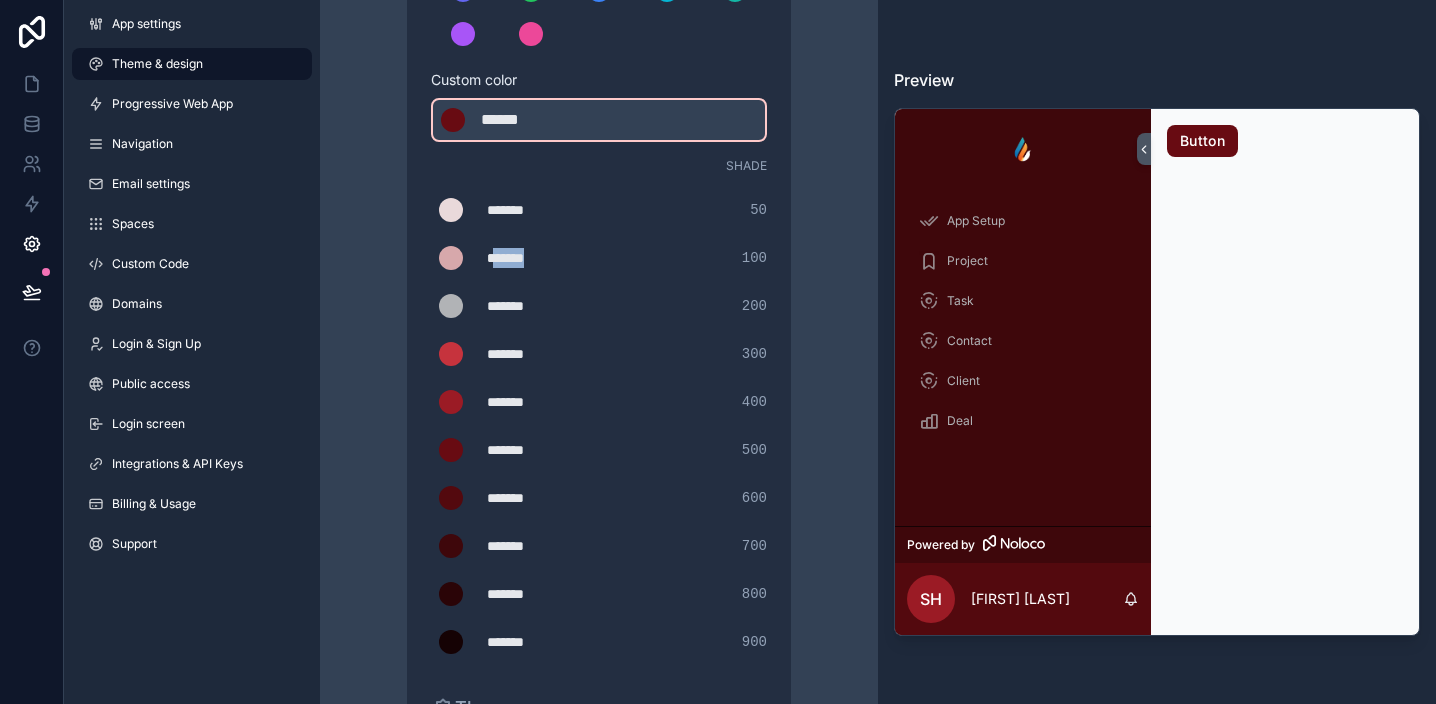 drag, startPoint x: 547, startPoint y: 259, endPoint x: 495, endPoint y: 260, distance: 52.009613 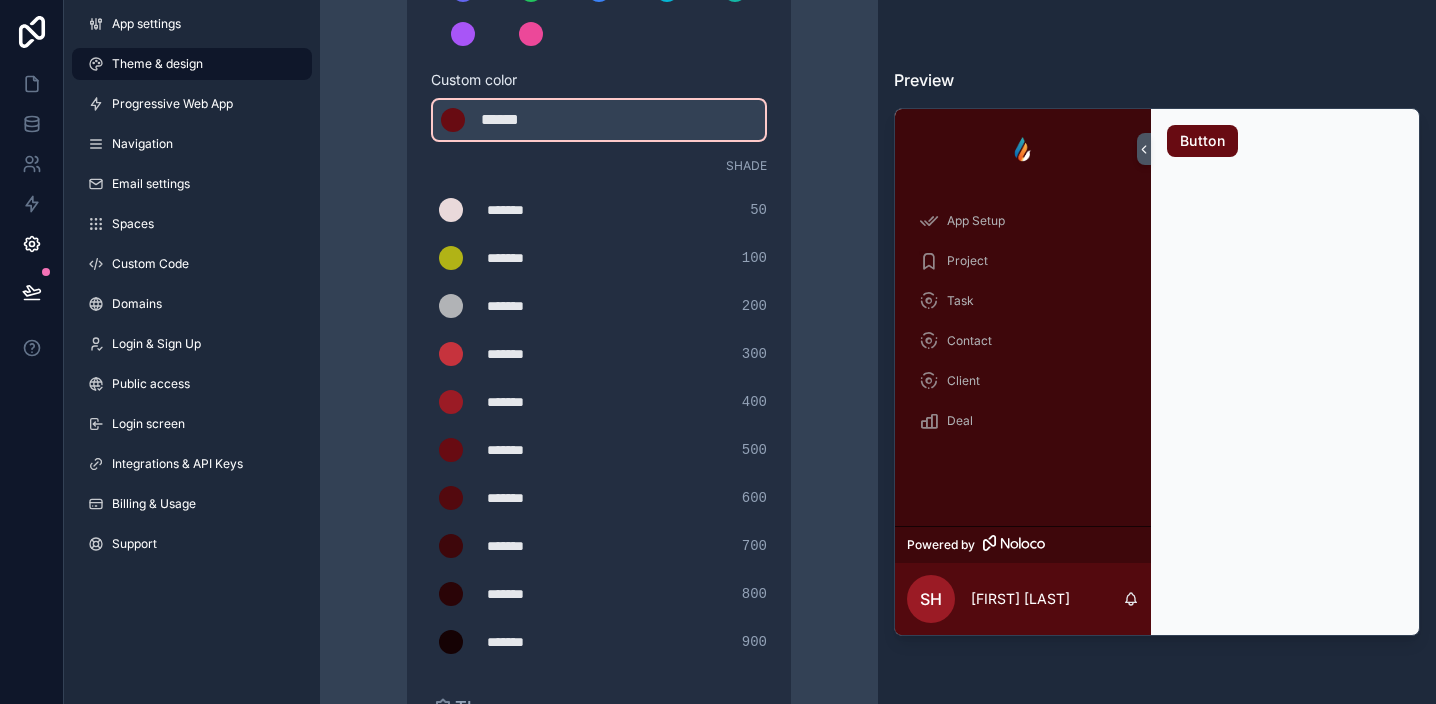 type on "*******" 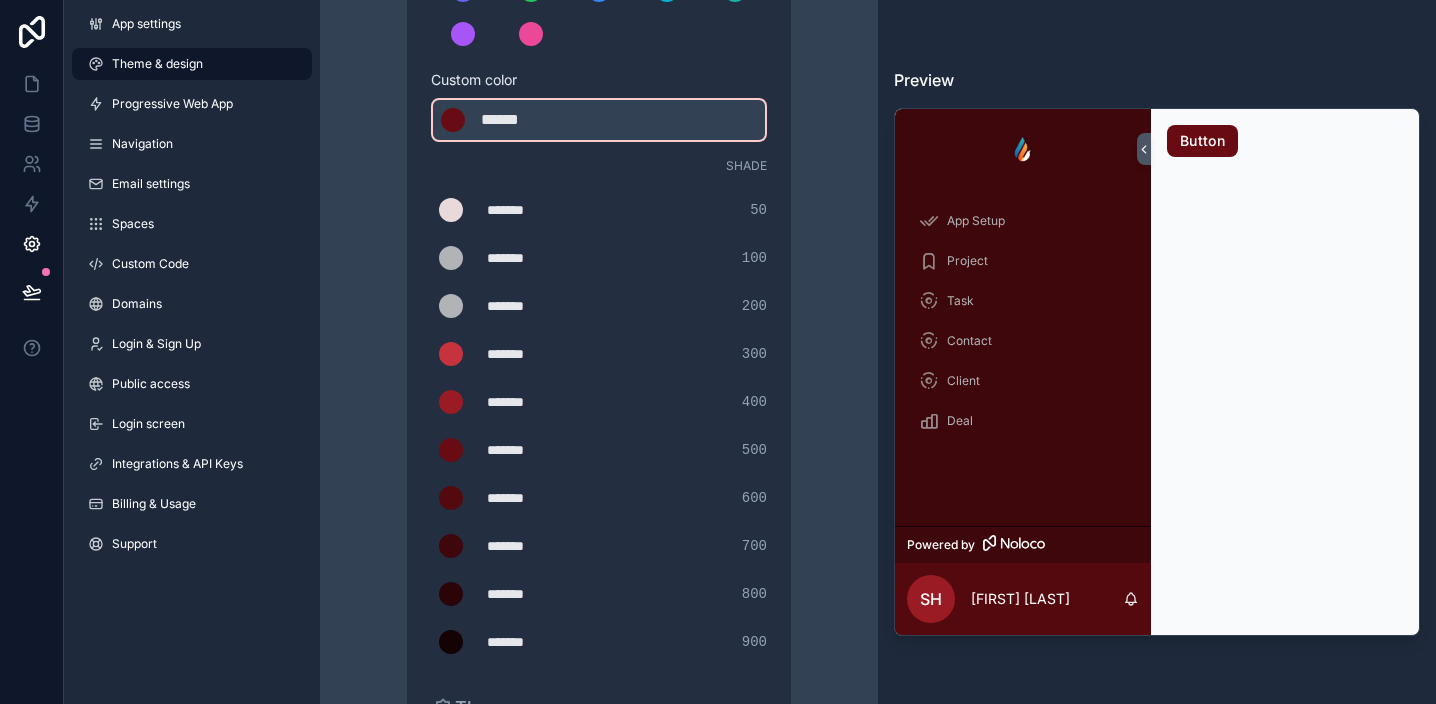 click on "*******" at bounding box center [537, 354] 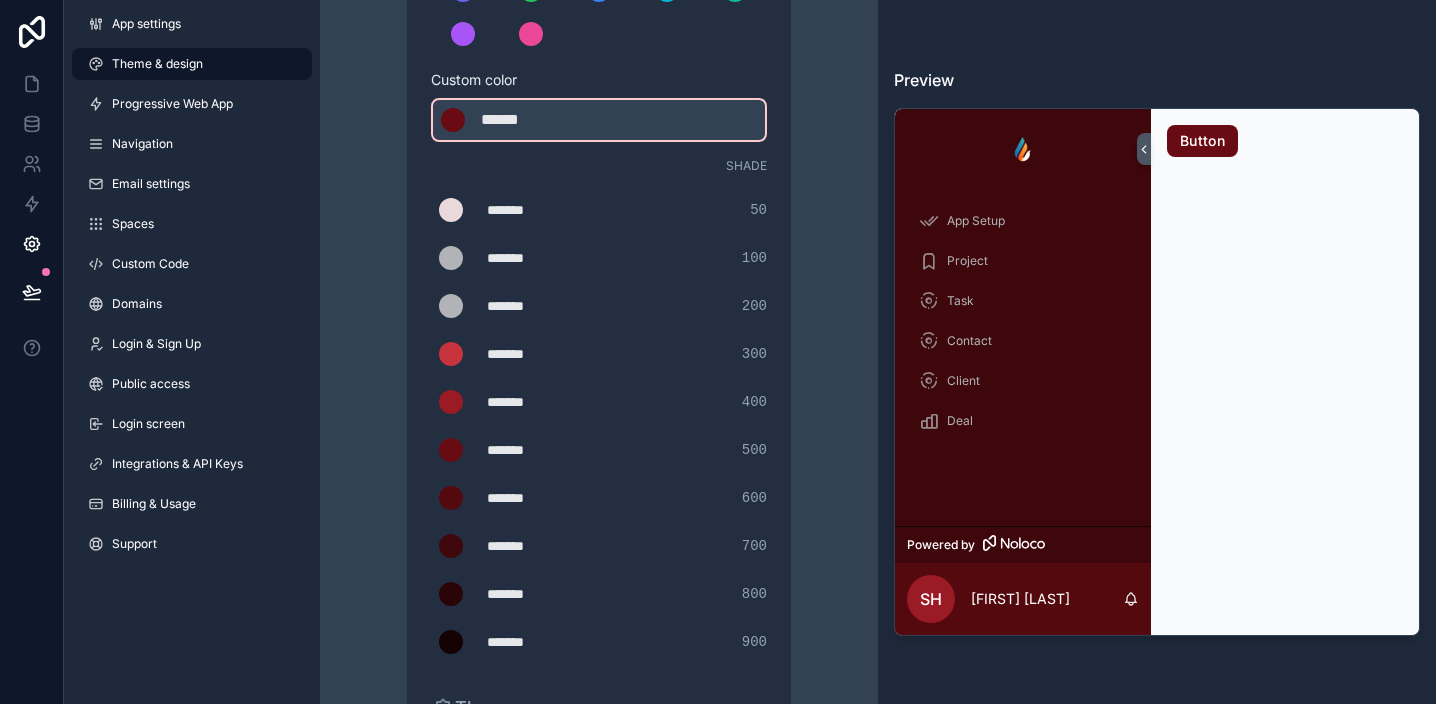 click on "*******" at bounding box center (537, 354) 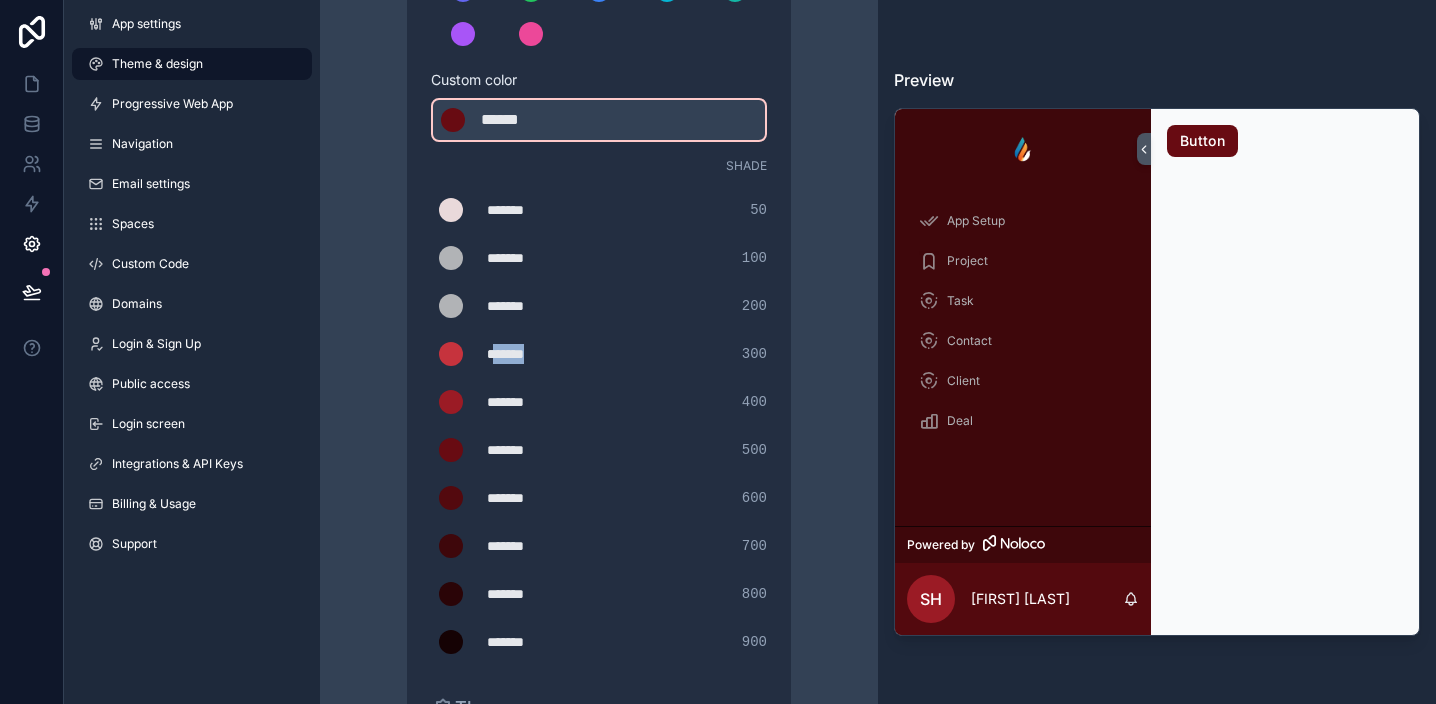 click on "*******" at bounding box center (537, 354) 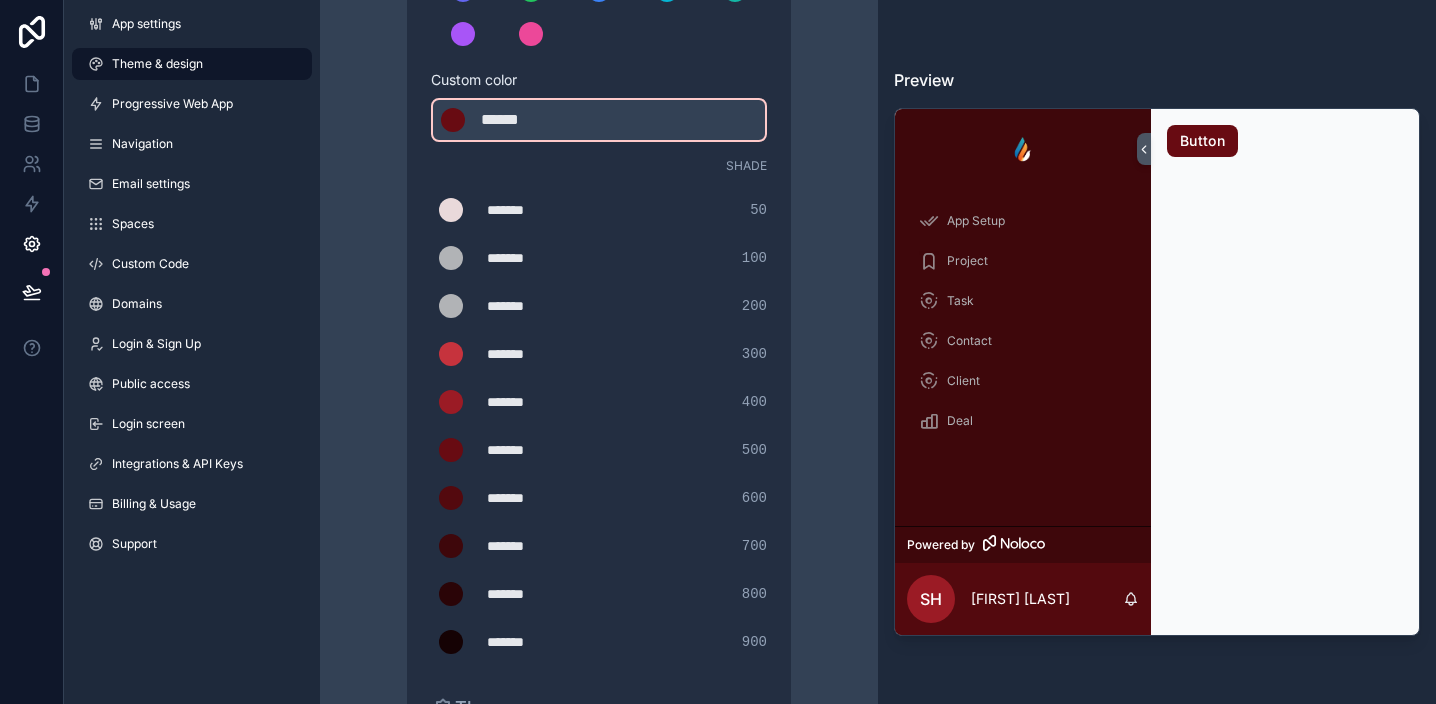 click on "*******" at bounding box center [537, 498] 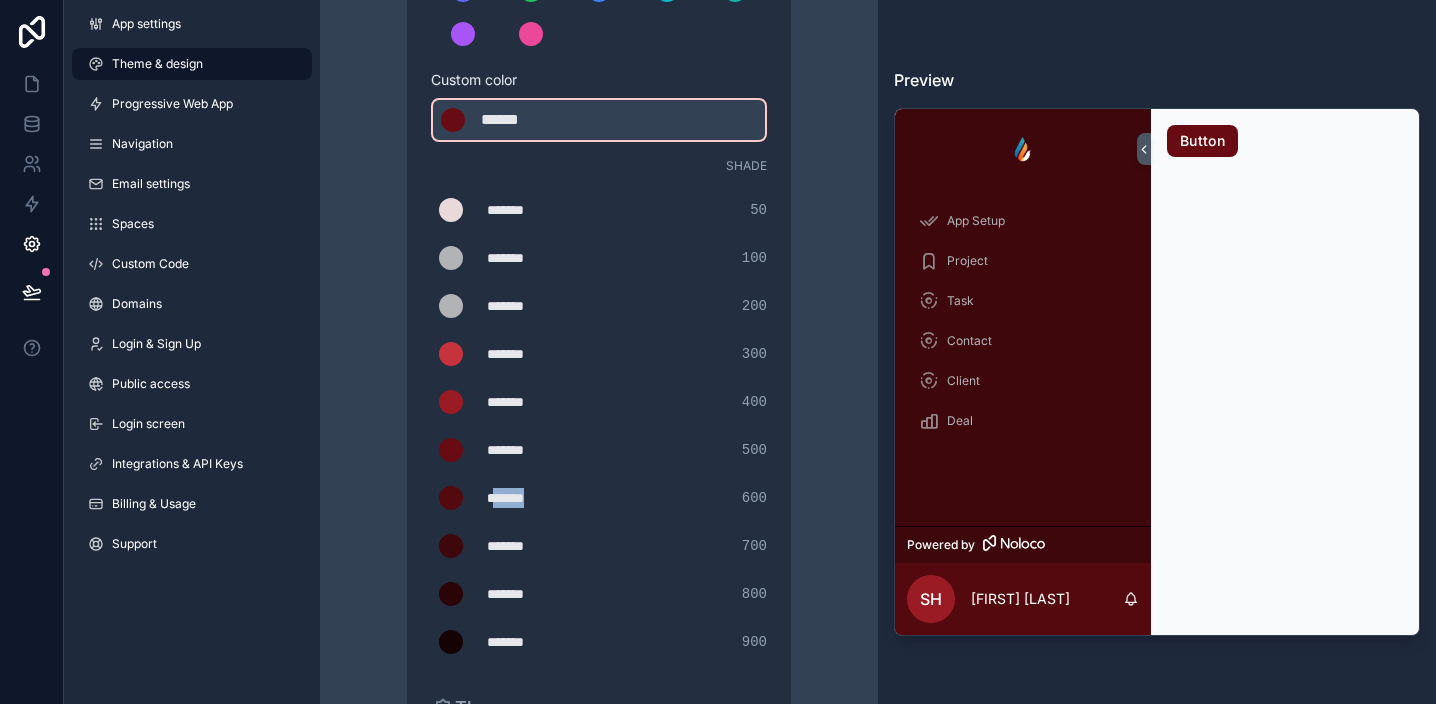 click on "*******" at bounding box center [537, 498] 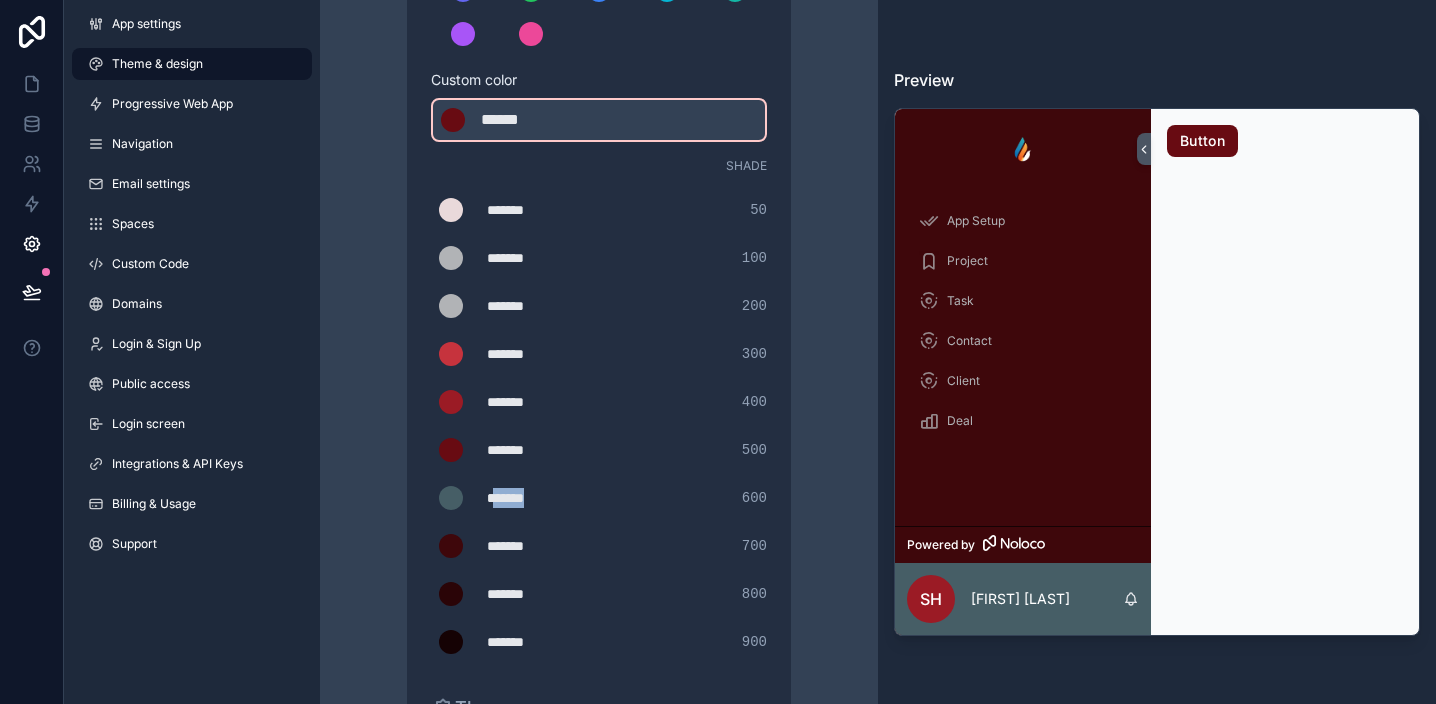 drag, startPoint x: 555, startPoint y: 500, endPoint x: 499, endPoint y: 500, distance: 56 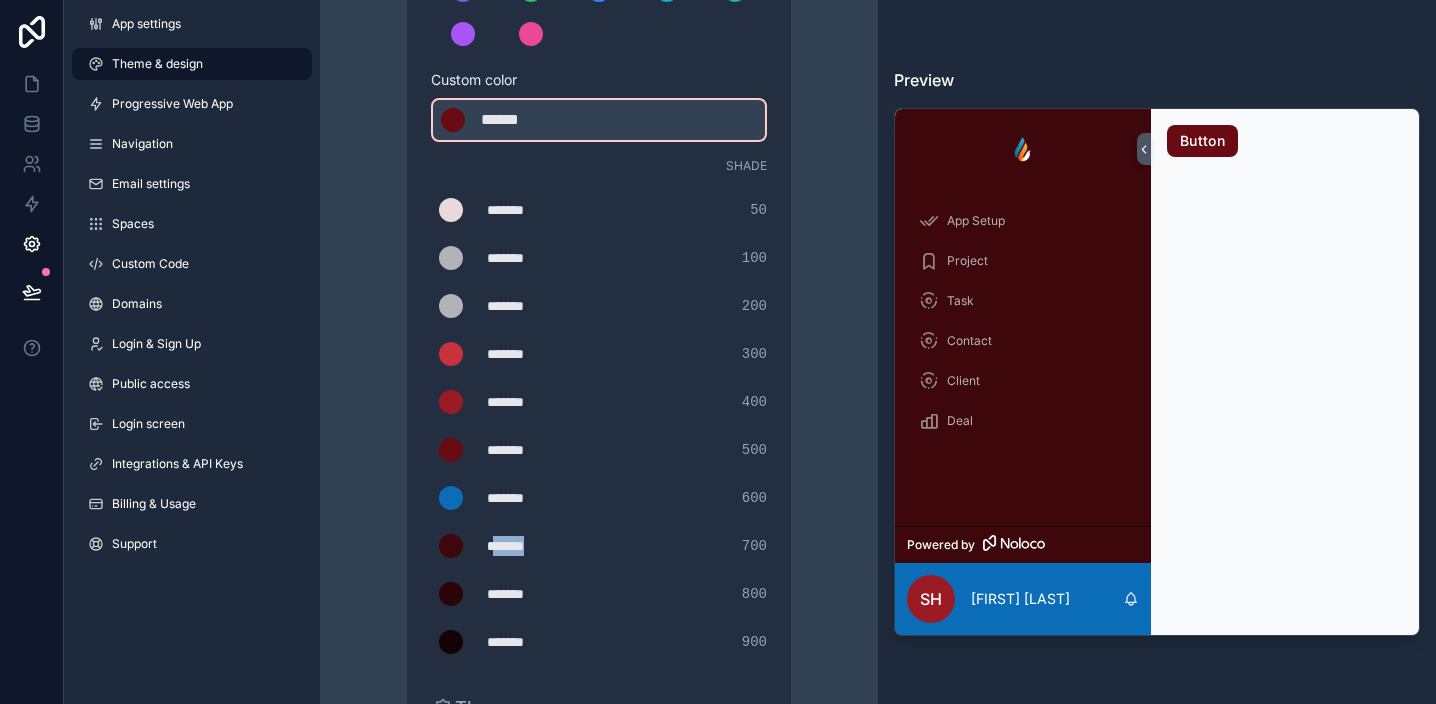 drag, startPoint x: 565, startPoint y: 549, endPoint x: 498, endPoint y: 547, distance: 67.02985 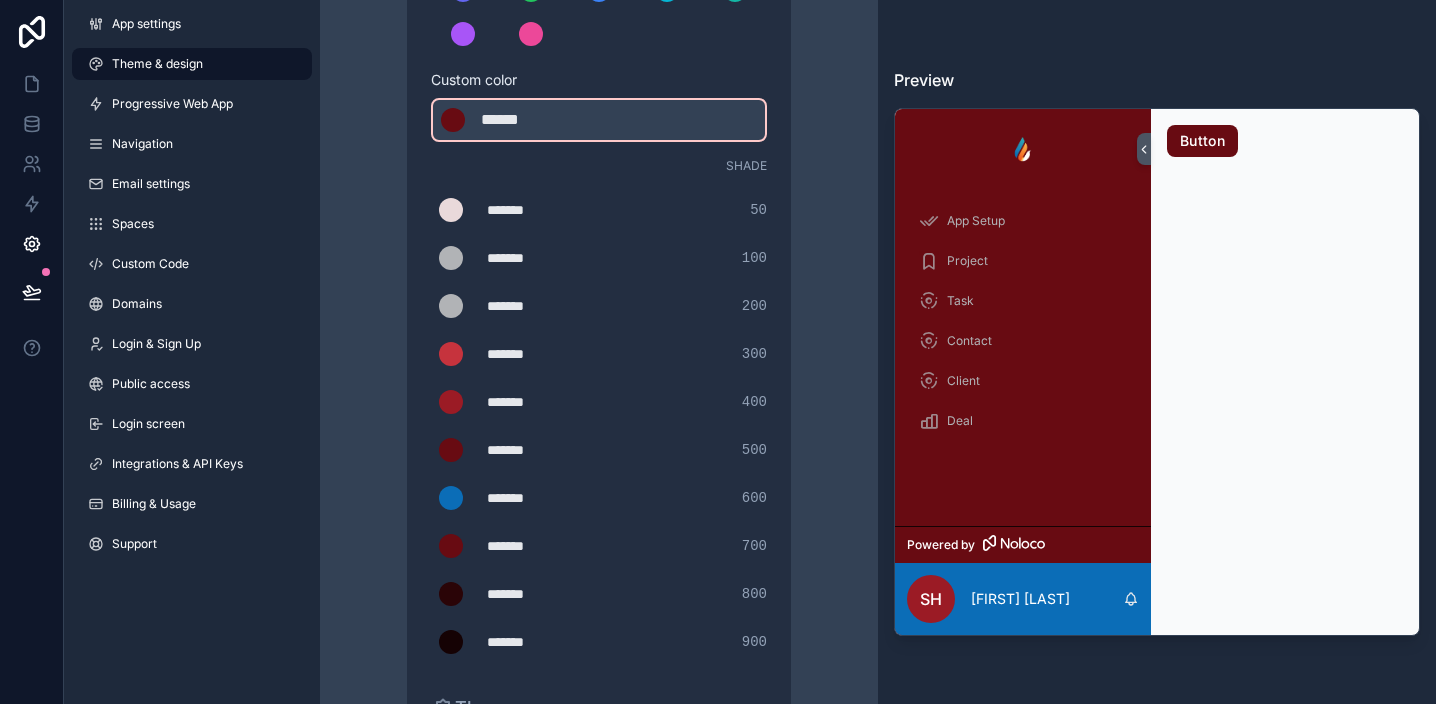 scroll, scrollTop: 0, scrollLeft: 0, axis: both 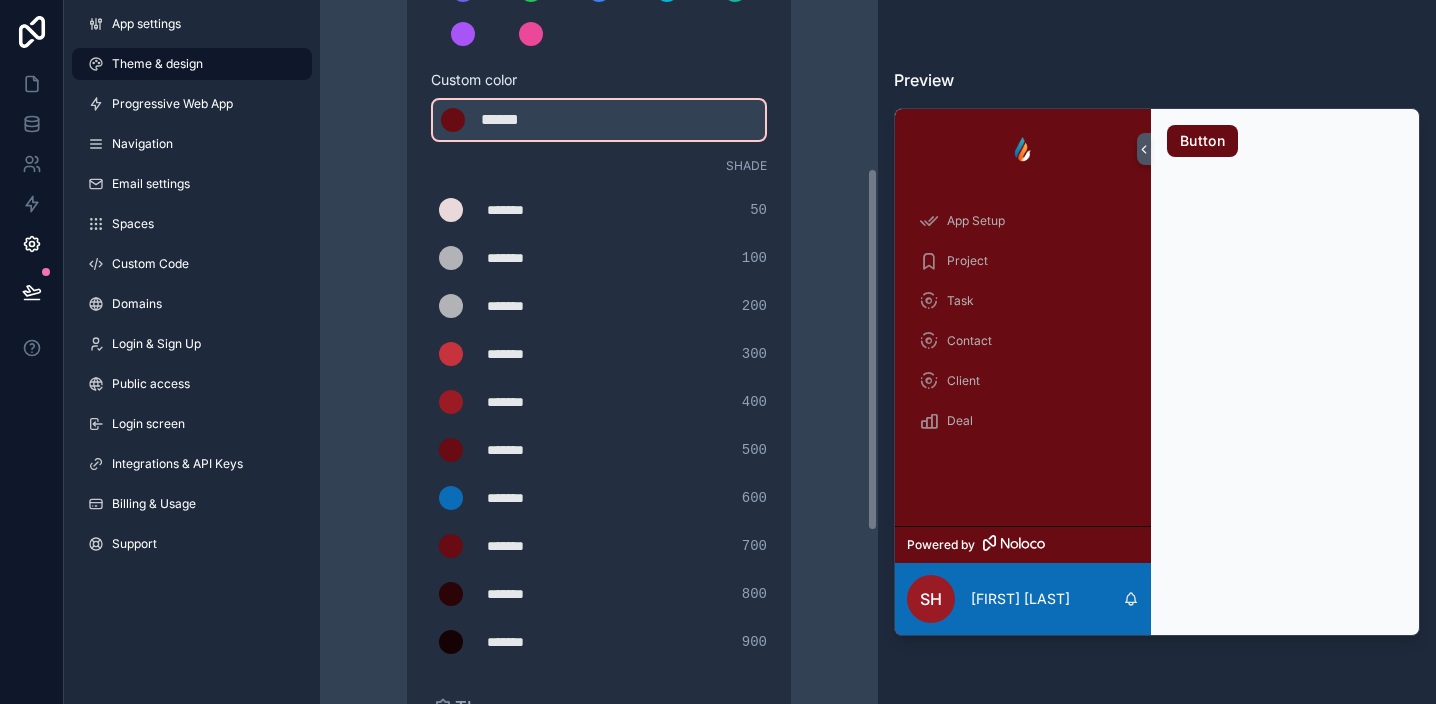 click on "*******" at bounding box center [537, 594] 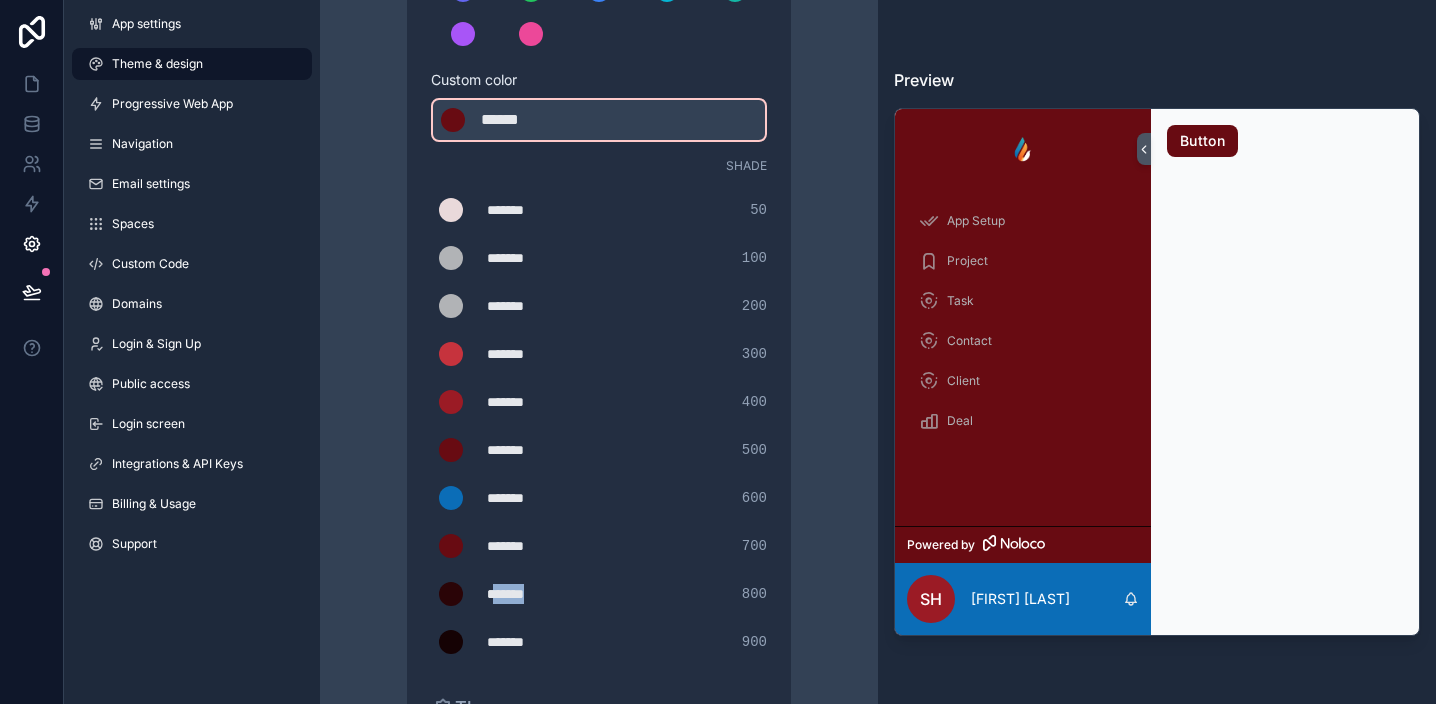 drag, startPoint x: 538, startPoint y: 592, endPoint x: 644, endPoint y: 605, distance: 106.7942 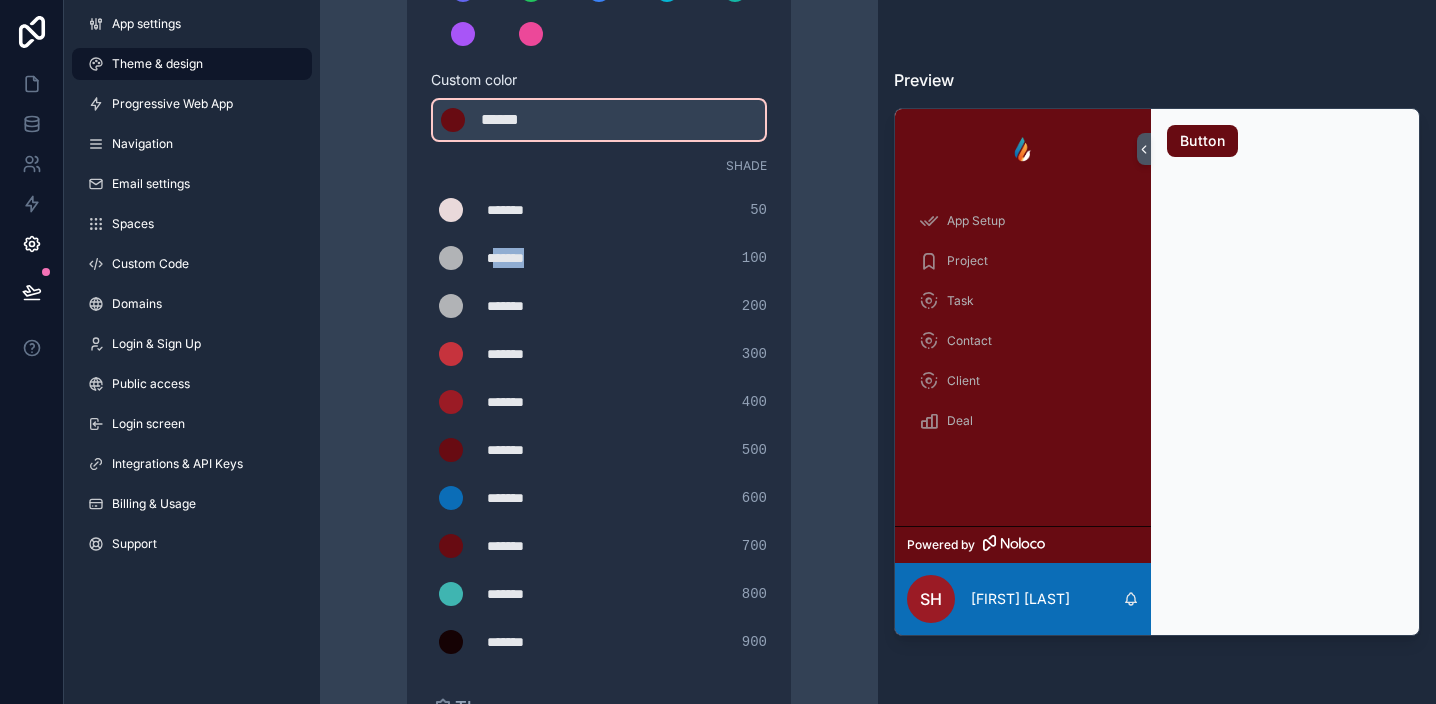 drag, startPoint x: 544, startPoint y: 257, endPoint x: 612, endPoint y: 324, distance: 95.462036 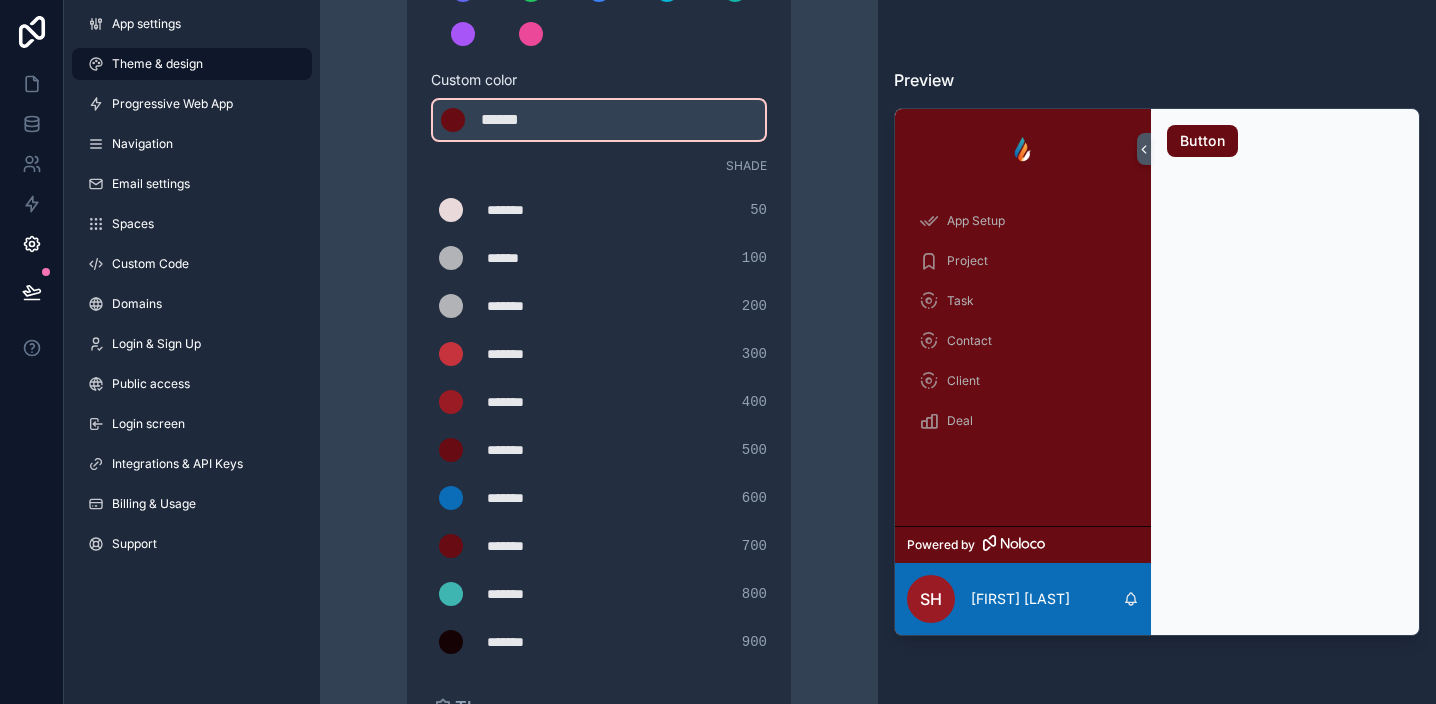 click on "Theme & design App colors Choose your app colors to match your app's style. Pick from one of our preset themes or specify a custom color Learn more about custom themes Custom color ******* ****** #680b1 Shade ******* ******* #e9d9da 50 ******* ******* #FFFFF 100 ******* ******* #b1b3b6 200 ******* ******* #c6333d 300 ******* ******* #9b1b25 400 ******* ******* #680b12 500 ******* ******* #0b6db7 600 ******* ******* #680b12 700 ******* ******* #3fb5b1 800 ******* ******* #150204 900 Theme Choose the default theme for your app Light Dark Auto Allow your users to toggle between light and dark themes Use setting" at bounding box center (599, 356) 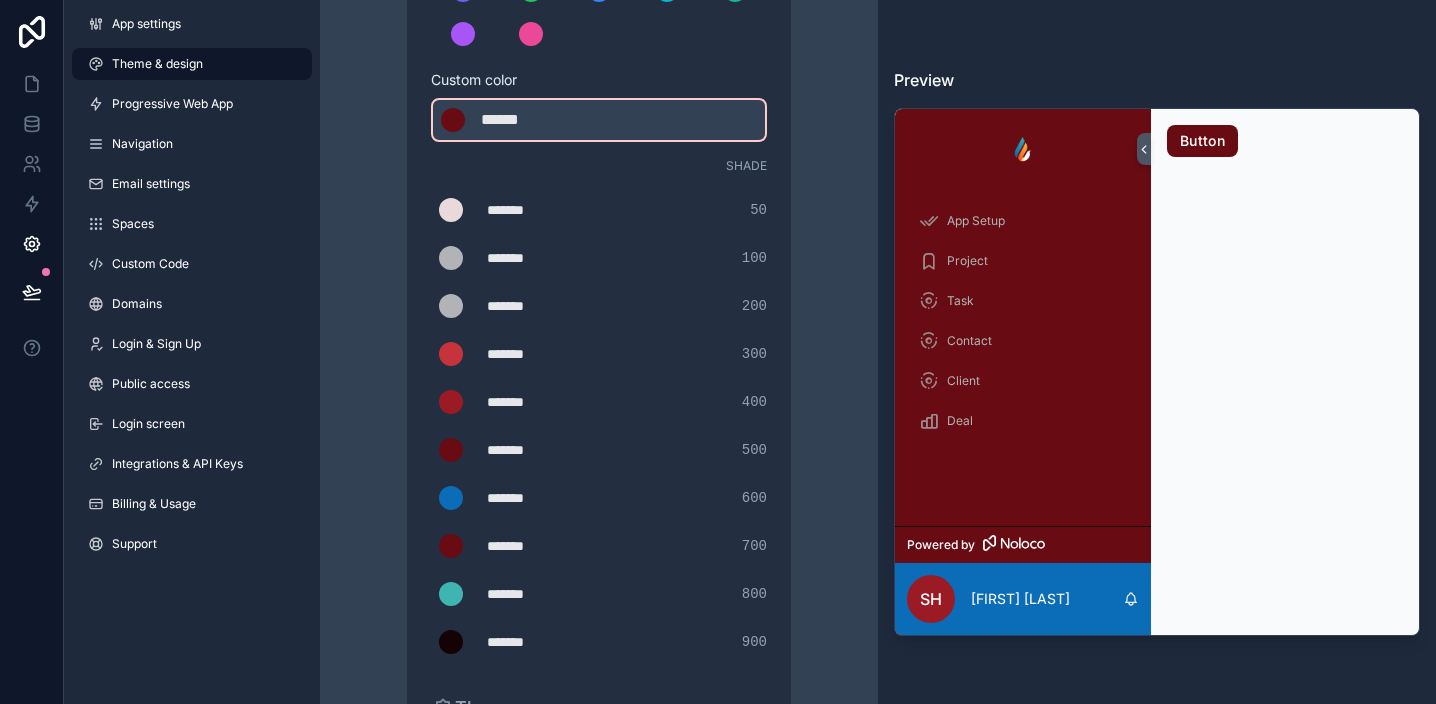 click on "App colors Choose your app colors to match your app's style. Pick from one of our preset themes or specify a custom color Learn more about custom themes Custom color ******* ****** #680b1 Shade ******* ******* #e9d9da 50 ******* ******* #FFFFFF 100 ******* ******* #b1b3b6 200 ******* ******* #c6333d 300 ******* ******* #9b1b25 400 ******* ******* #680b12 500 ******* ******* #0b6db7 600 ******* ******* #680b12 700 ******* ******* #3fb5b1 800 ******* ******* #150204 900 Theme Choose the default theme for your app Light Dark Auto Allow your users to toggle between light and dark themes Use setting" at bounding box center [599, 376] 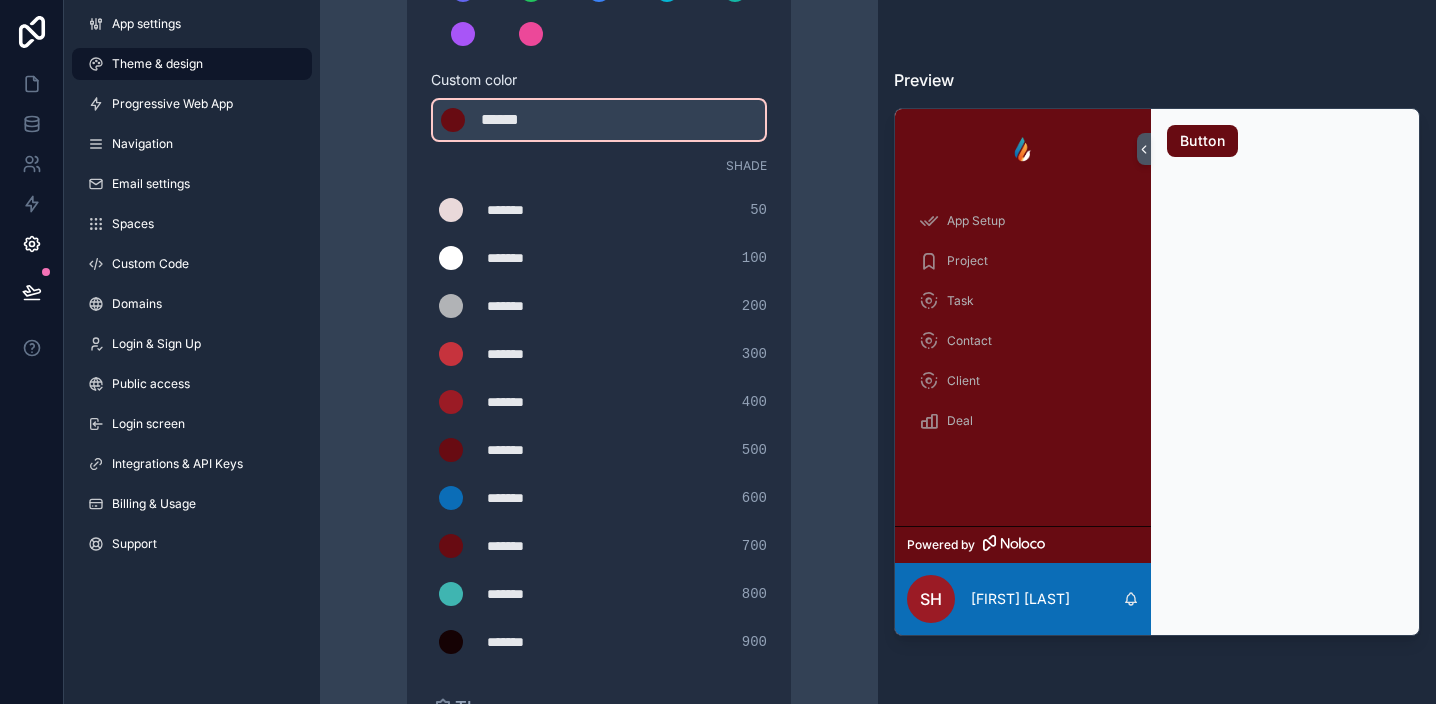 drag, startPoint x: 798, startPoint y: 283, endPoint x: 775, endPoint y: 299, distance: 28.01785 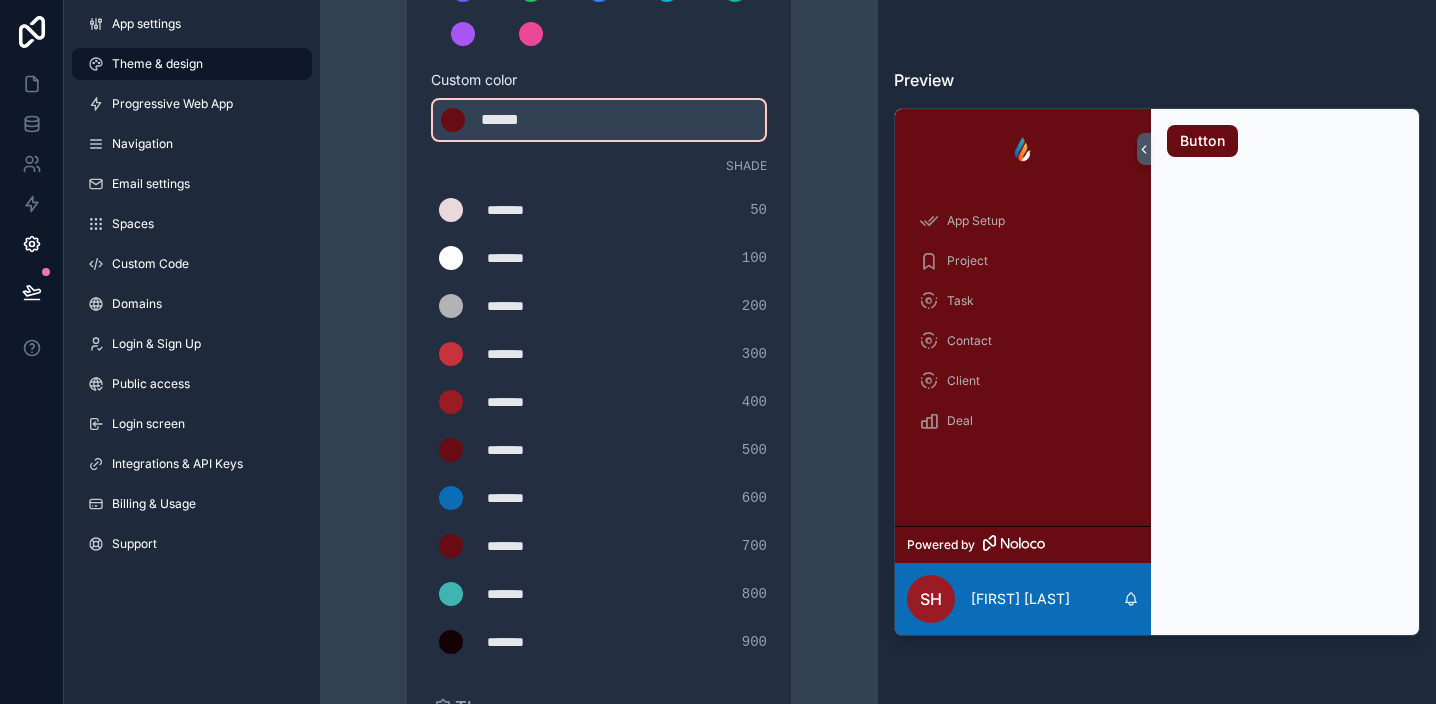 click on "*******" at bounding box center [537, 210] 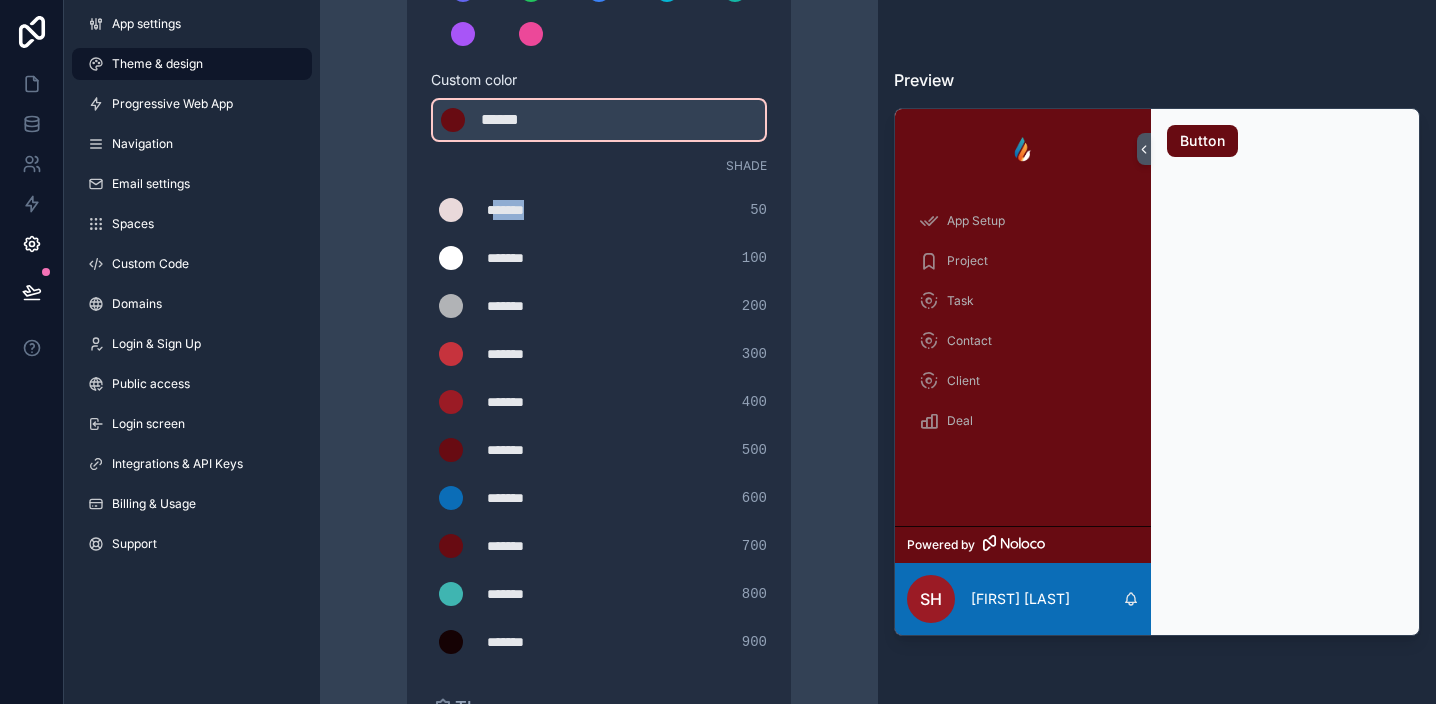 click on "*******" at bounding box center [537, 210] 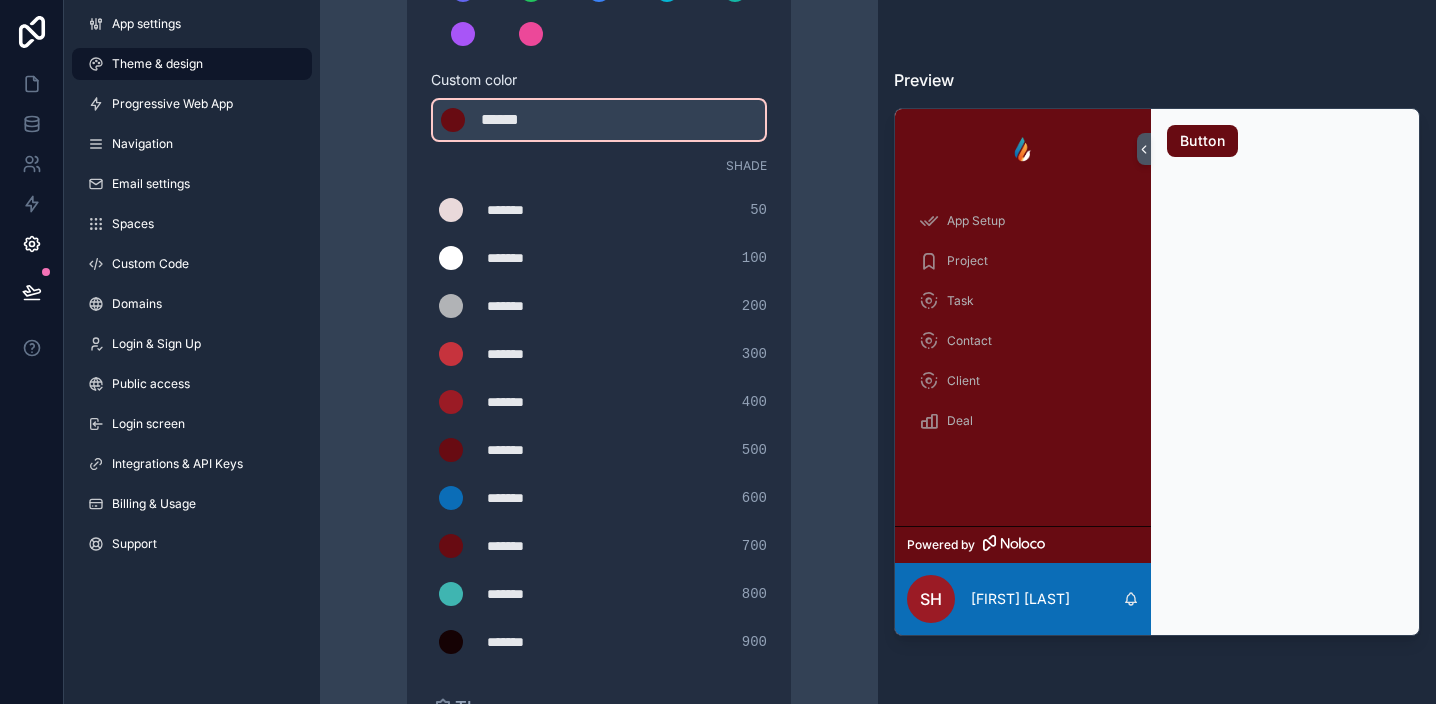 click on "*******" at bounding box center (537, 306) 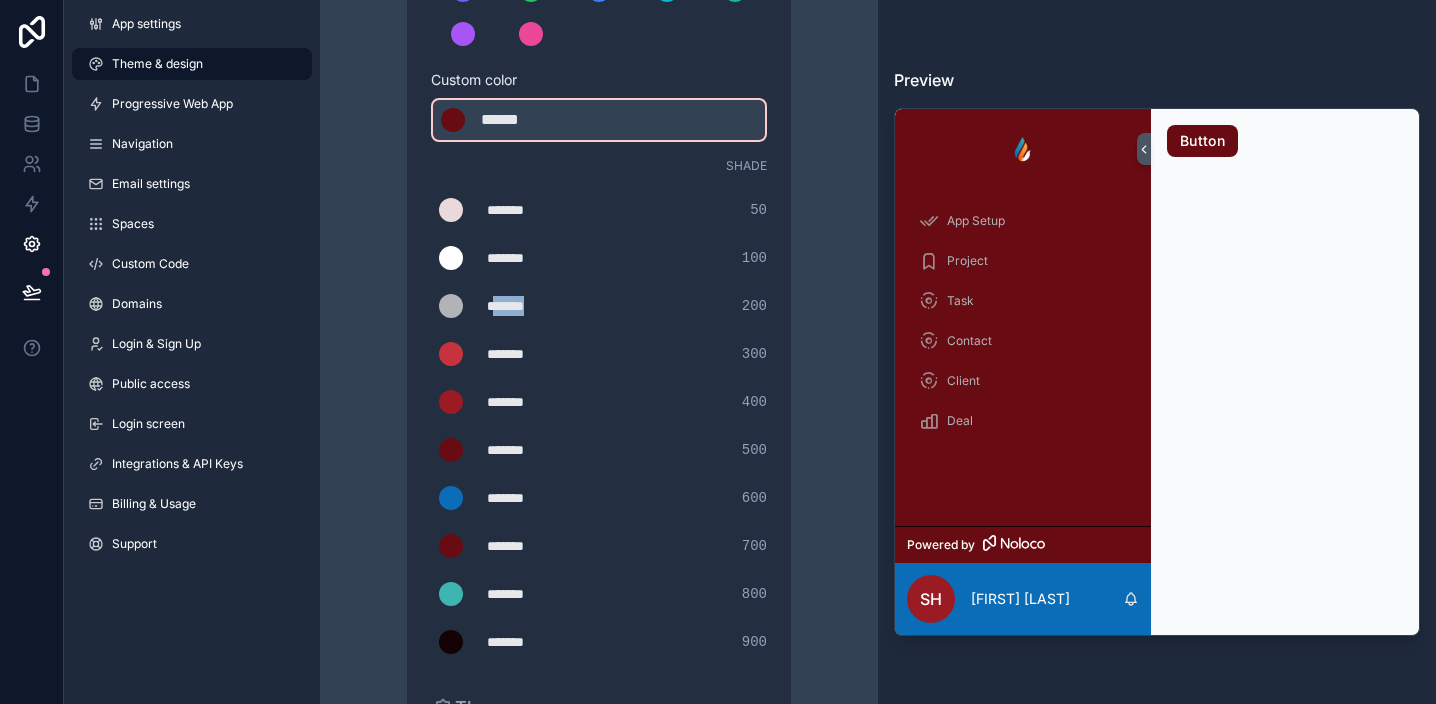 click on "*******" at bounding box center [537, 306] 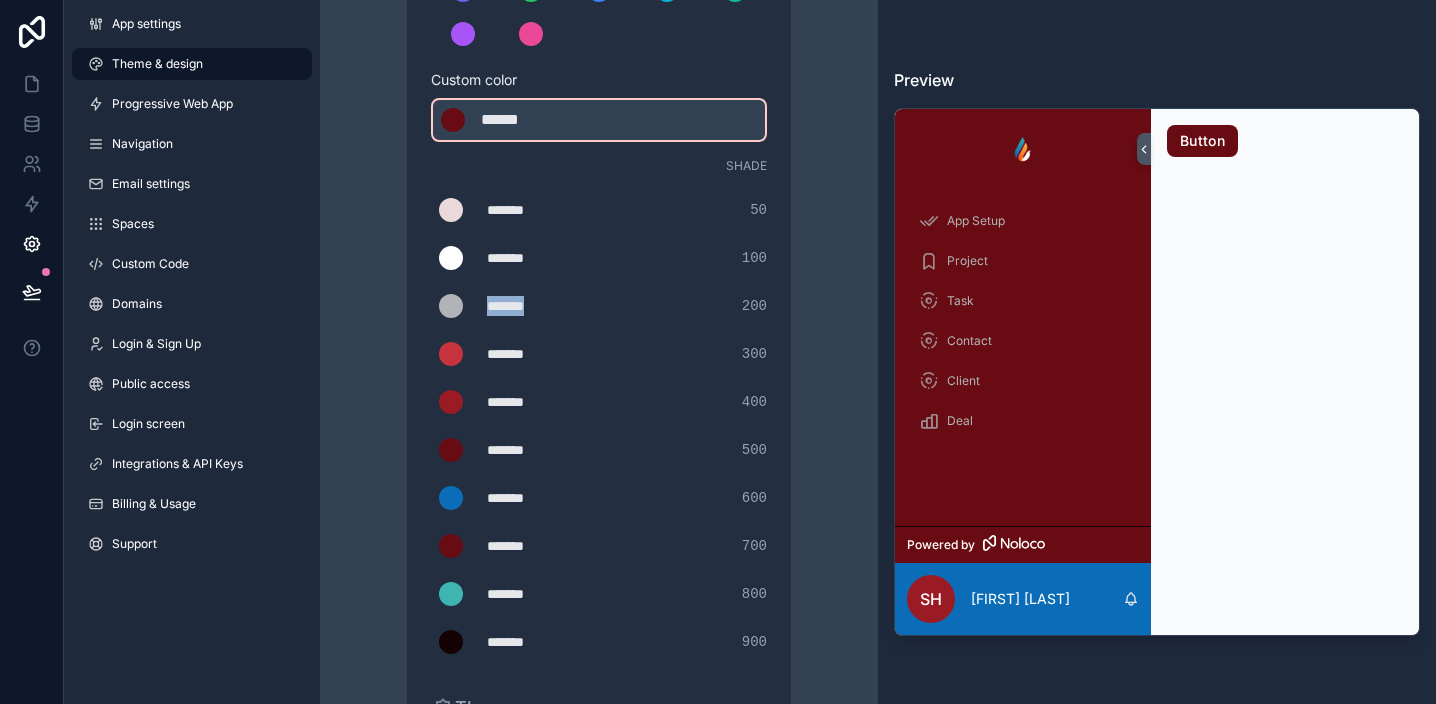 click on "*******" at bounding box center [537, 306] 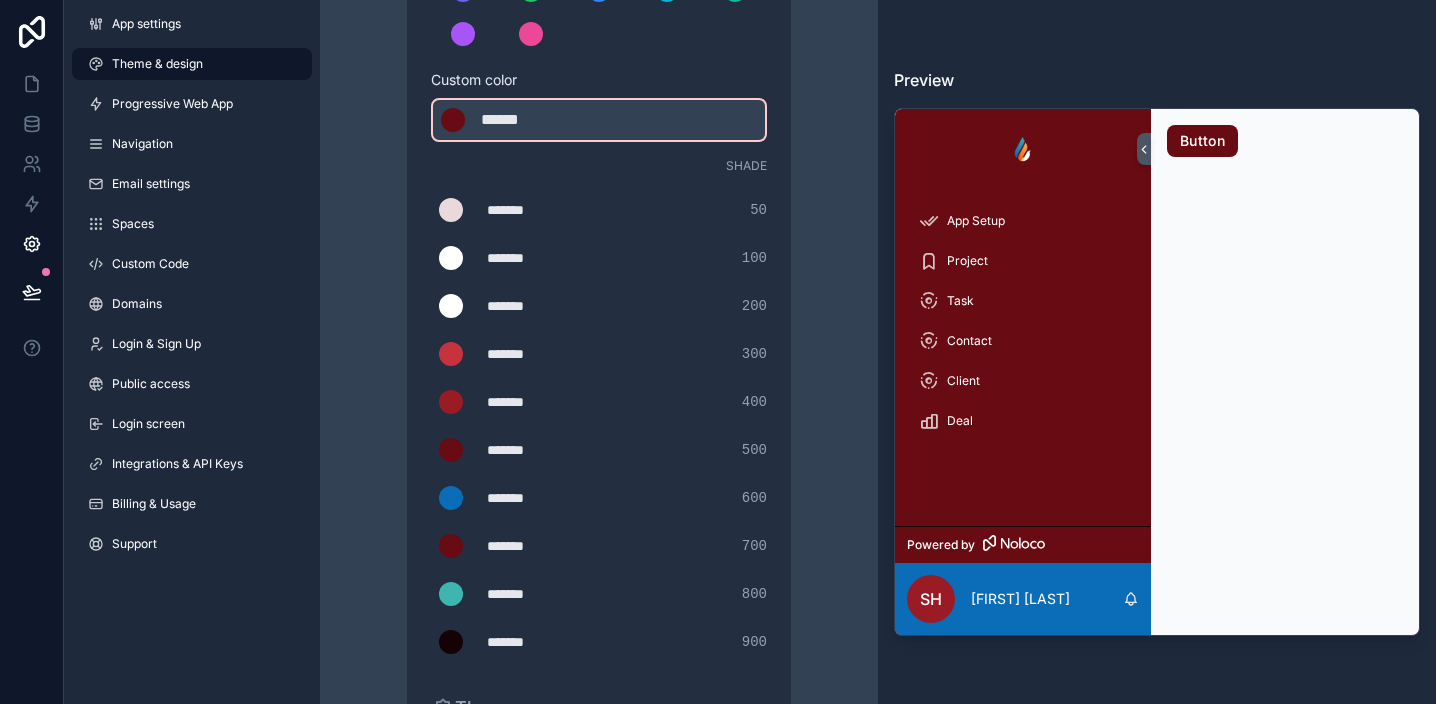 click on "Theme & design App colors Choose your app colors to match your app's style. Pick from one of our preset themes or specify a custom color Learn more about custom themes Custom color ******* ****** #680b Shade ******* ******* #e9d9da 50 ******* ******* #FFFFFF 100 ******* ******* #FFFFFF 200 ******* ******* #c6333d 300 ******* ******* #9b1b25 400 ******* ******* #680b12 500 ******* ******* #0b6db7 600 ******* ******* #680b12 700 ******* ******* #3fb5b1 800 ******* ******* #150204 900 Theme Choose the default theme for your app Light Dark Auto Allow your users to toggle between light and dark themes Use setting" at bounding box center (599, 356) 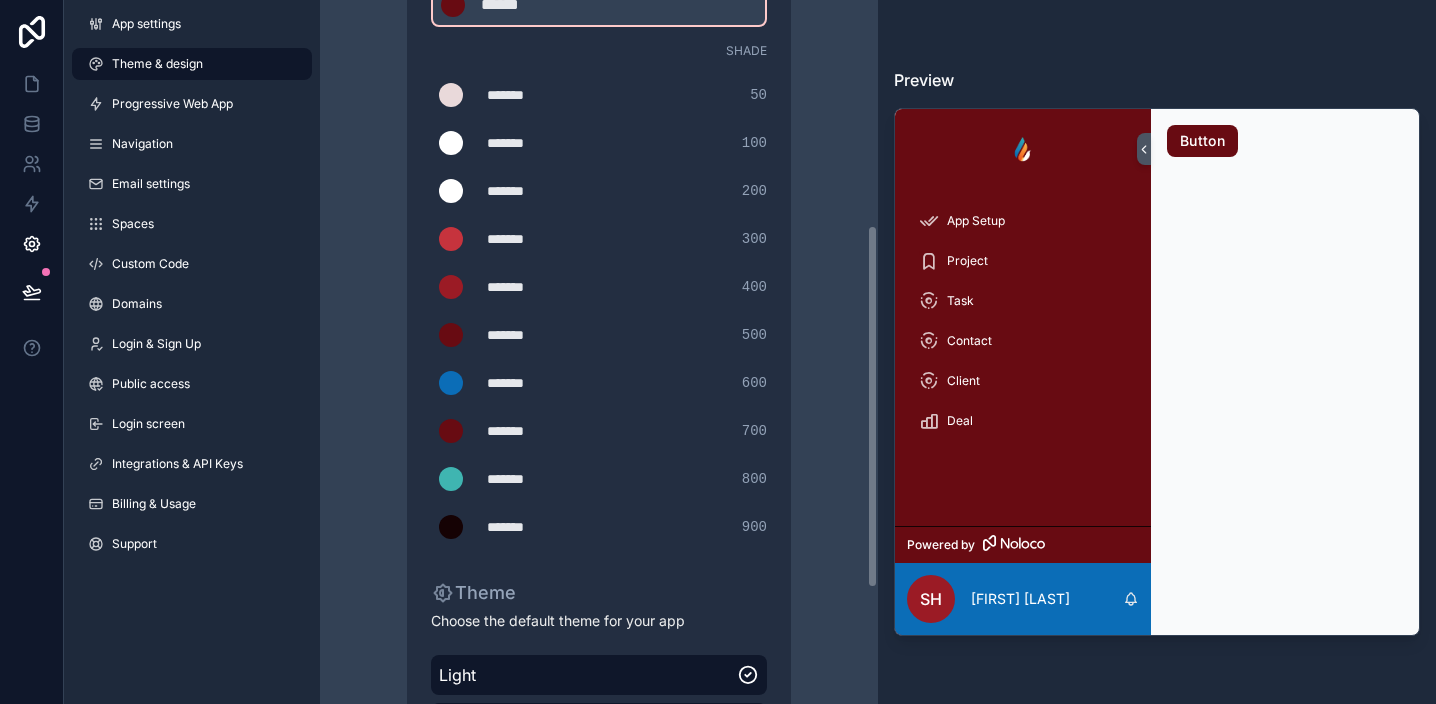 scroll, scrollTop: 430, scrollLeft: 0, axis: vertical 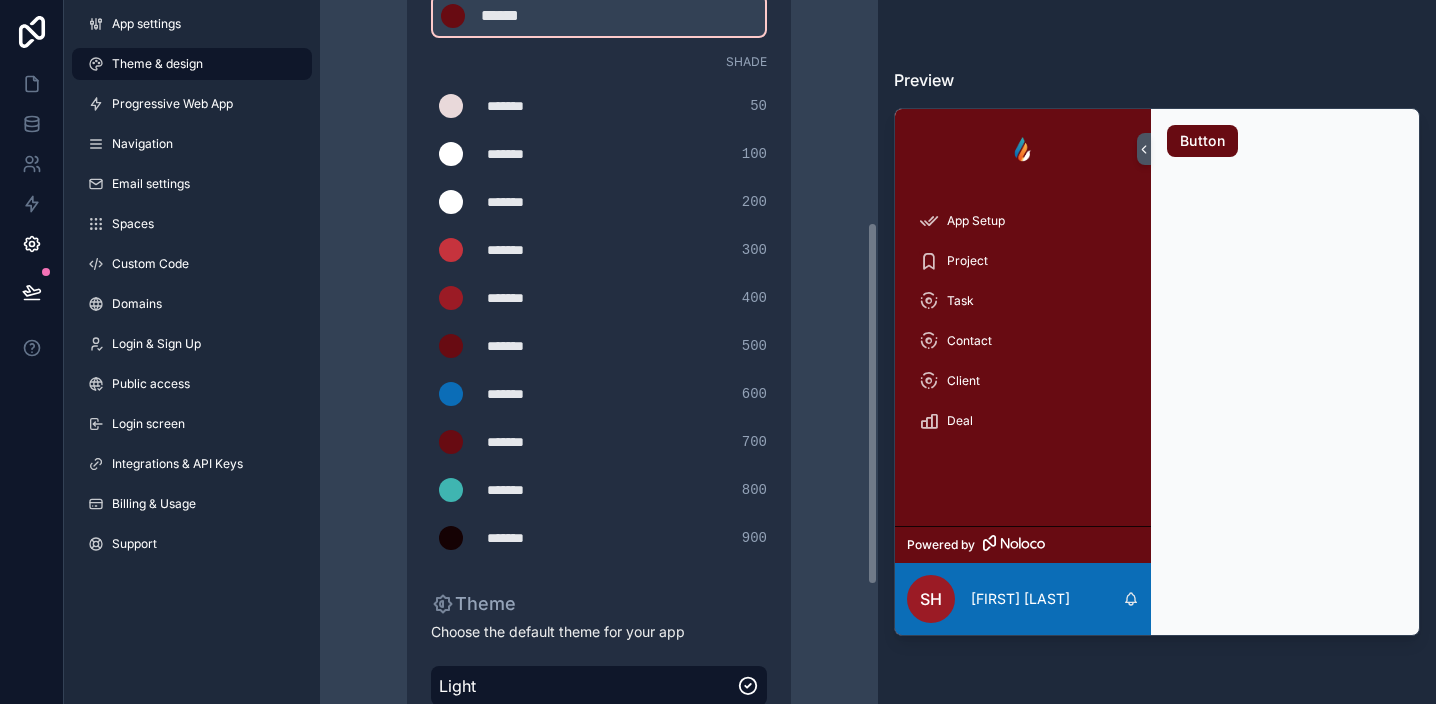 click on "*******" at bounding box center [537, 538] 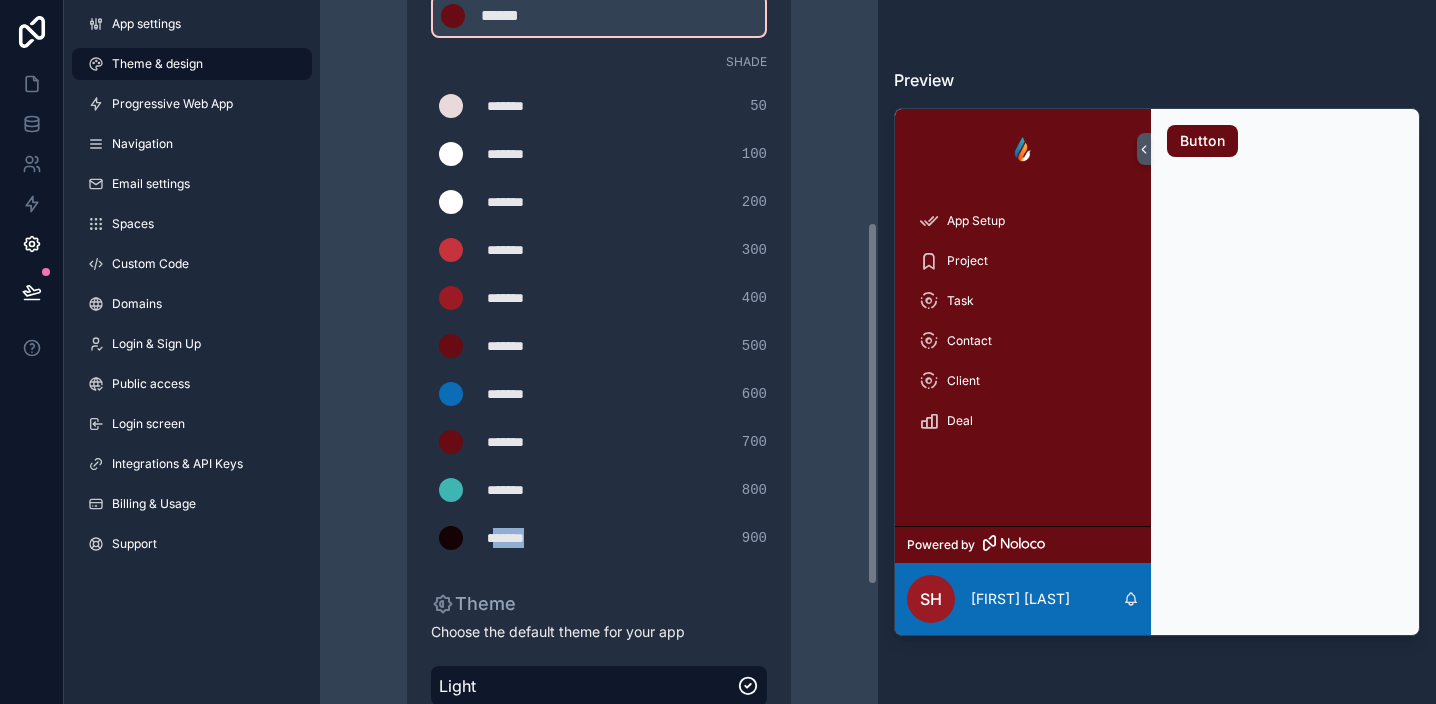 click on "*******" at bounding box center (537, 538) 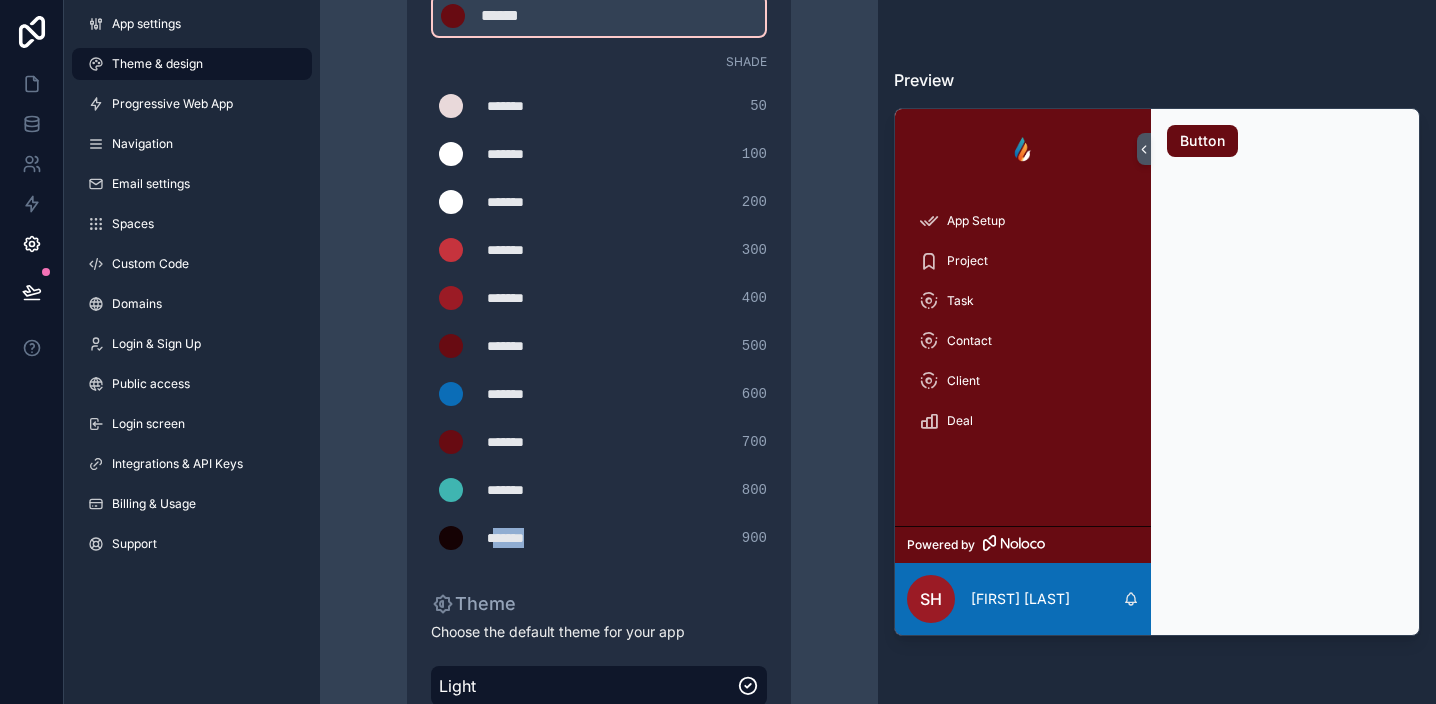 type on "*******" 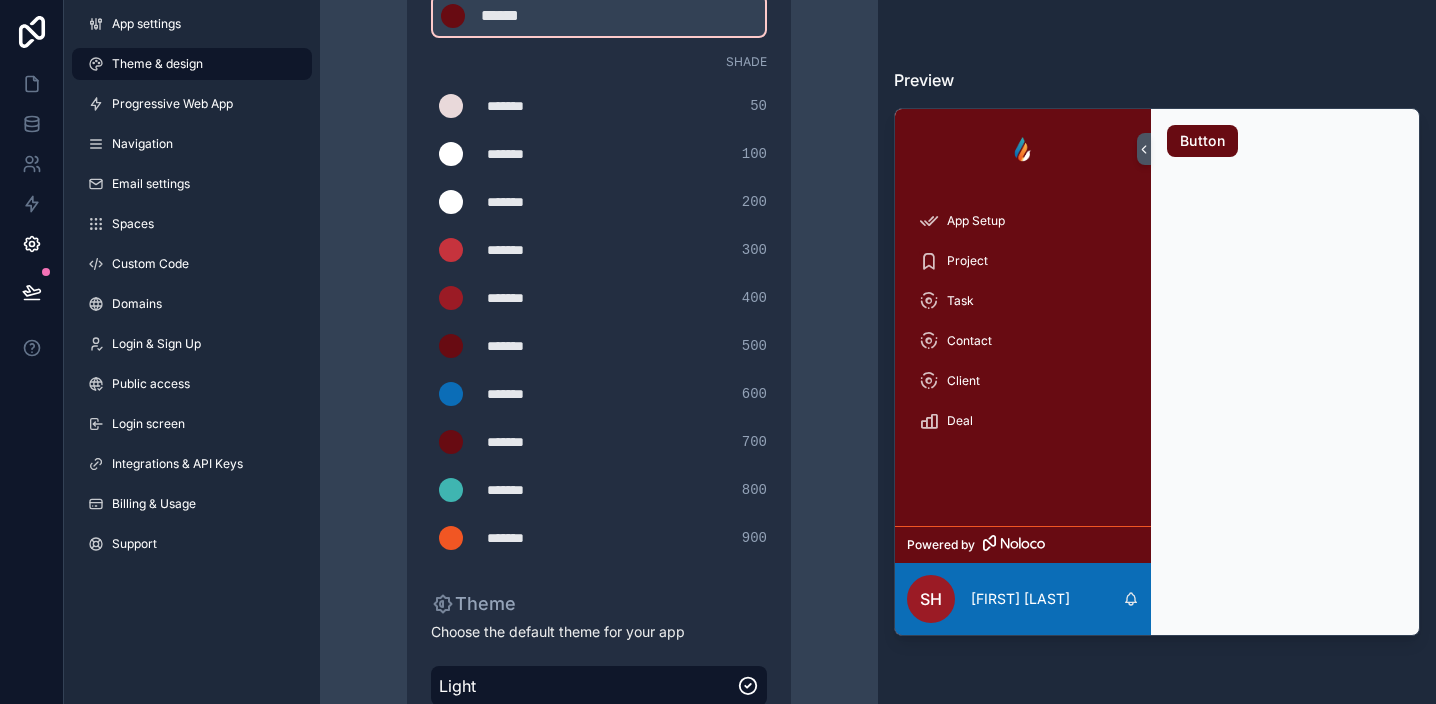 click on "*******" at bounding box center [537, 298] 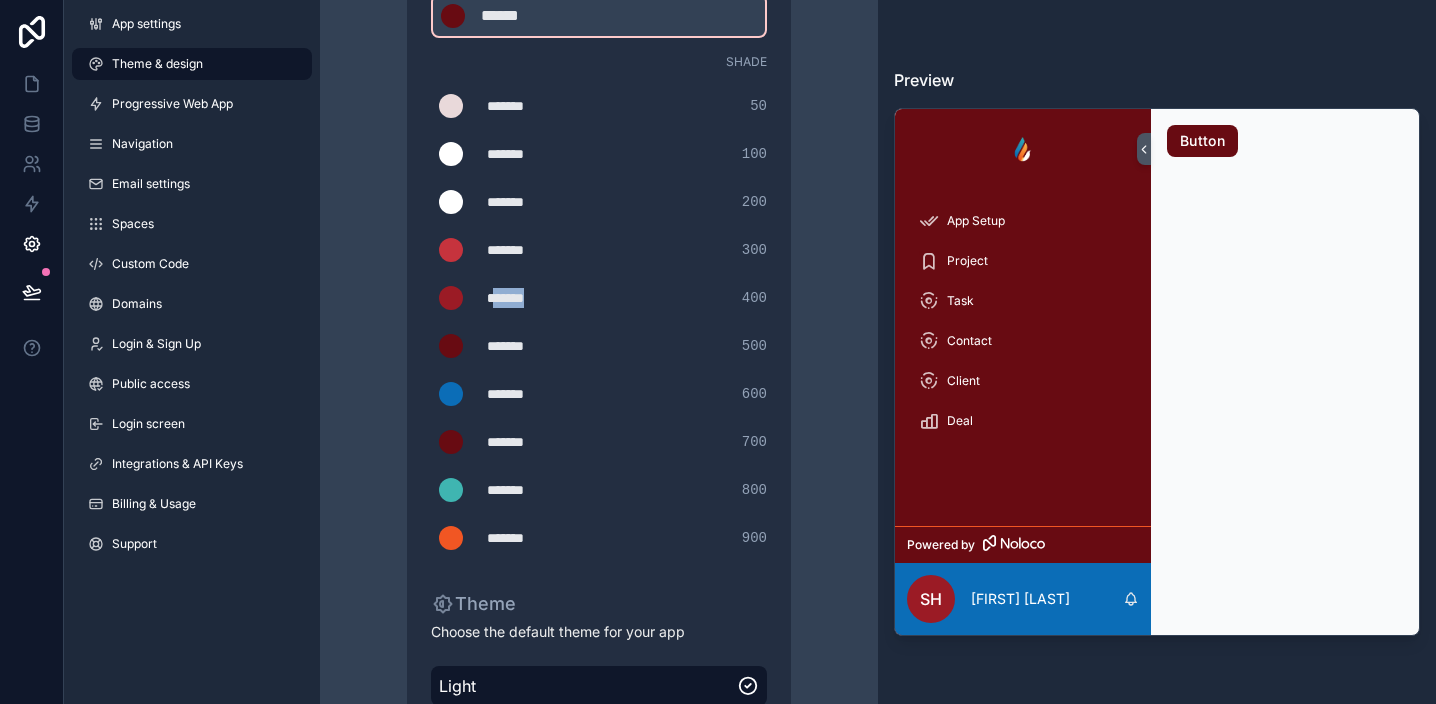 click on "*******" at bounding box center (537, 298) 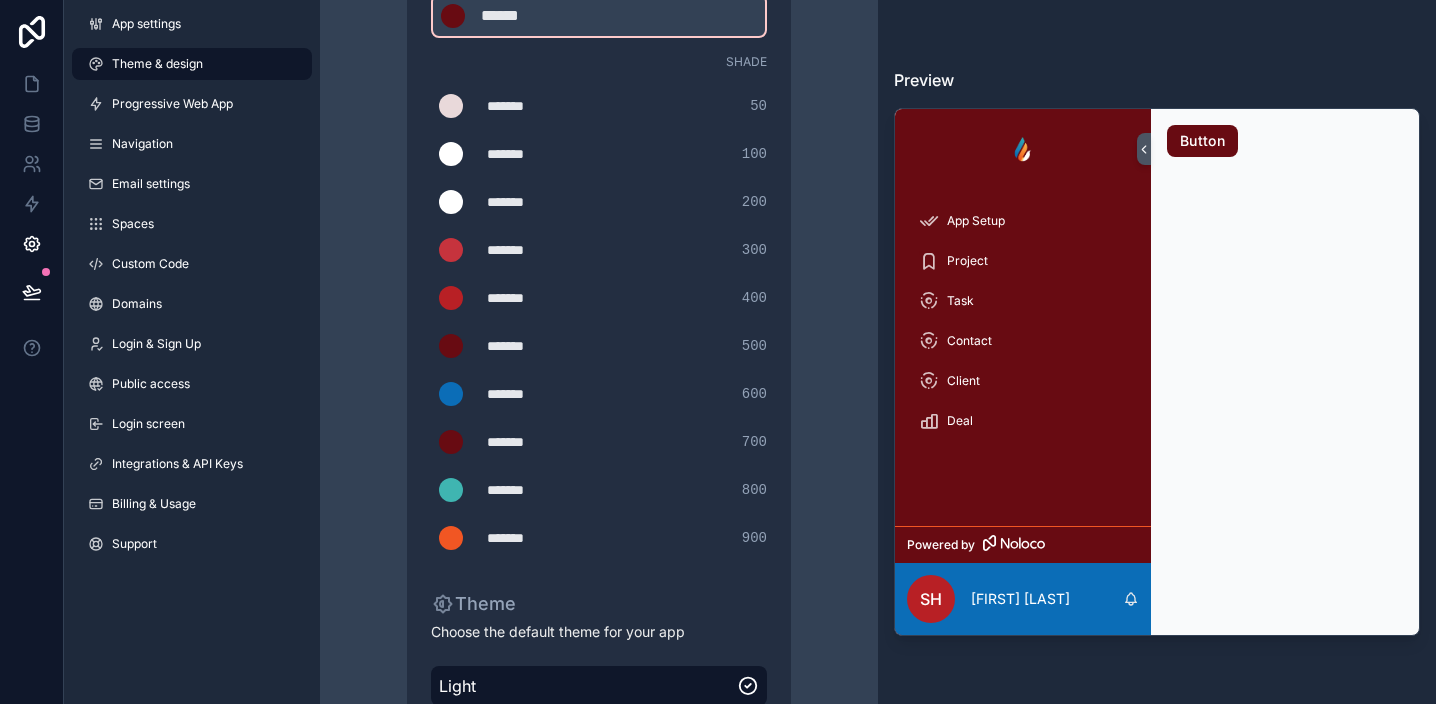 click on "*******" at bounding box center [537, 250] 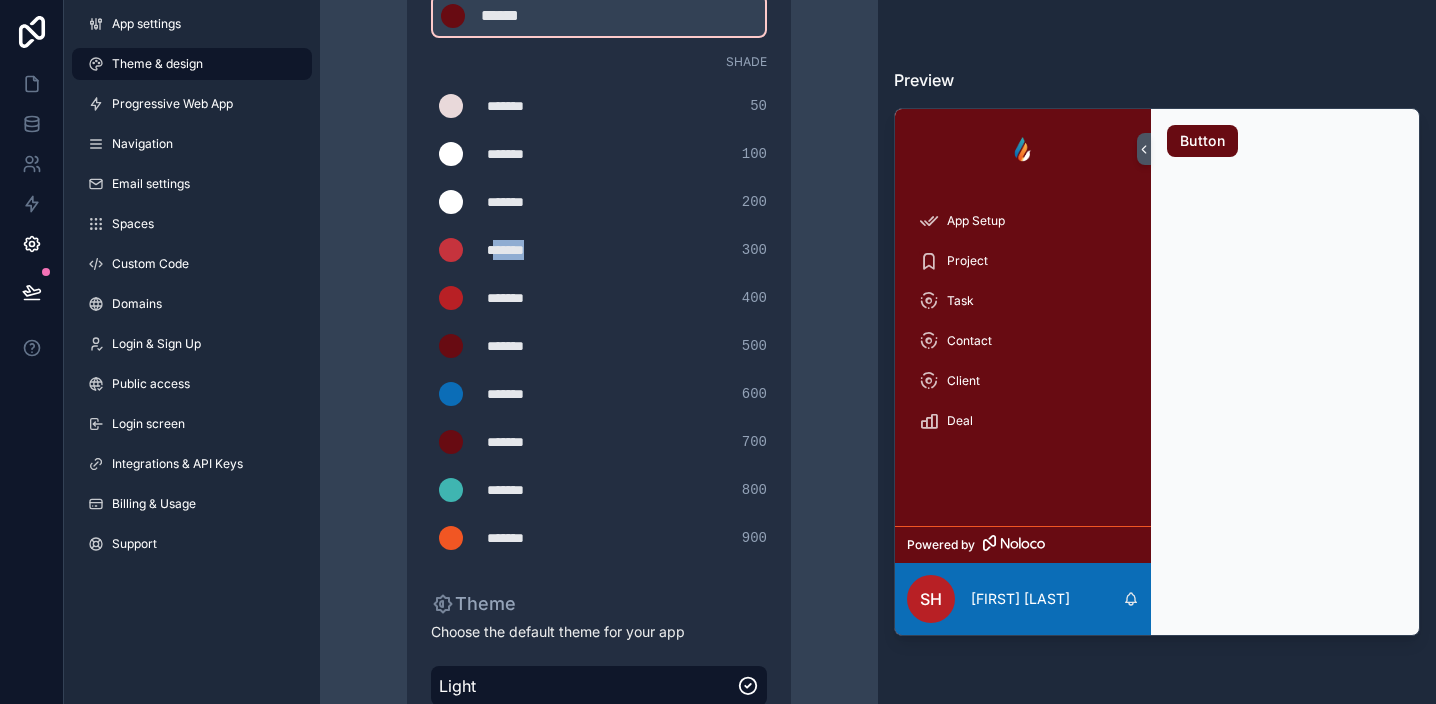 click on "*******" at bounding box center [537, 250] 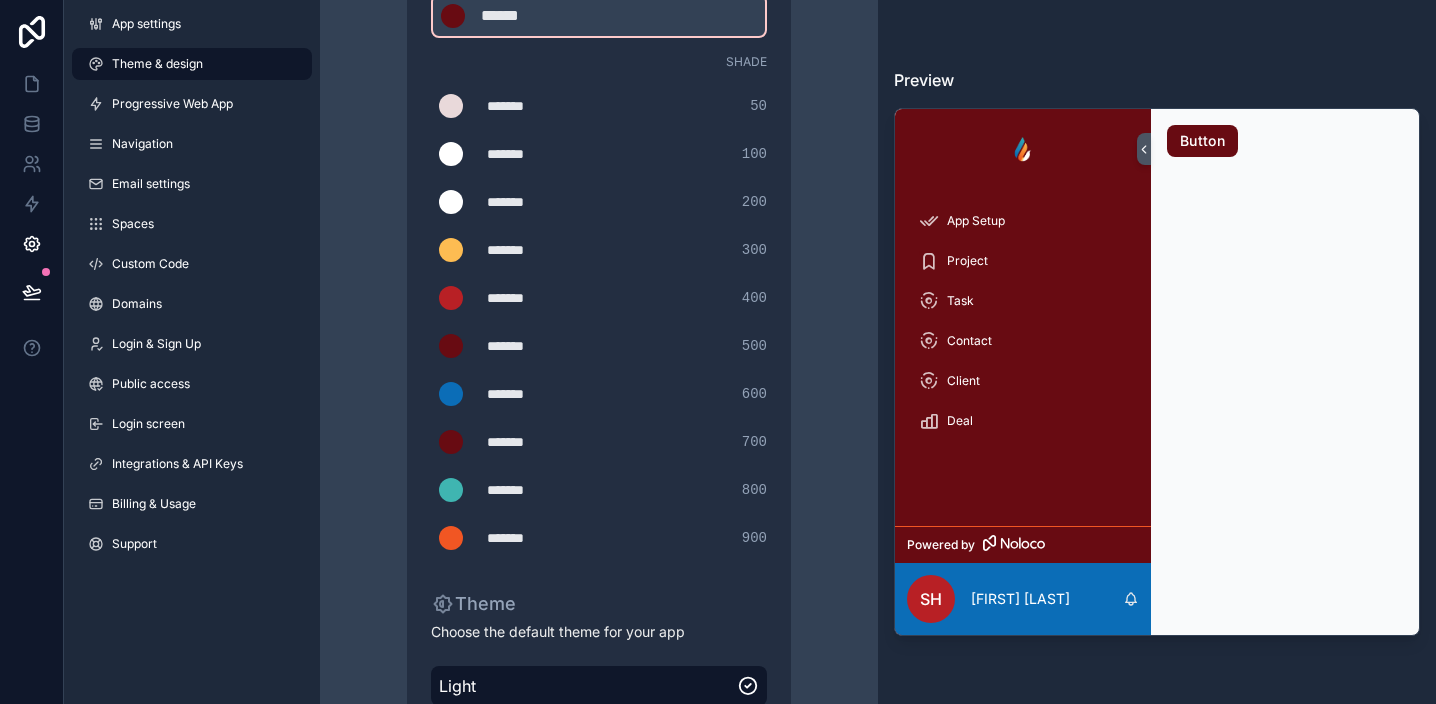 click on "Theme & design App colors Choose your app colors to match your app's style. Pick from one of our preset themes or specify a custom color Learn more about custom themes Custom color ******* ****** #680b1 Shade ******* ******* #e9d9da 50 ******* ******* #FFFFFF 100 ******* ******* #FFFFFF 200 ******* ******* #fdbc52 300 ******* ******* #b82025 400 ******* ******* #680b12 500 ******* ******* #0b6db7 600 ******* ******* #680b12 700 ******* ******* #3fb5b1 800 ******* ******* #f15623 900 Theme Choose the default theme for your app Light Dark Auto Allow your users to toggle between light and dark themes Use setting" at bounding box center (599, 252) 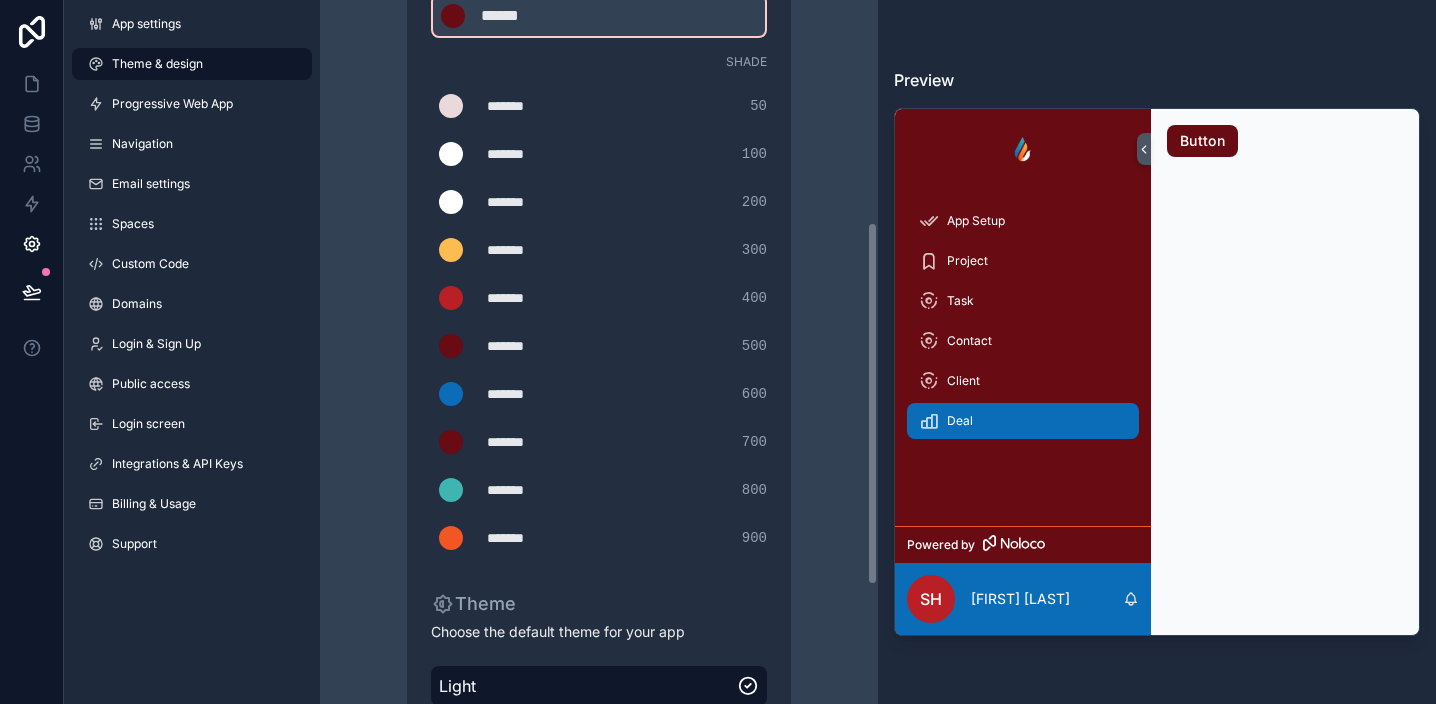 scroll, scrollTop: 0, scrollLeft: 0, axis: both 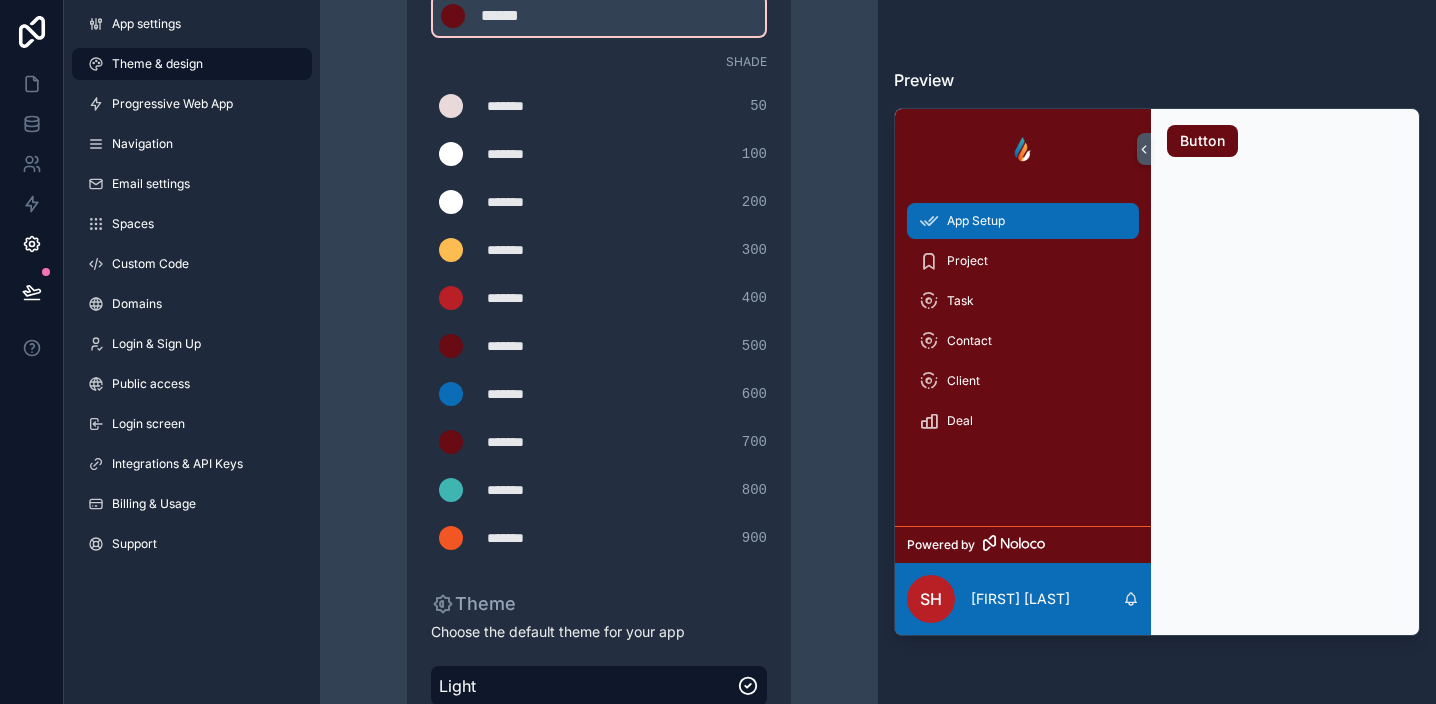 click on "App Setup" at bounding box center [1023, 221] 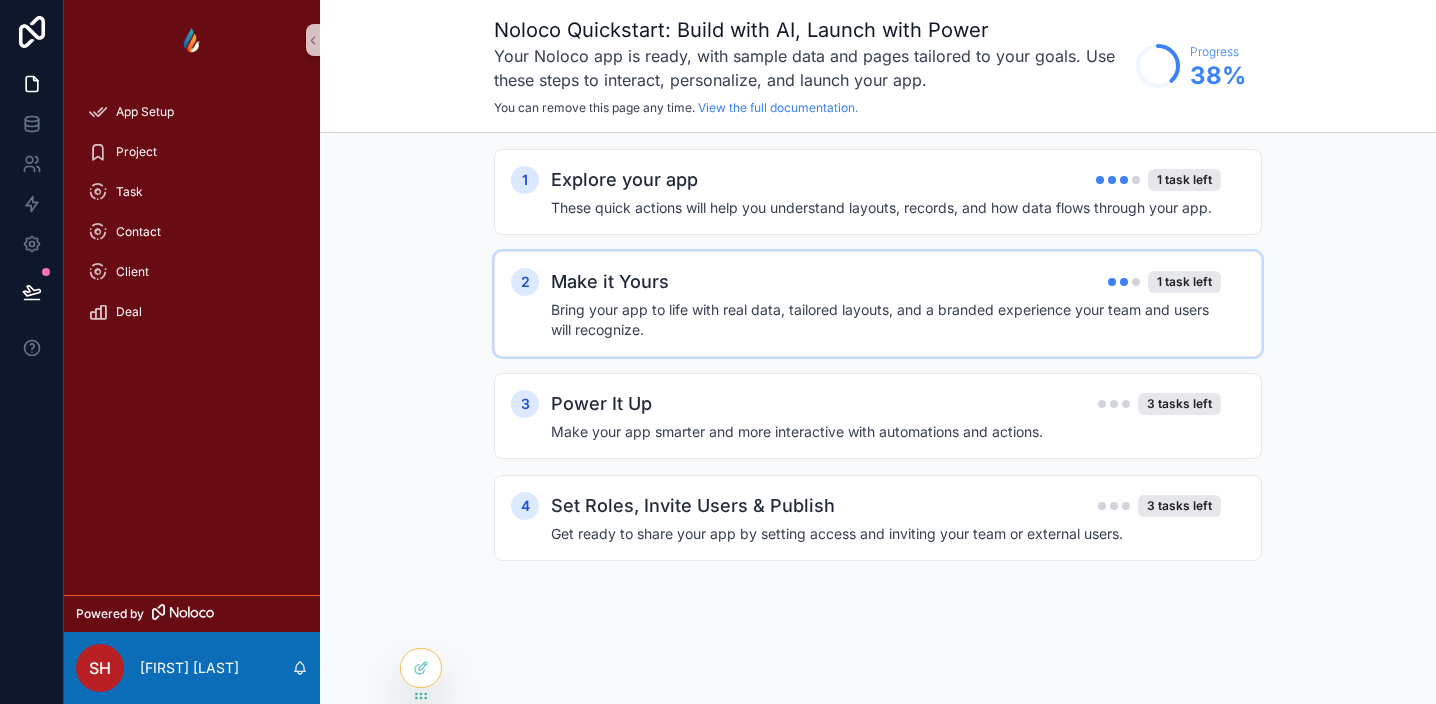 click on "Make it Yours 1 task left Bring your app to life with real data, tailored layouts, and a branded experience your team and users will recognize." at bounding box center [898, 304] 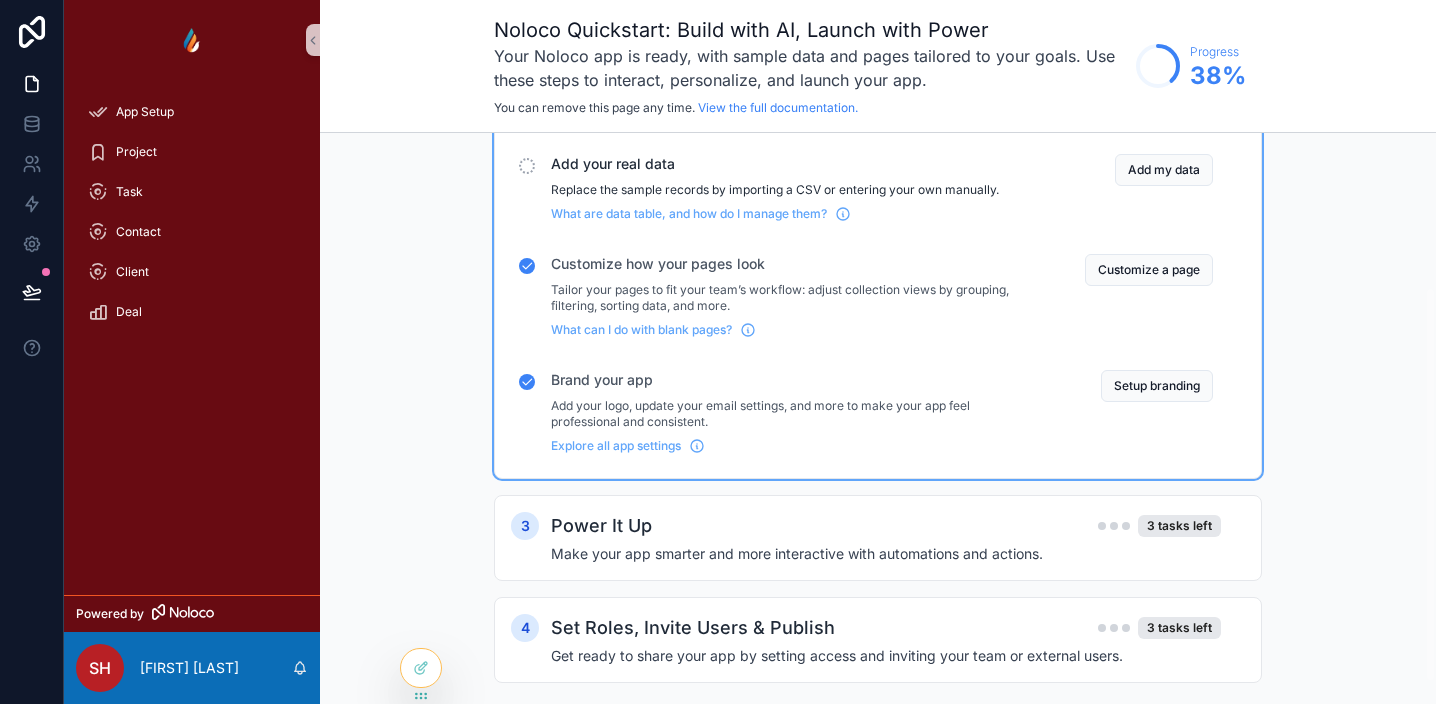 scroll, scrollTop: 0, scrollLeft: 0, axis: both 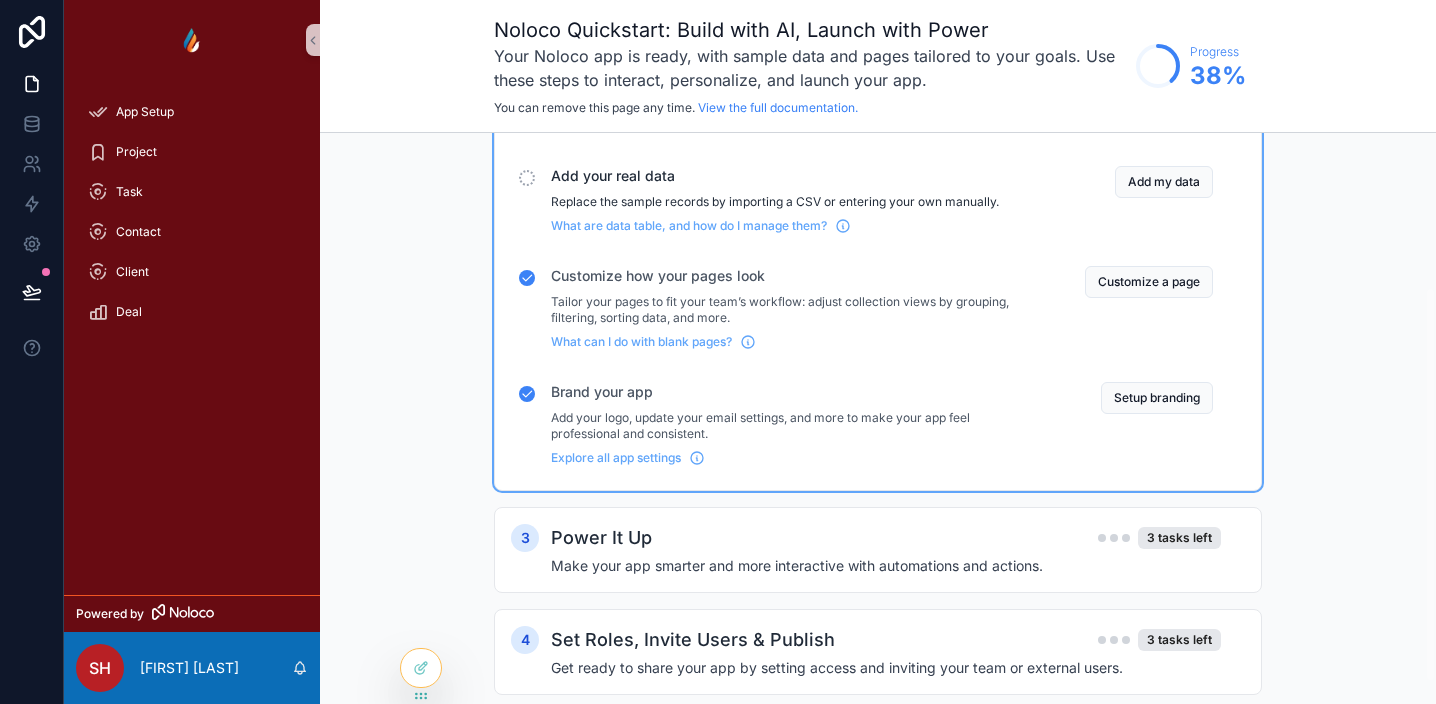 click on "Add your logo, update your email settings, and more to make your app feel professional and consistent." at bounding box center [794, 426] 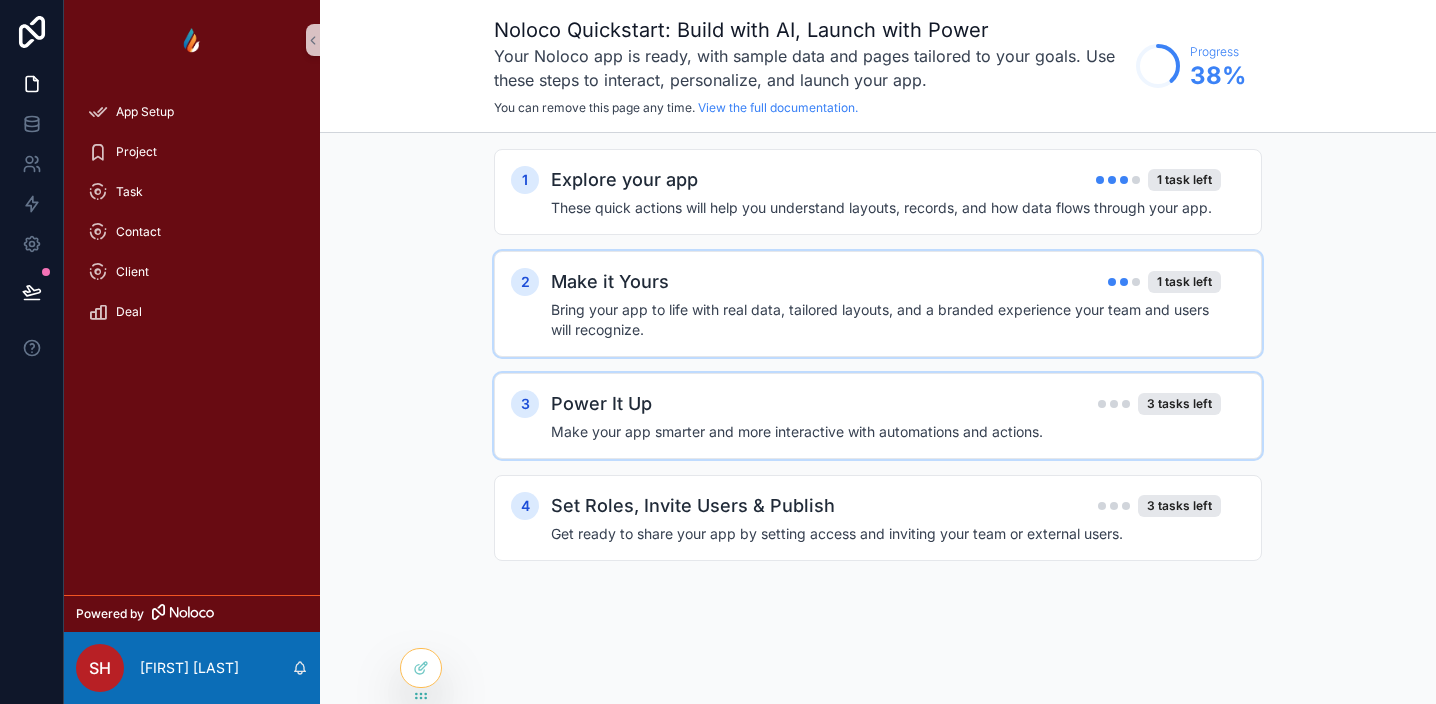 click on "Power It Up 3 tasks left" at bounding box center (886, 404) 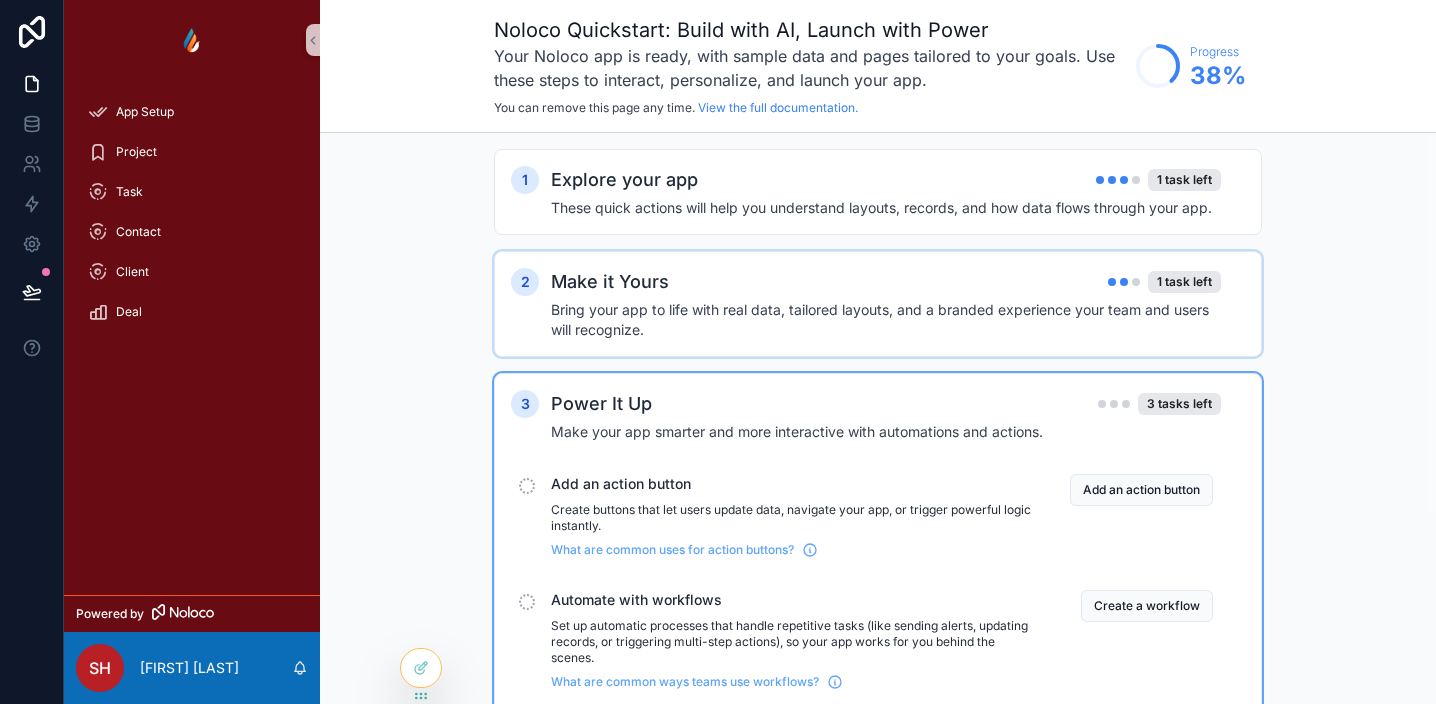 click on "Bring your app to life with real data, tailored layouts, and a branded experience your team and users will recognize." at bounding box center (886, 320) 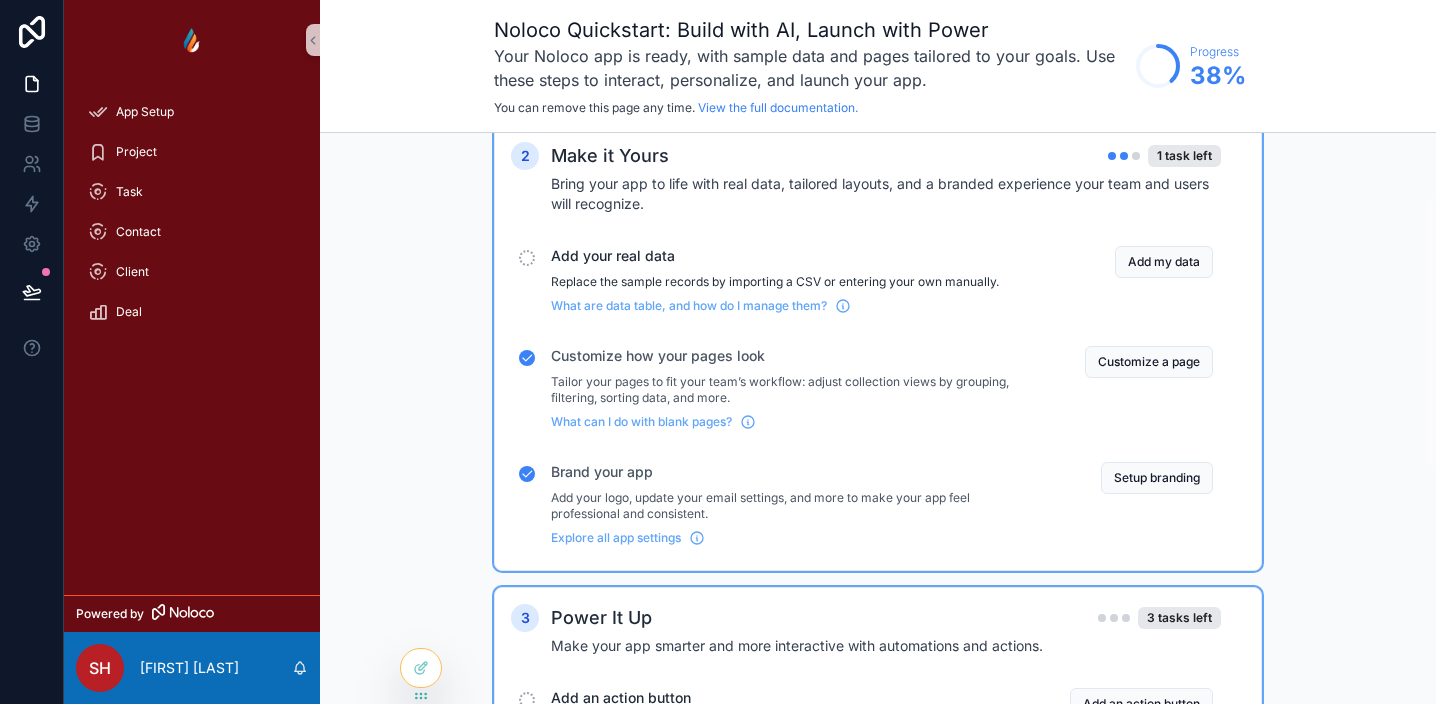 scroll, scrollTop: 134, scrollLeft: 0, axis: vertical 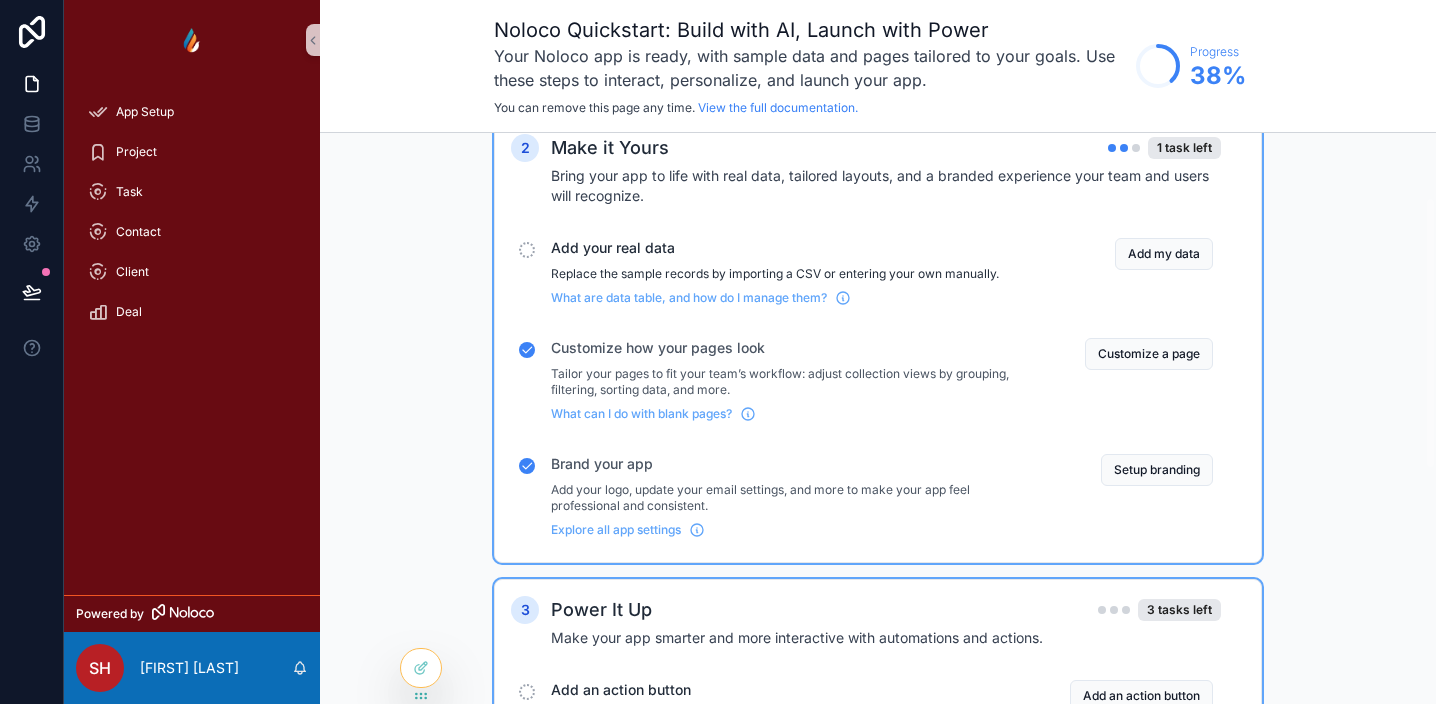 click on "Add your logo, update your email settings, and more to make your app feel professional and consistent." at bounding box center [794, 498] 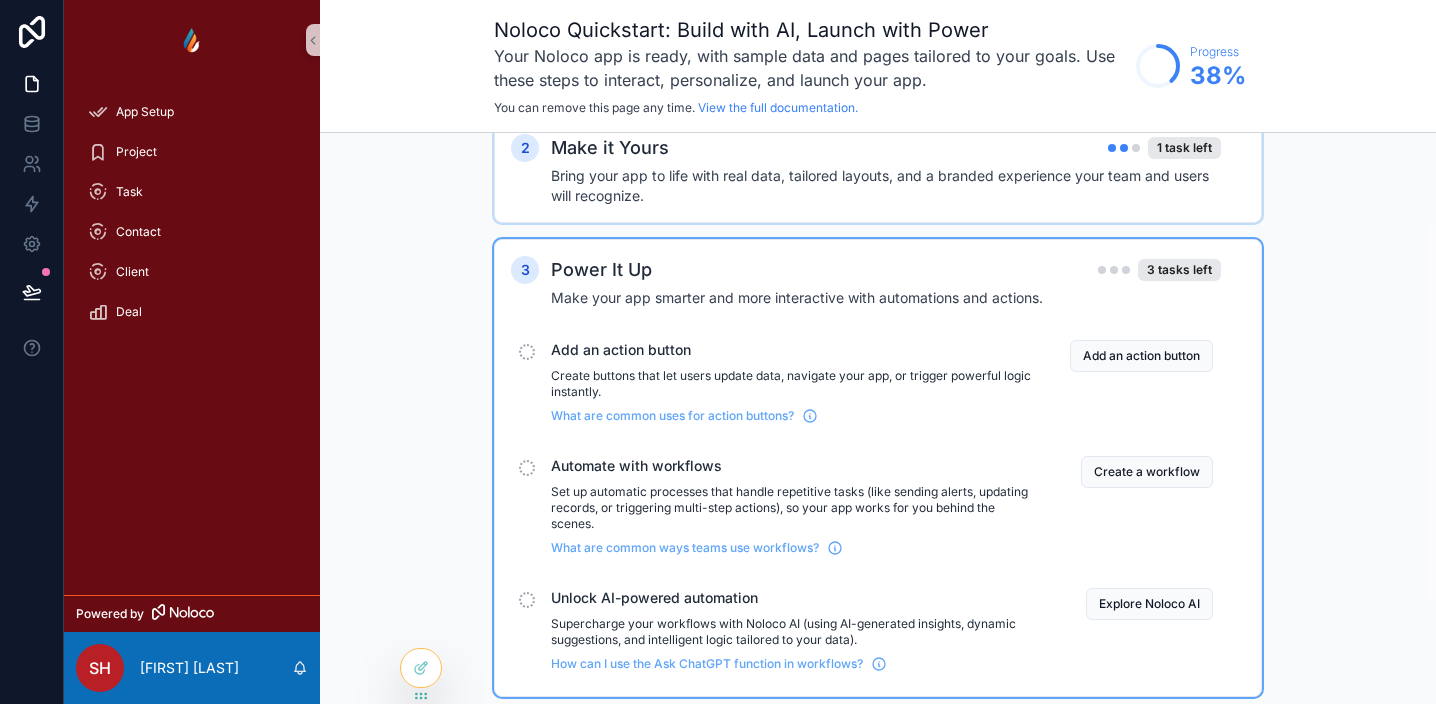 click on "Make it Yours 1 task left Bring your app to life with real data, tailored layouts, and a branded experience your team and users will recognize." at bounding box center (898, 170) 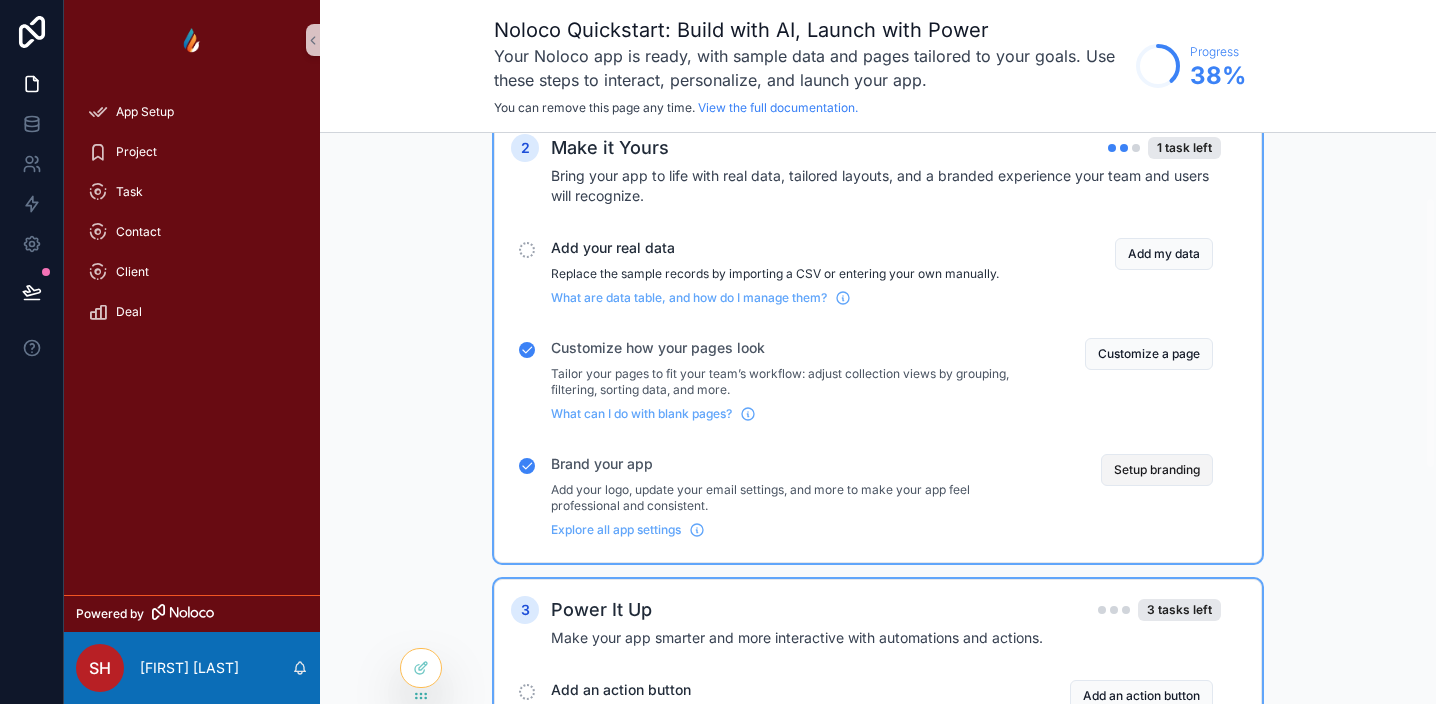 click on "Setup branding" at bounding box center (1157, 470) 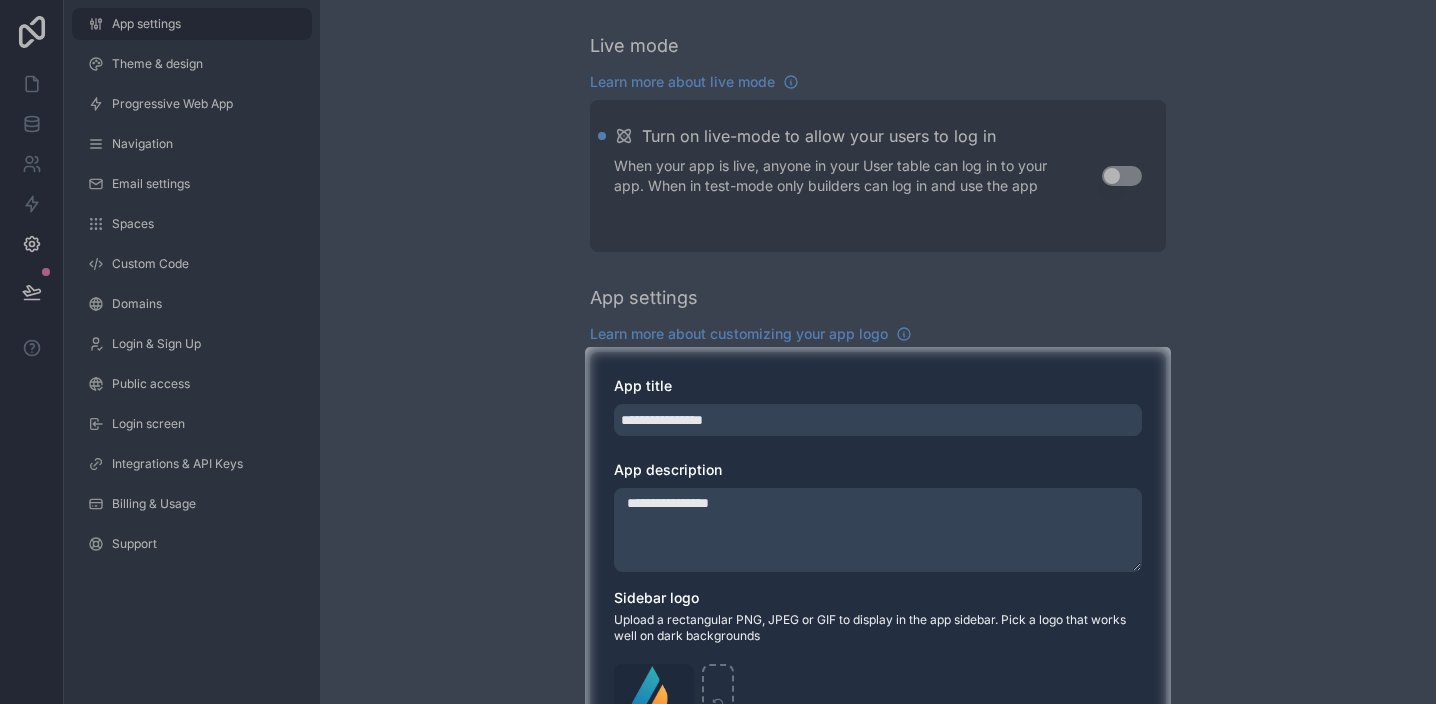 drag, startPoint x: 491, startPoint y: 460, endPoint x: 696, endPoint y: 451, distance: 205.19746 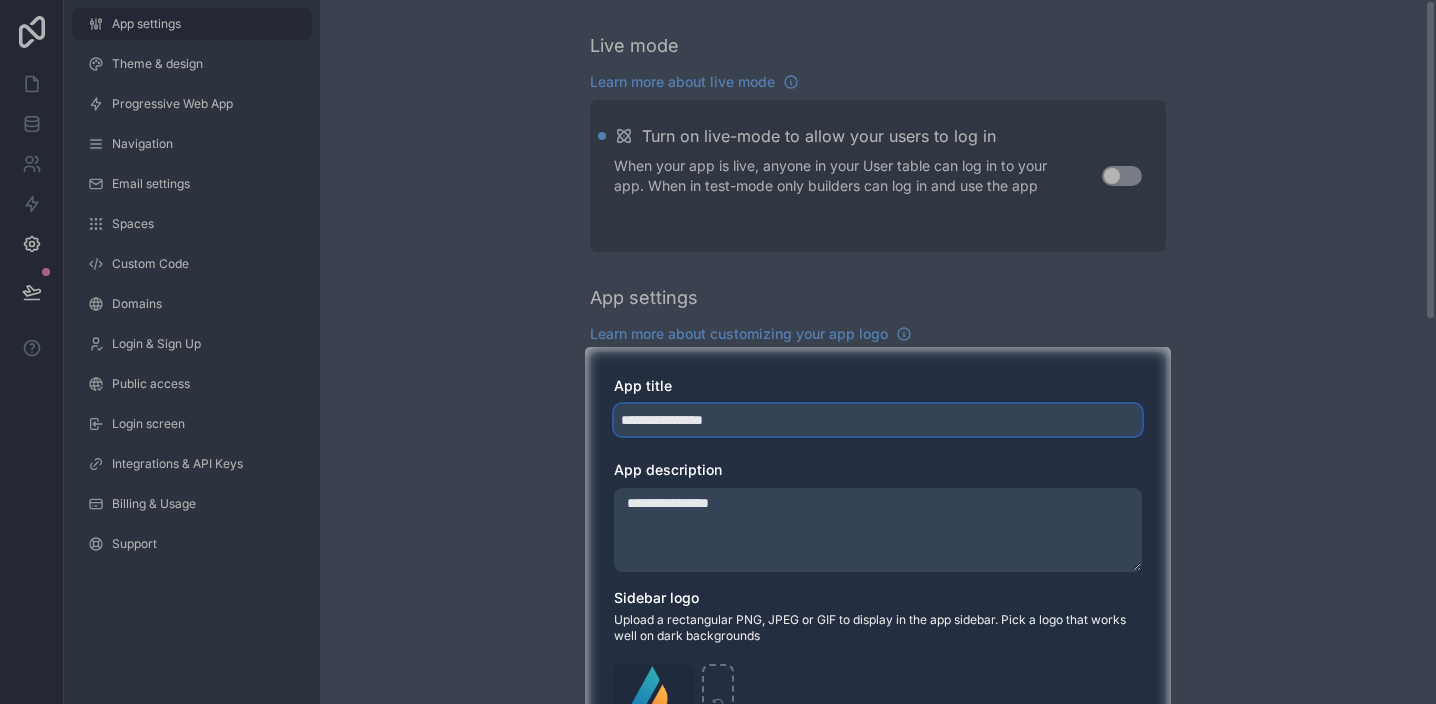 drag, startPoint x: 764, startPoint y: 423, endPoint x: 678, endPoint y: 449, distance: 89.84431 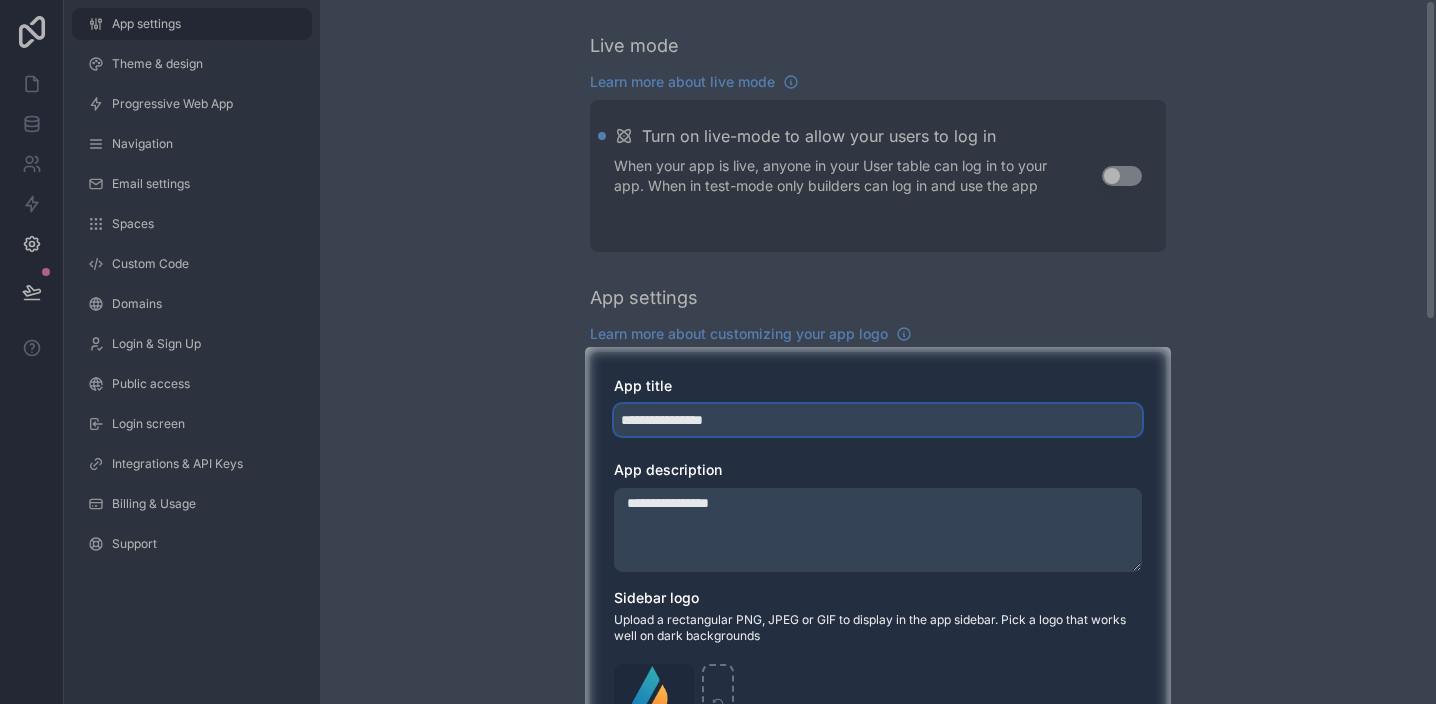 click on "**********" at bounding box center (878, 420) 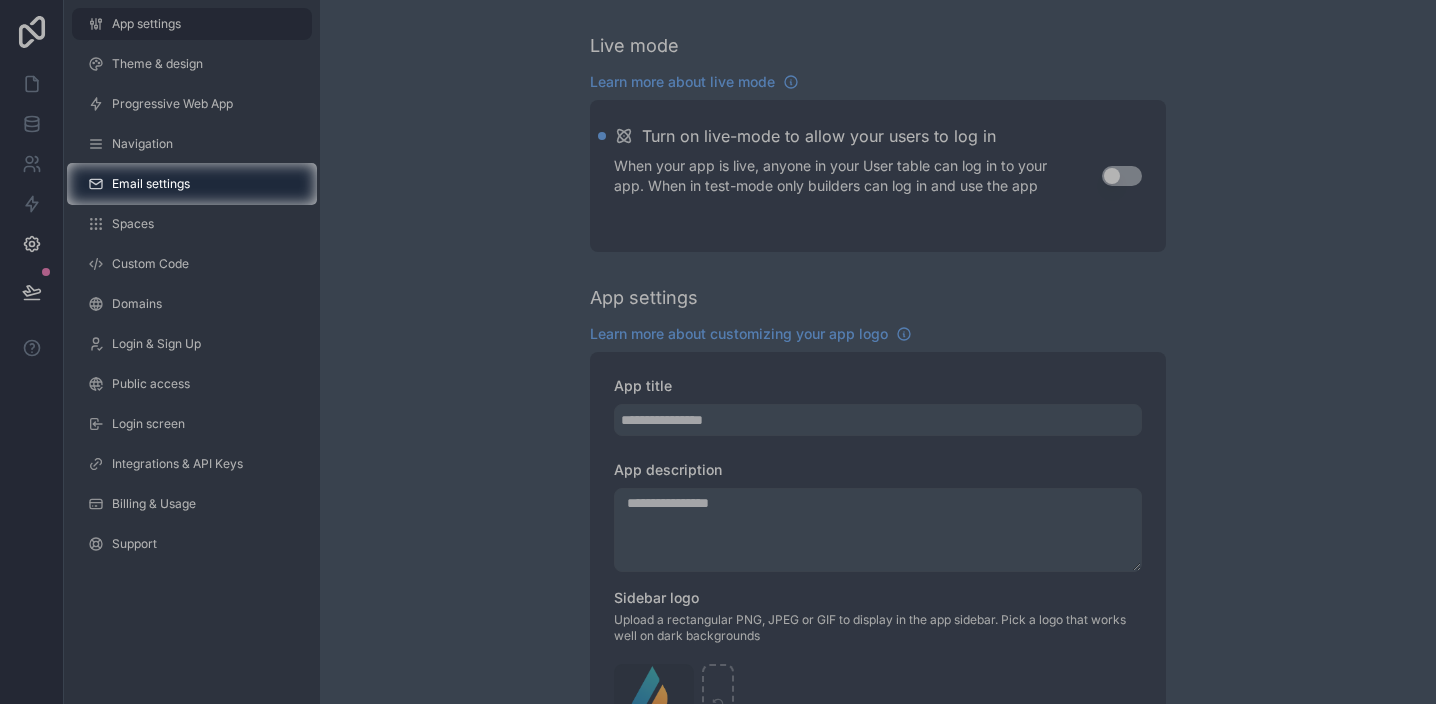 drag, startPoint x: 729, startPoint y: 416, endPoint x: 547, endPoint y: 403, distance: 182.4637 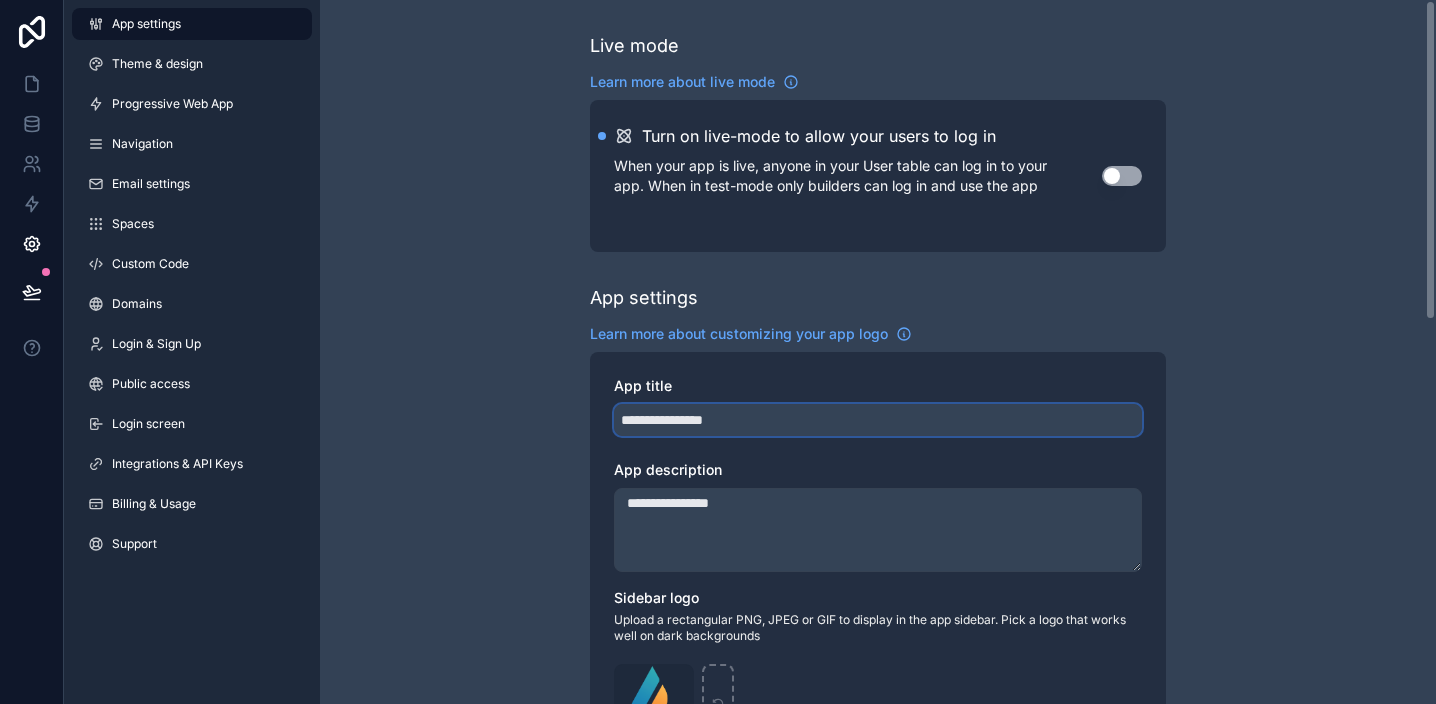 click on "**********" at bounding box center [878, 420] 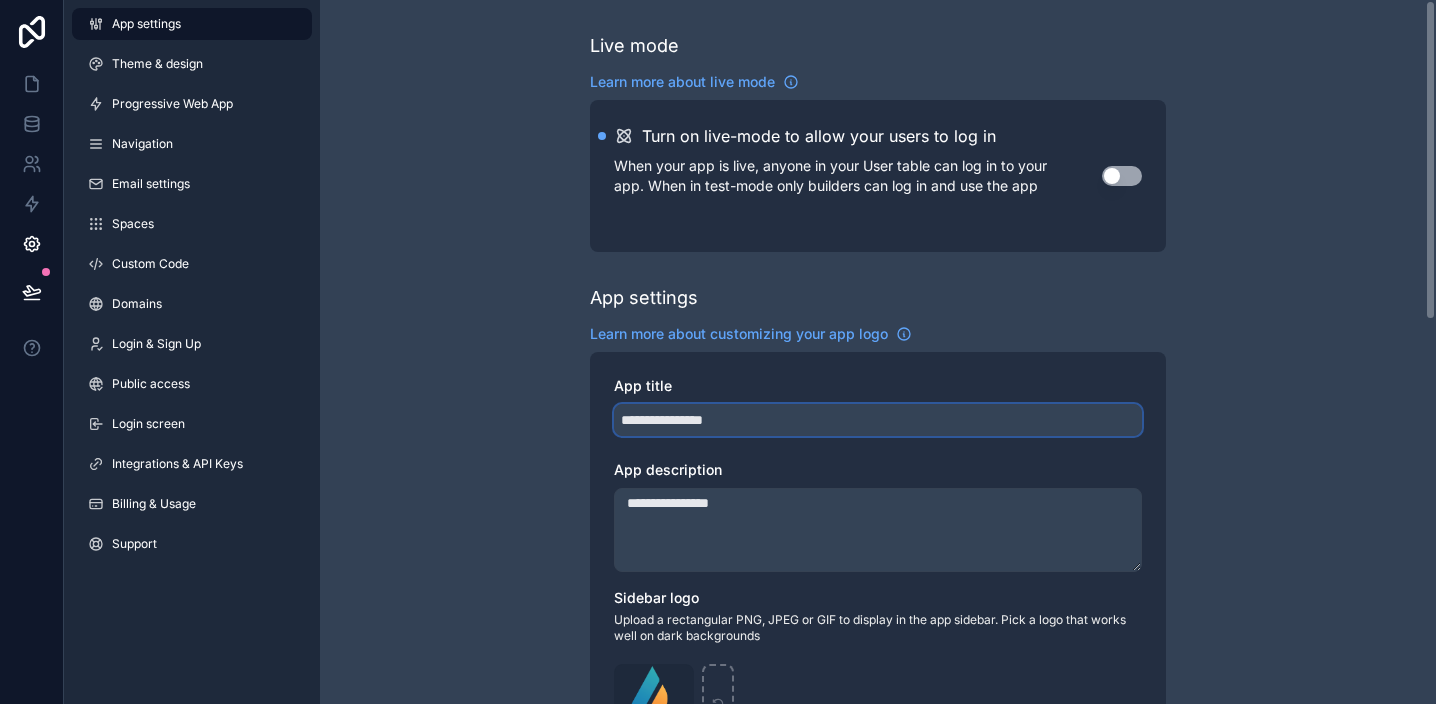 click on "**********" at bounding box center (878, 420) 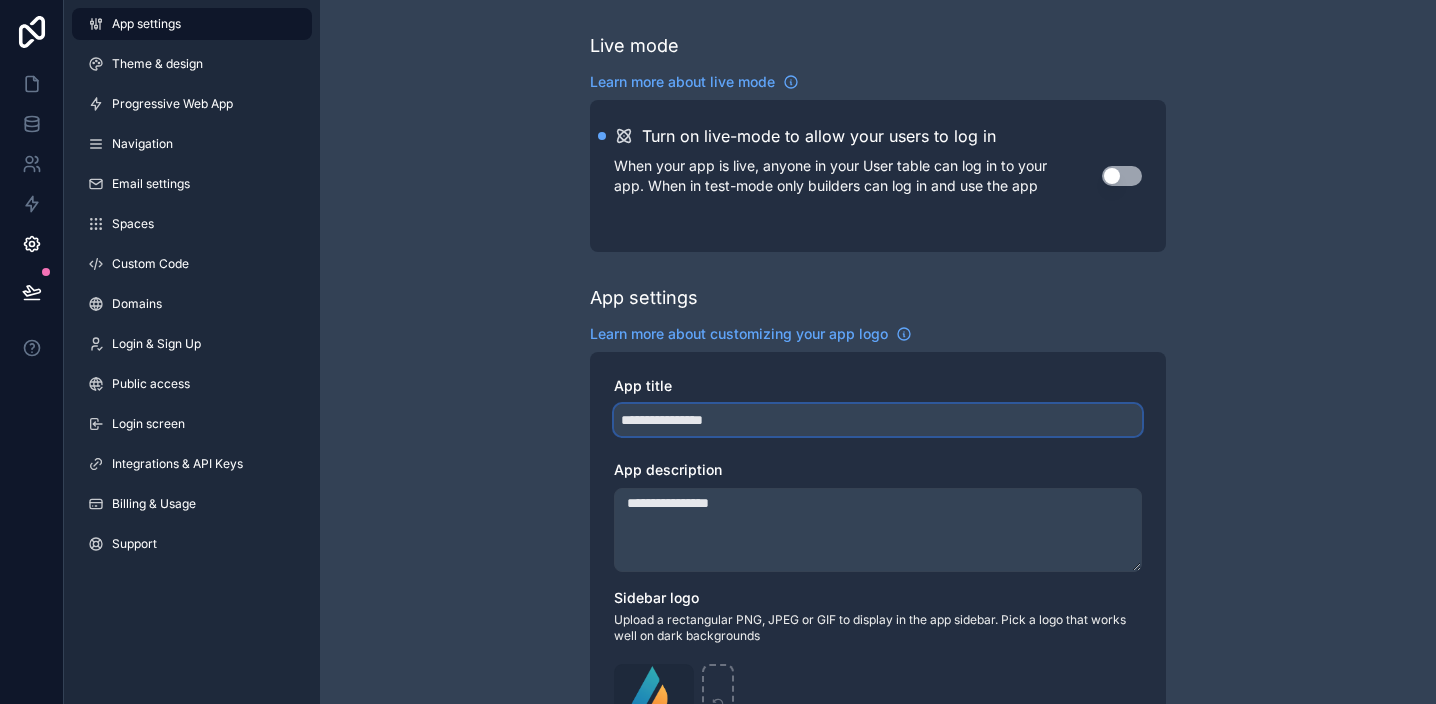 click on "**********" at bounding box center (878, 420) 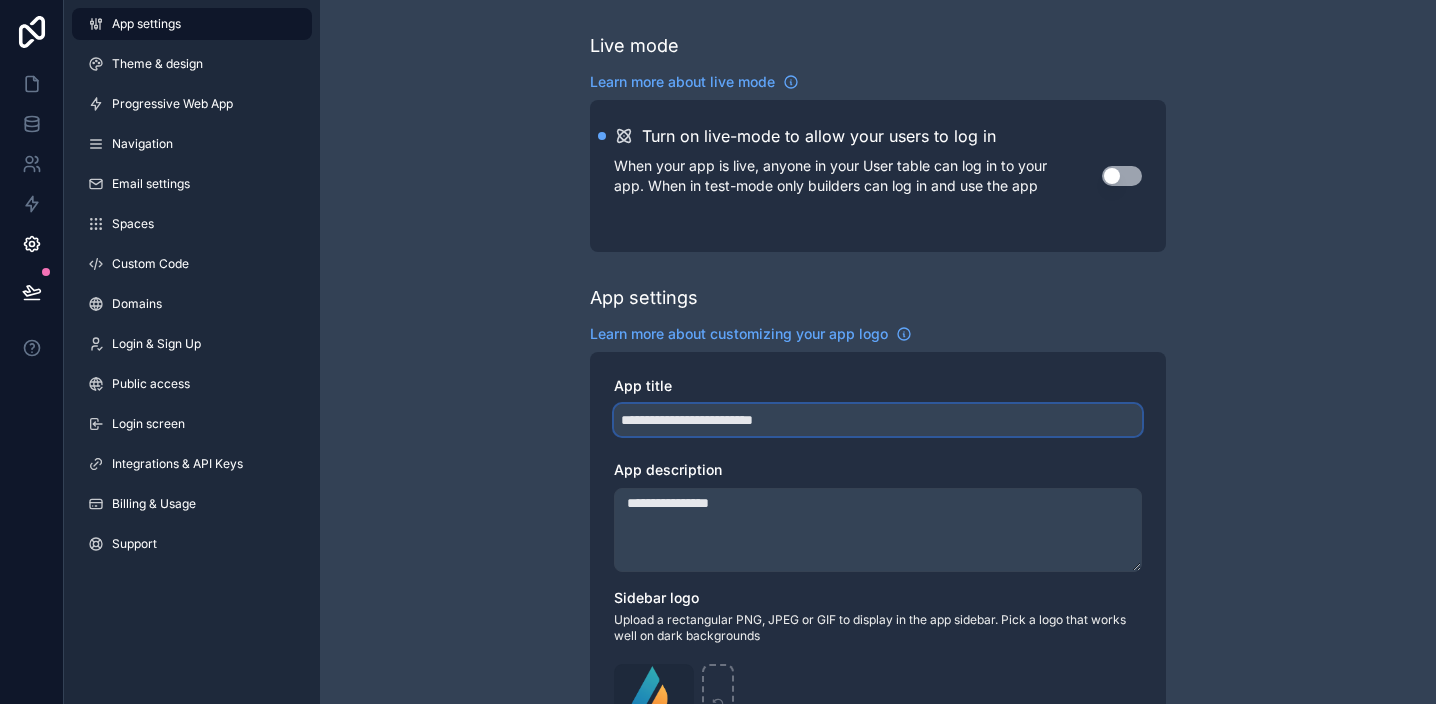 type on "**********" 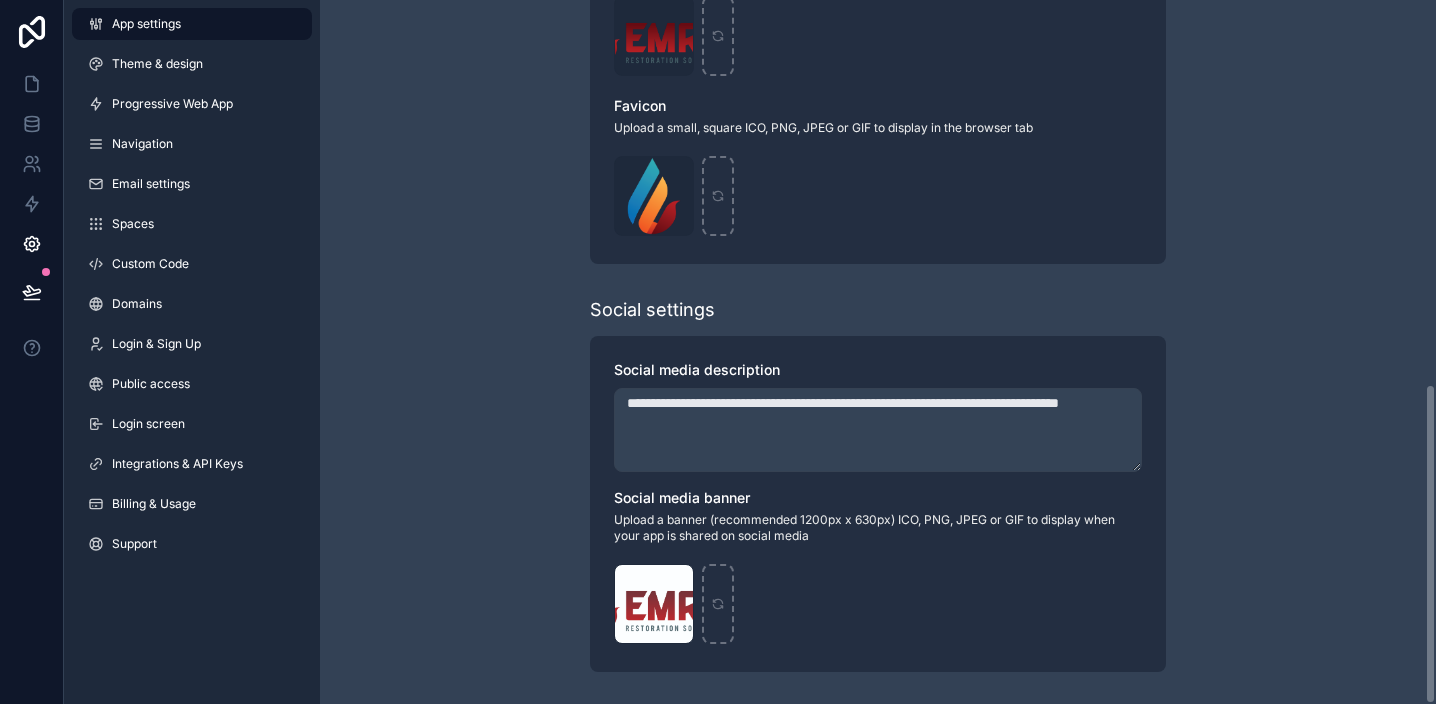 scroll, scrollTop: 844, scrollLeft: 0, axis: vertical 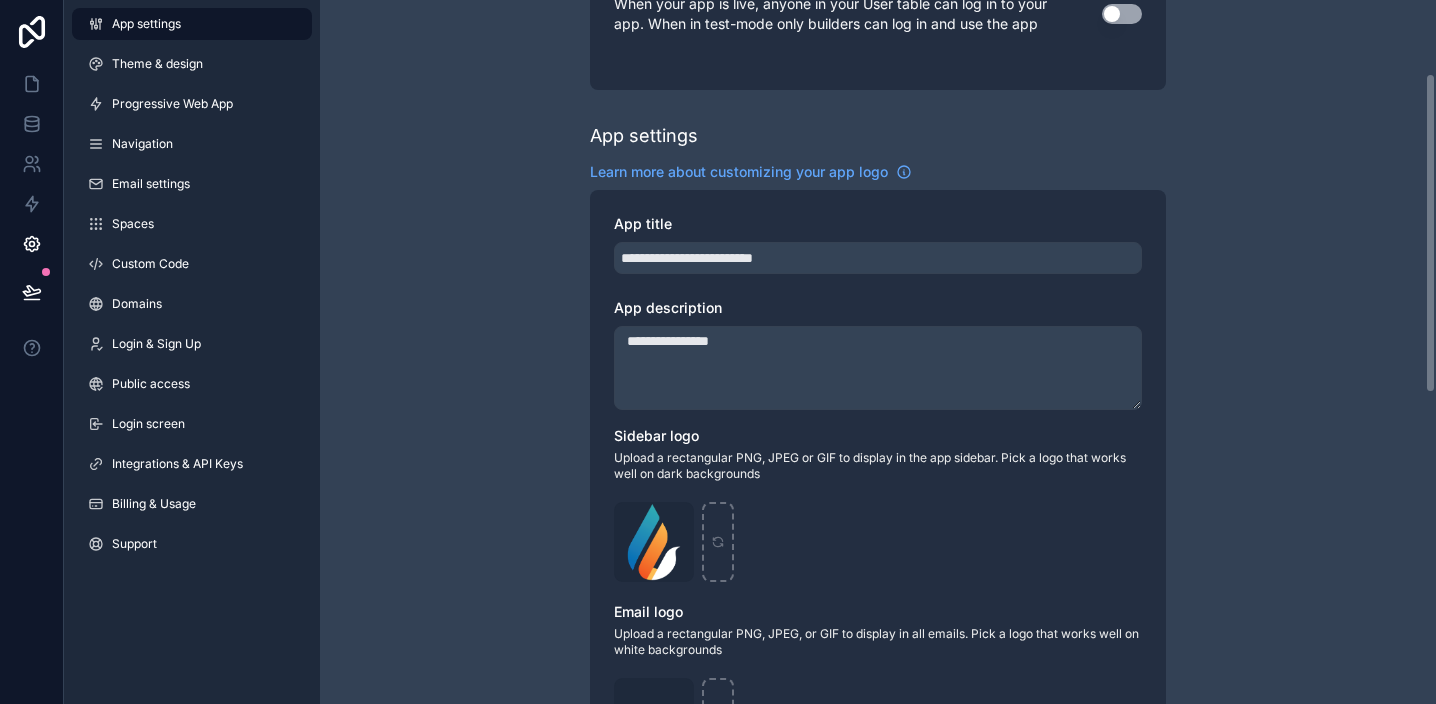 click on "**********" at bounding box center (878, 368) 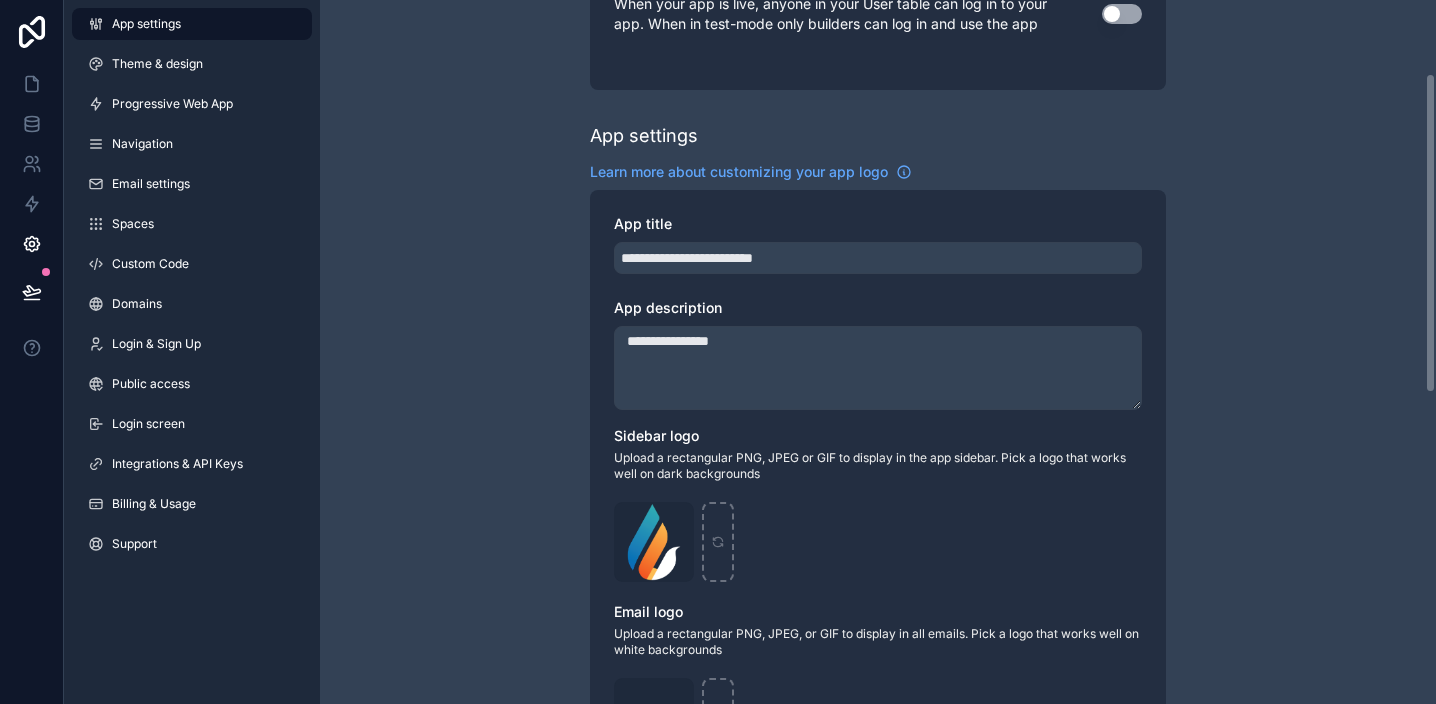 click on "**********" at bounding box center (878, 368) 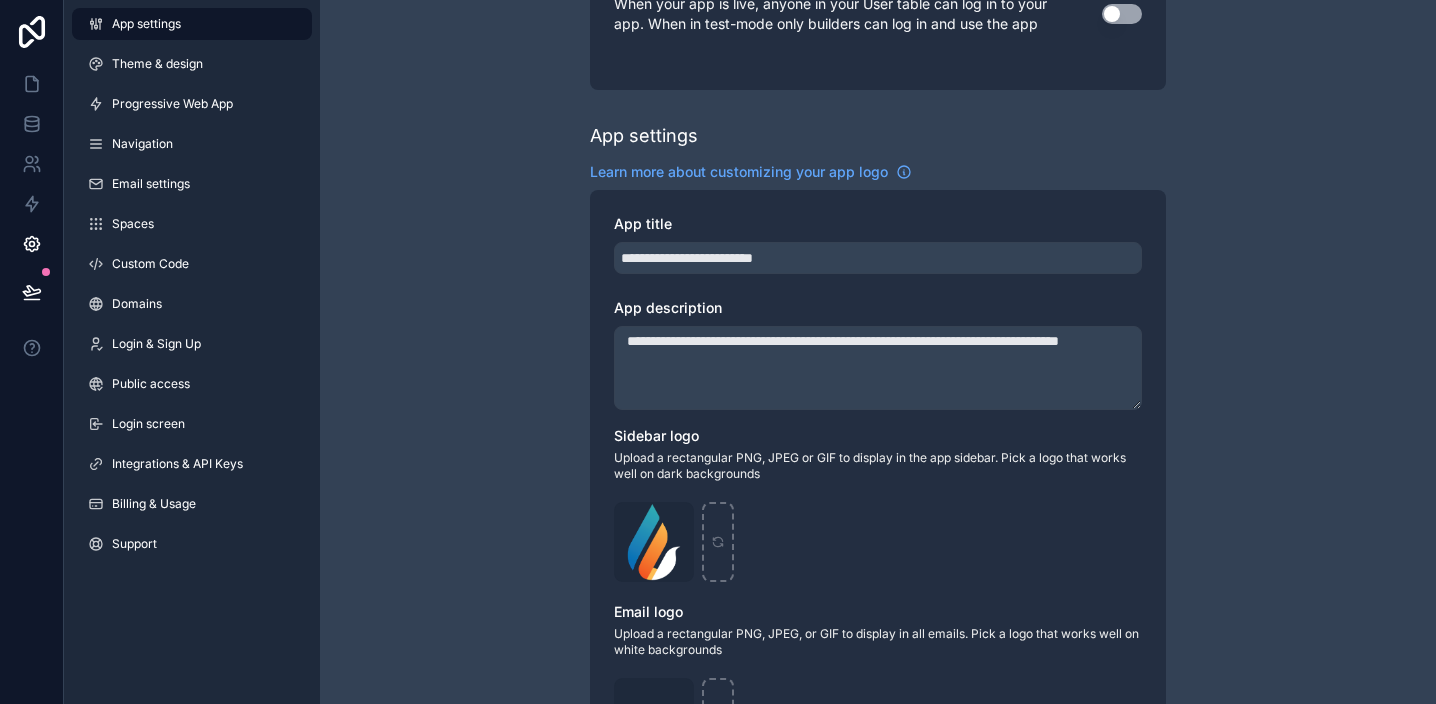 drag, startPoint x: 636, startPoint y: 341, endPoint x: 622, endPoint y: 341, distance: 14 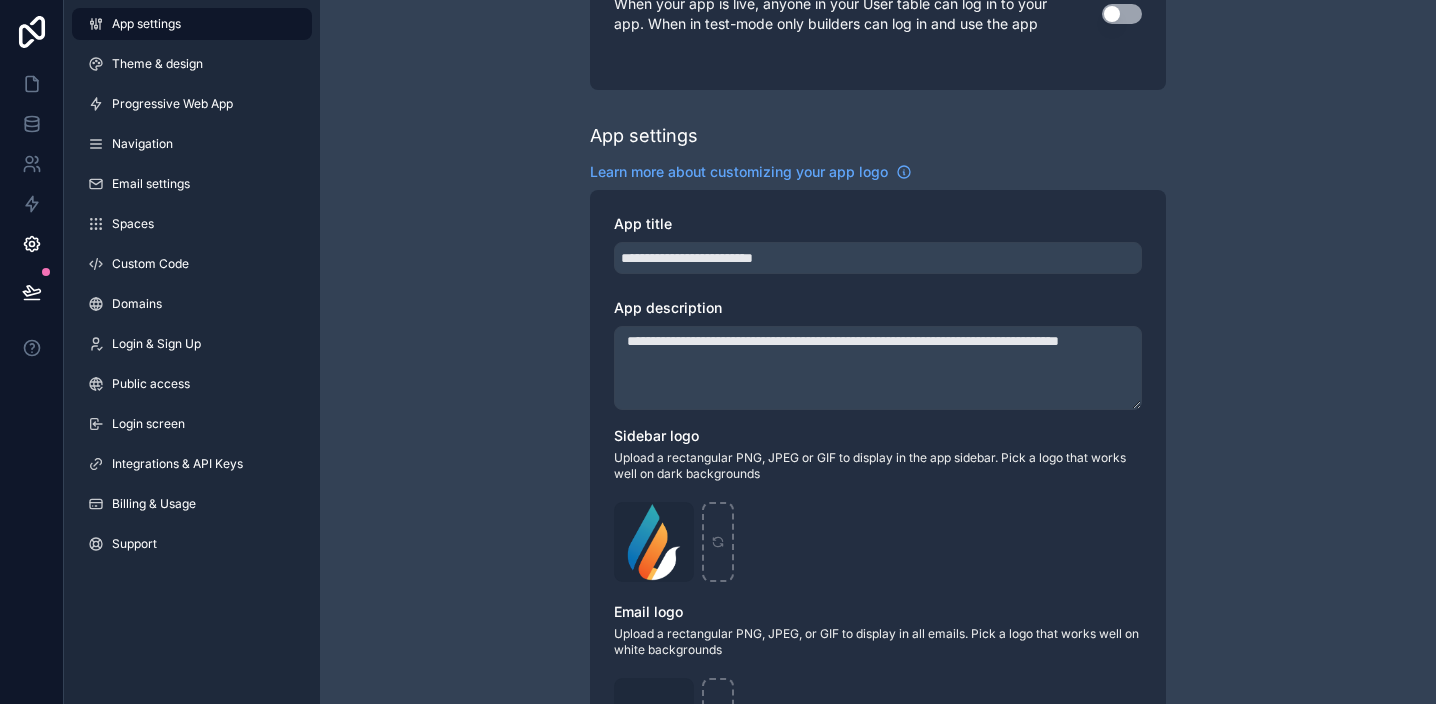 click on "**********" at bounding box center [878, 368] 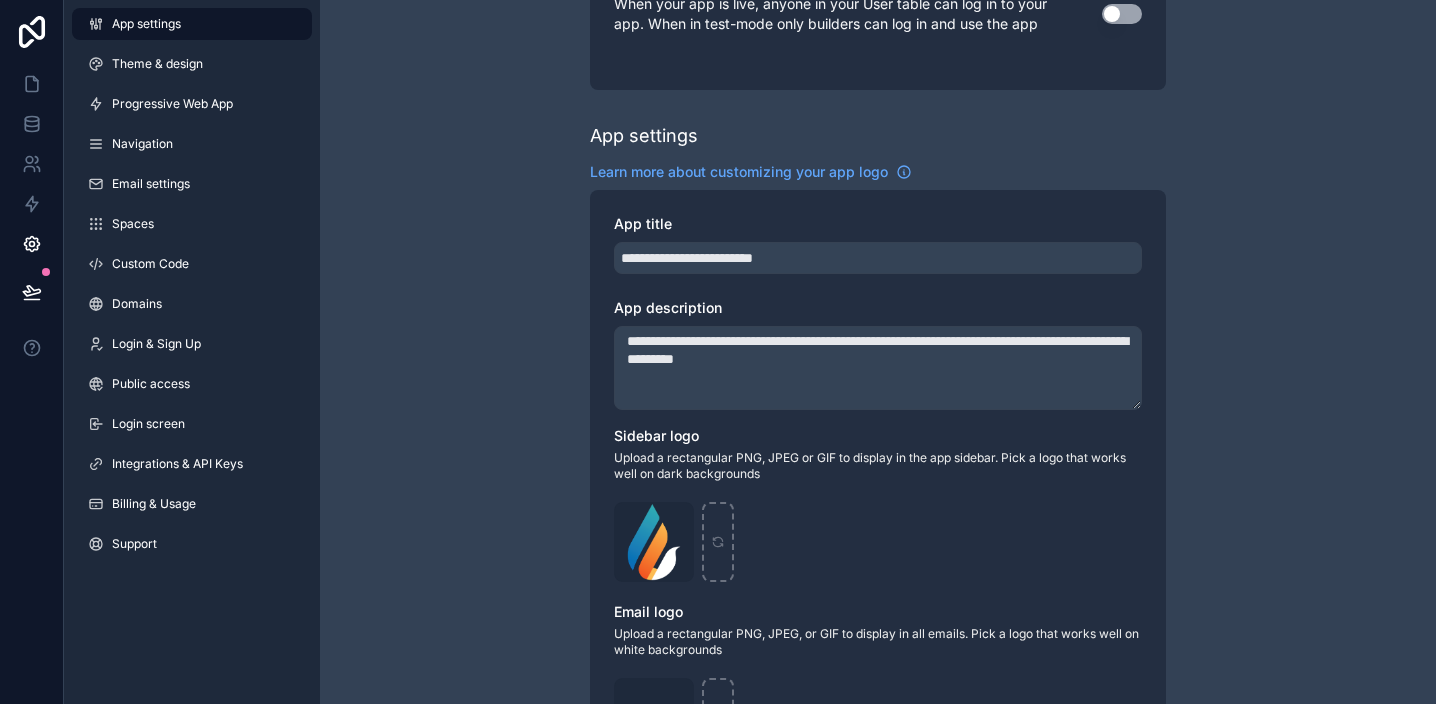 type on "**********" 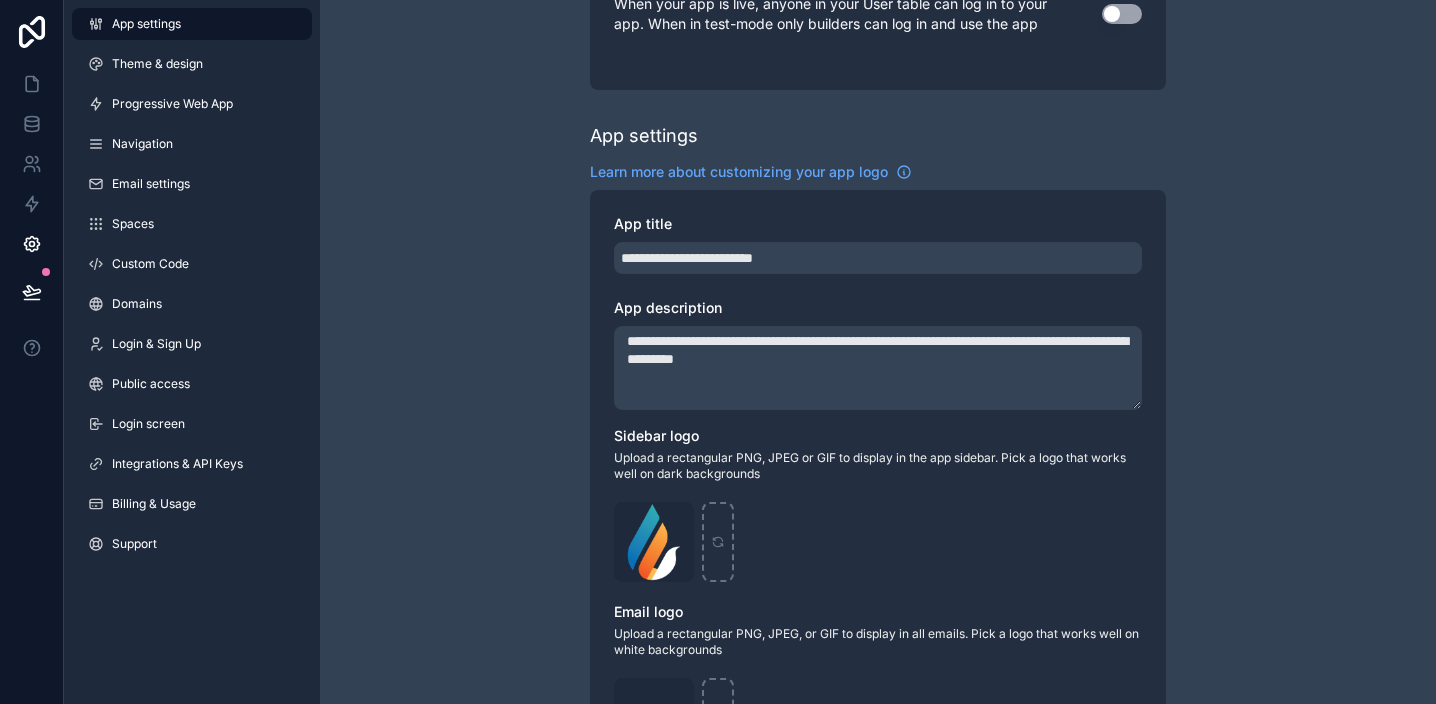 click on "**********" at bounding box center [878, 612] 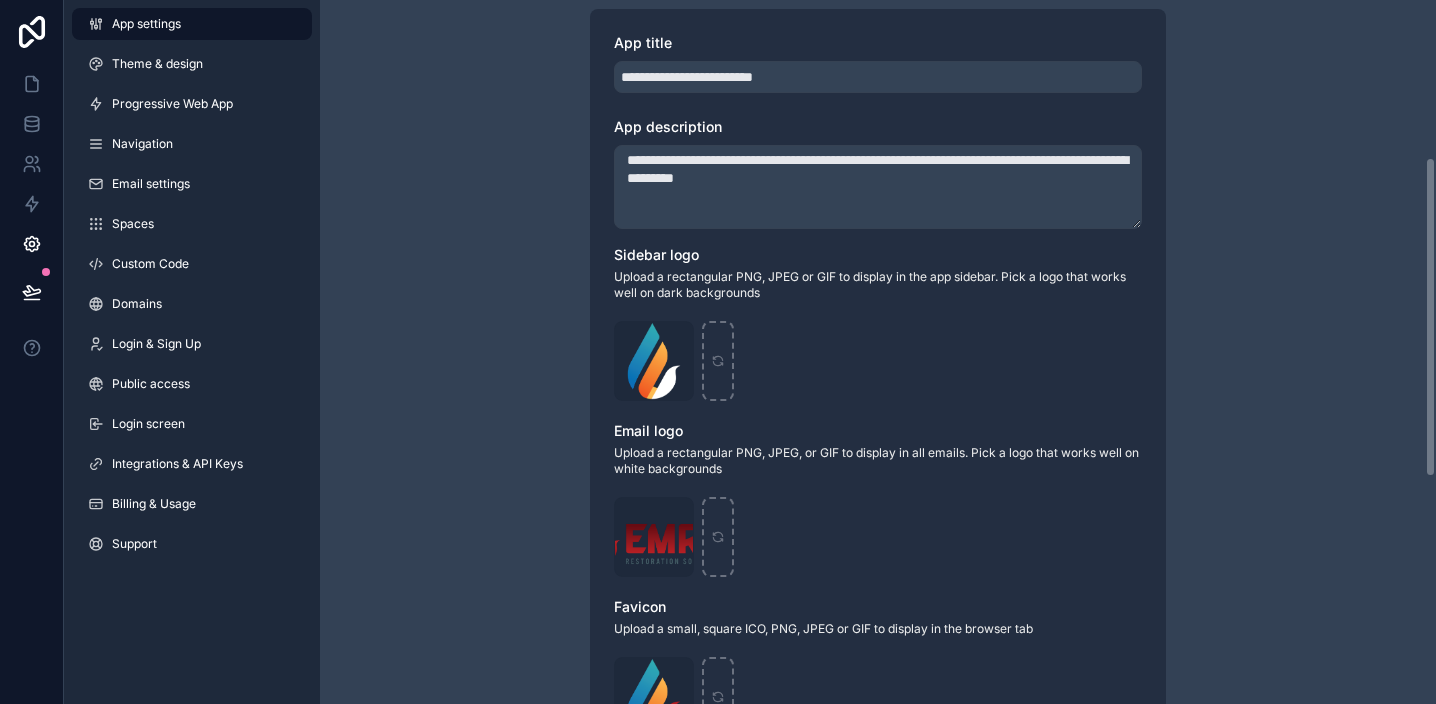 scroll, scrollTop: 347, scrollLeft: 0, axis: vertical 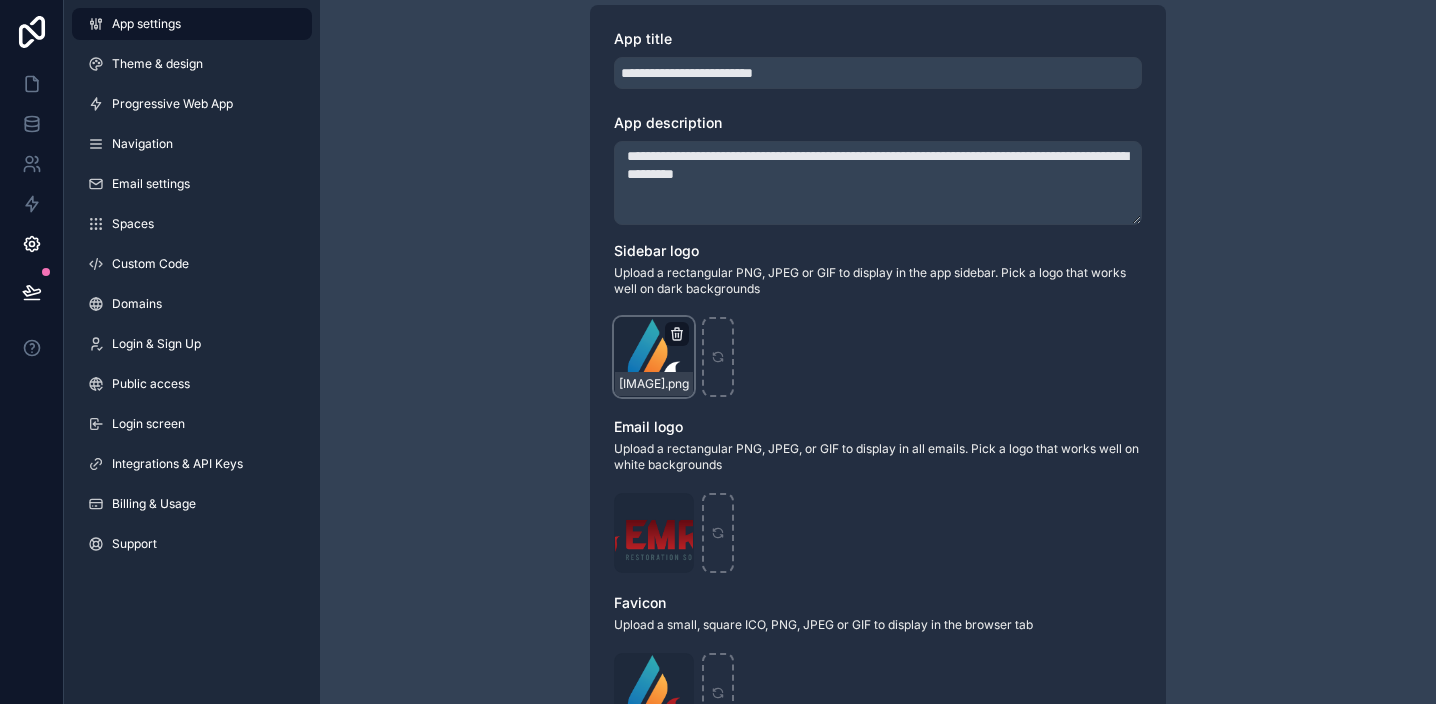 click 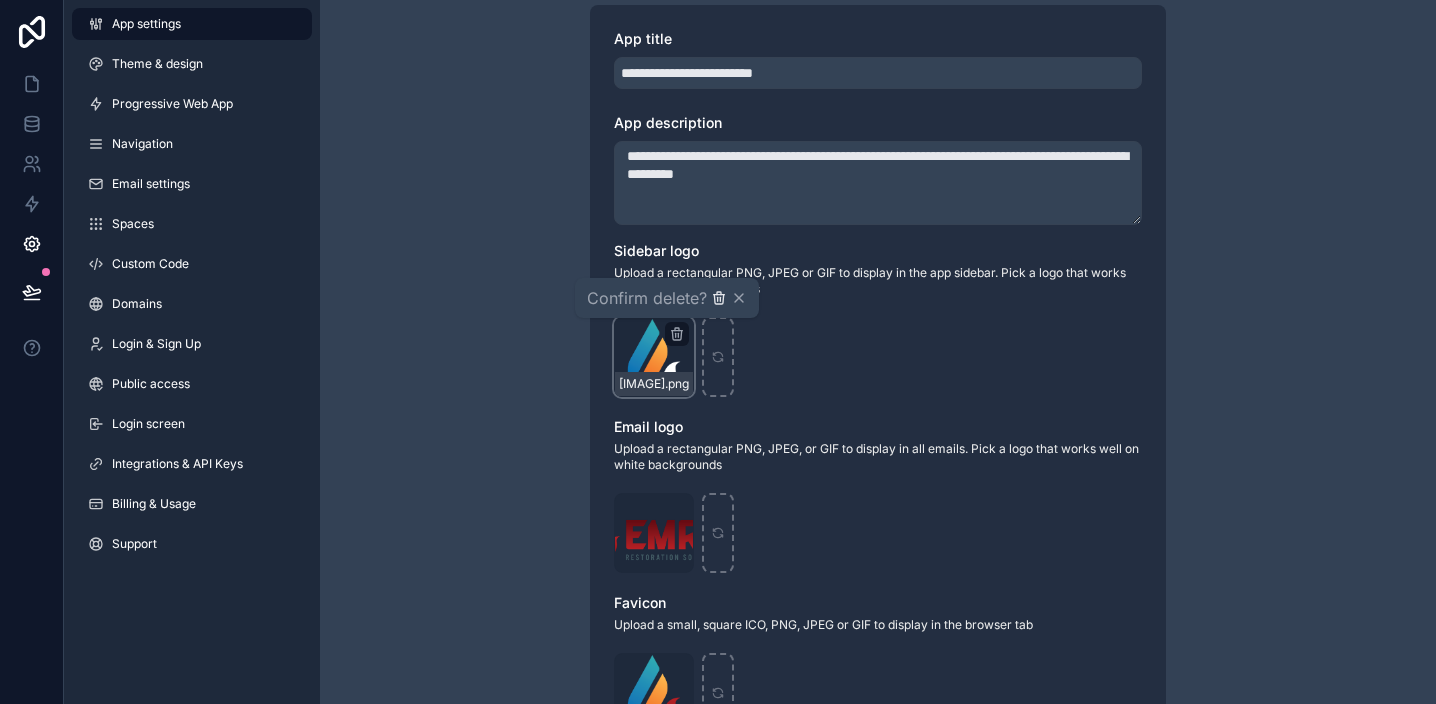 click 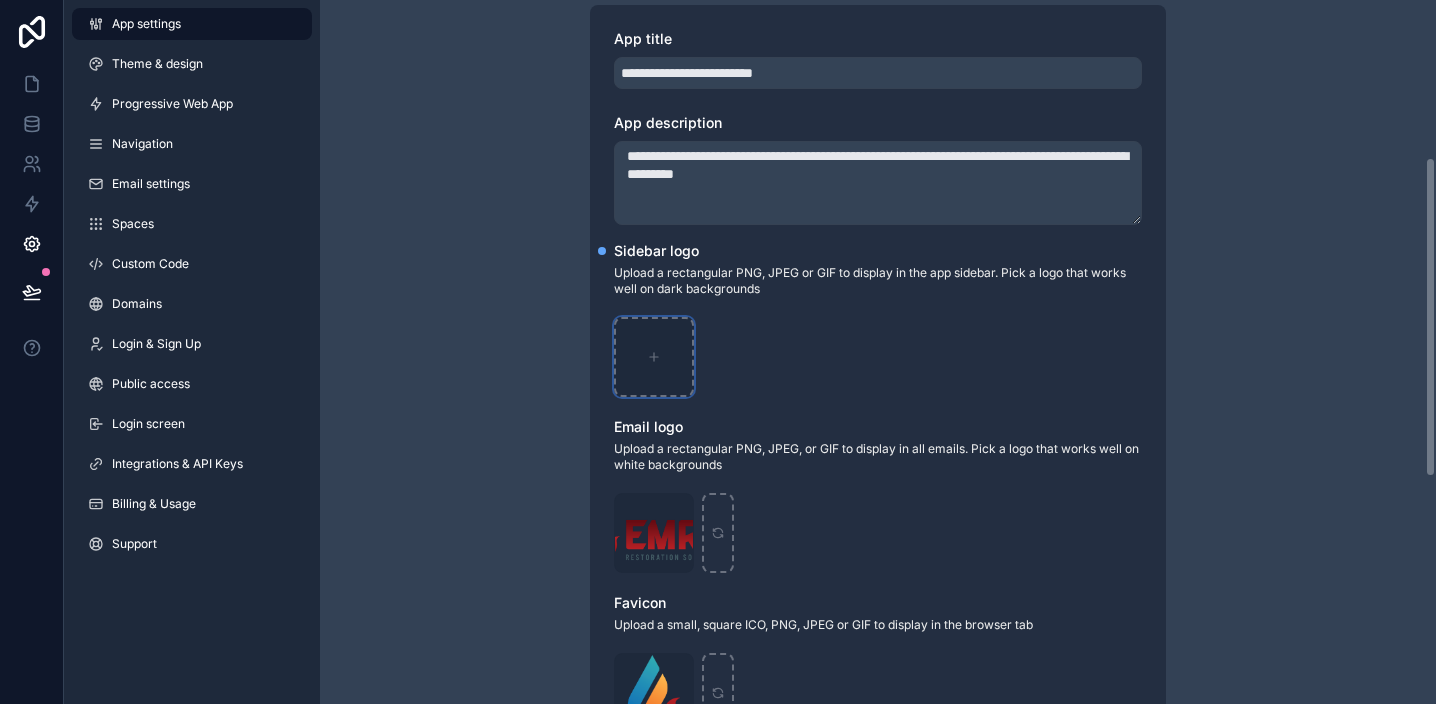 click at bounding box center [654, 357] 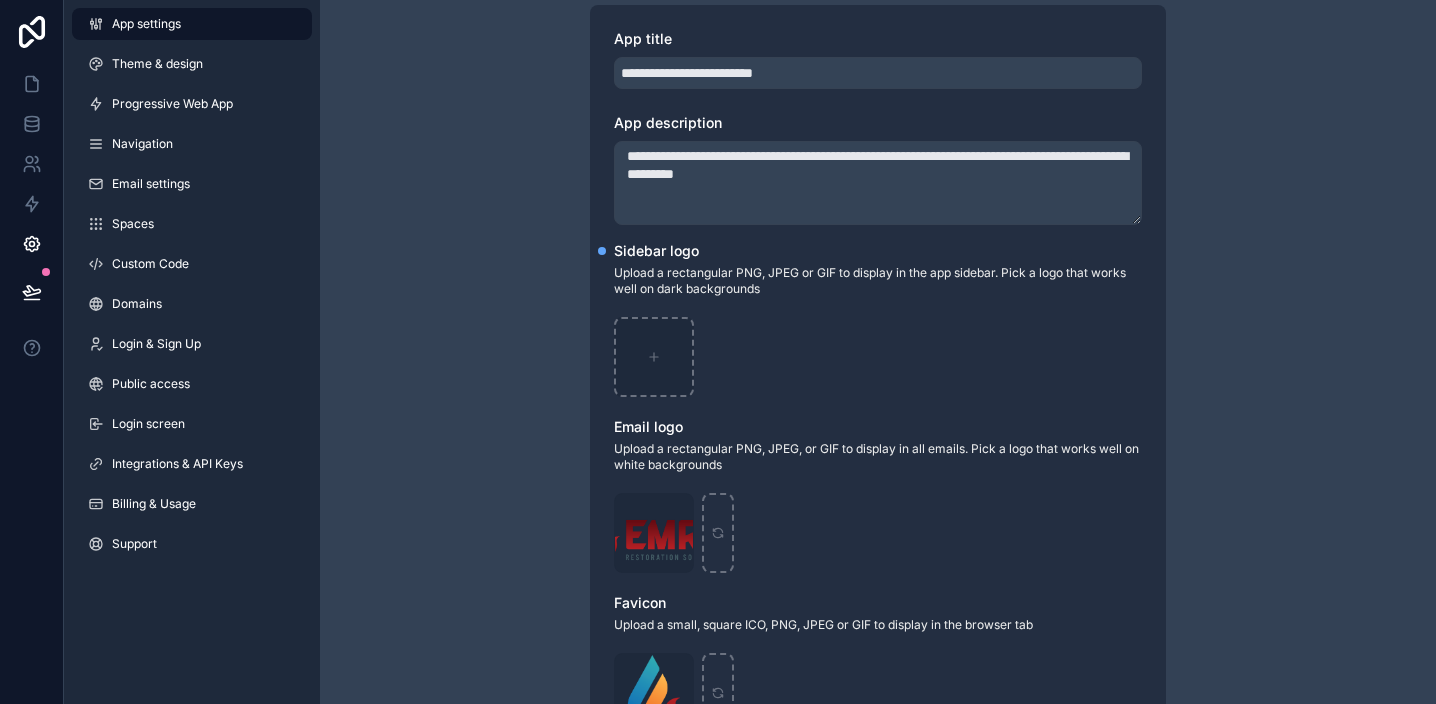 type on "**********" 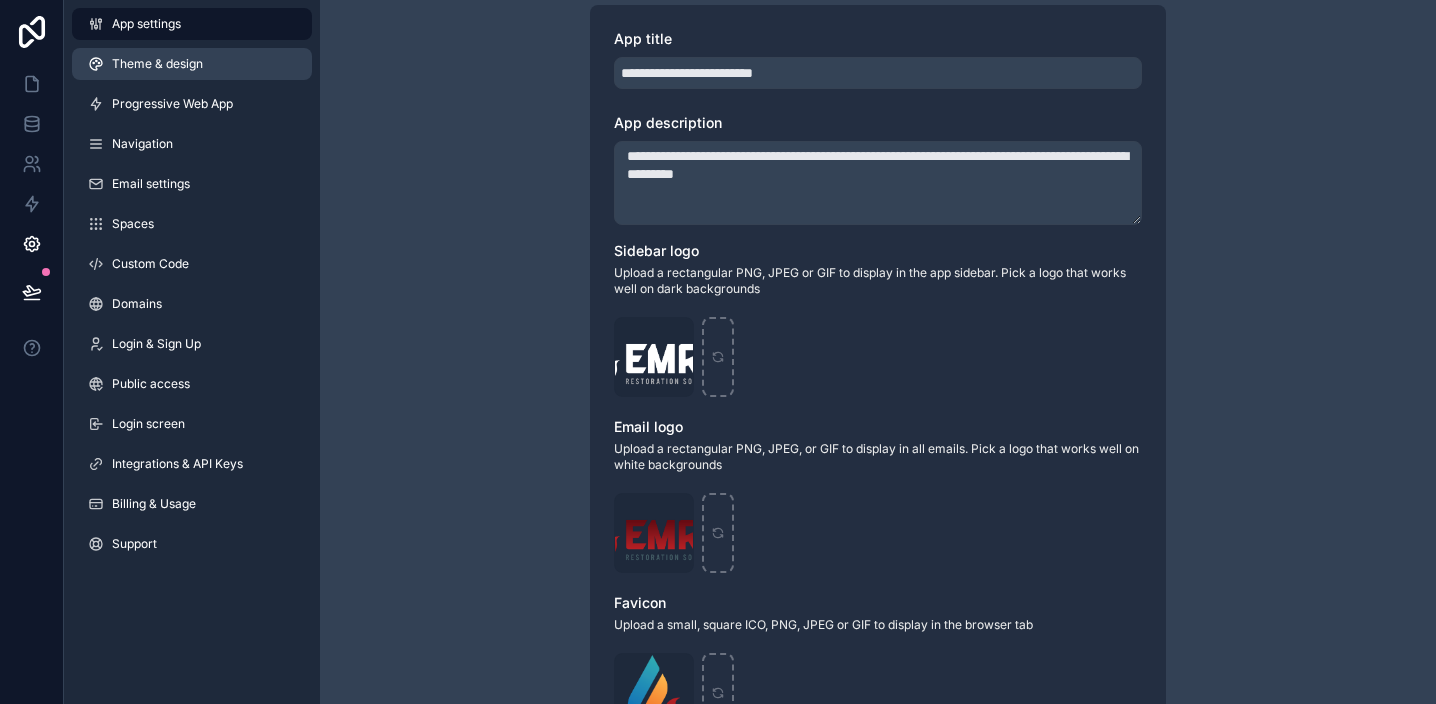 click on "Theme & design" at bounding box center [157, 64] 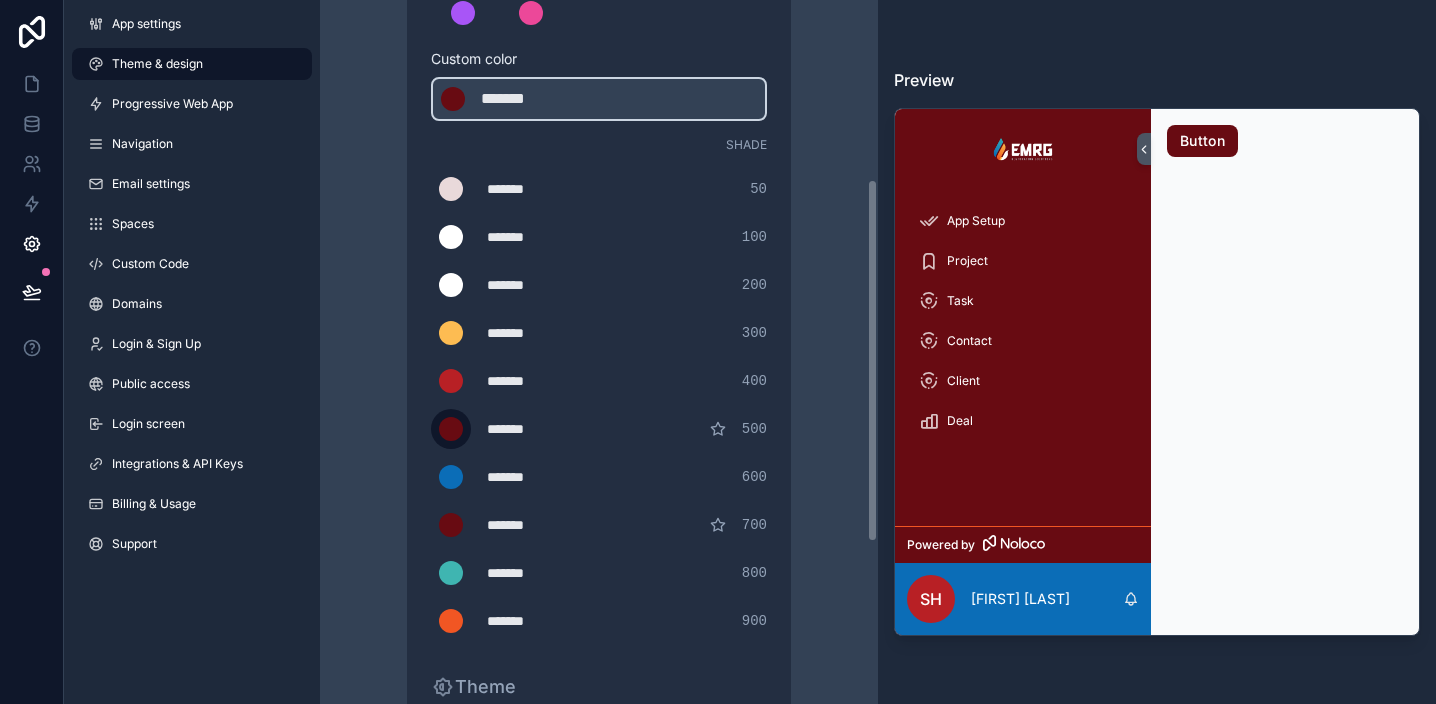 scroll, scrollTop: 0, scrollLeft: 0, axis: both 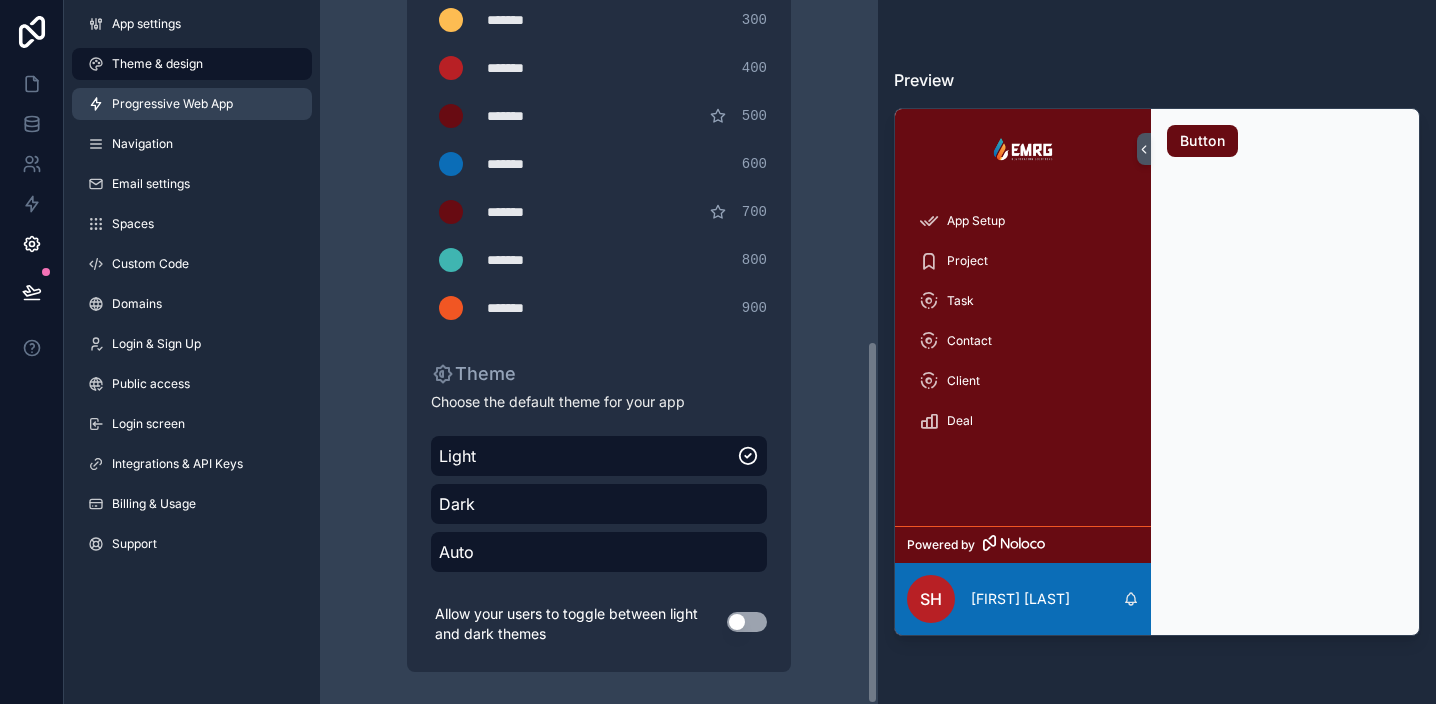 click on "Progressive Web App" at bounding box center (172, 104) 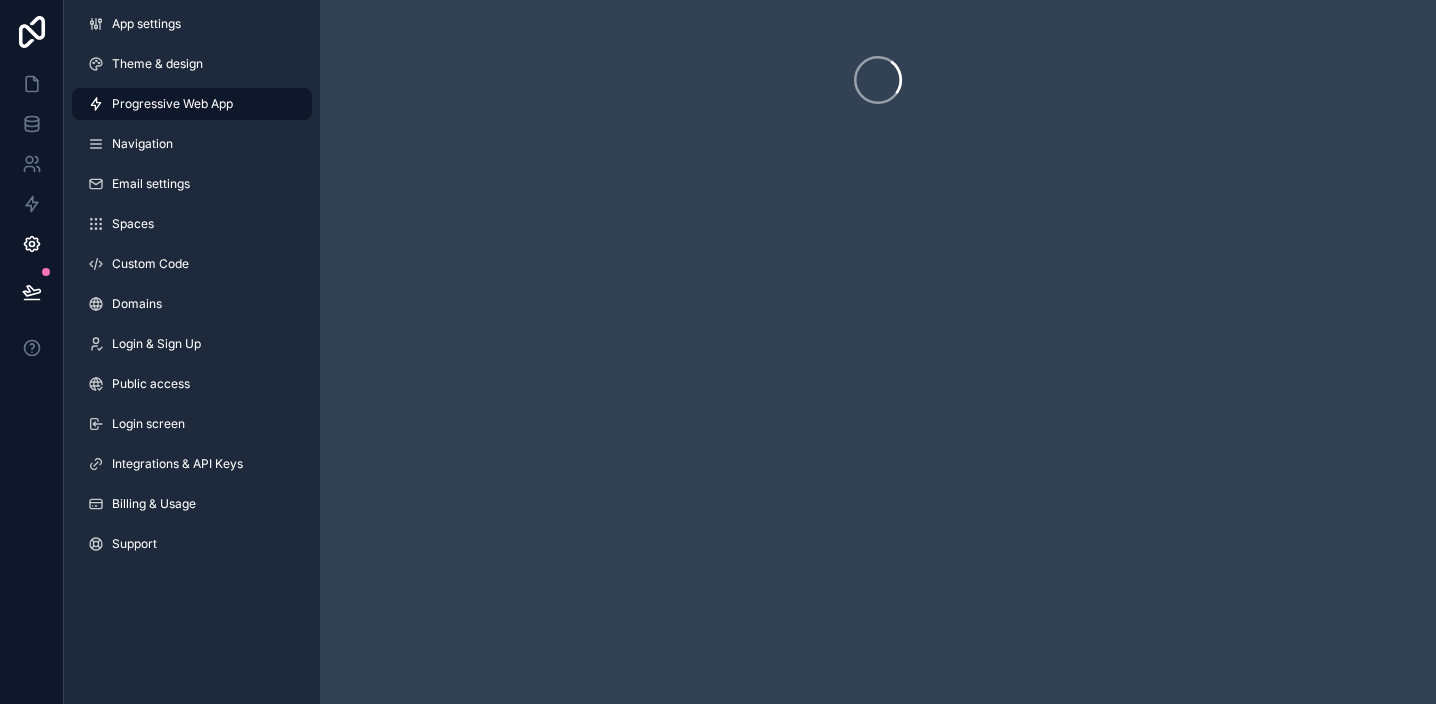 scroll, scrollTop: 0, scrollLeft: 0, axis: both 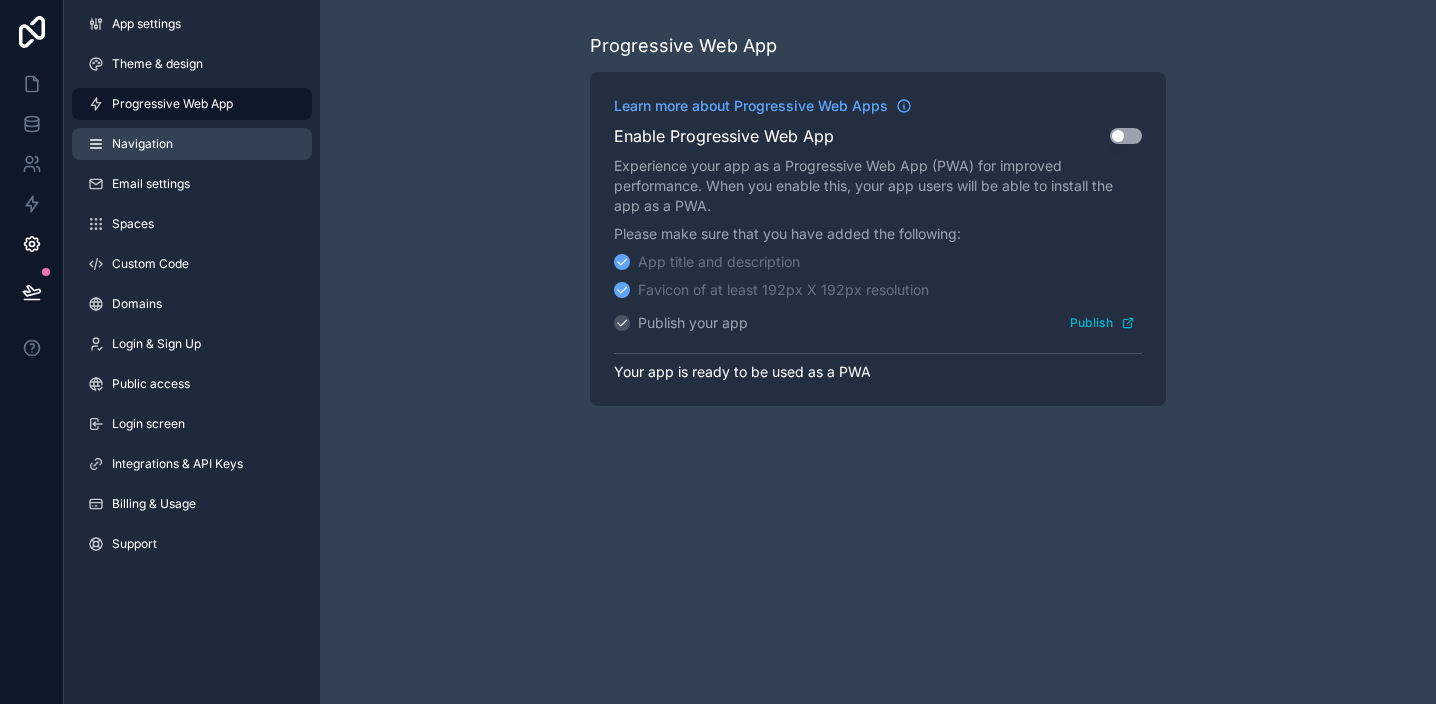 click on "Navigation" at bounding box center [192, 144] 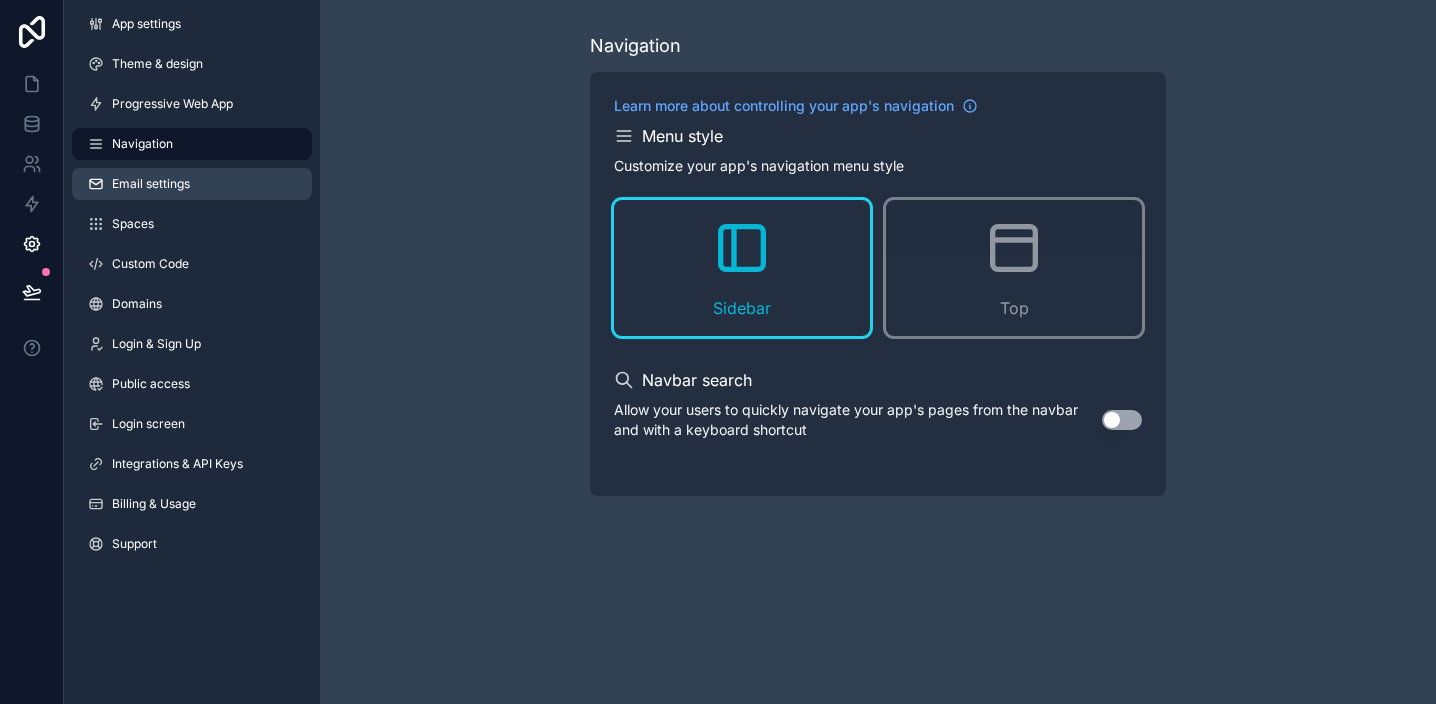 click on "Email settings" at bounding box center [151, 184] 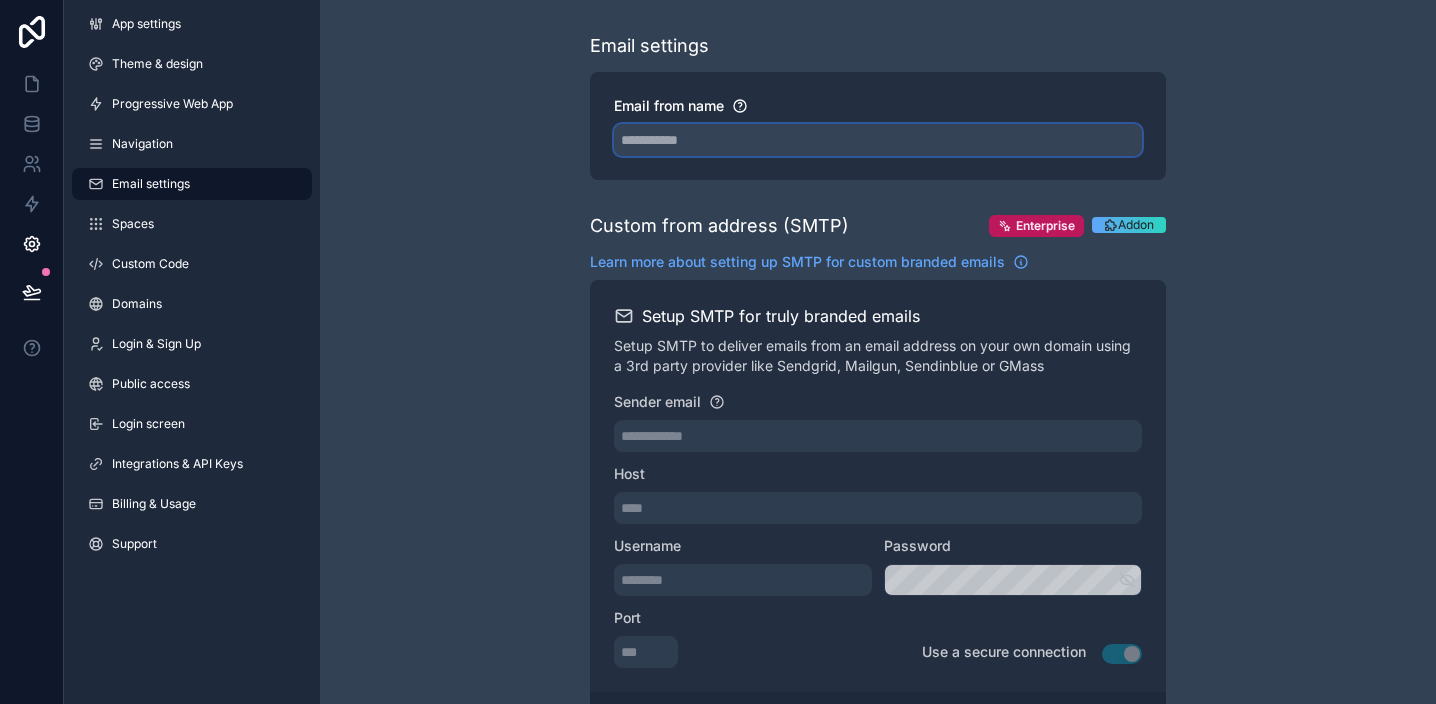 click on "Email from name" at bounding box center (878, 140) 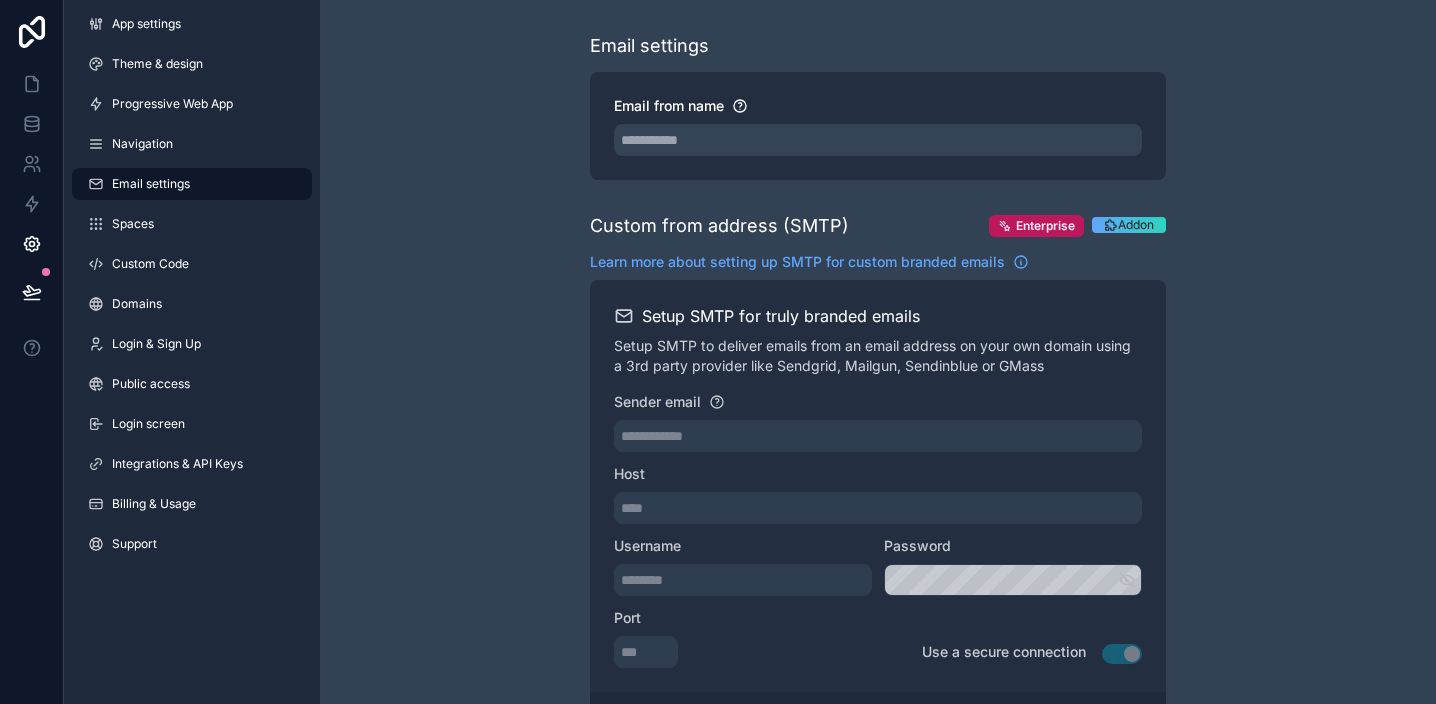 click on "**********" at bounding box center (878, 818) 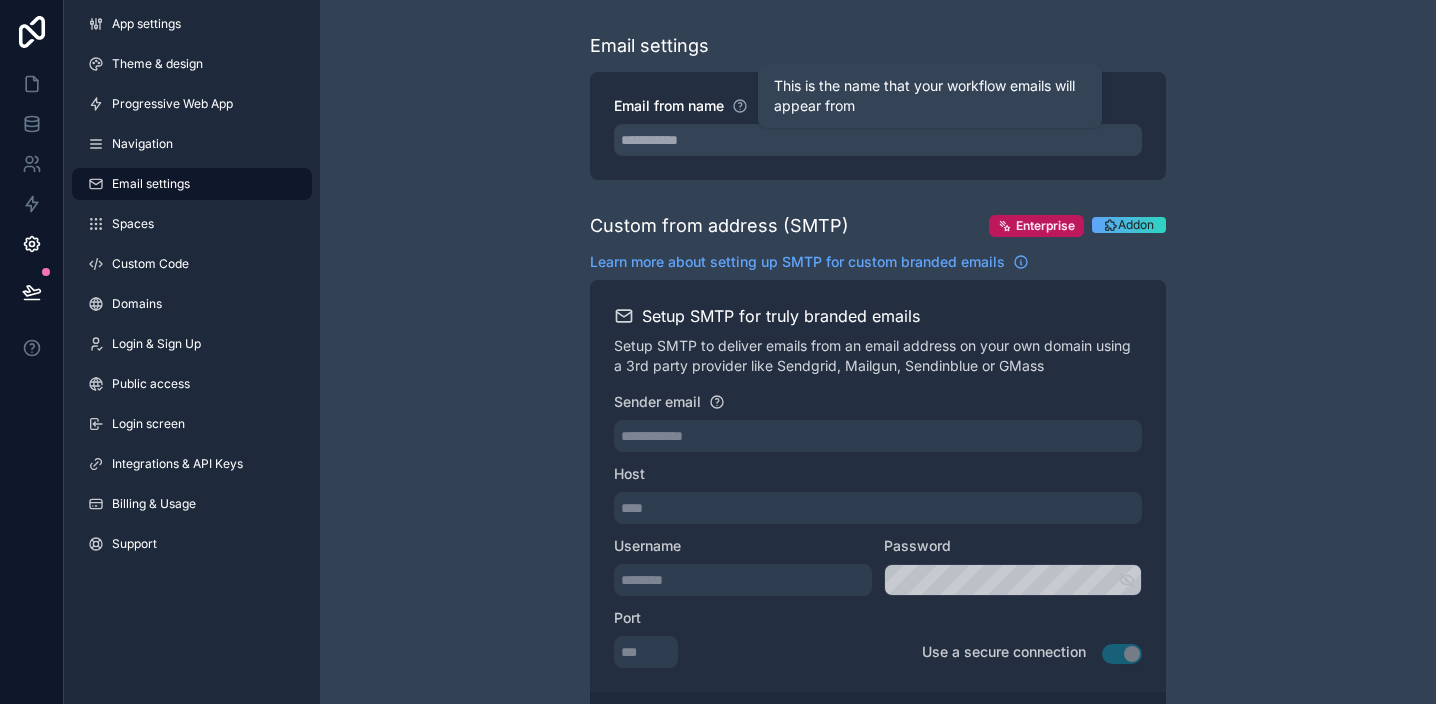 click 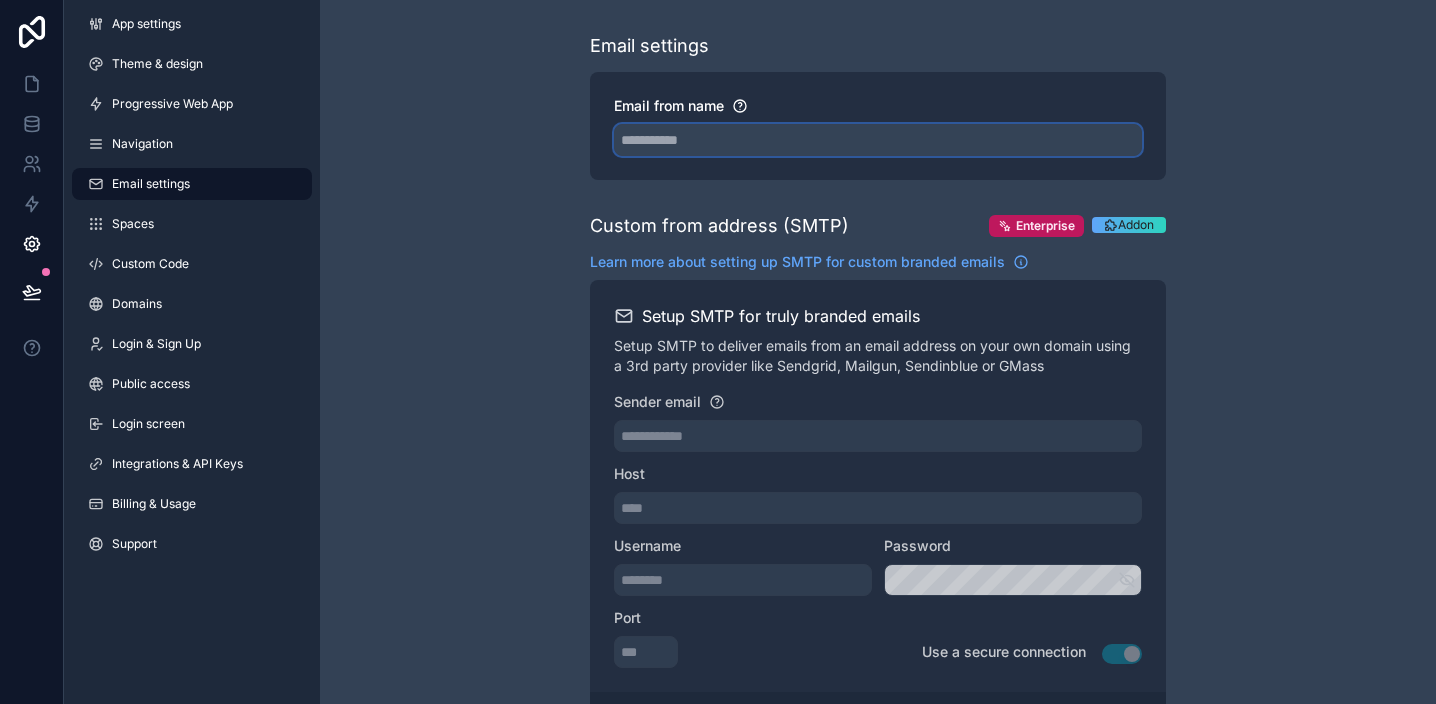 click on "Email from name" at bounding box center [878, 140] 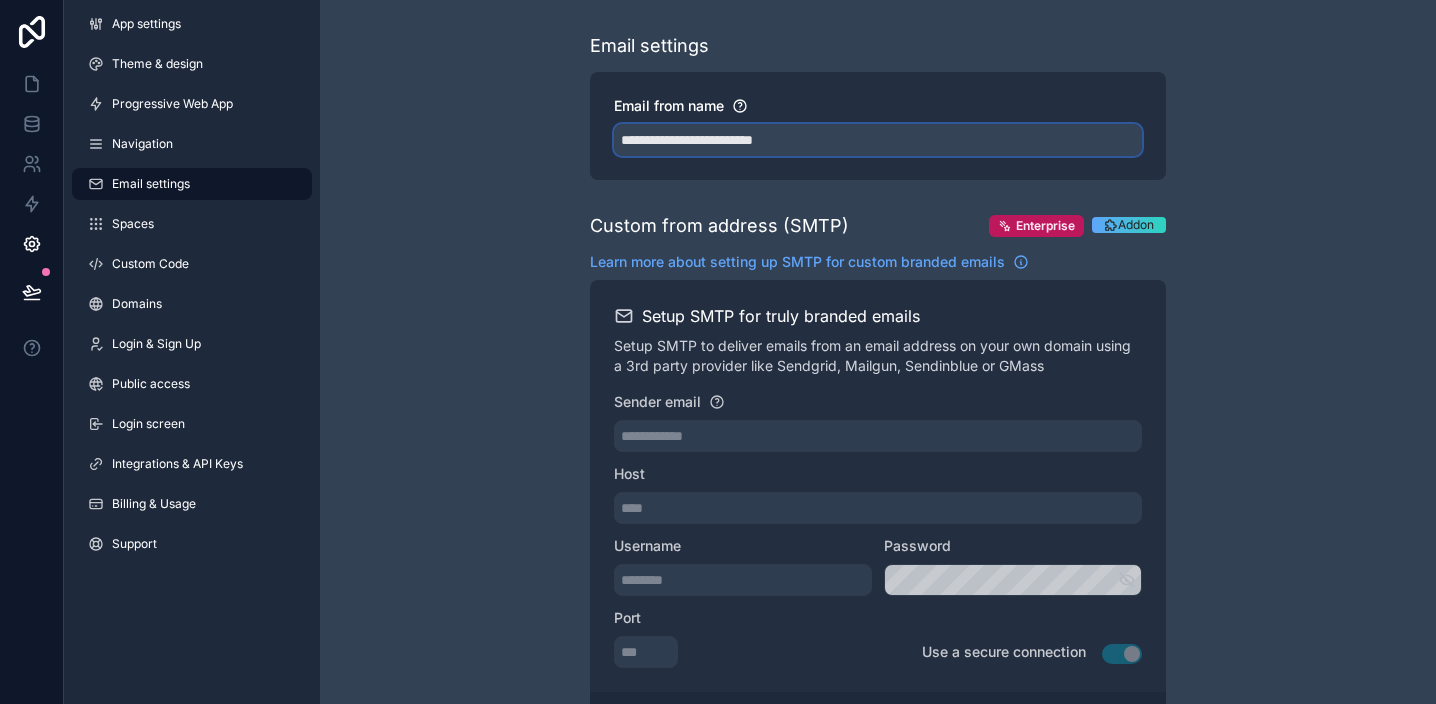 type on "**********" 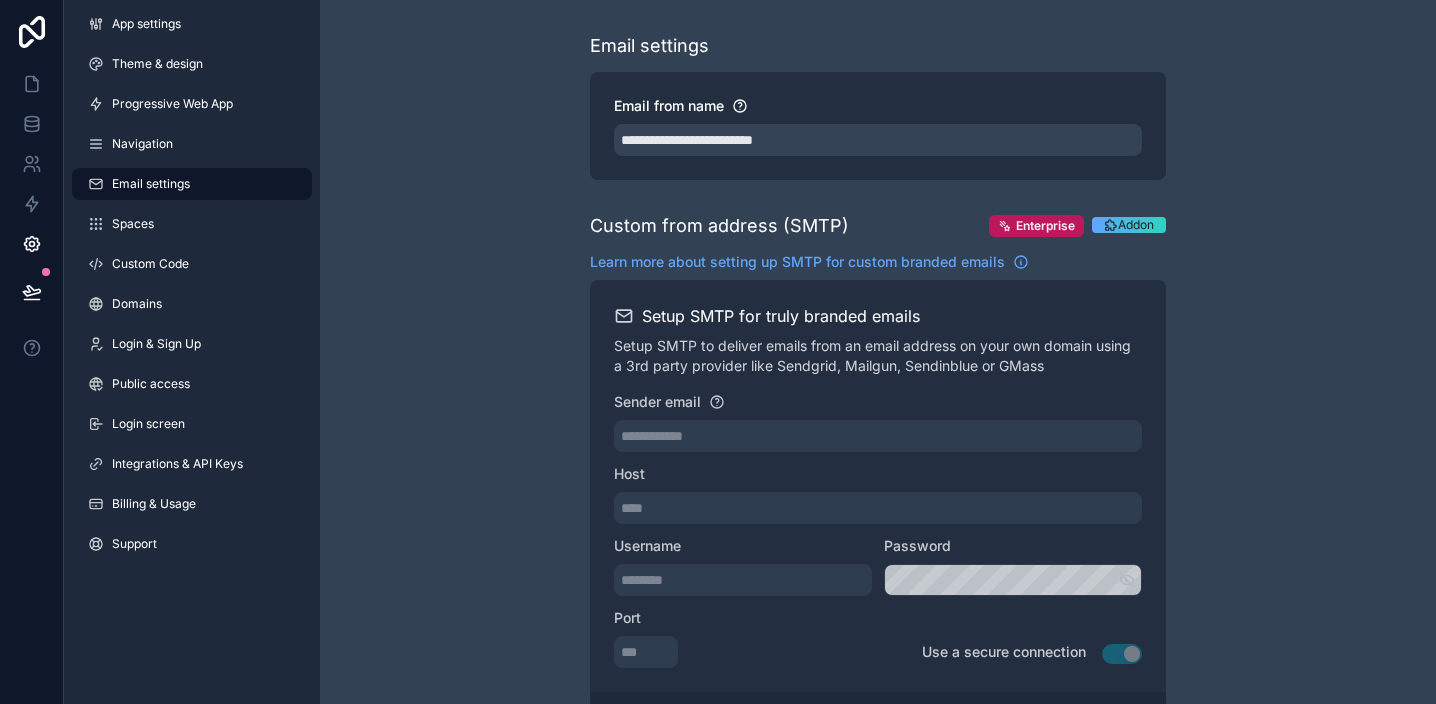 click on "**********" at bounding box center [878, 818] 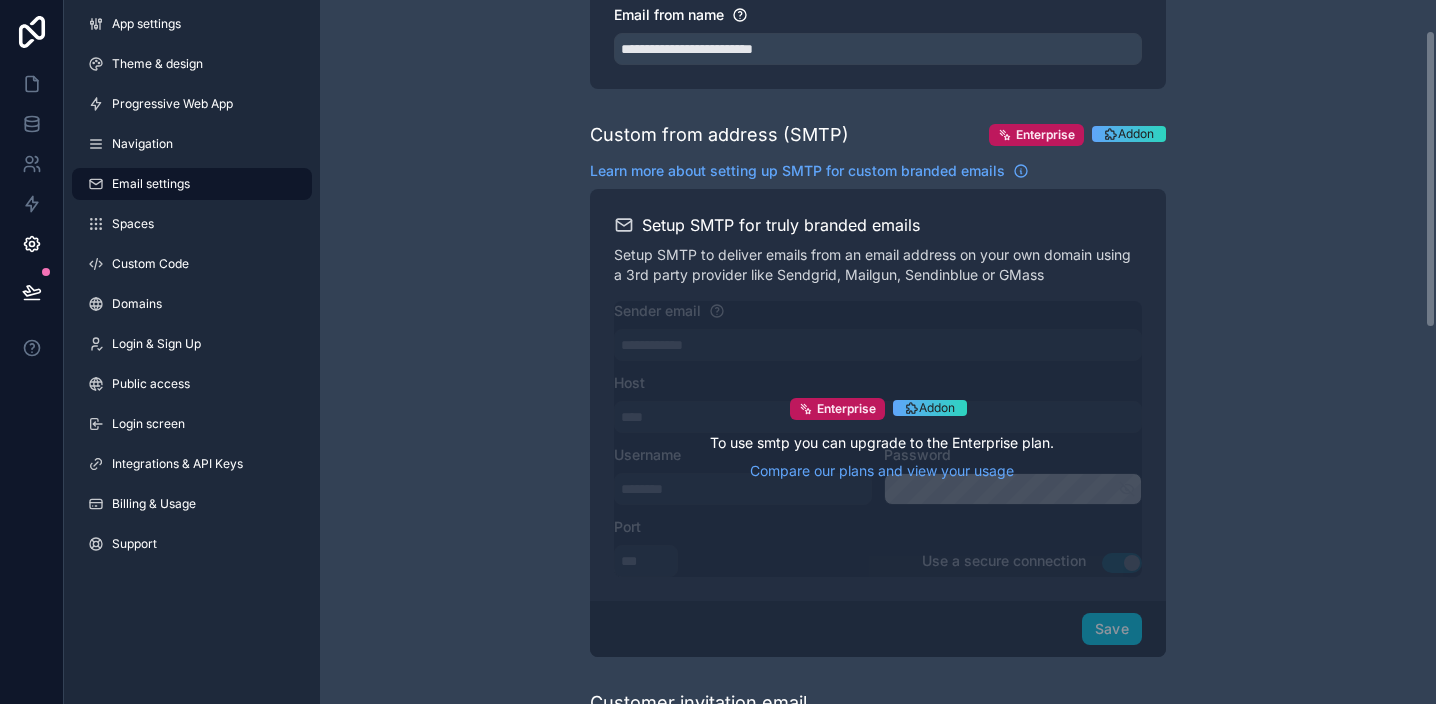 scroll, scrollTop: 97, scrollLeft: 0, axis: vertical 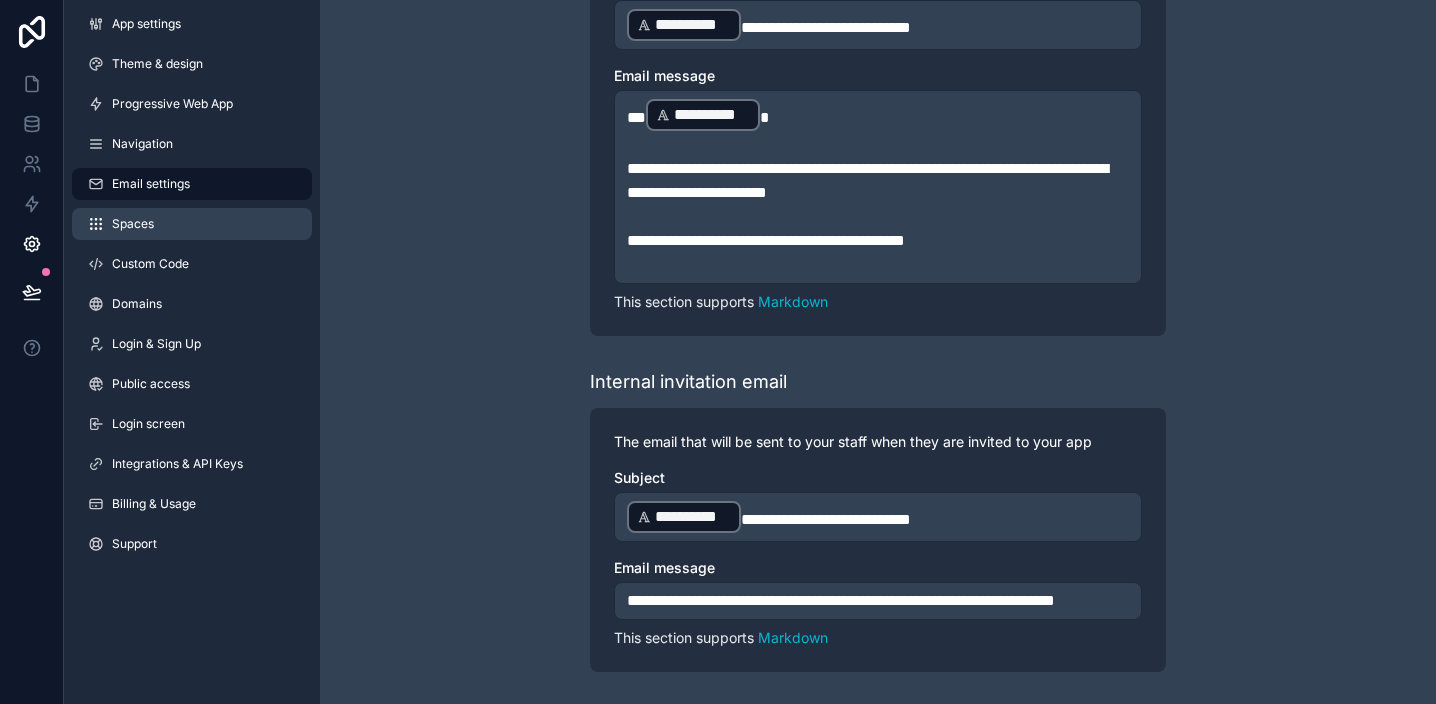 click on "Spaces" at bounding box center [133, 224] 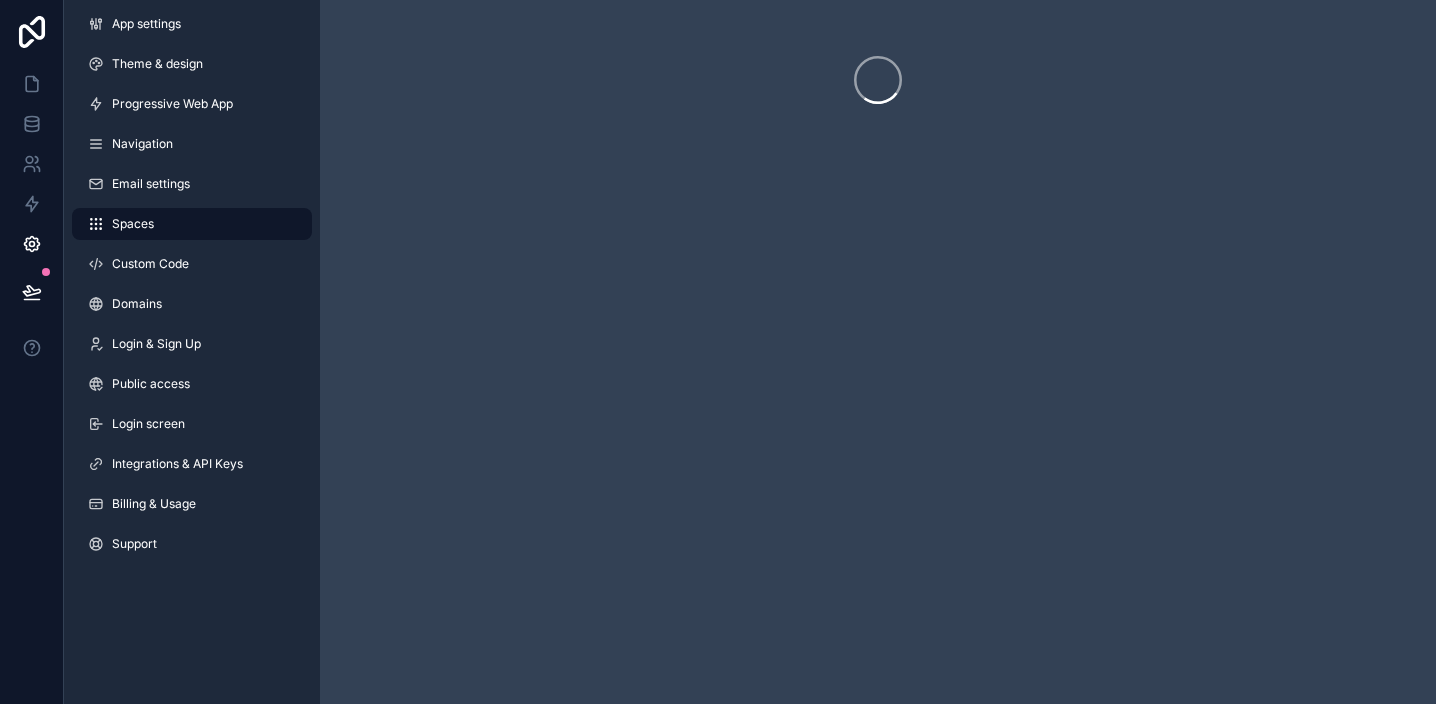 scroll, scrollTop: 0, scrollLeft: 0, axis: both 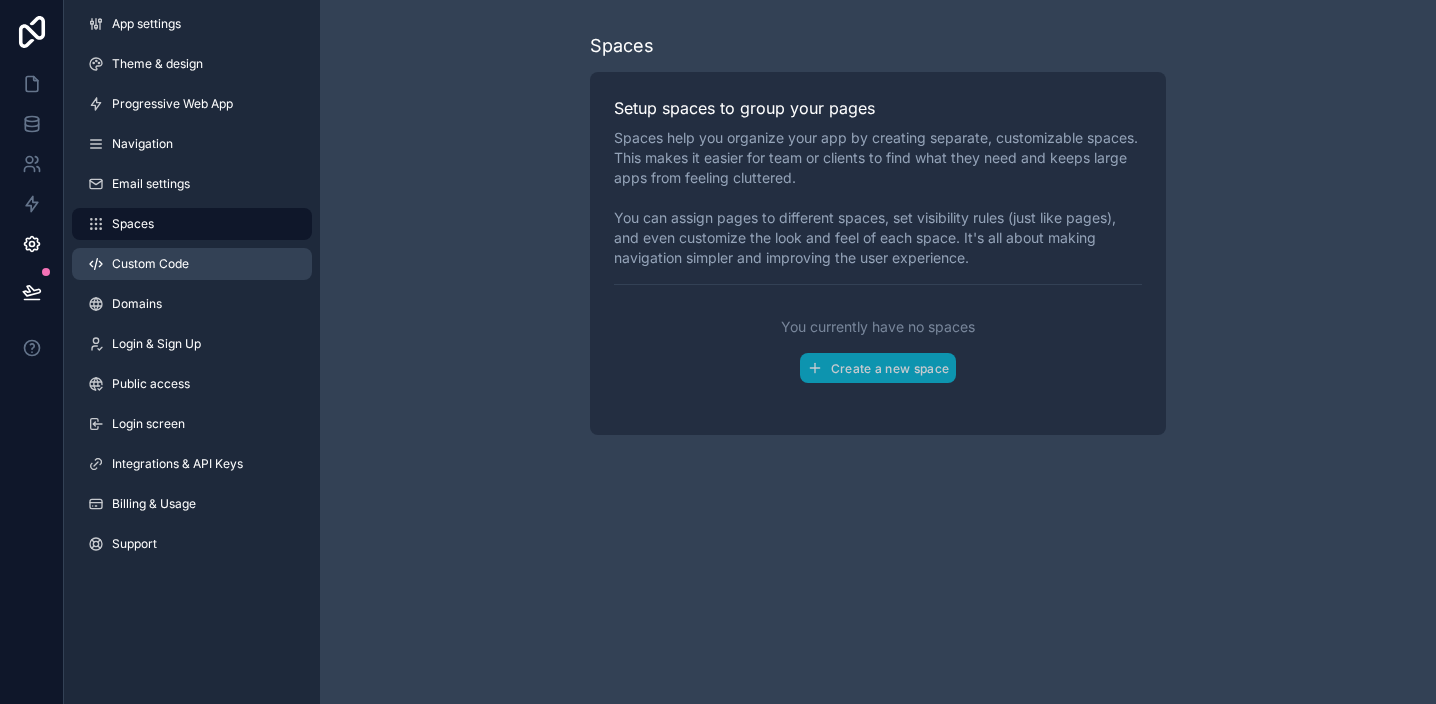 click on "Custom Code" at bounding box center (150, 264) 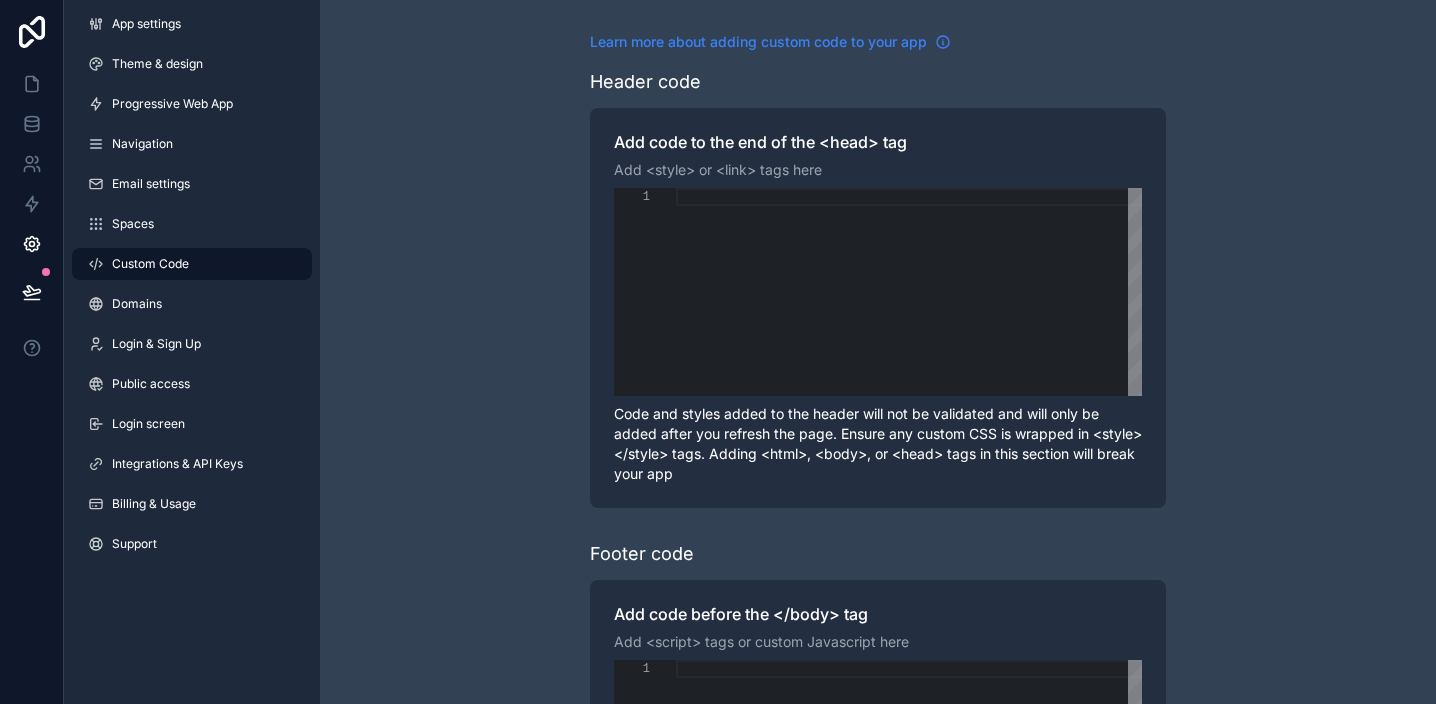 click on "Learn more about adding custom code to your app" at bounding box center (758, 42) 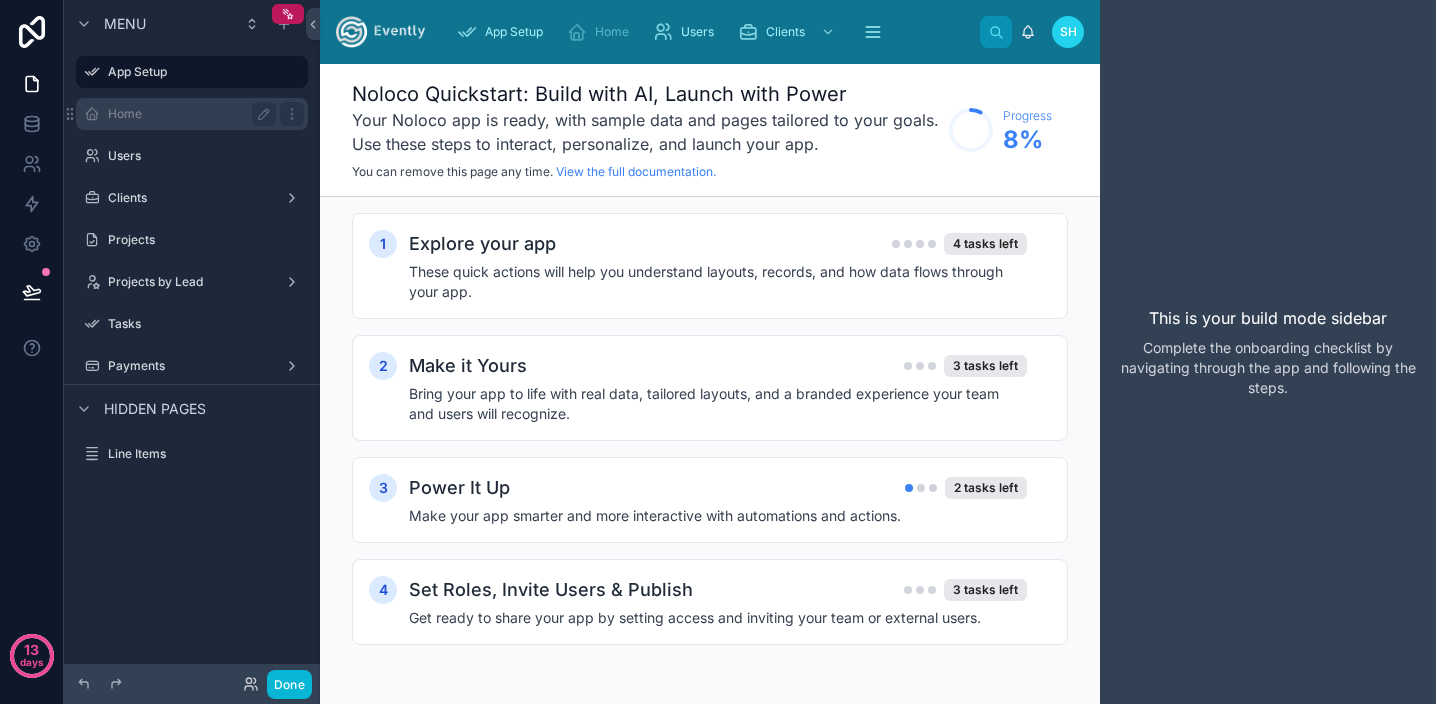 scroll, scrollTop: 0, scrollLeft: 0, axis: both 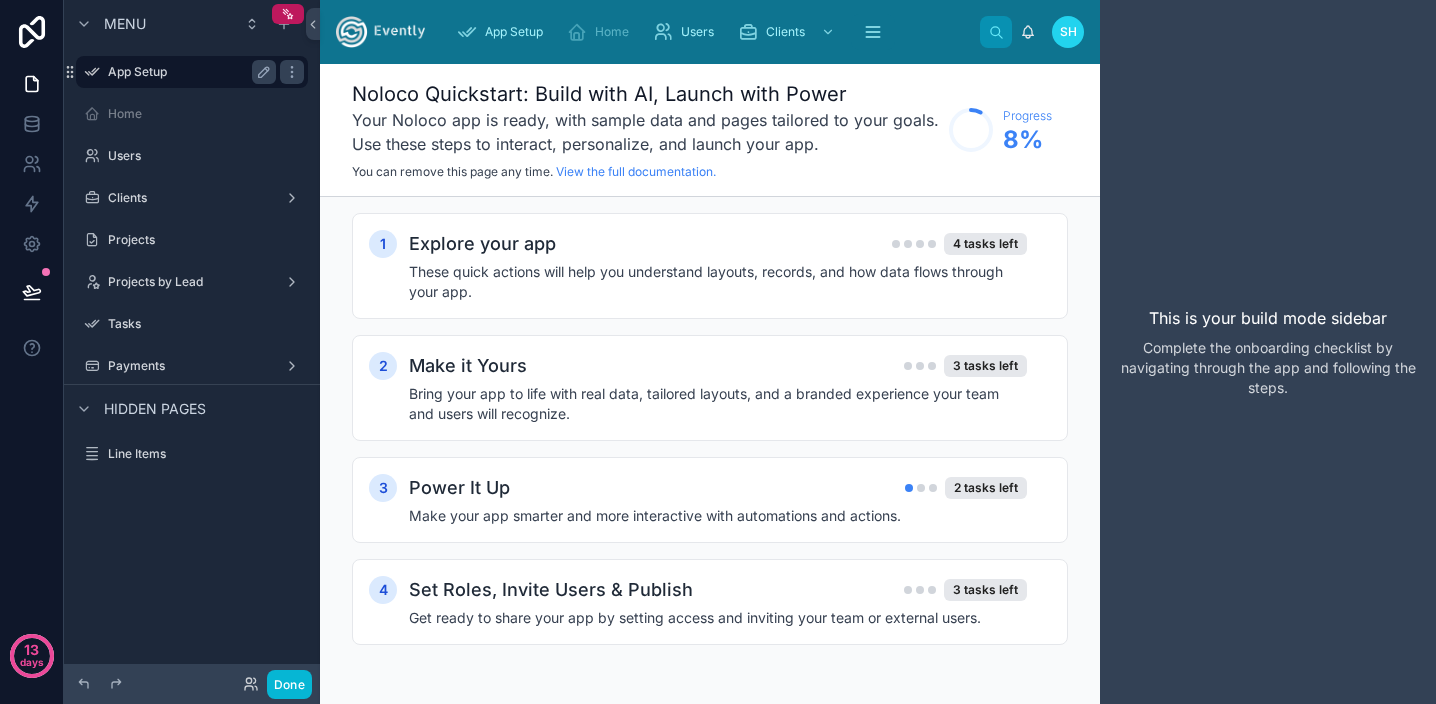 click on "App Setup" at bounding box center [188, 72] 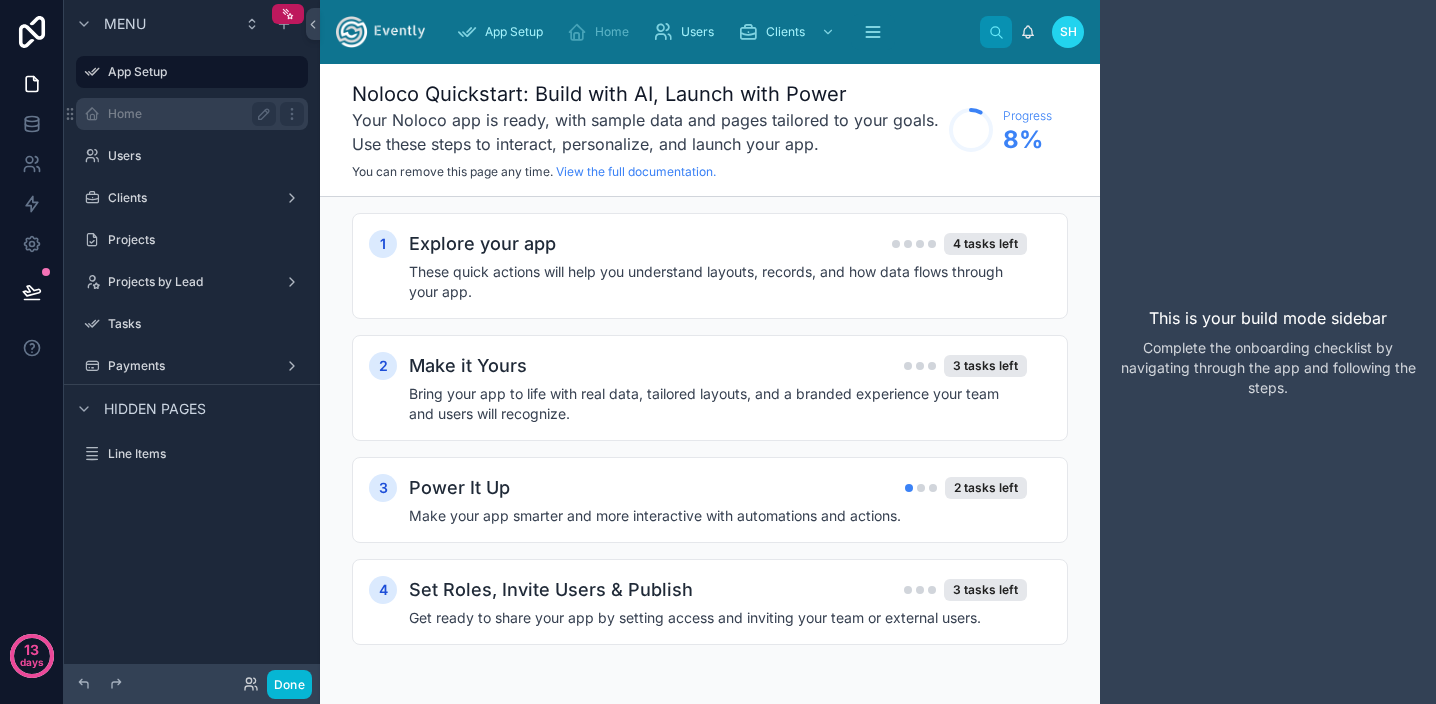 click on "Home" at bounding box center [188, 114] 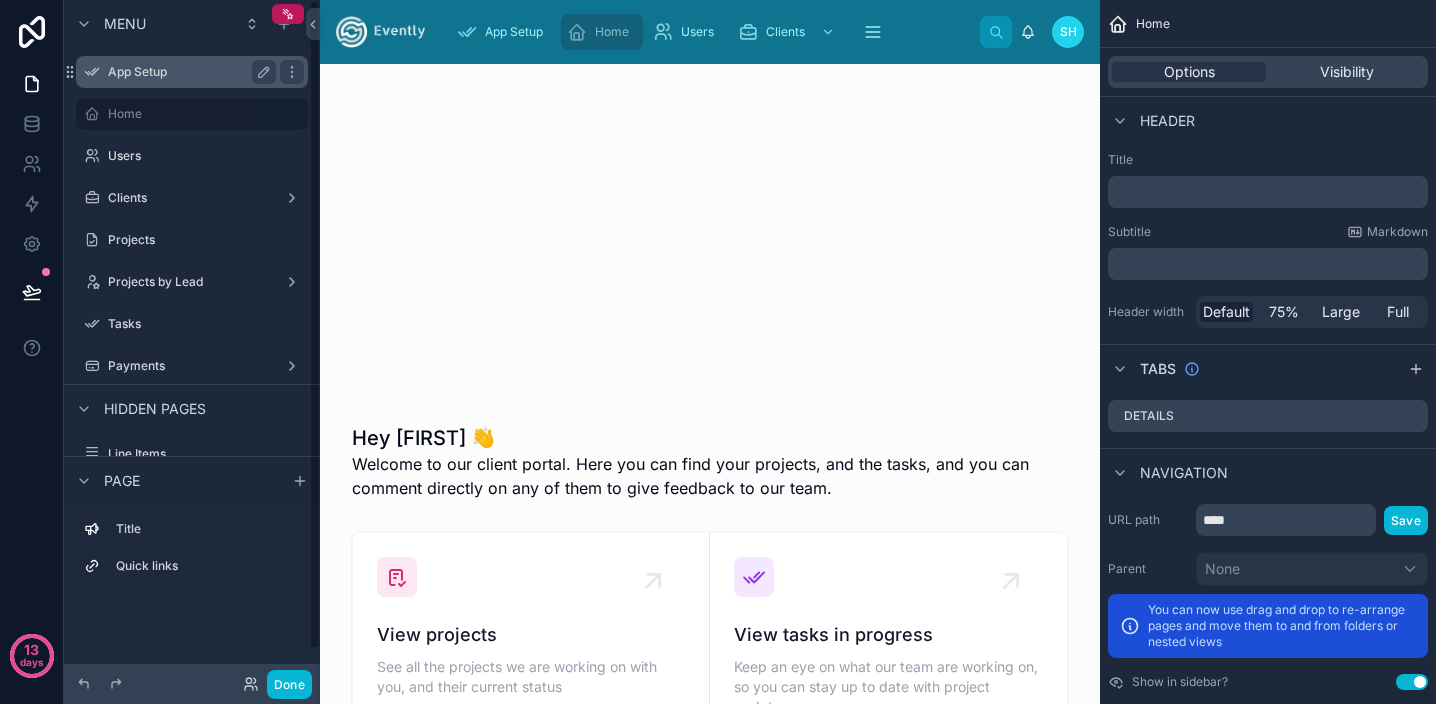 scroll, scrollTop: 0, scrollLeft: 0, axis: both 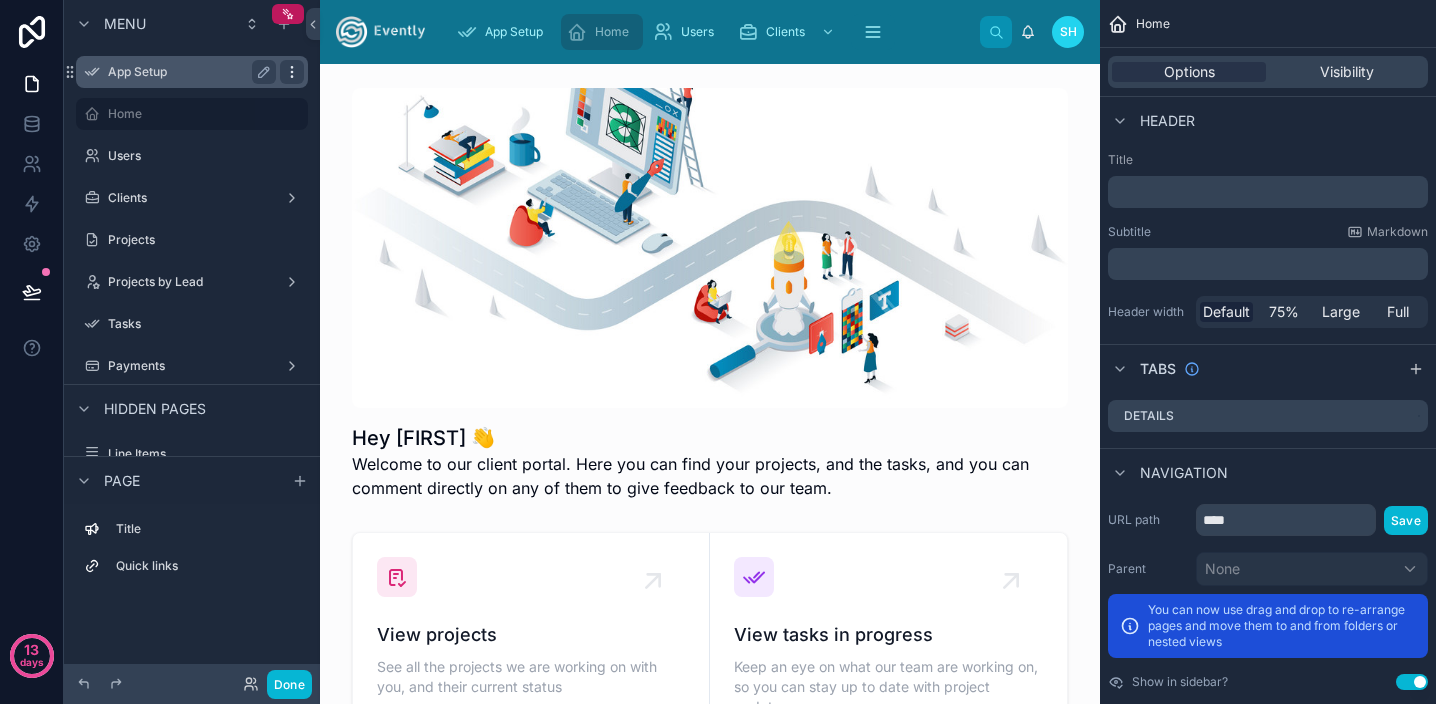 click 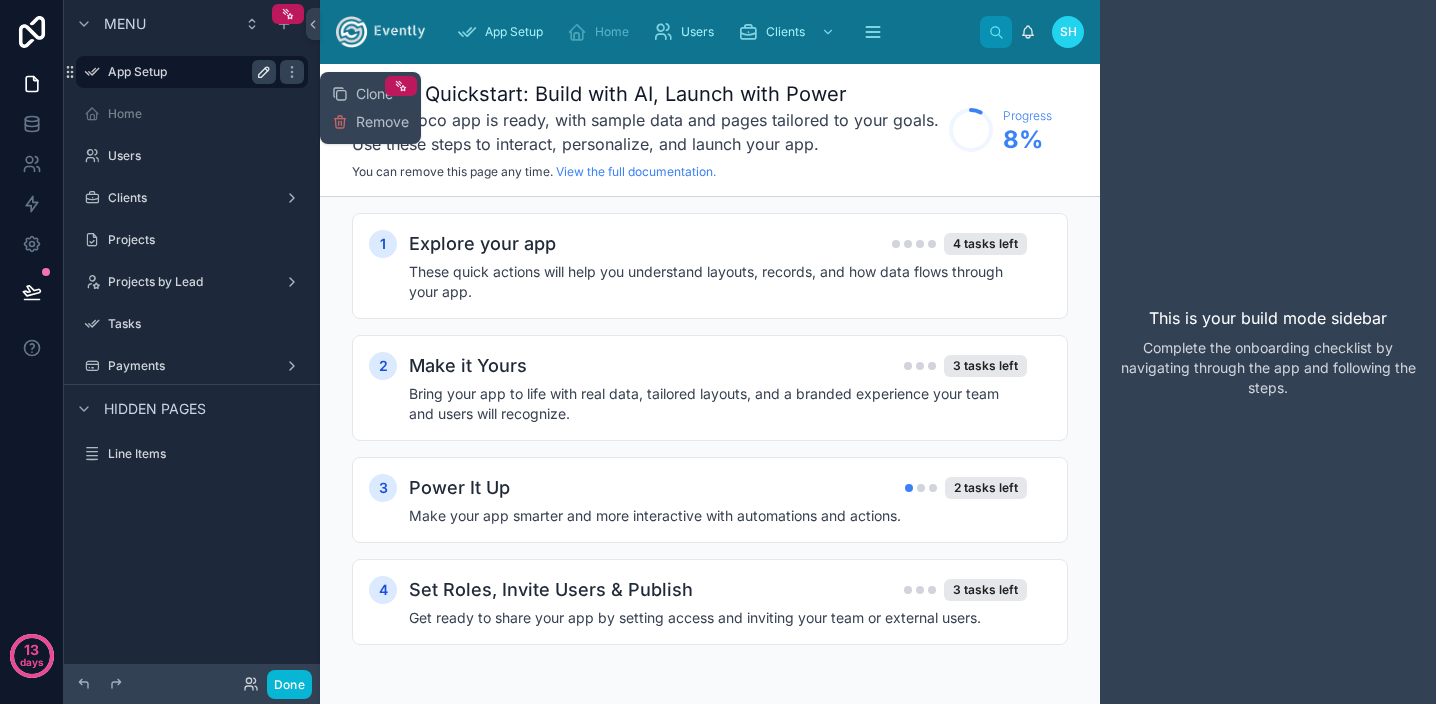 scroll, scrollTop: 0, scrollLeft: 1, axis: horizontal 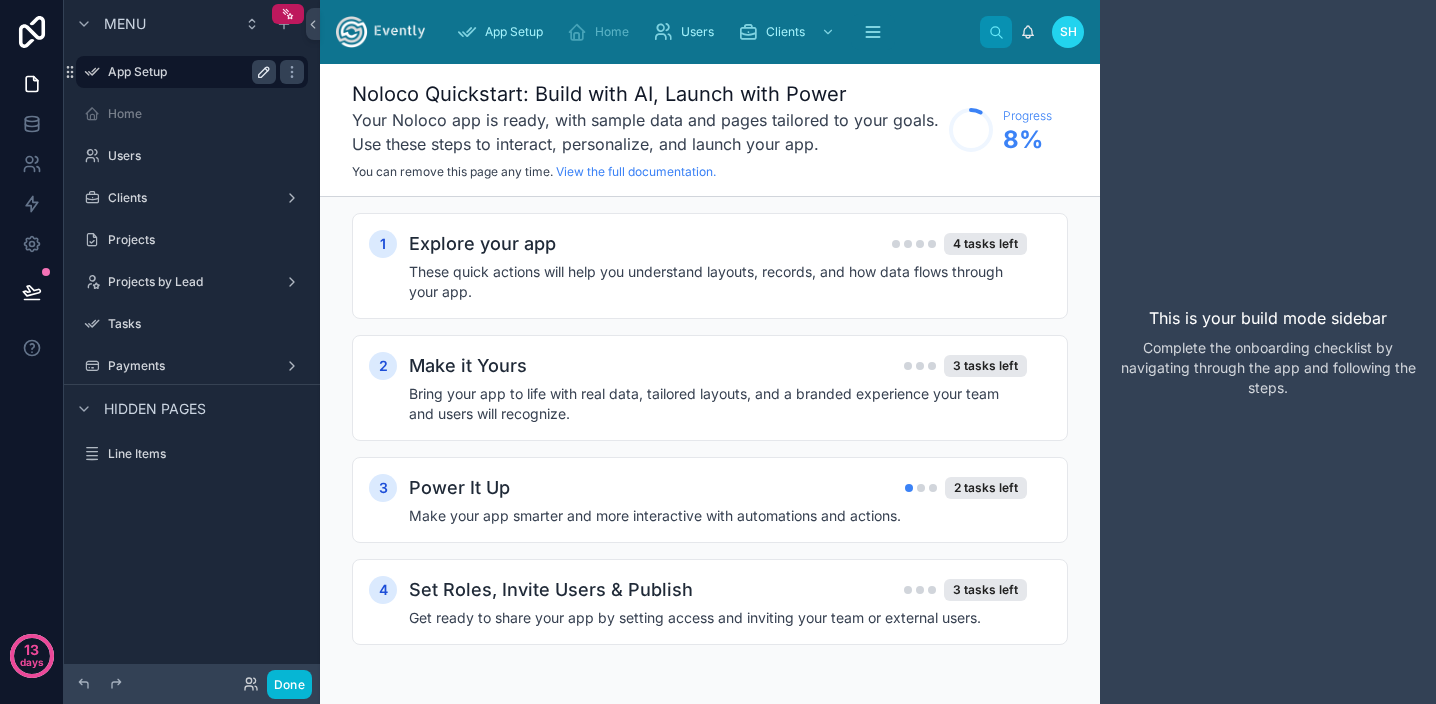 click 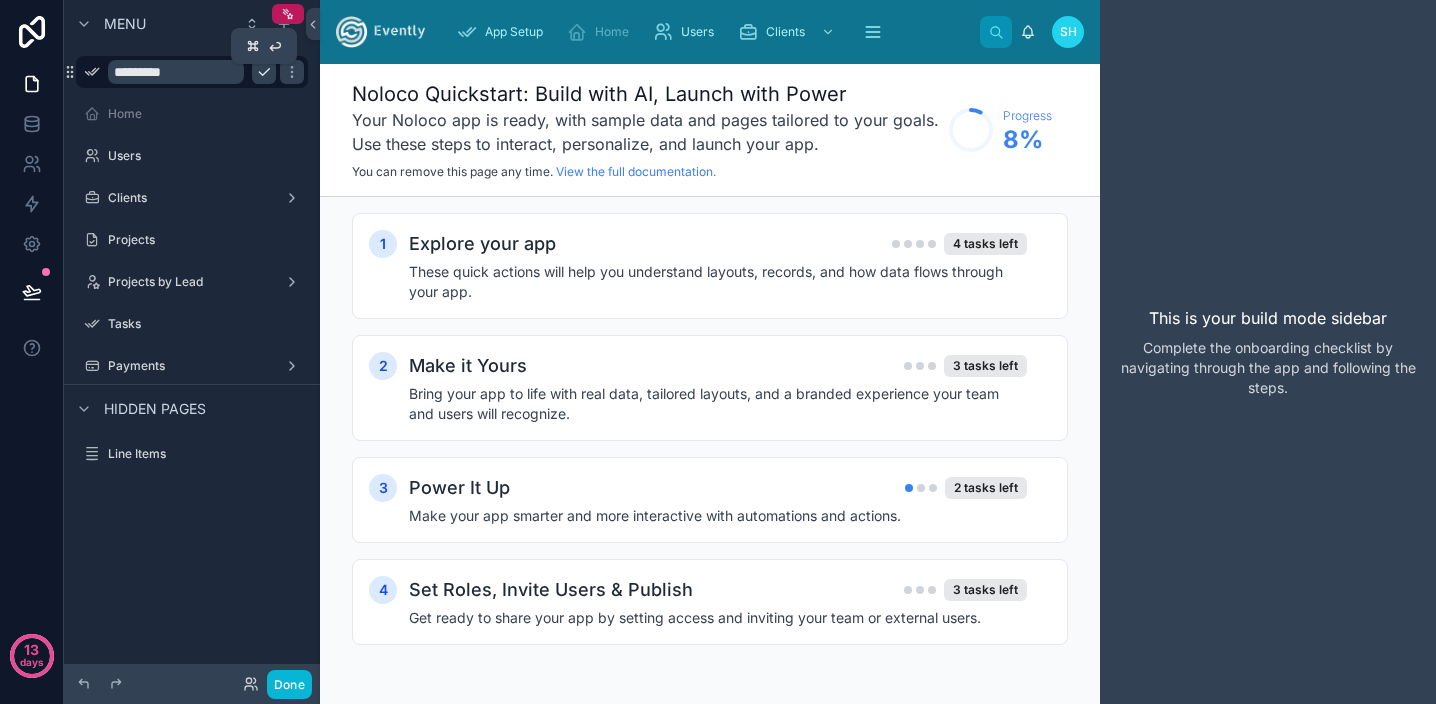click 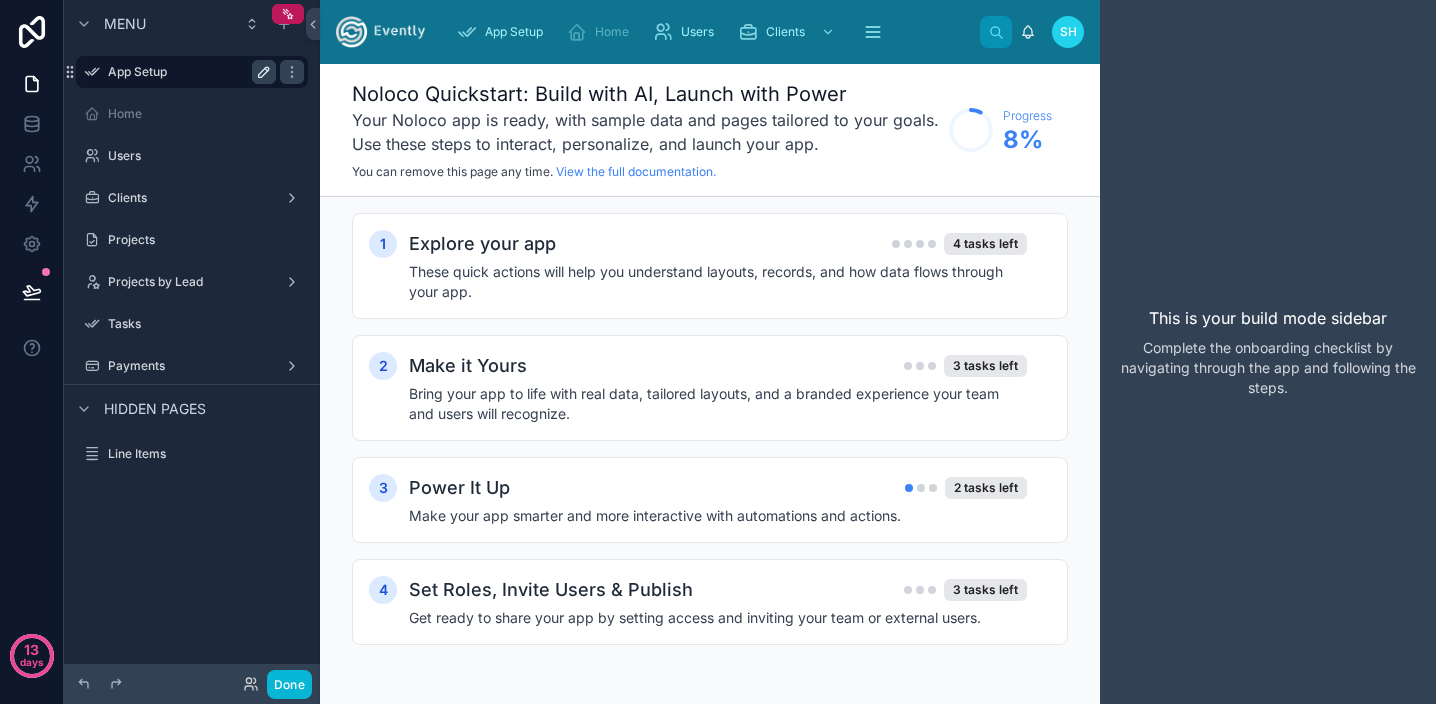 click on "App Setup" at bounding box center (188, 72) 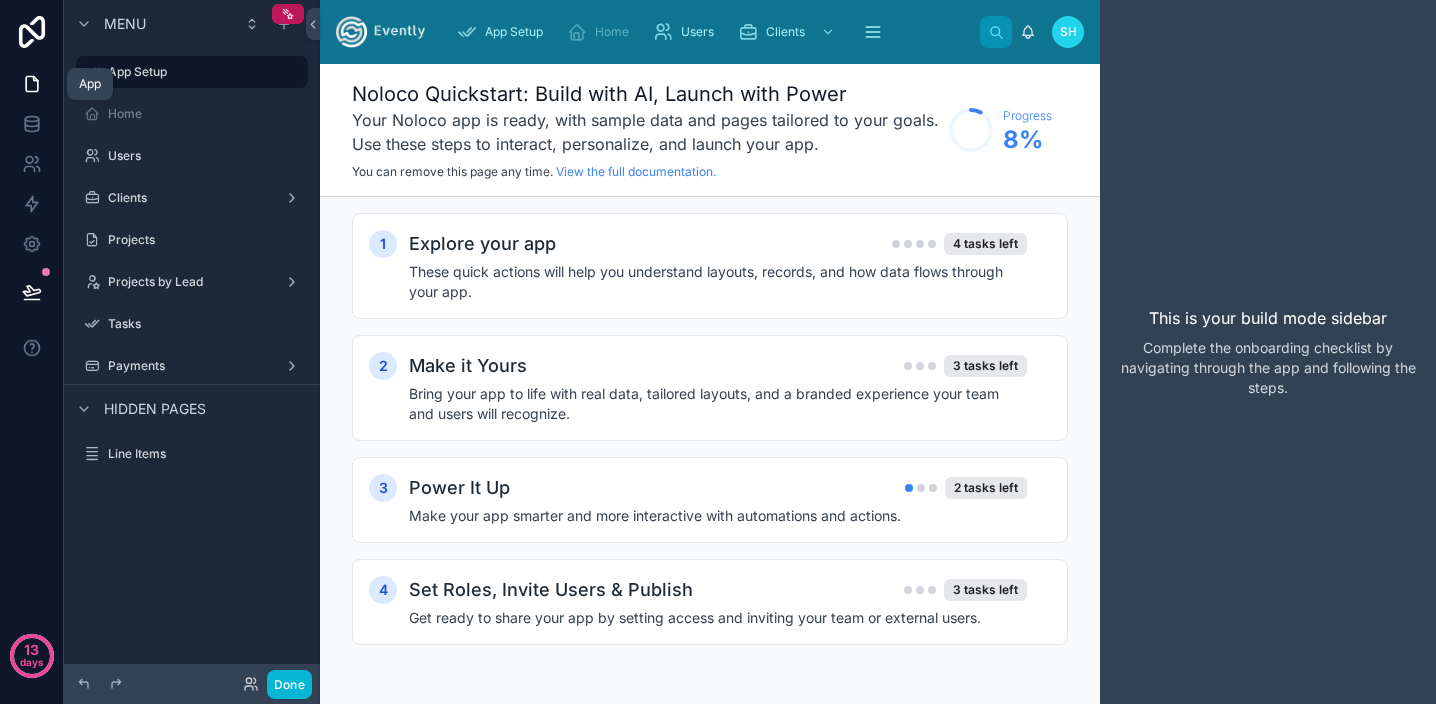 click 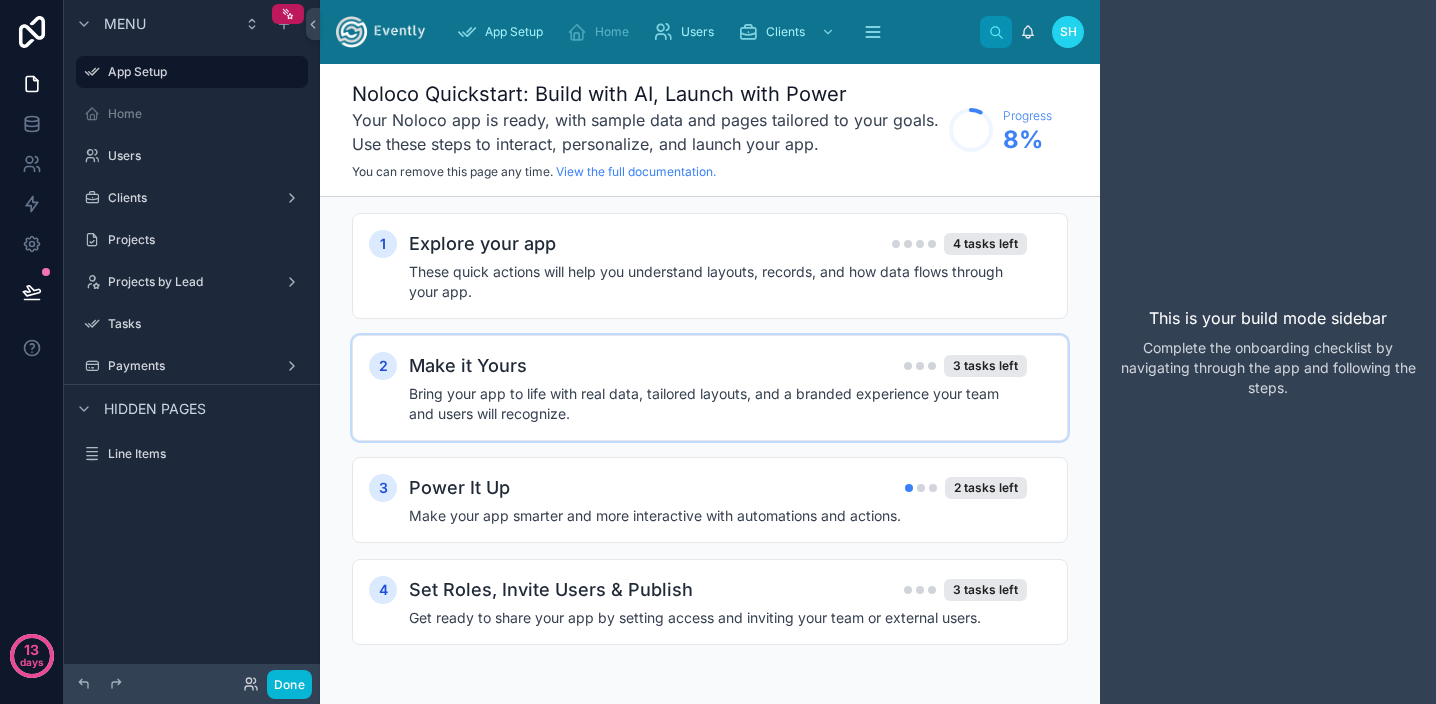 click on "Make it Yours 3 tasks left Bring your app to life with real data, tailored layouts, and a branded experience your team and users will recognize." at bounding box center [730, 388] 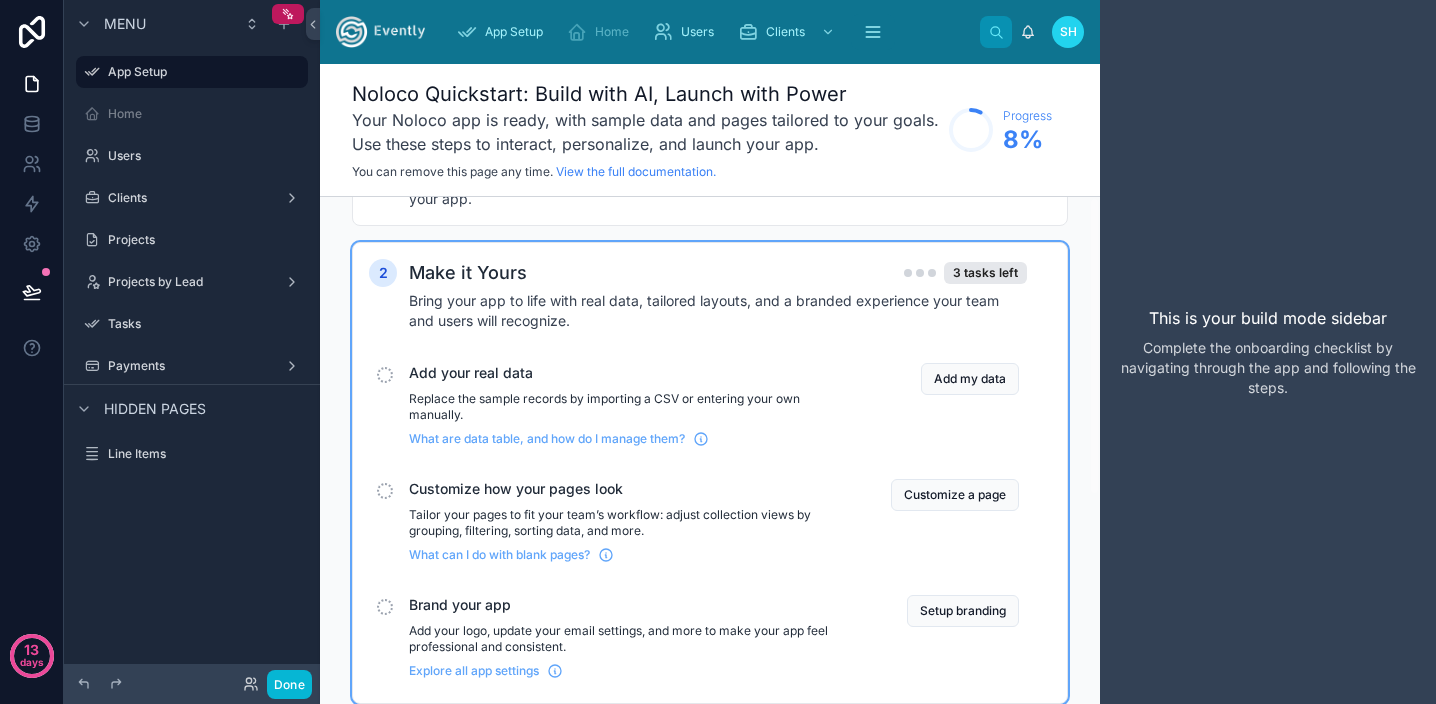 scroll, scrollTop: 162, scrollLeft: 0, axis: vertical 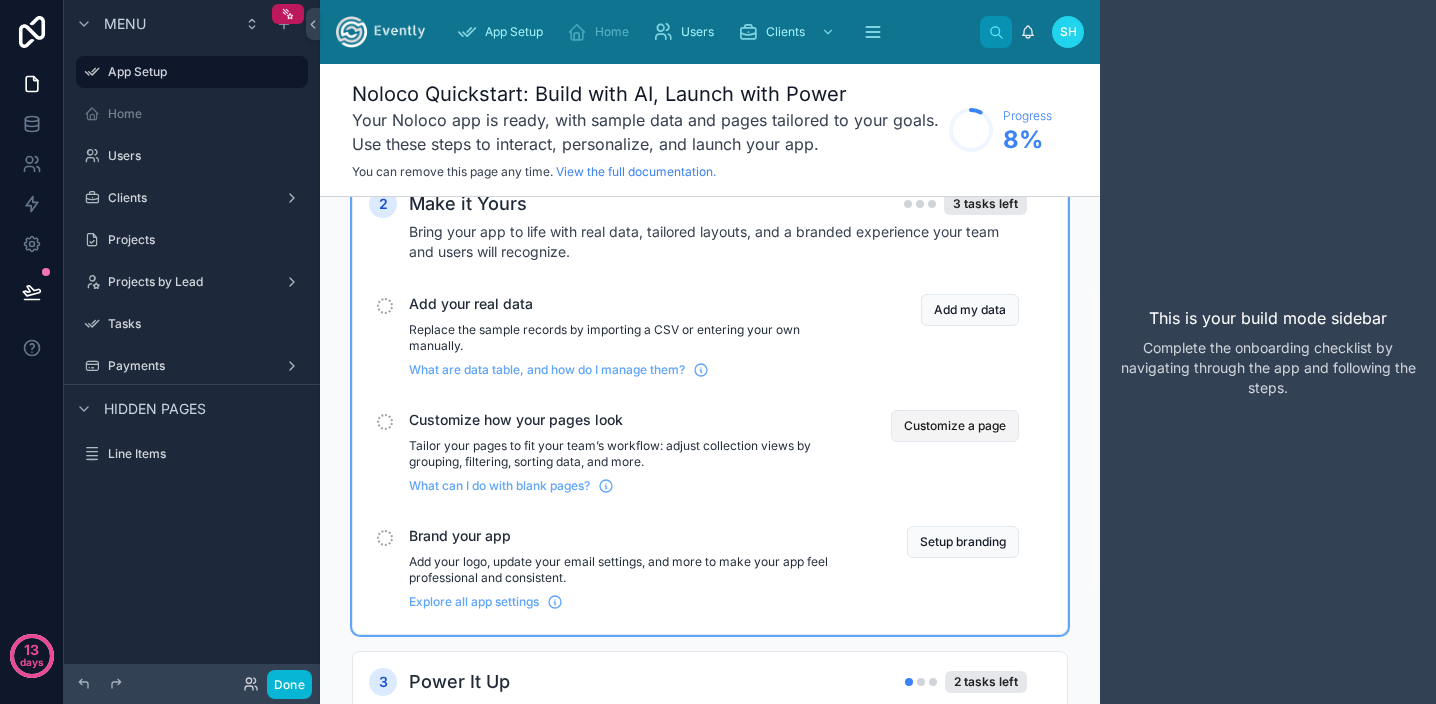 click on "Customize a page" at bounding box center [955, 426] 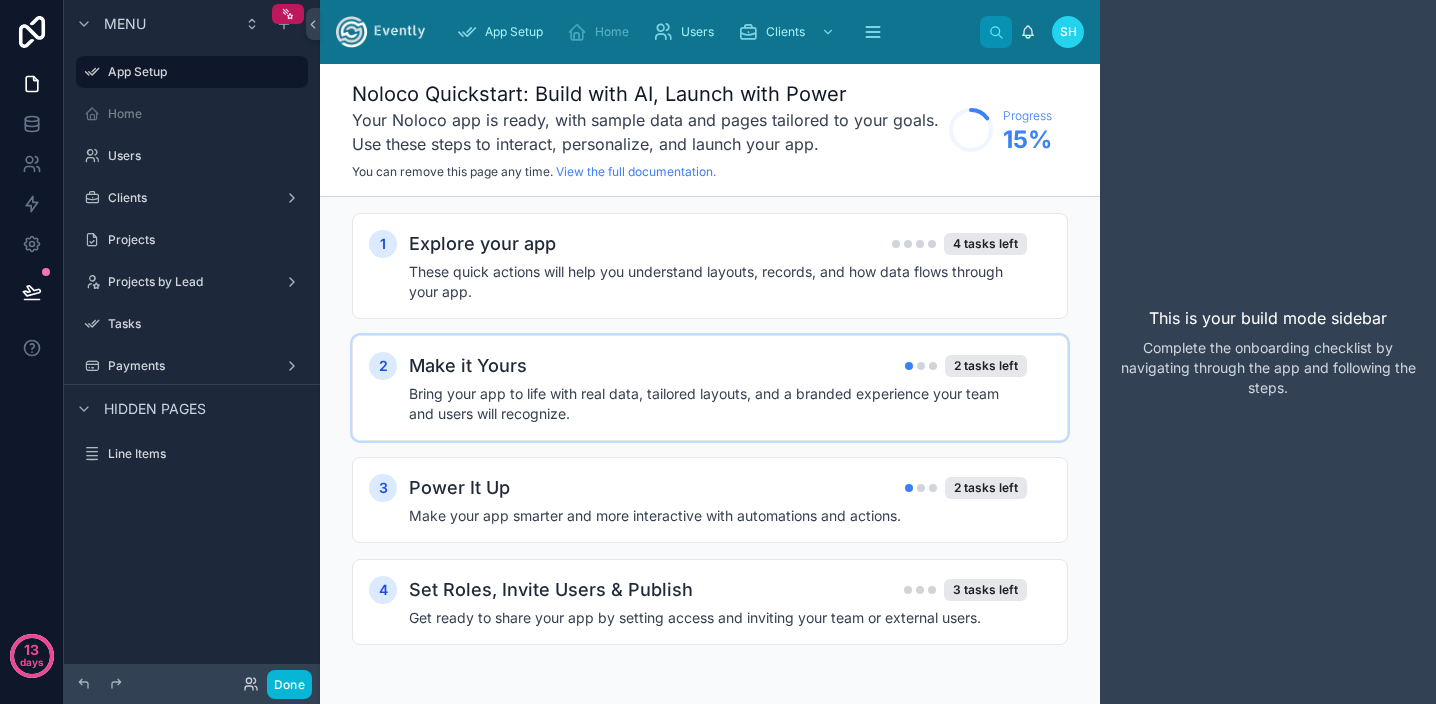 click on "Make it Yours 2 tasks left" at bounding box center [718, 366] 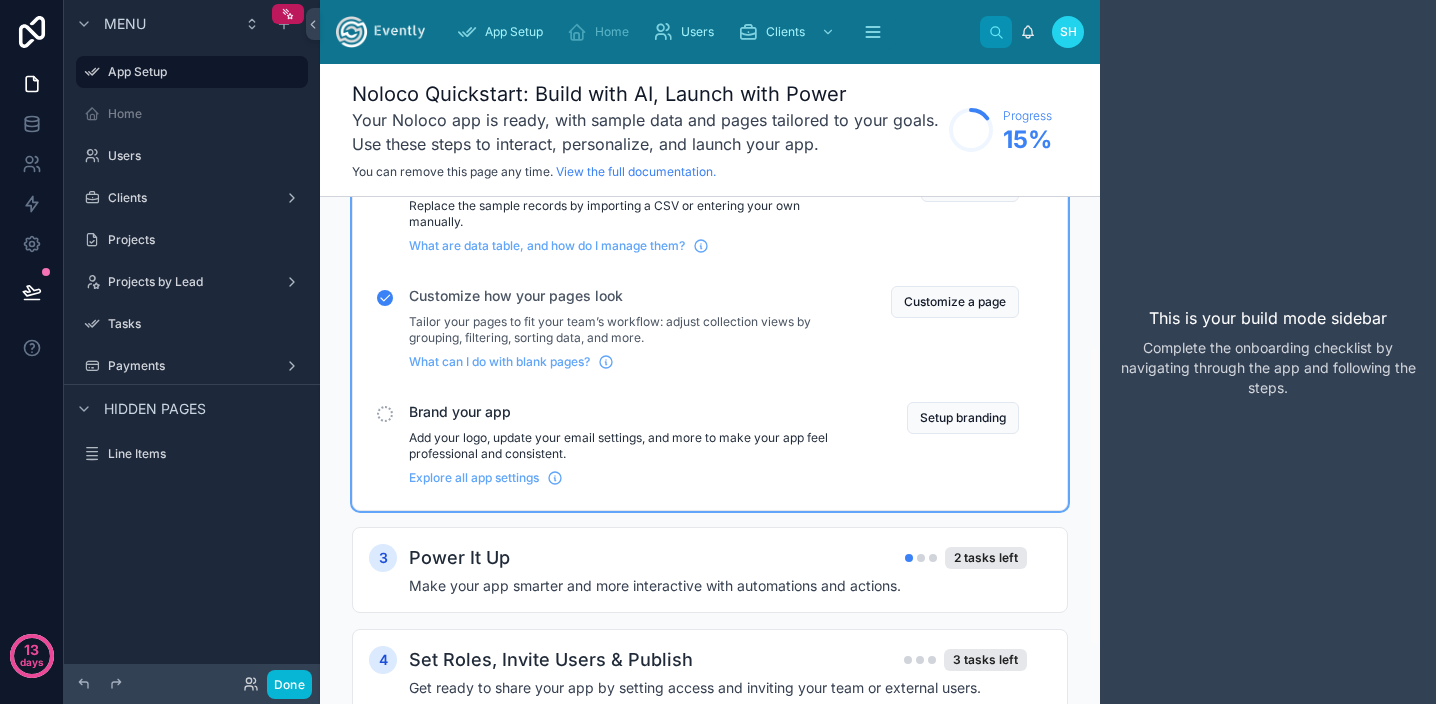 scroll, scrollTop: 293, scrollLeft: 0, axis: vertical 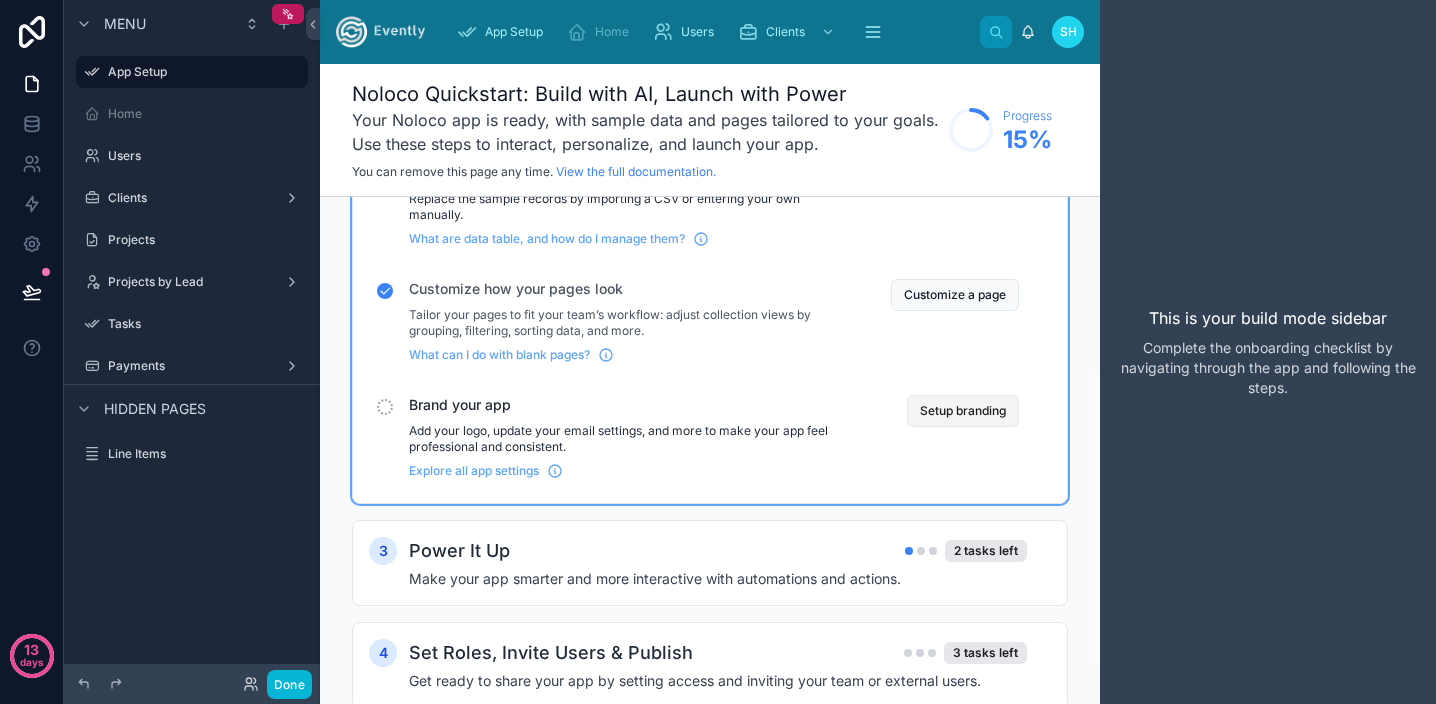 click on "Setup branding" at bounding box center [963, 411] 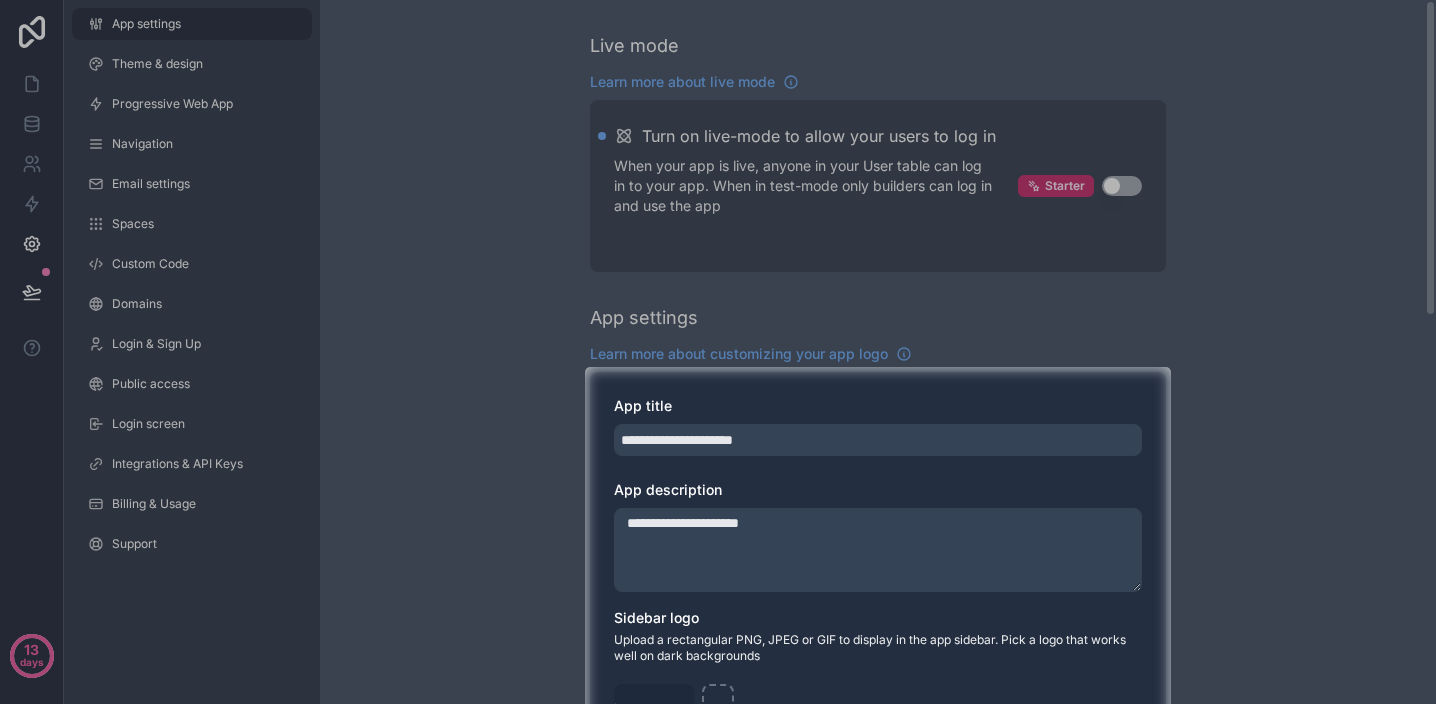 scroll, scrollTop: 0, scrollLeft: 0, axis: both 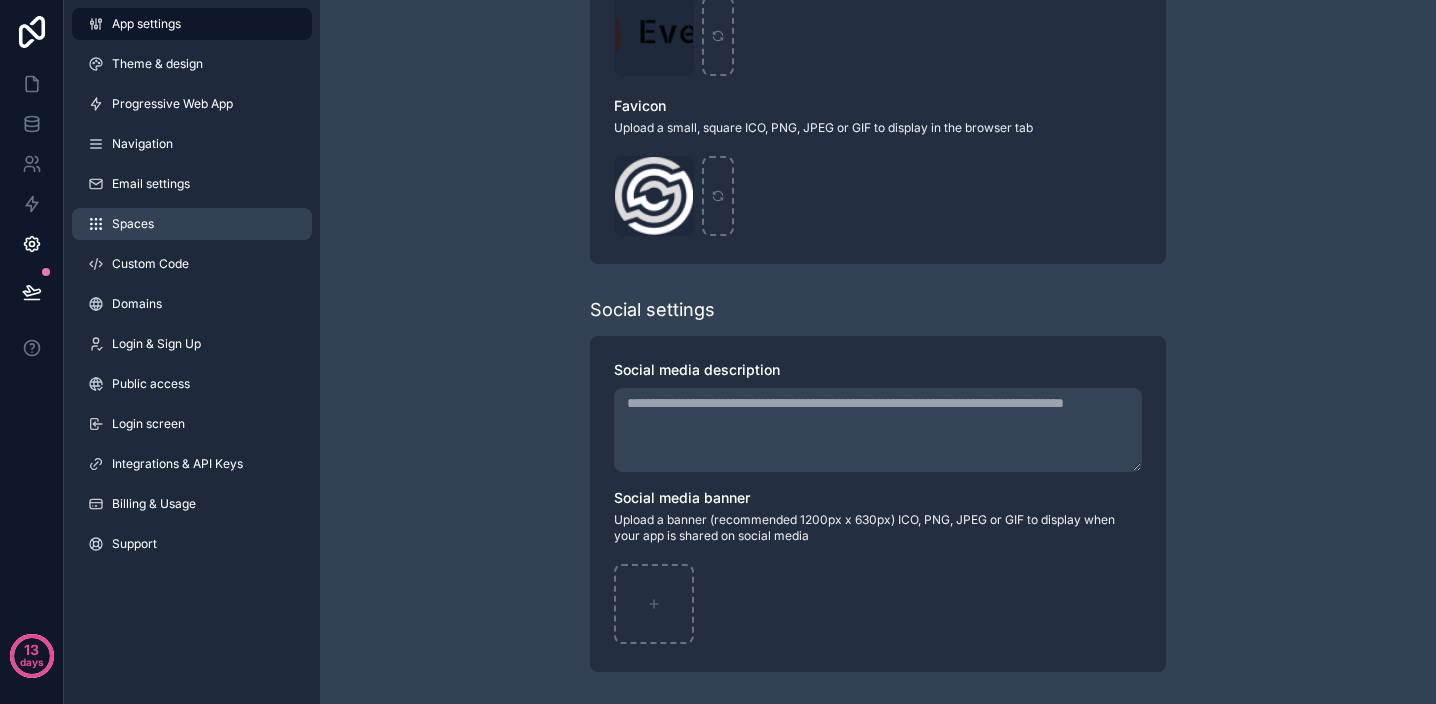 click on "Spaces" at bounding box center (192, 224) 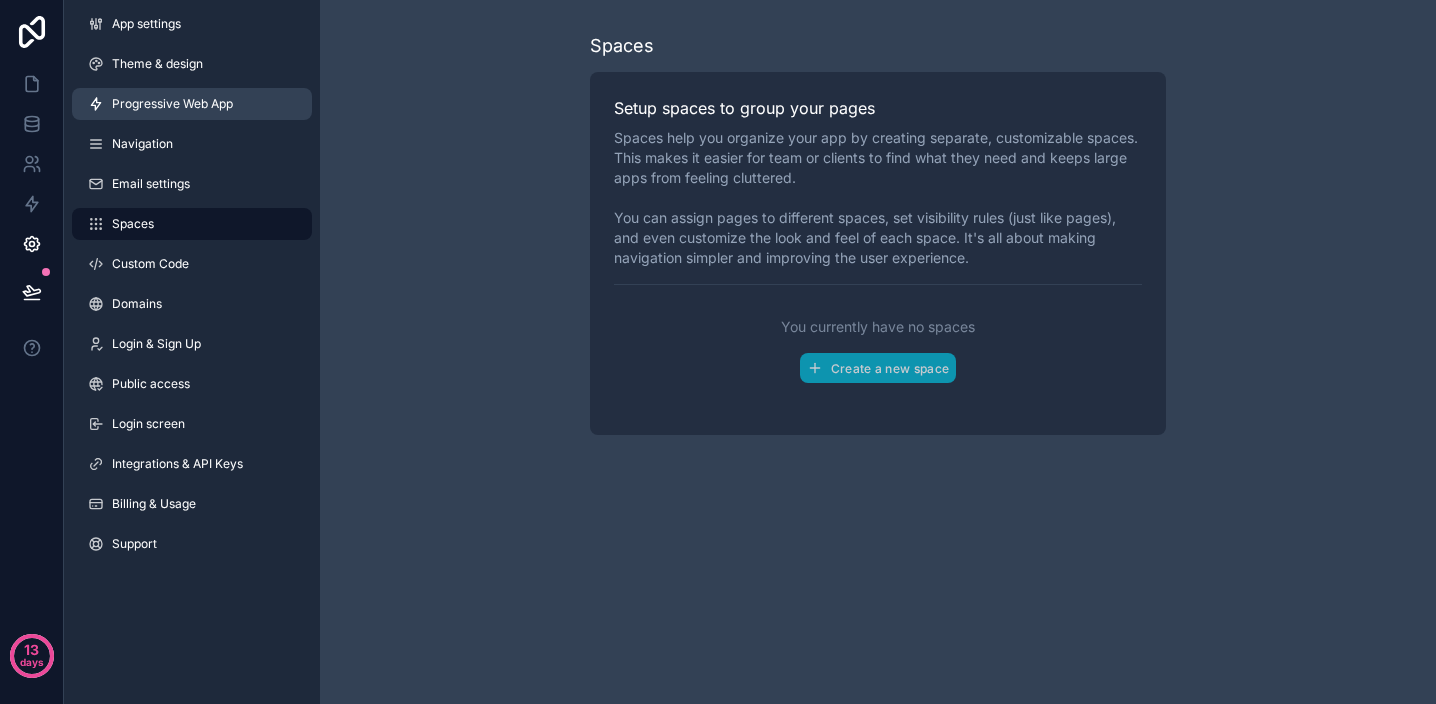 scroll, scrollTop: 2, scrollLeft: 0, axis: vertical 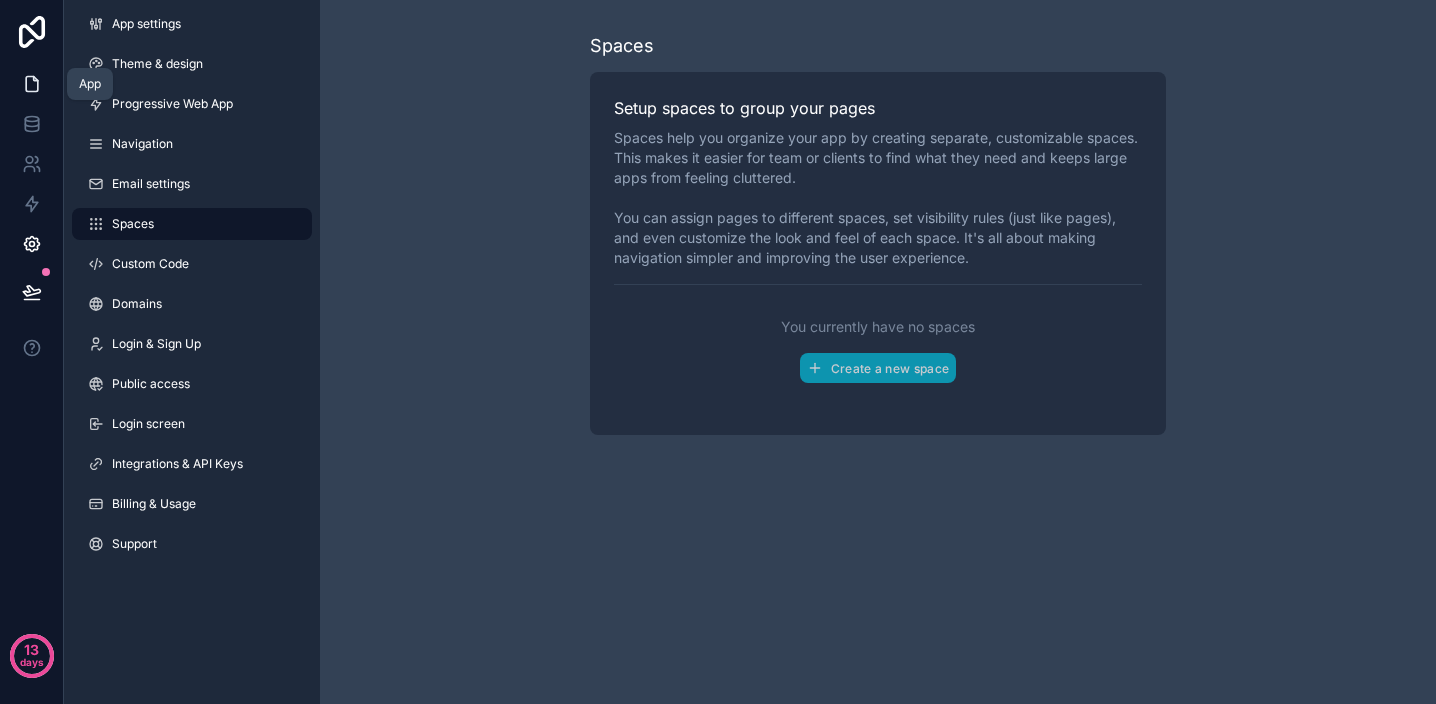 click 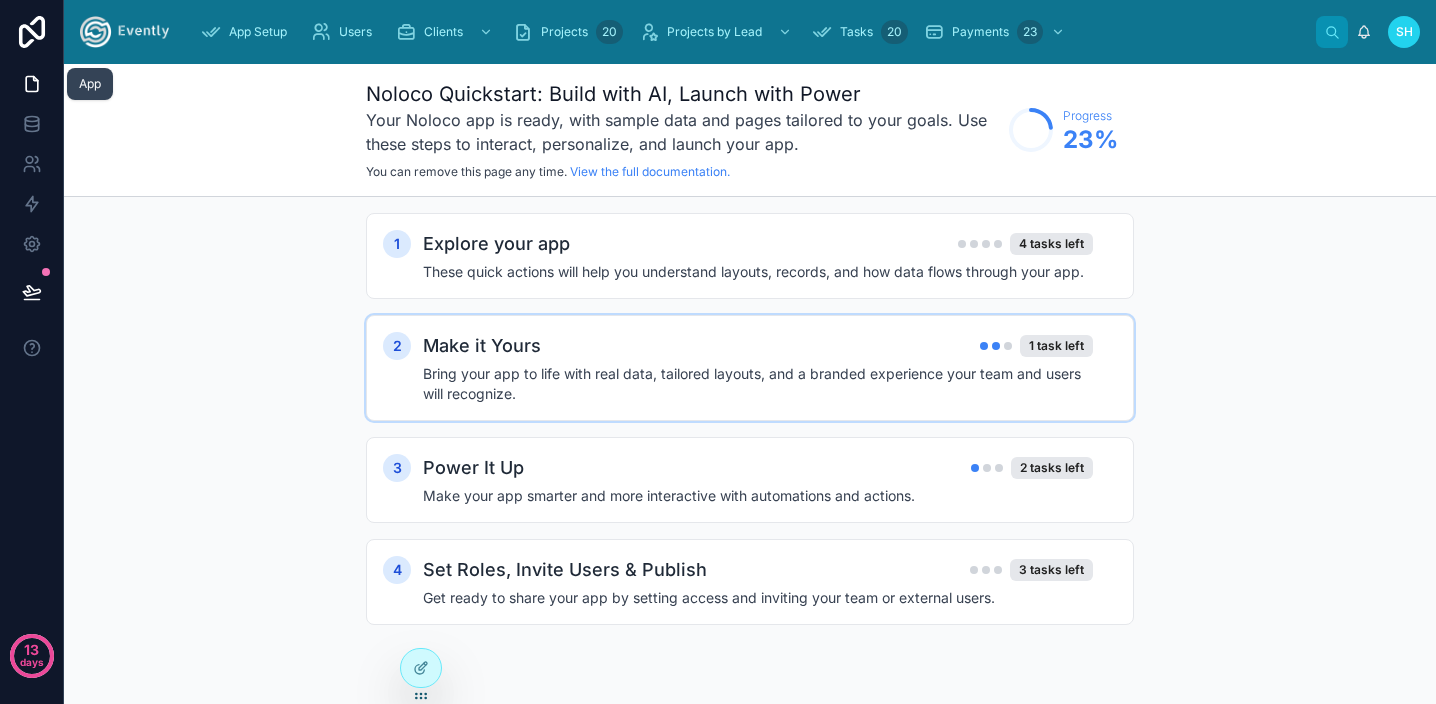 scroll, scrollTop: 0, scrollLeft: 0, axis: both 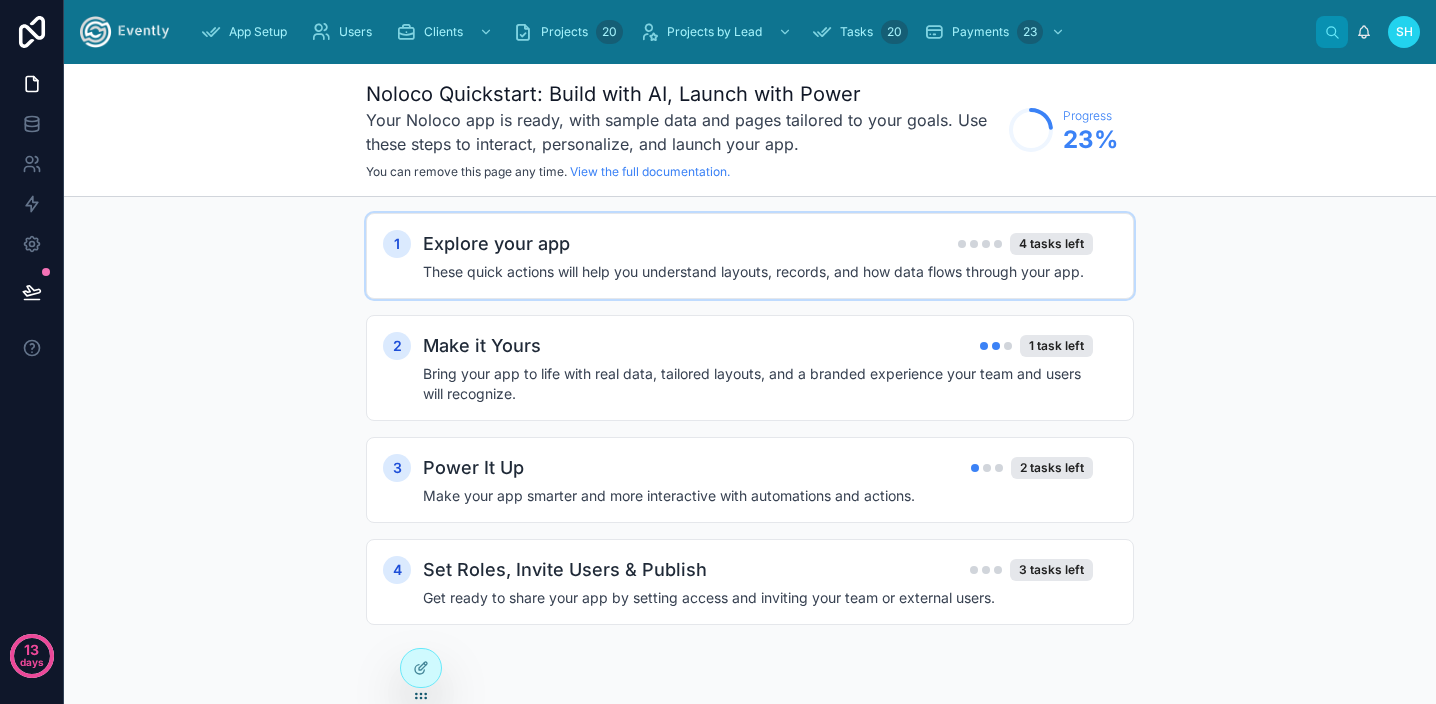 click on "Explore your app" at bounding box center (496, 244) 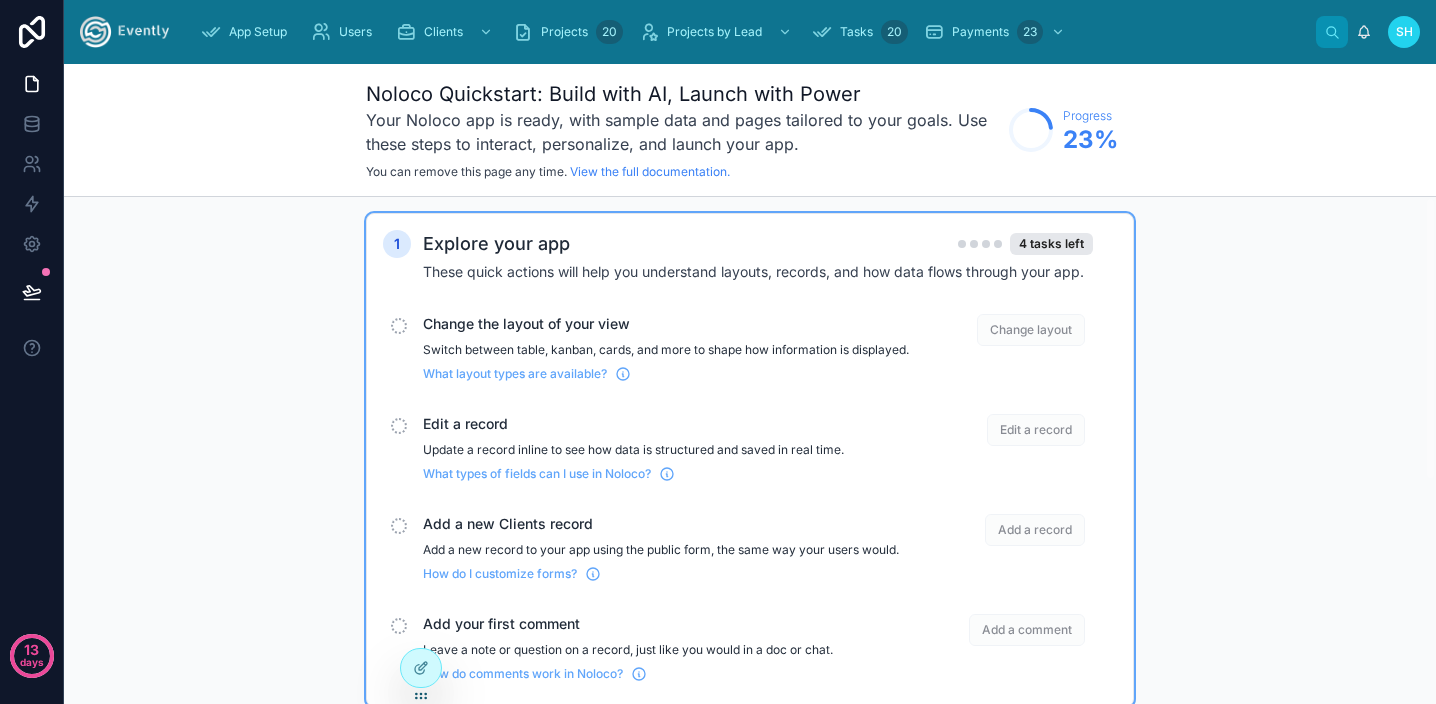 click on "Change the layout of your  view Switch between table, kanban, cards, and more to shape how information is displayed. What layout types are available?" at bounding box center (666, 348) 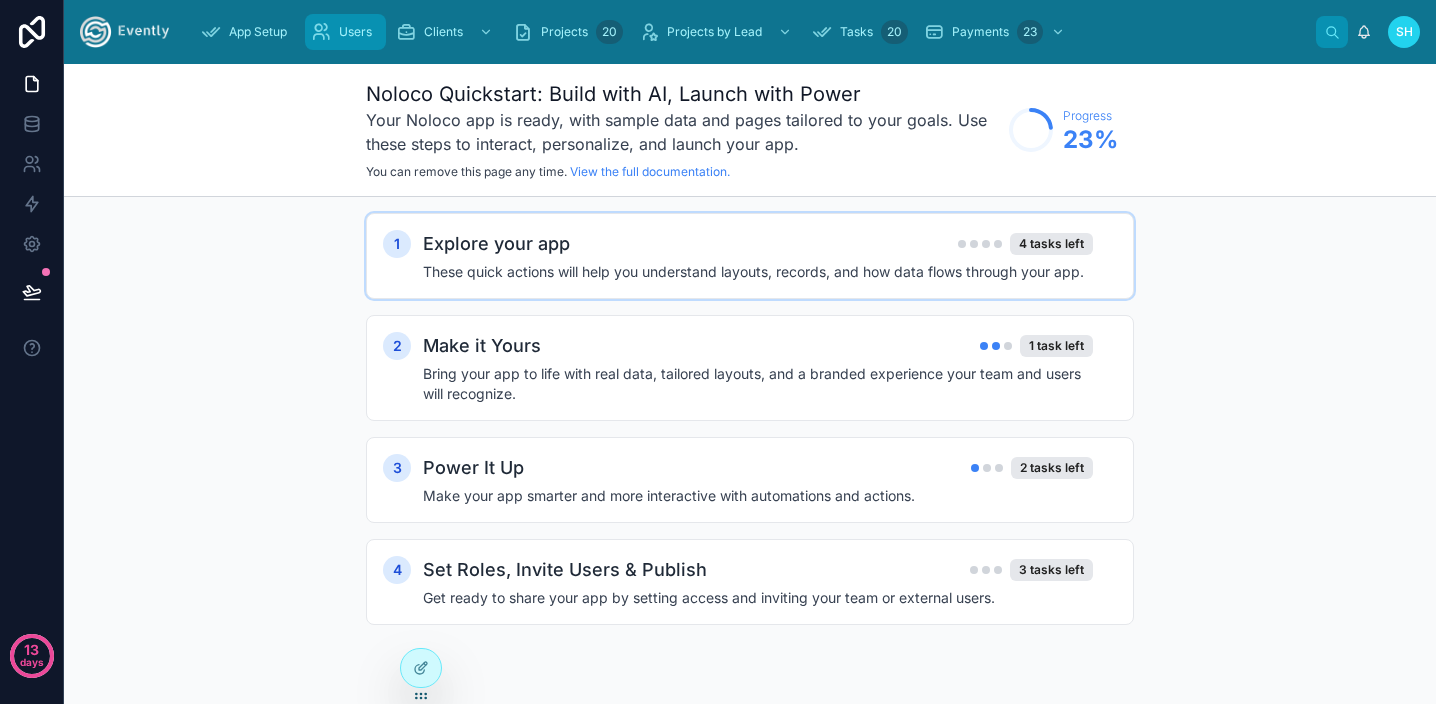 click on "Users" at bounding box center [355, 32] 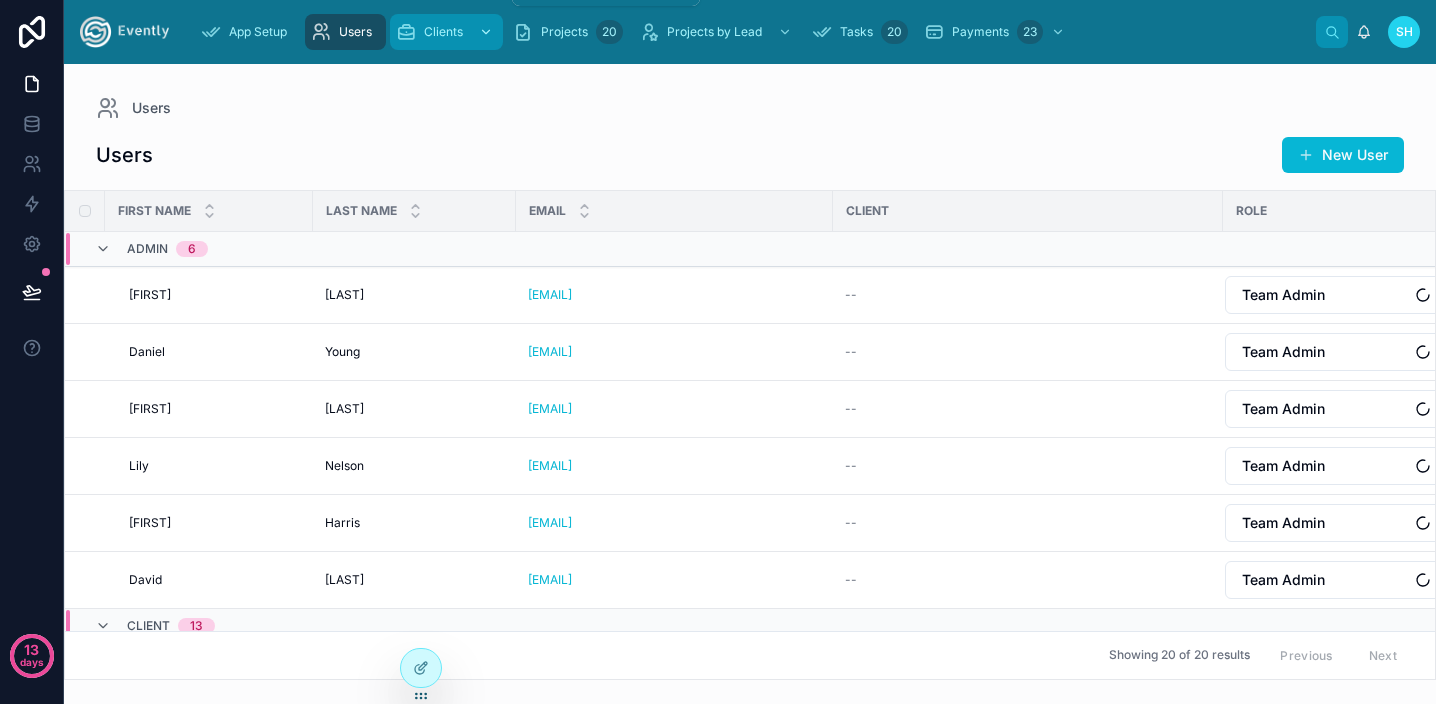 click on "Clients" at bounding box center (443, 32) 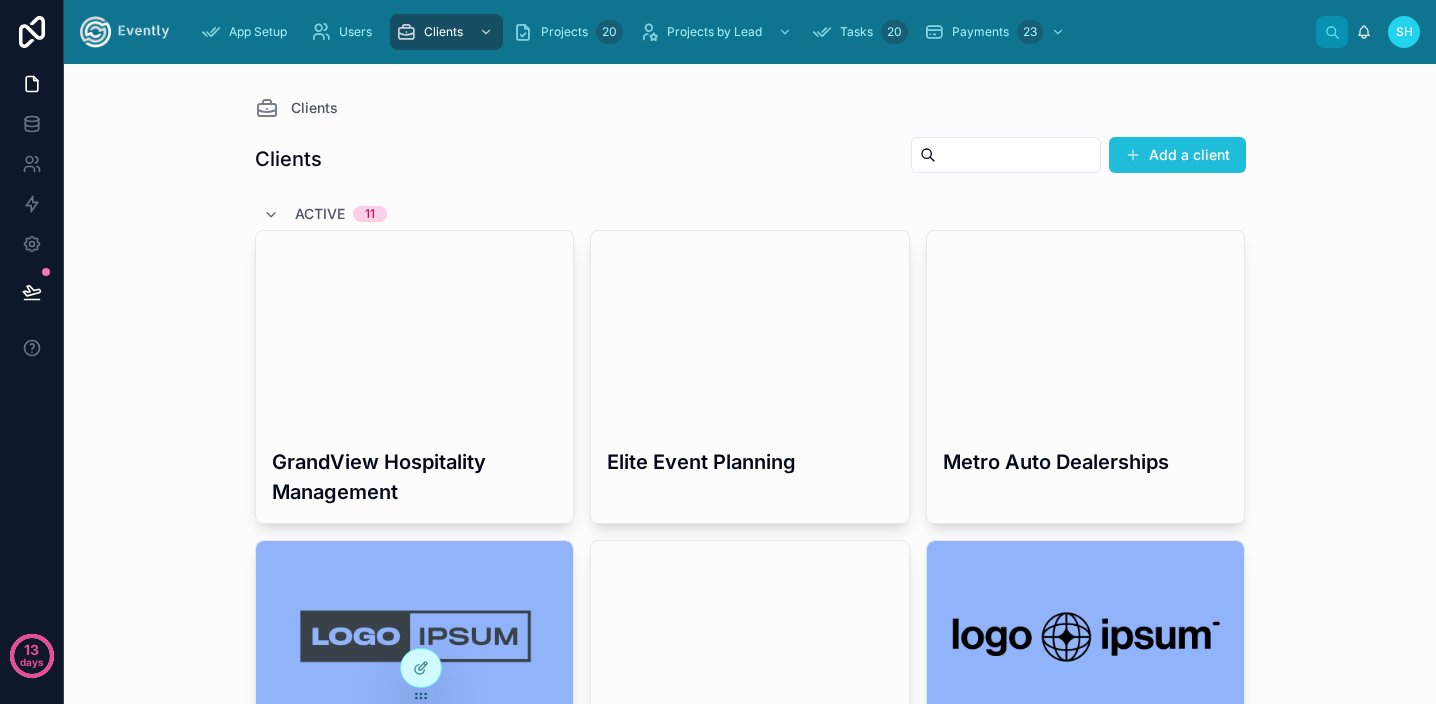 scroll, scrollTop: 0, scrollLeft: 0, axis: both 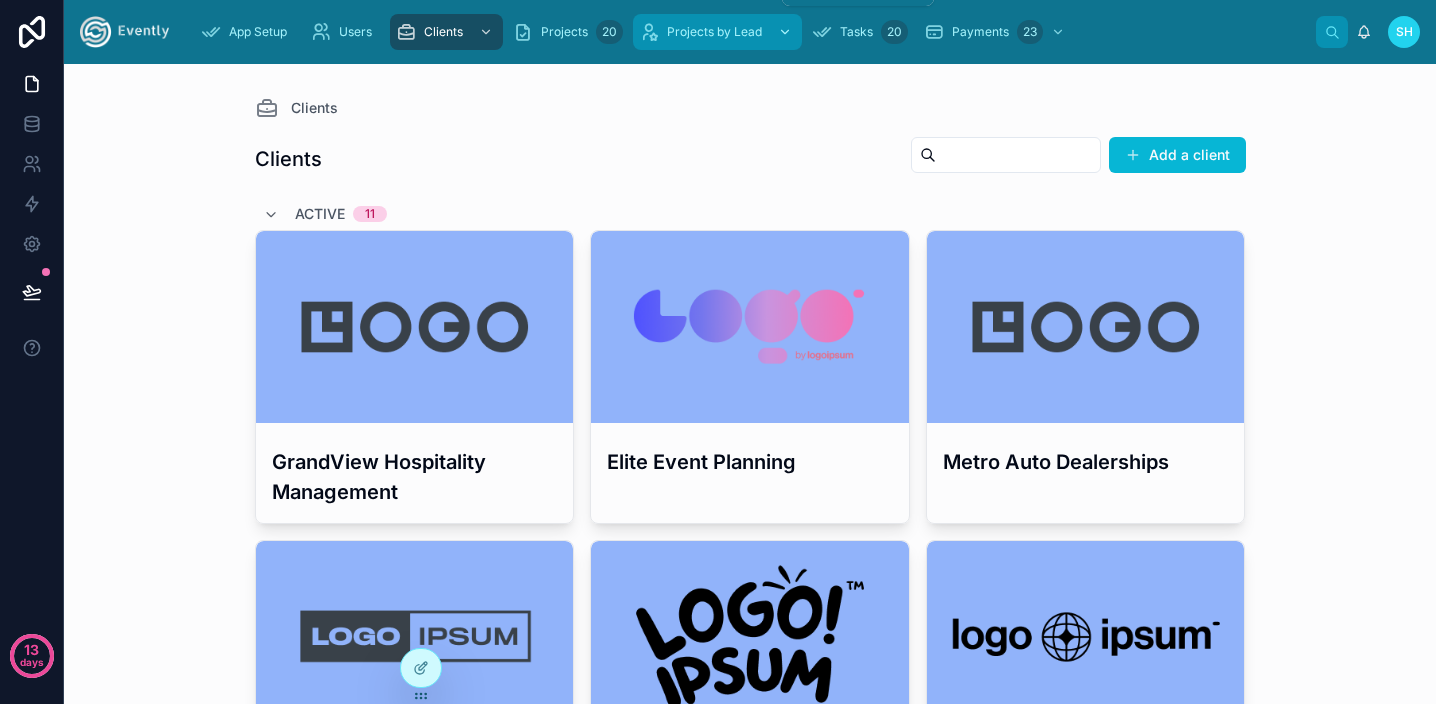 click on "Projects by Lead" at bounding box center (714, 32) 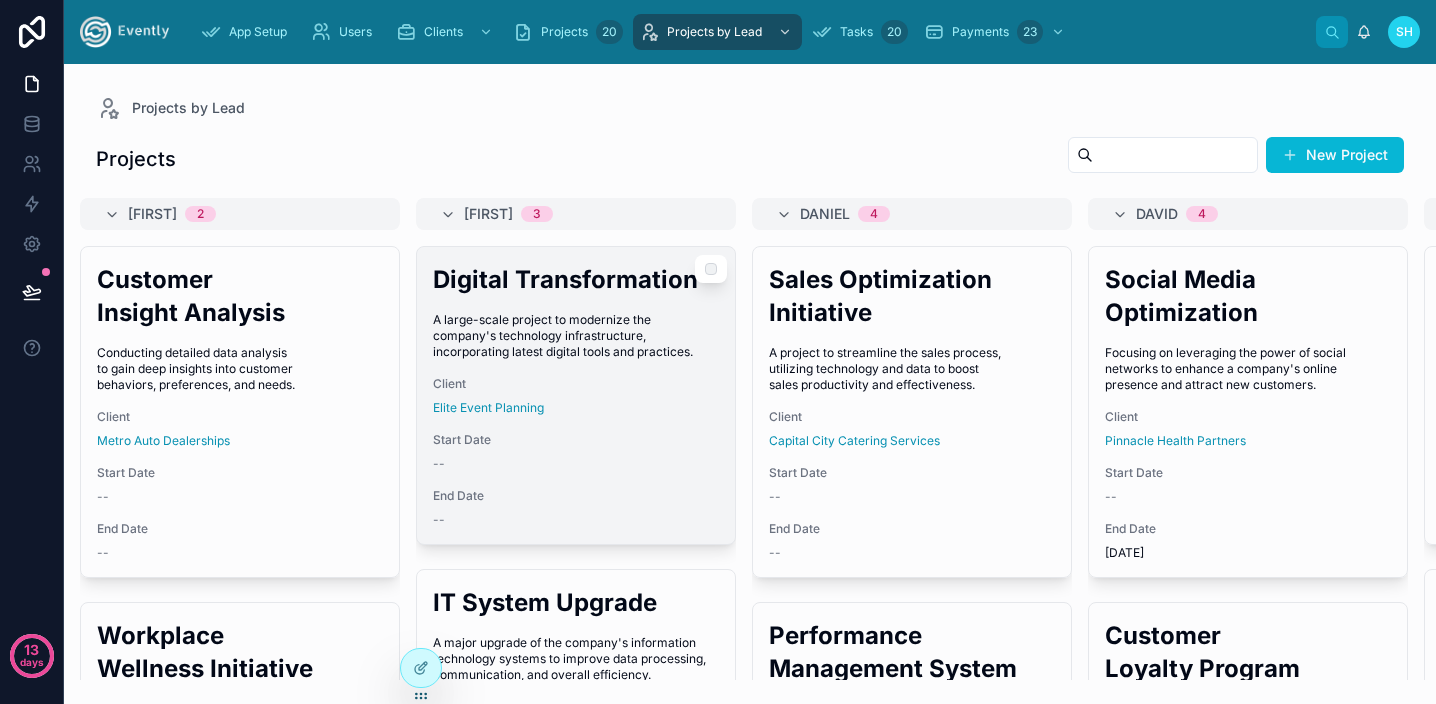 scroll, scrollTop: 0, scrollLeft: 0, axis: both 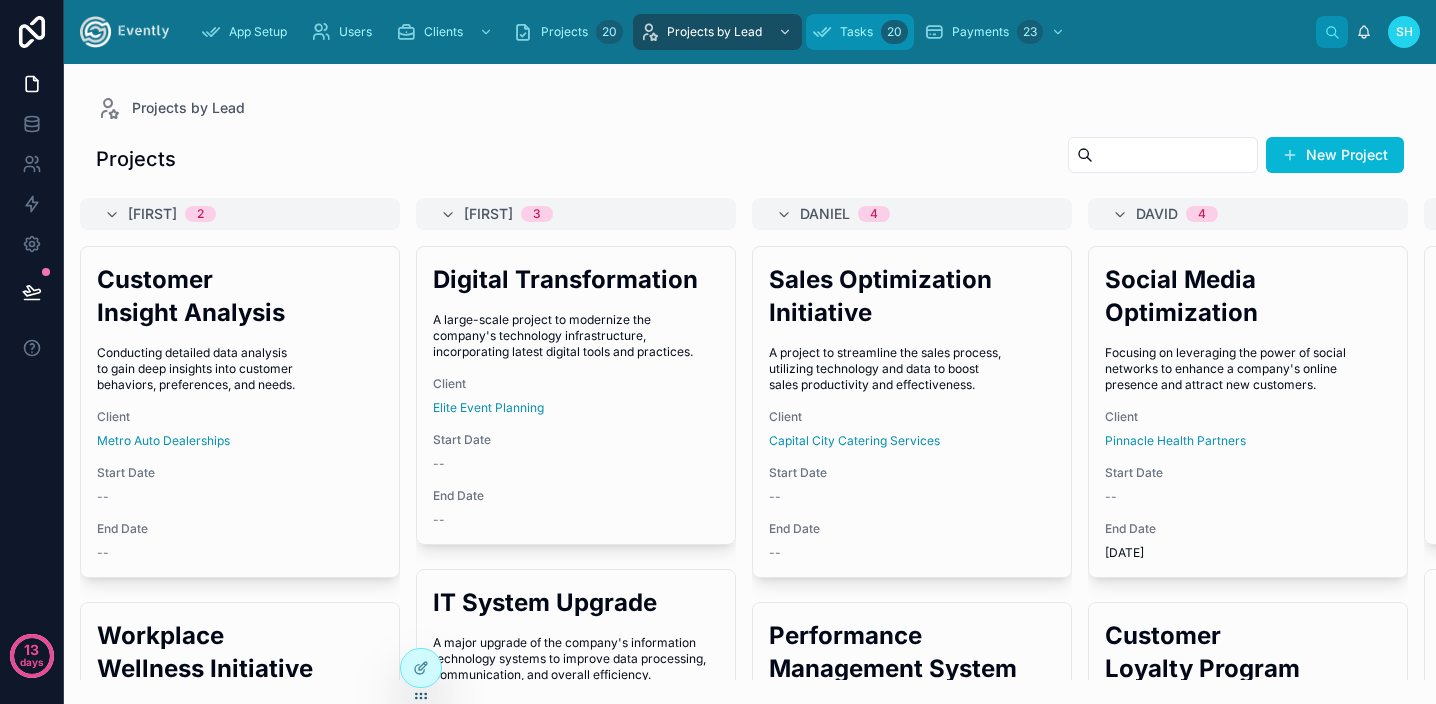 click on "Tasks" at bounding box center (856, 32) 